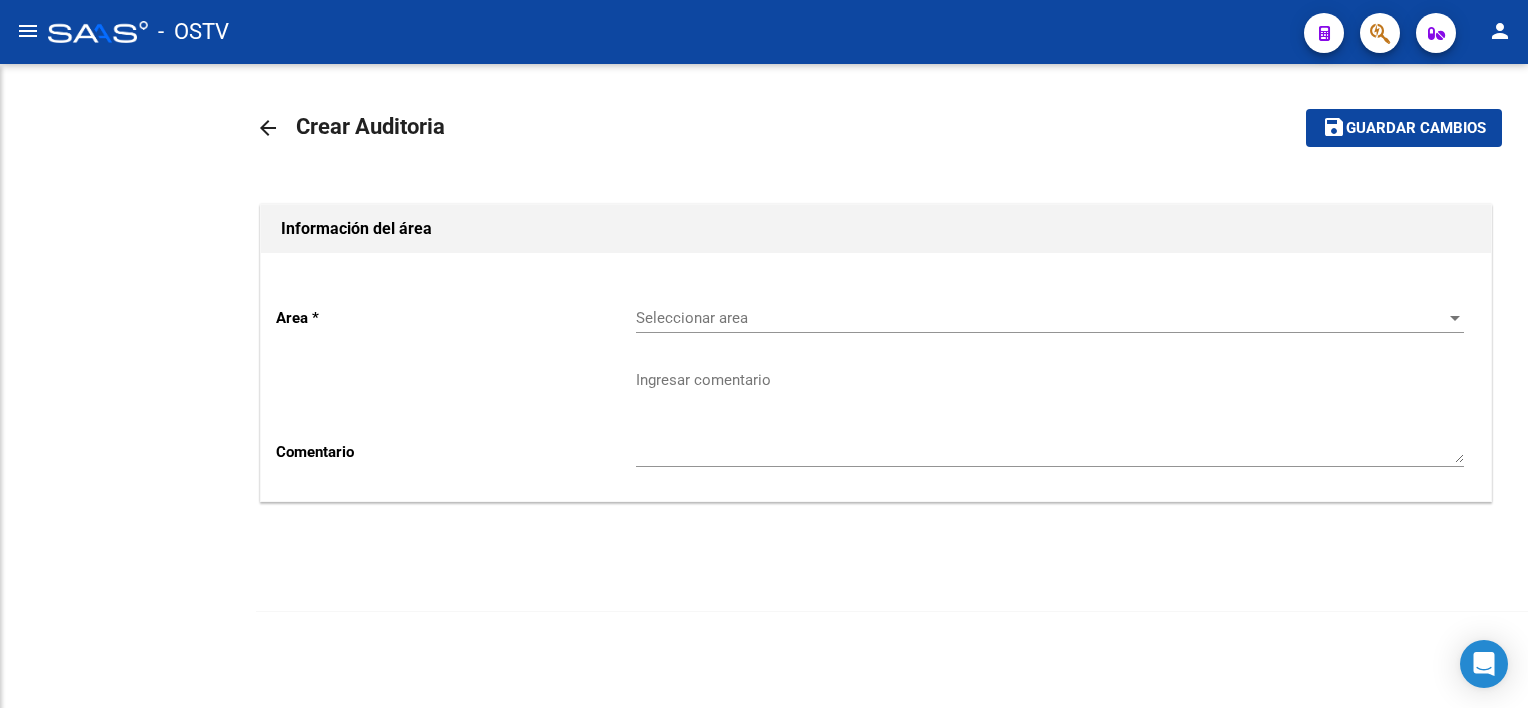 scroll, scrollTop: 0, scrollLeft: 0, axis: both 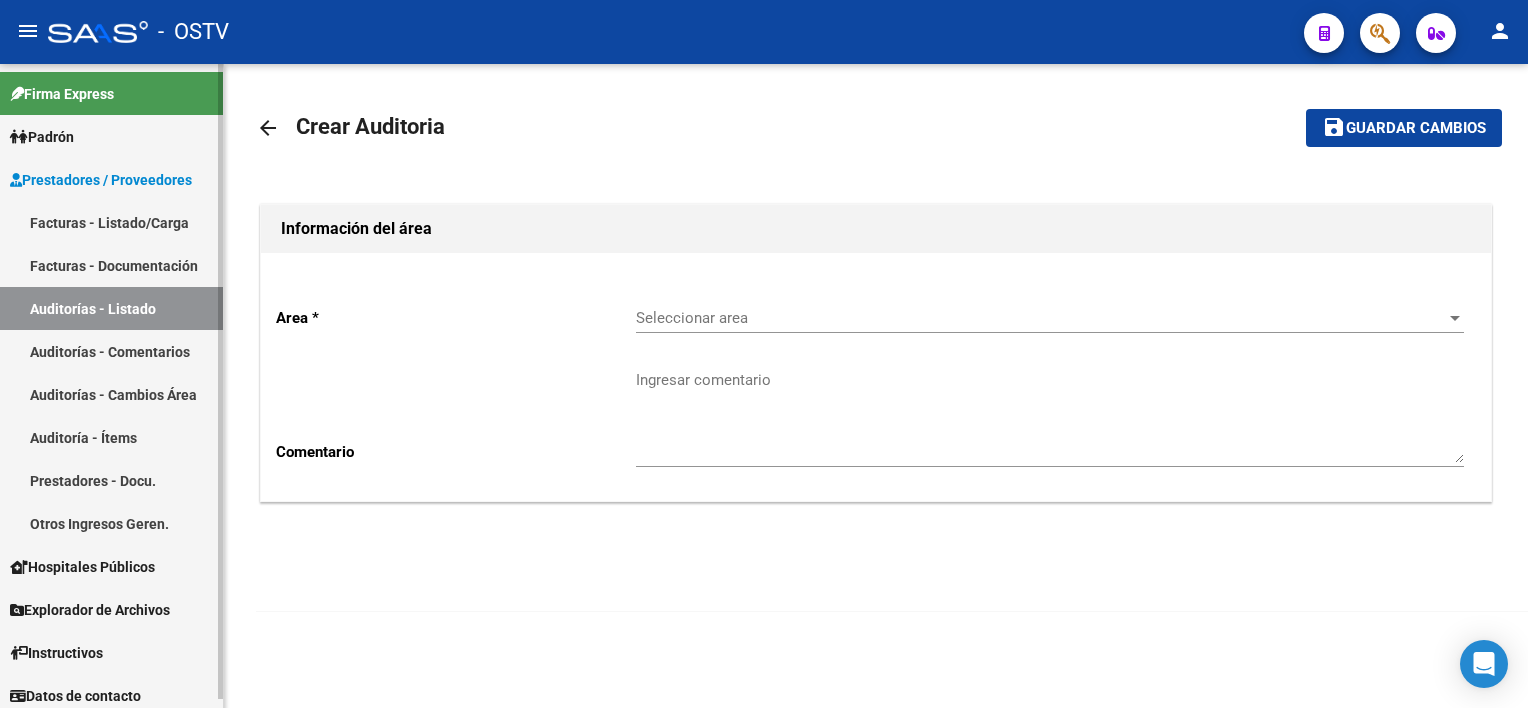 click on "Facturas - Listado/Carga" at bounding box center (111, 222) 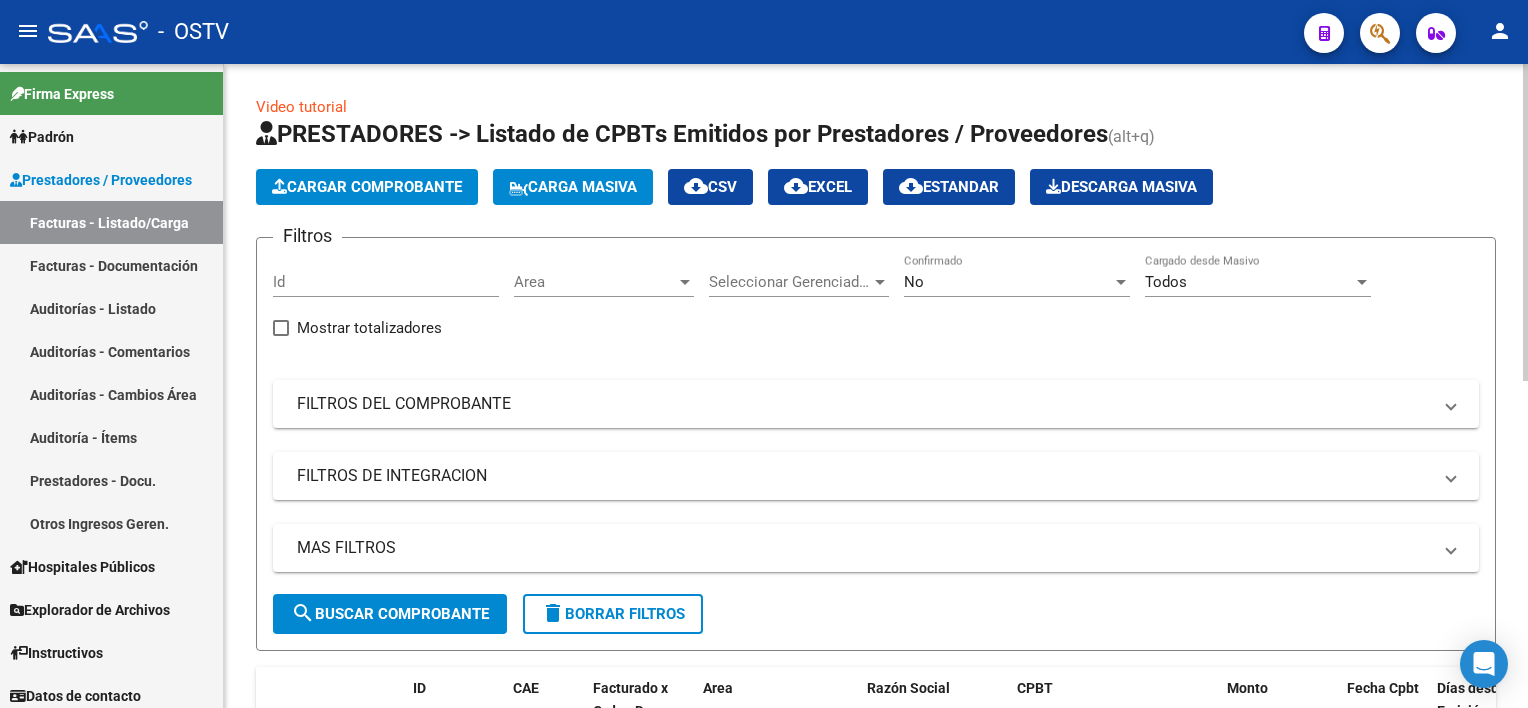 click on "No Confirmado" 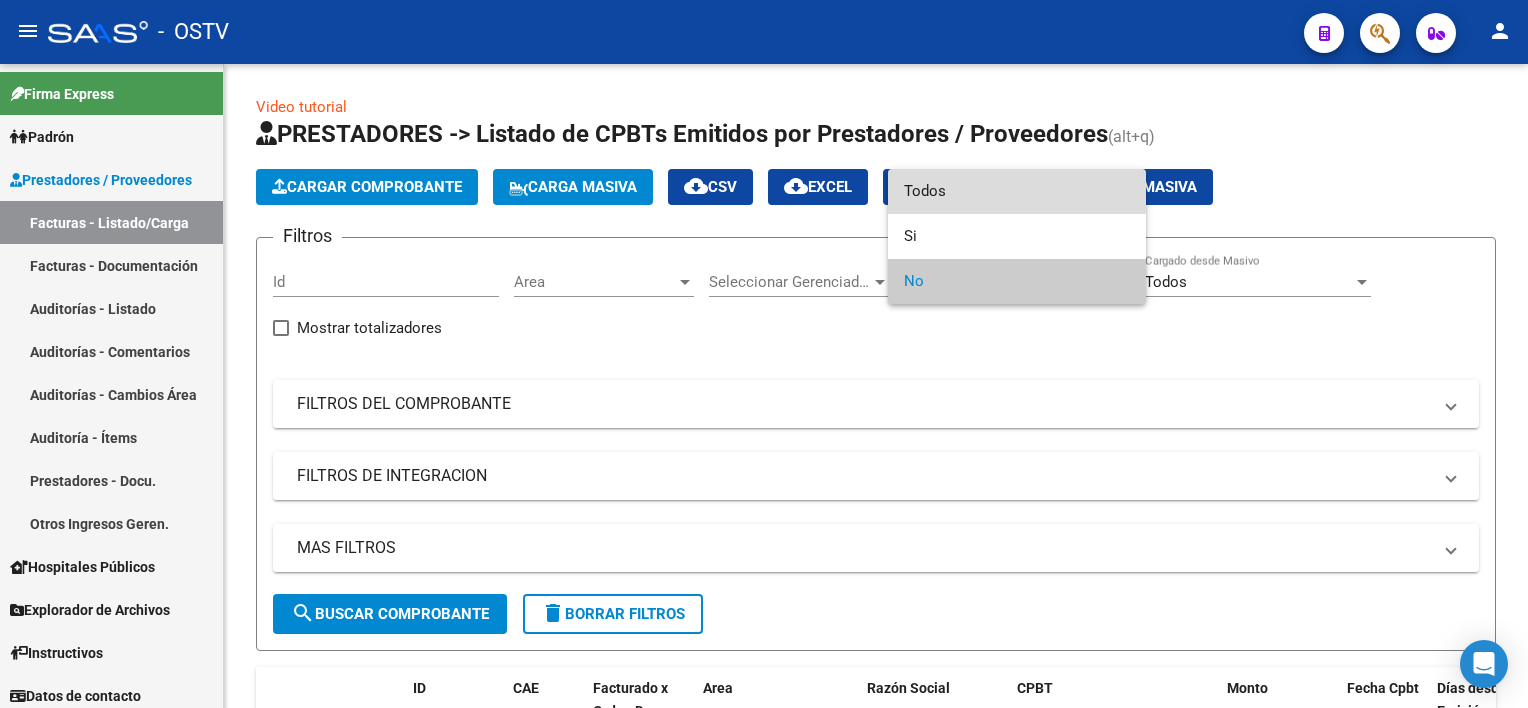 click on "Todos" at bounding box center [1017, 191] 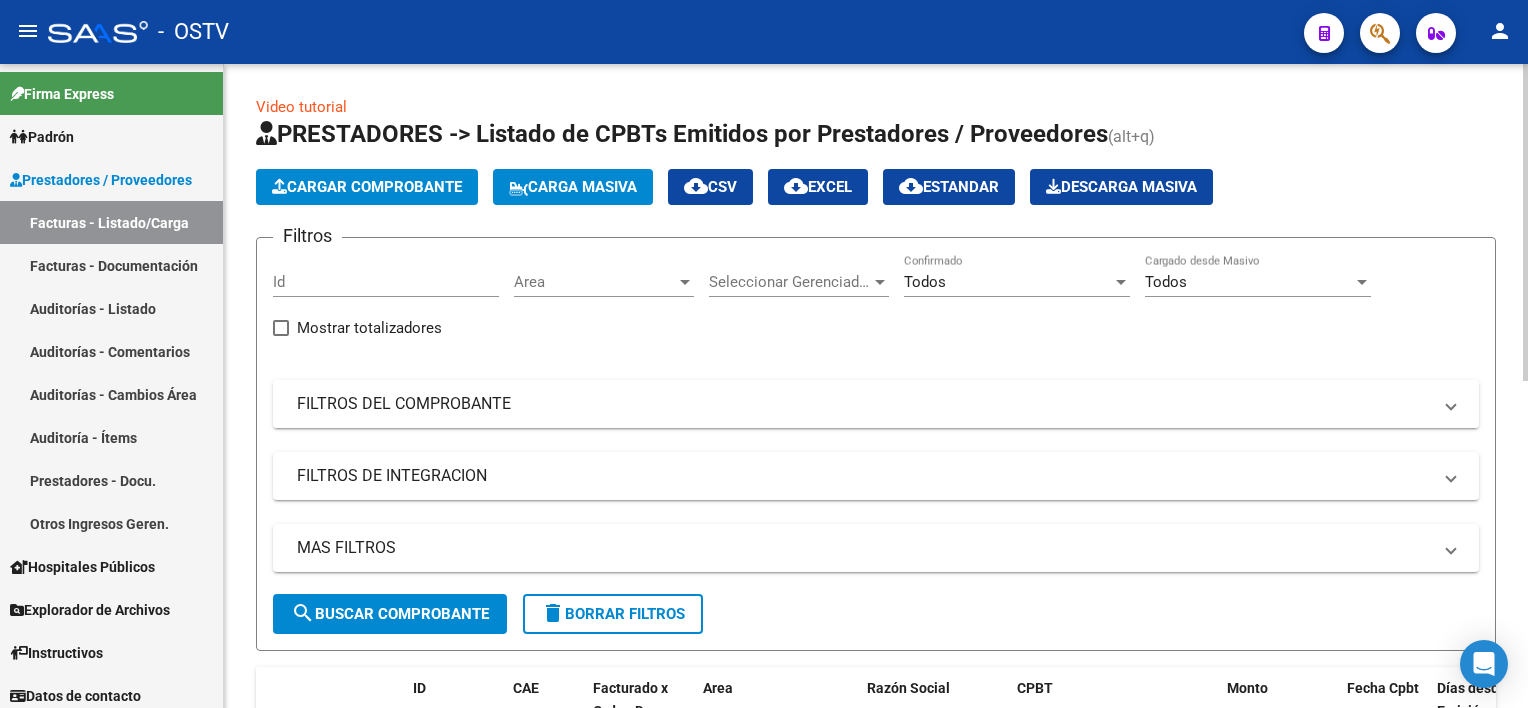 click on "FILTROS DEL COMPROBANTE" at bounding box center [876, 404] 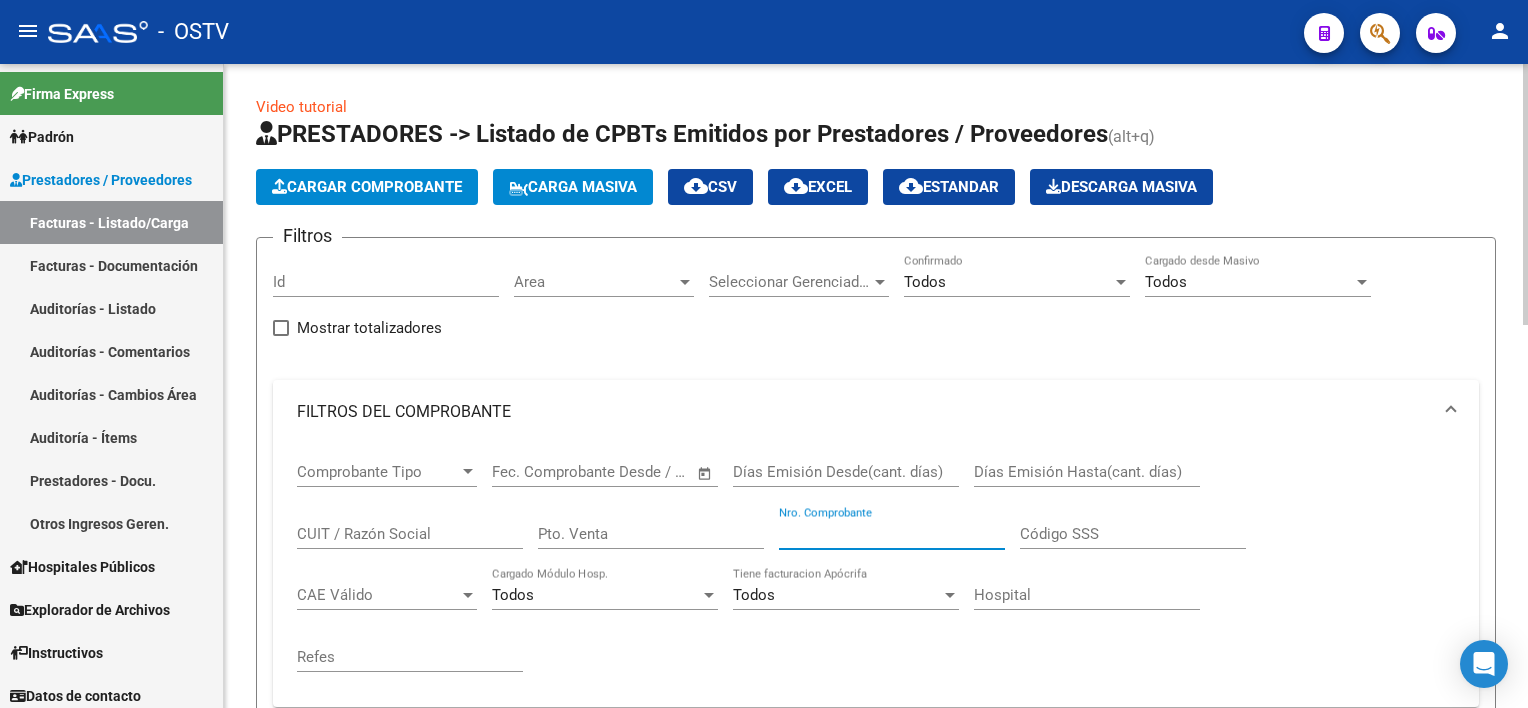 click on "Nro. Comprobante" at bounding box center (892, 534) 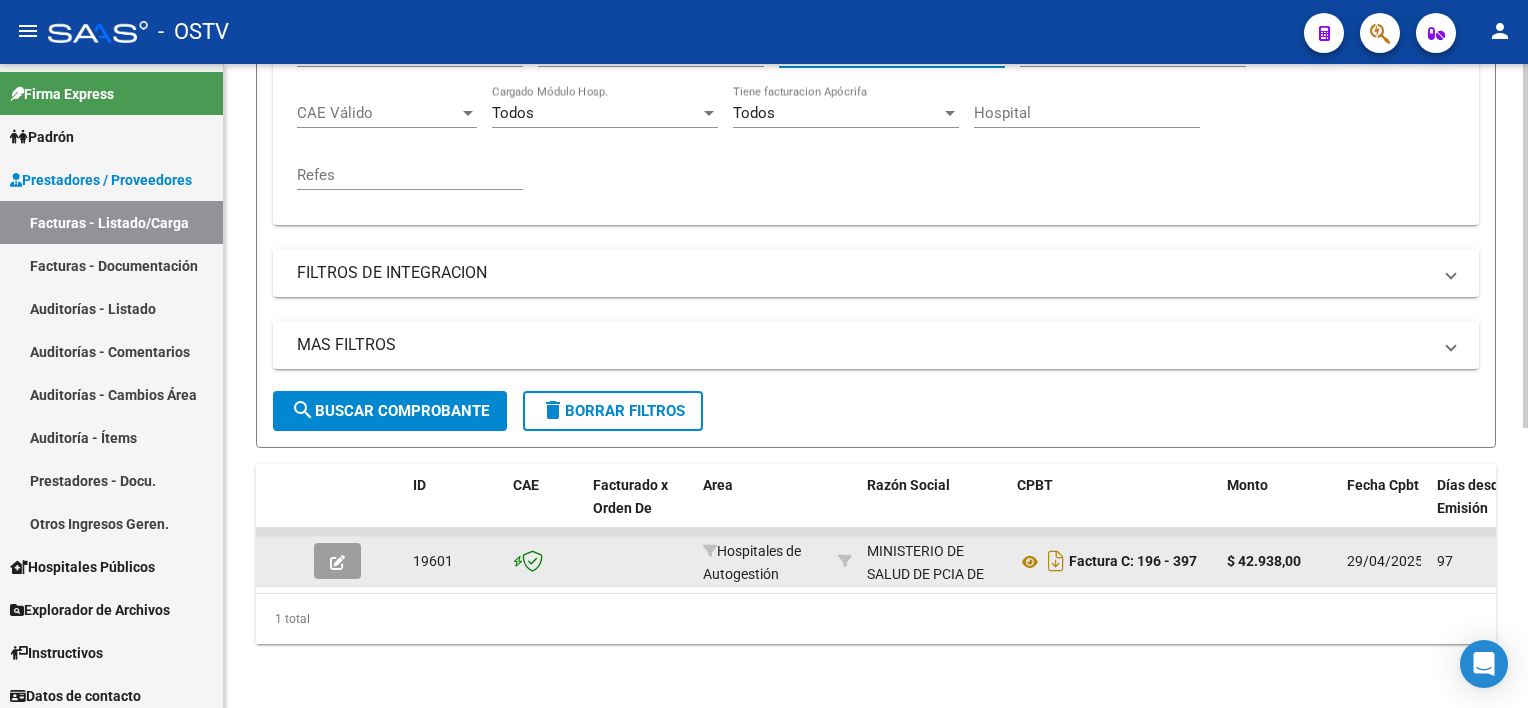 scroll, scrollTop: 493, scrollLeft: 0, axis: vertical 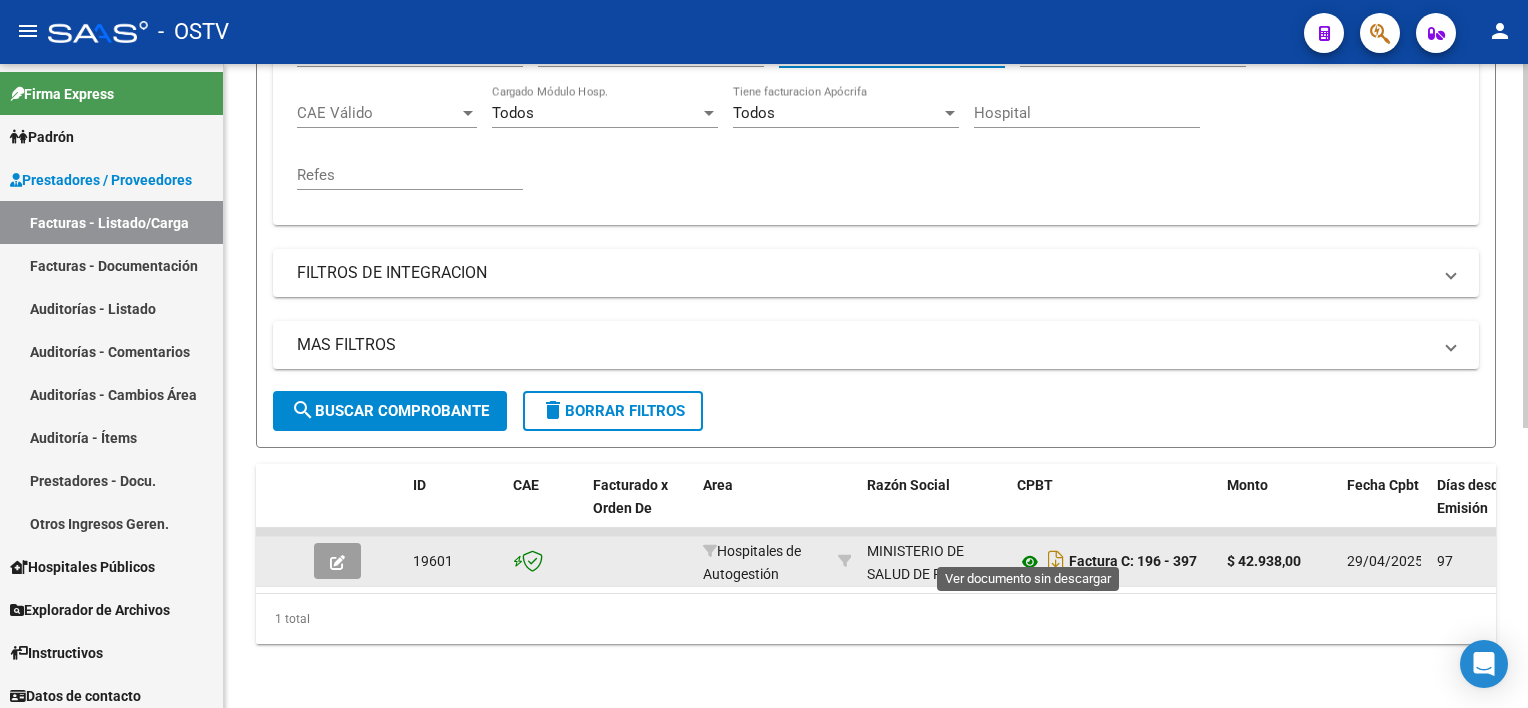 click 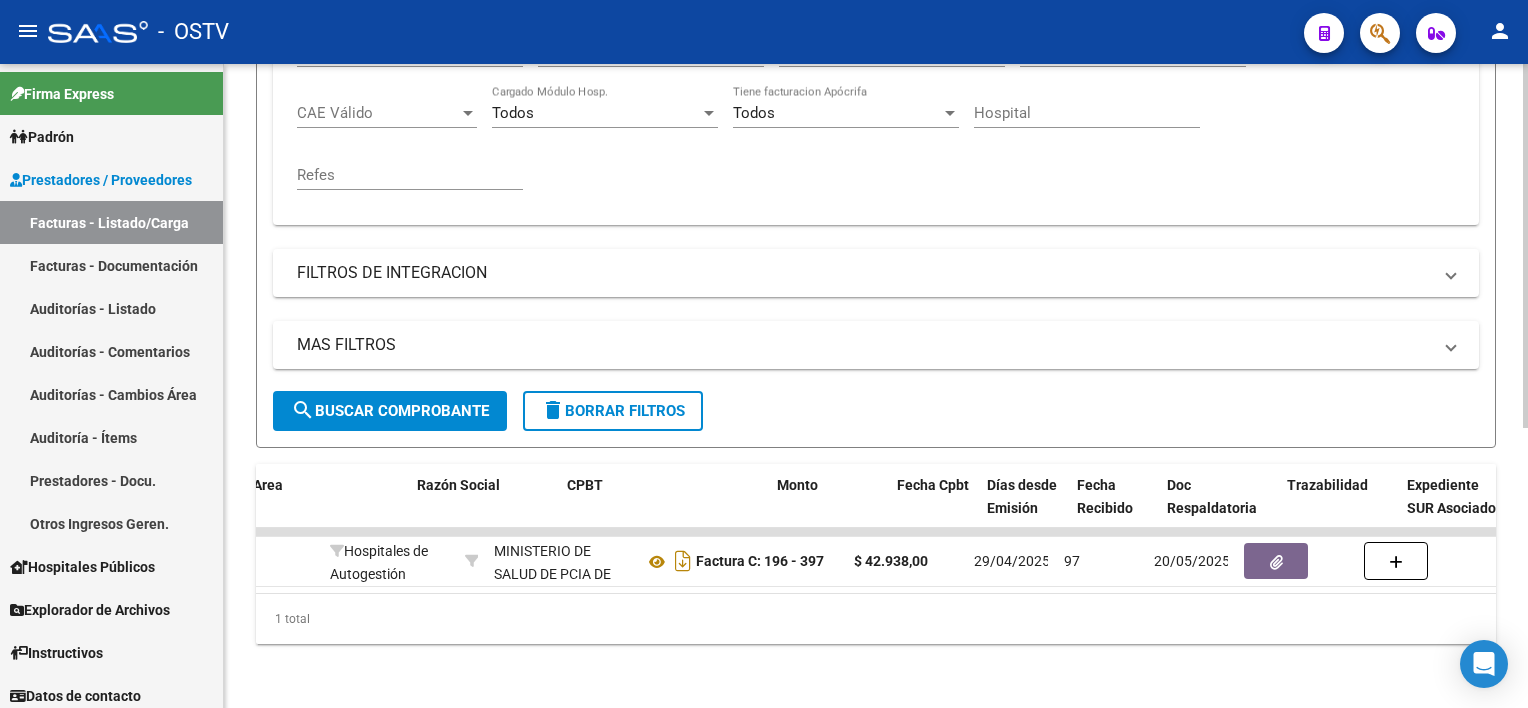 scroll, scrollTop: 0, scrollLeft: 449, axis: horizontal 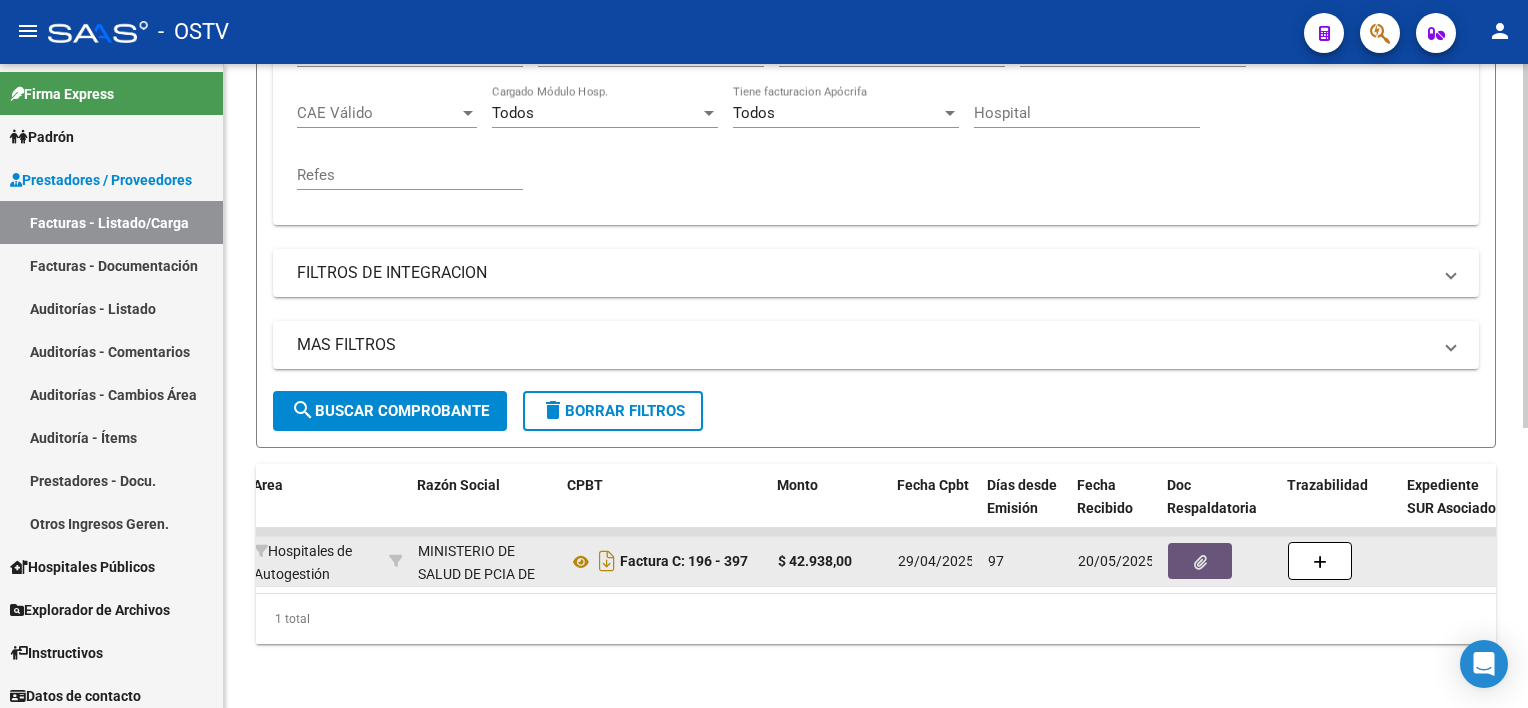 click 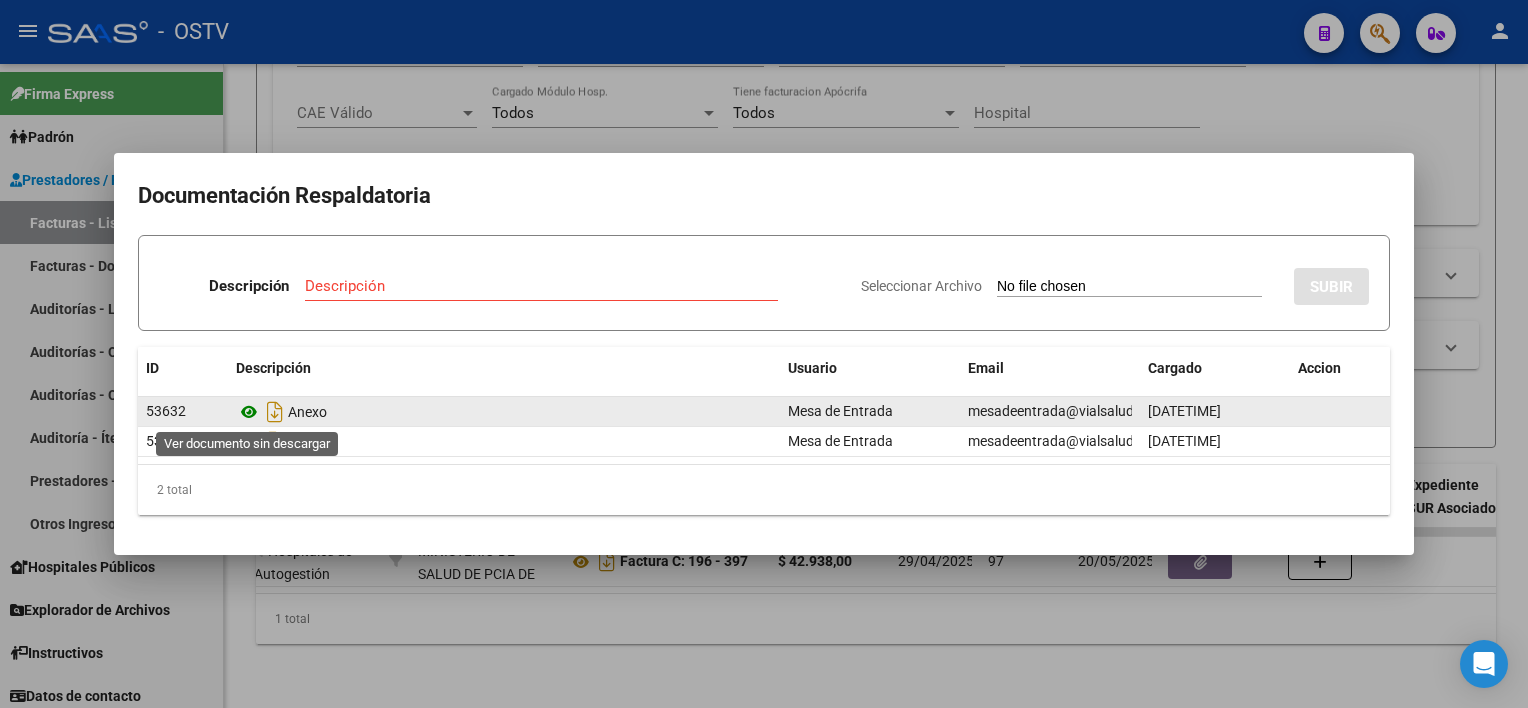 click 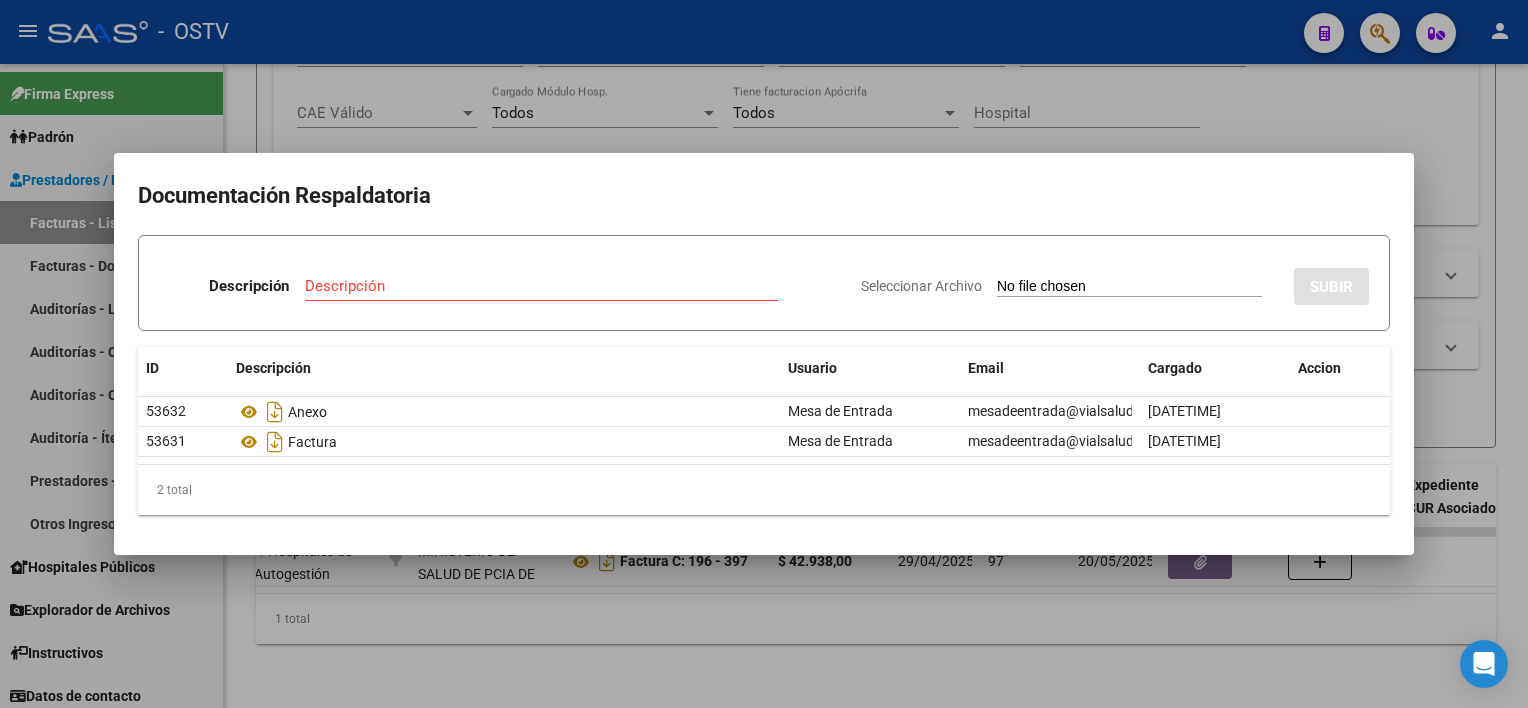 click at bounding box center (764, 354) 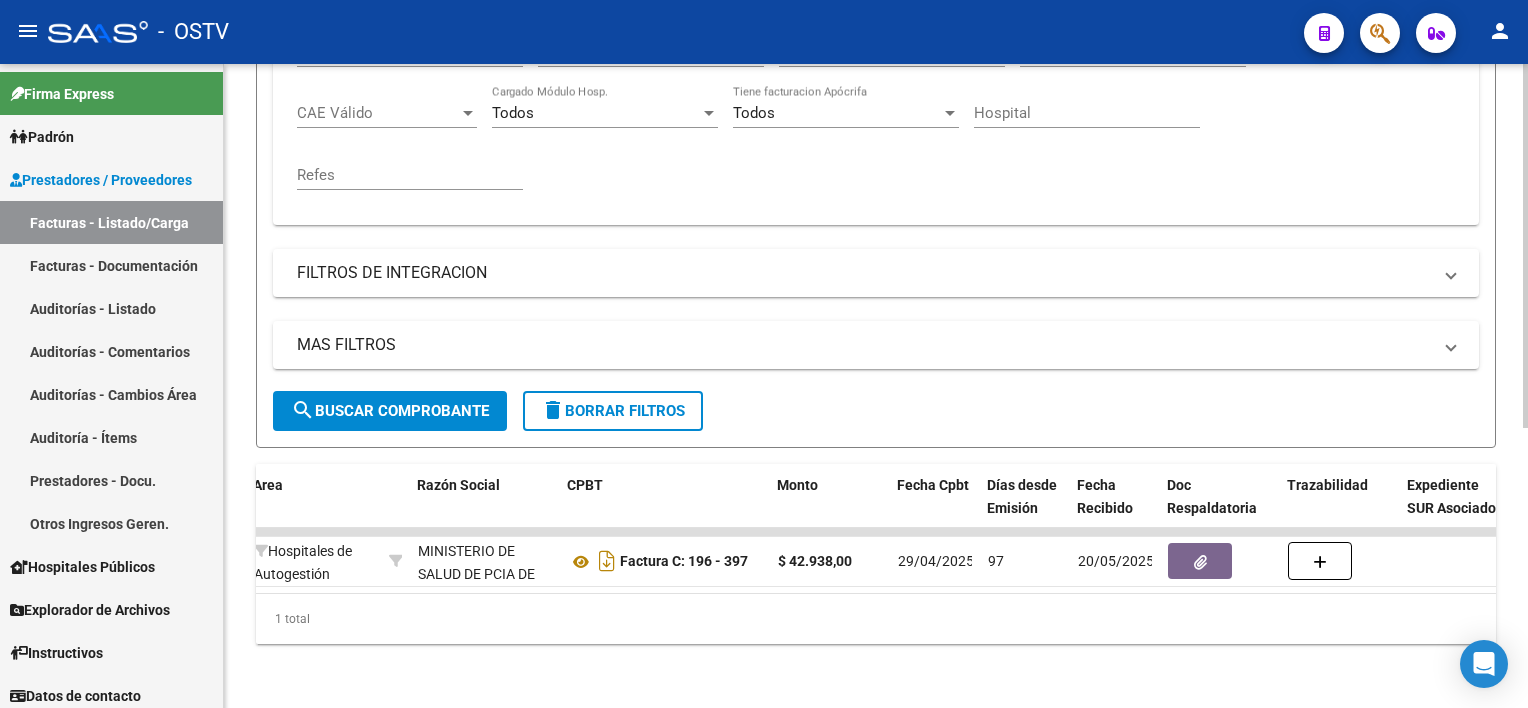 scroll, scrollTop: 393, scrollLeft: 0, axis: vertical 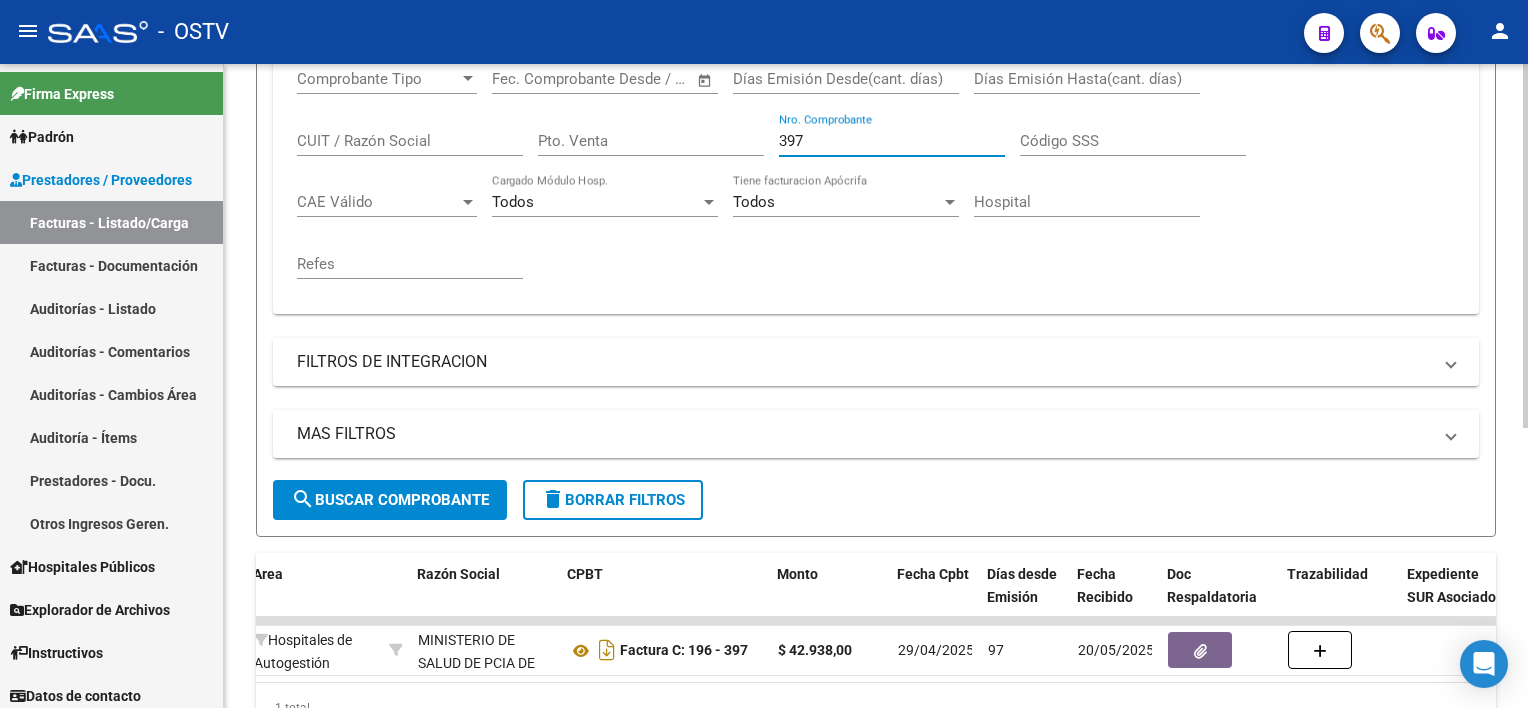 drag, startPoint x: 820, startPoint y: 140, endPoint x: 693, endPoint y: 120, distance: 128.56516 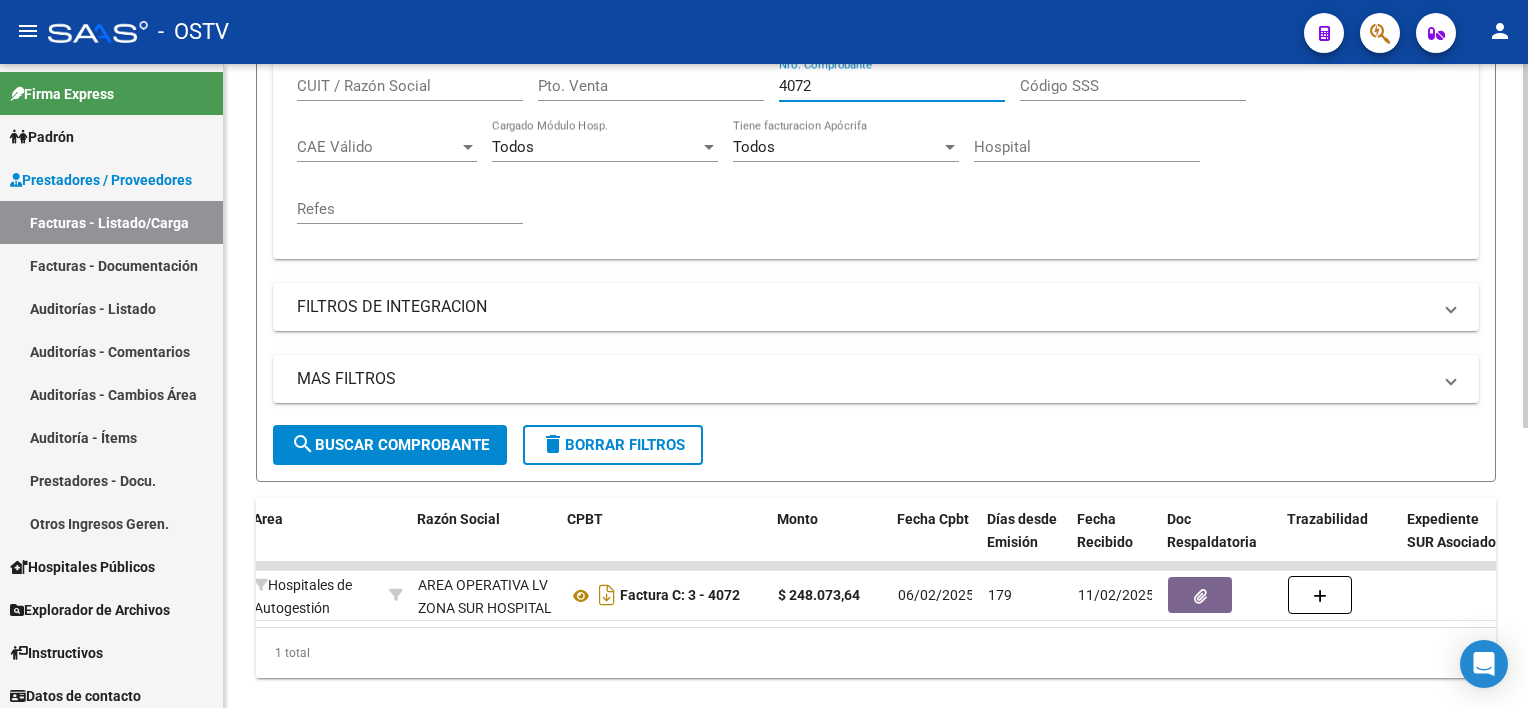 scroll, scrollTop: 493, scrollLeft: 0, axis: vertical 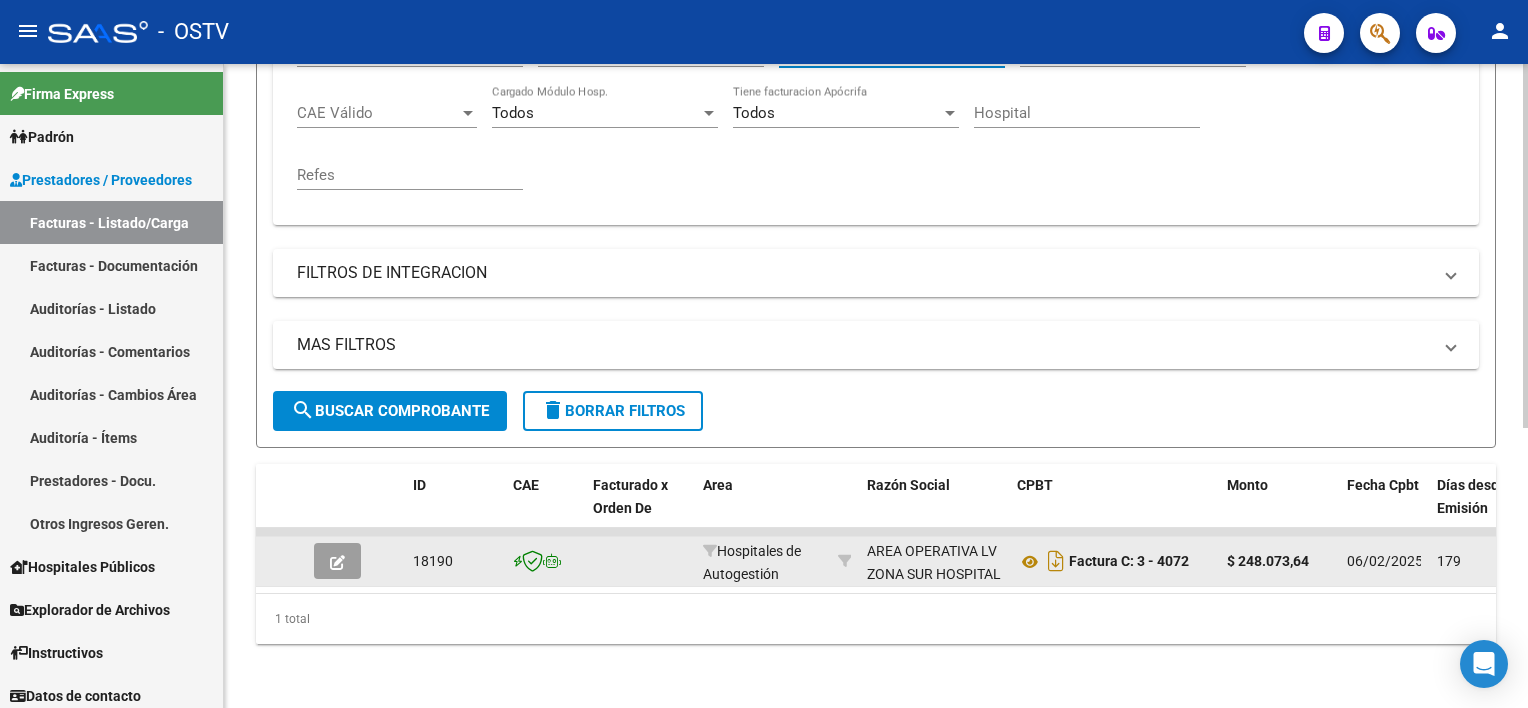 type on "4072" 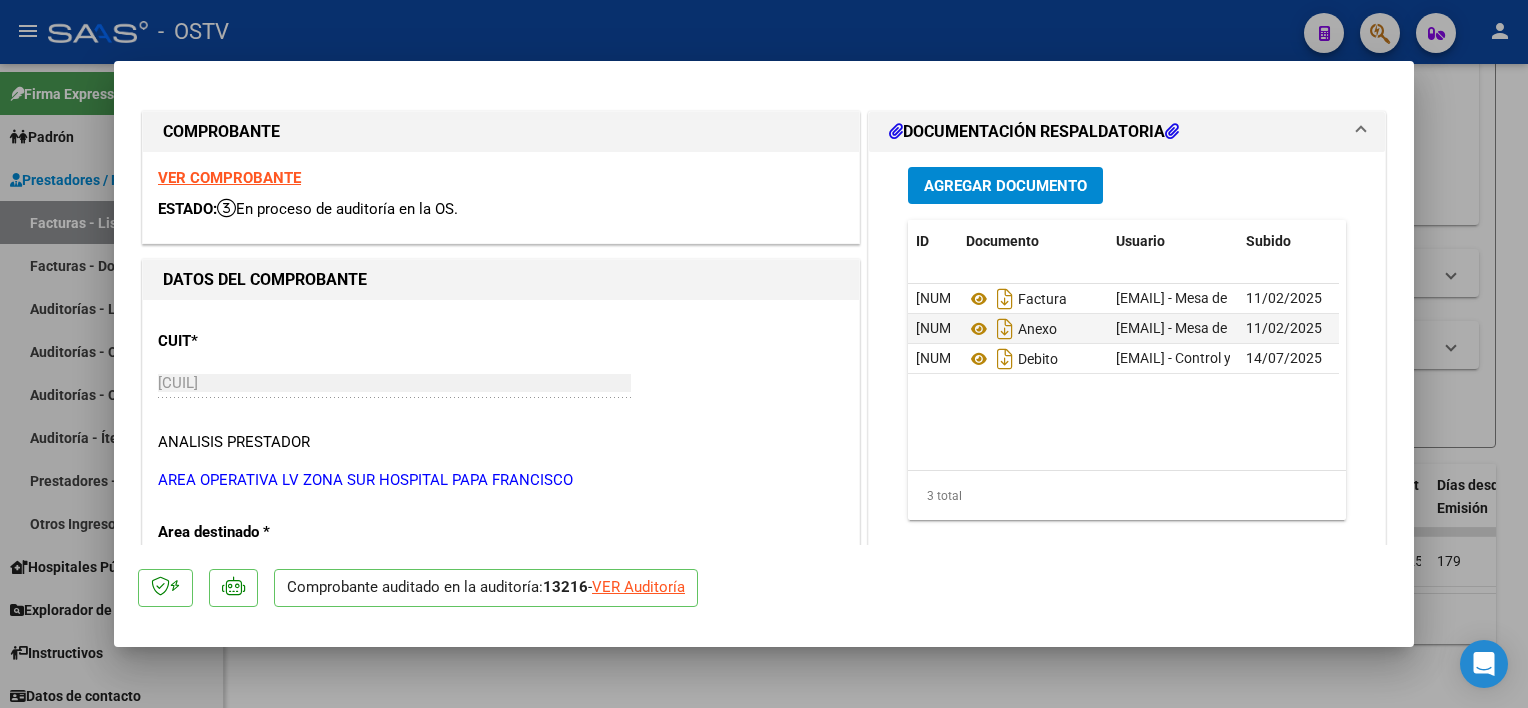 click on "VER Auditoría" 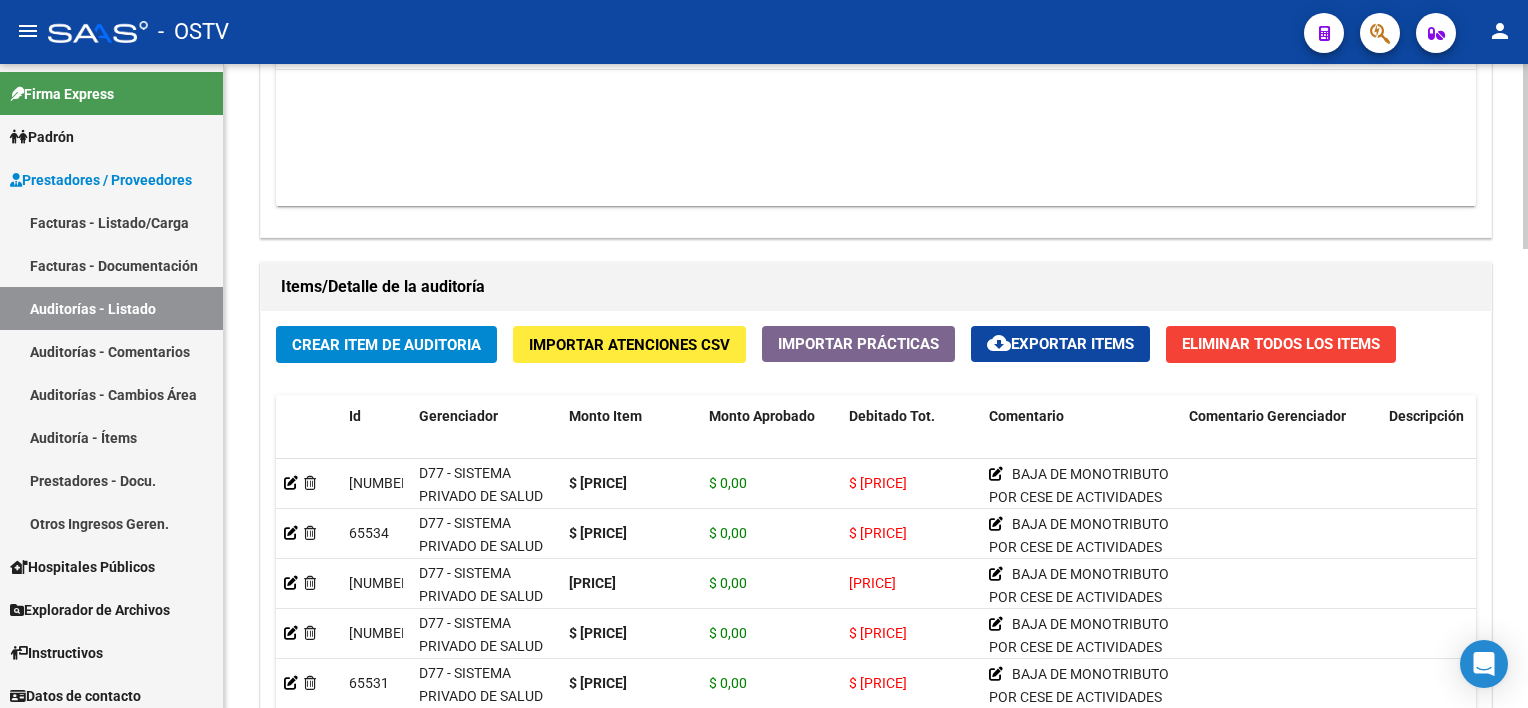 scroll, scrollTop: 1500, scrollLeft: 0, axis: vertical 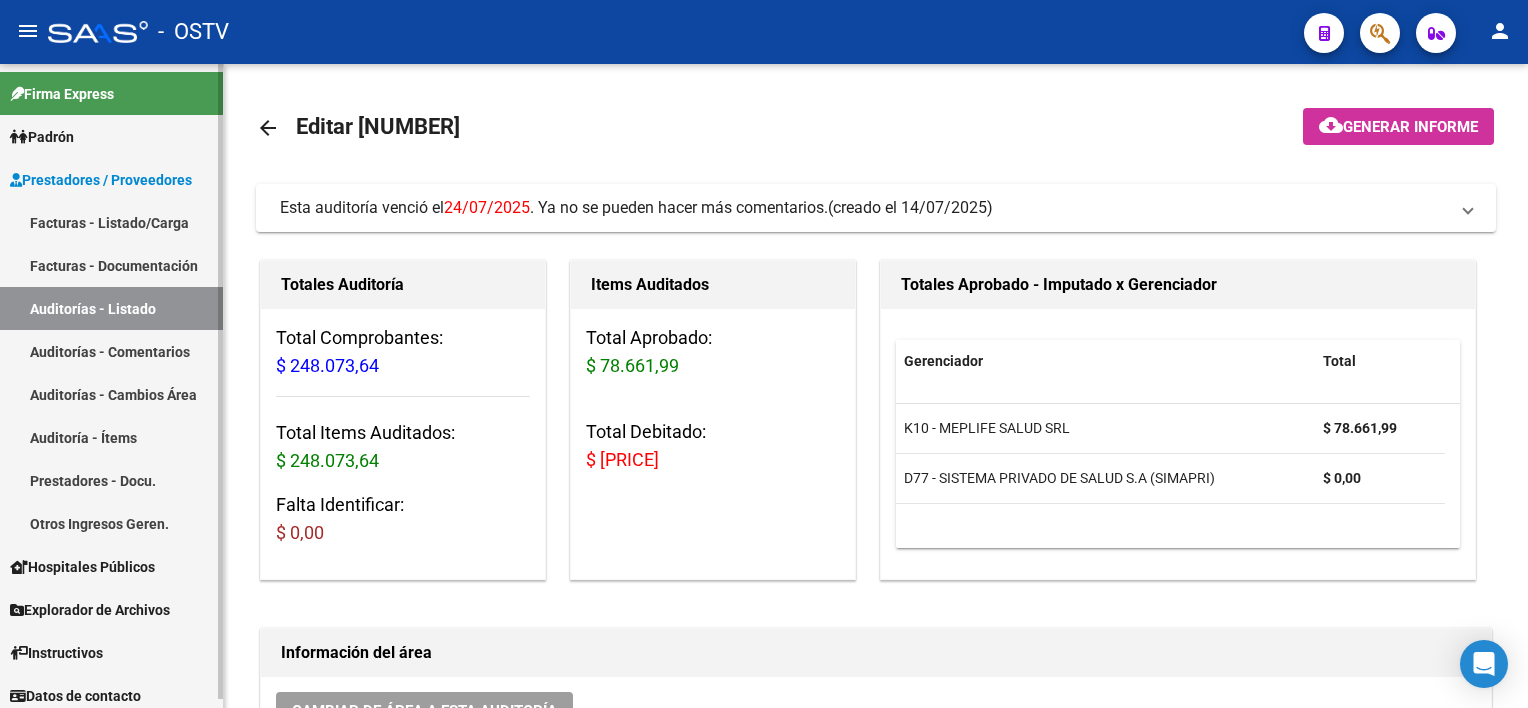 click on "Auditorías - Listado" at bounding box center (111, 308) 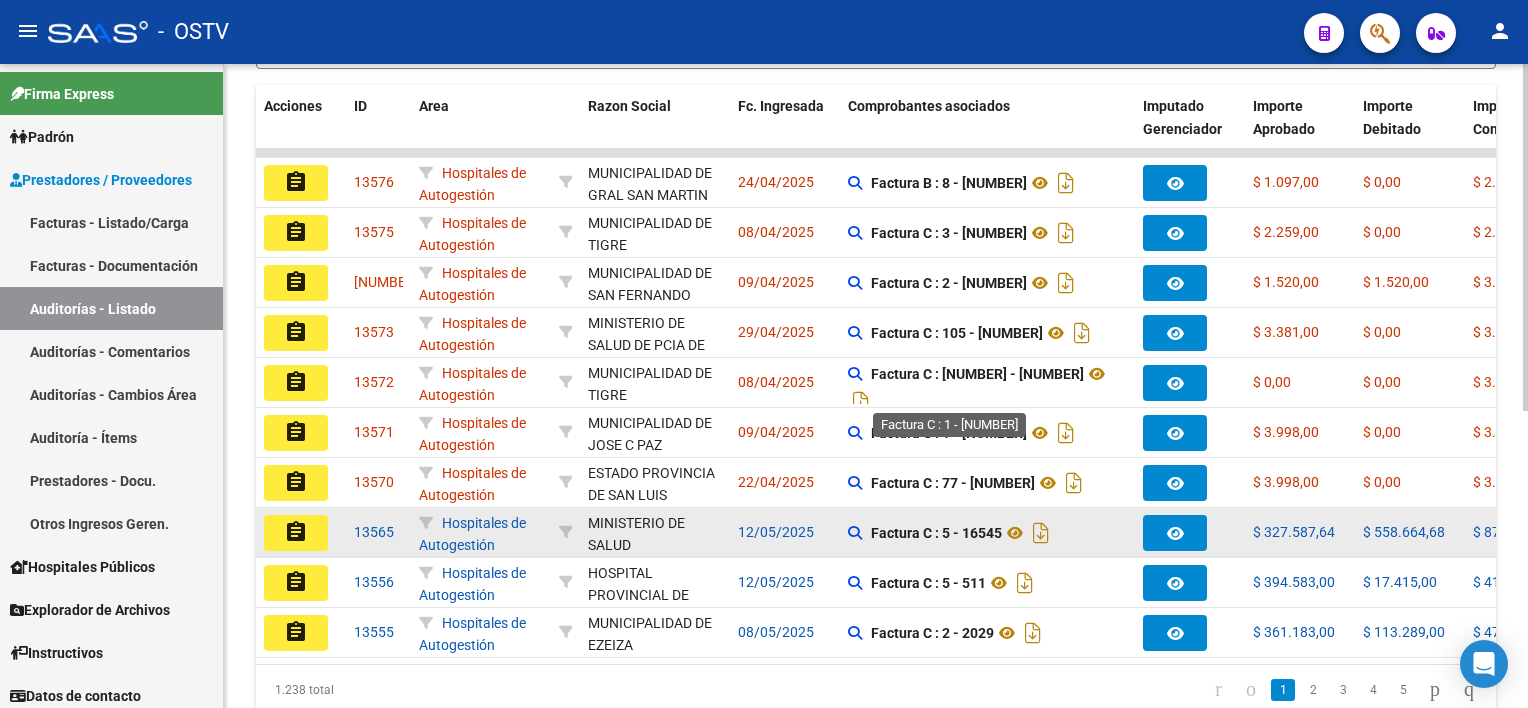 scroll, scrollTop: 500, scrollLeft: 0, axis: vertical 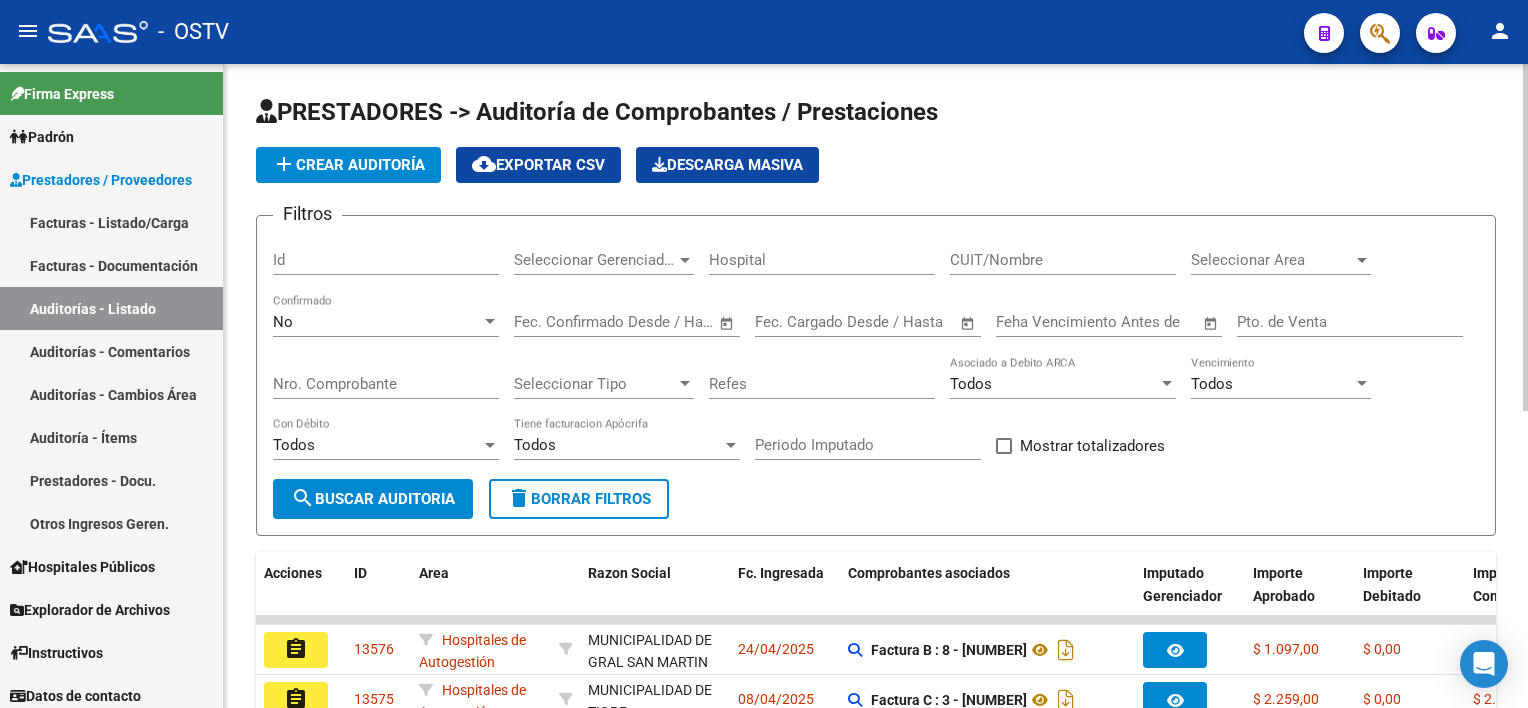 click on "add  Crear Auditoría" 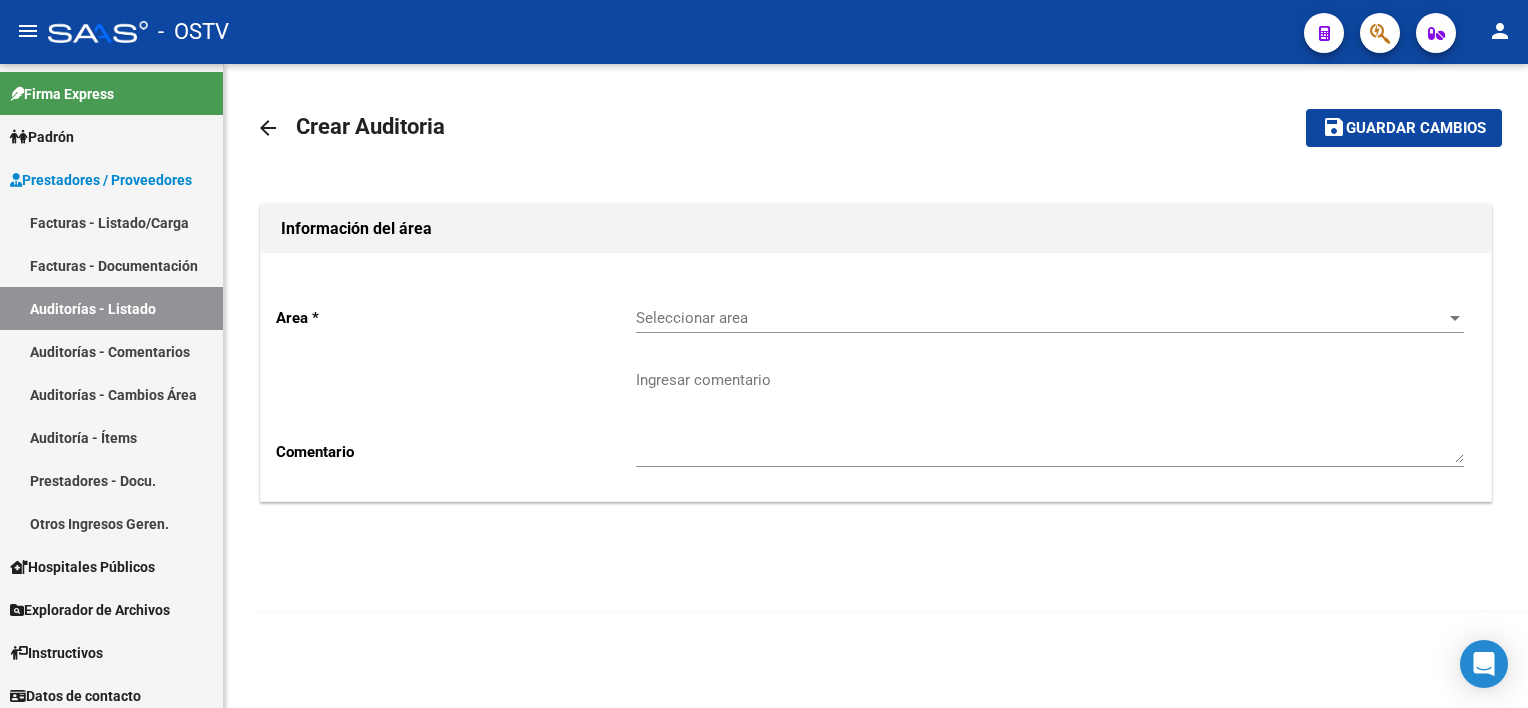 click on "Seleccionar area" at bounding box center (1041, 318) 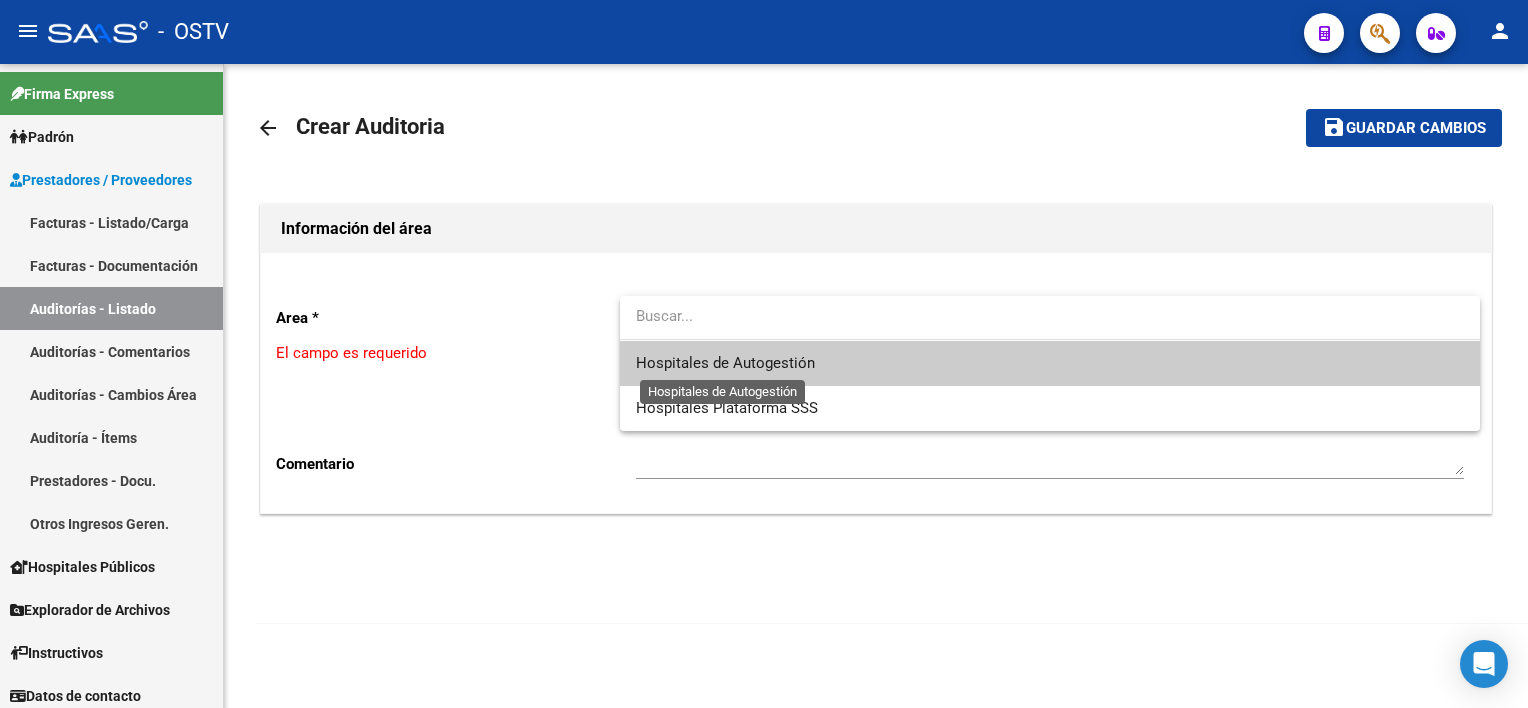 click on "Hospitales de Autogestión" at bounding box center (725, 363) 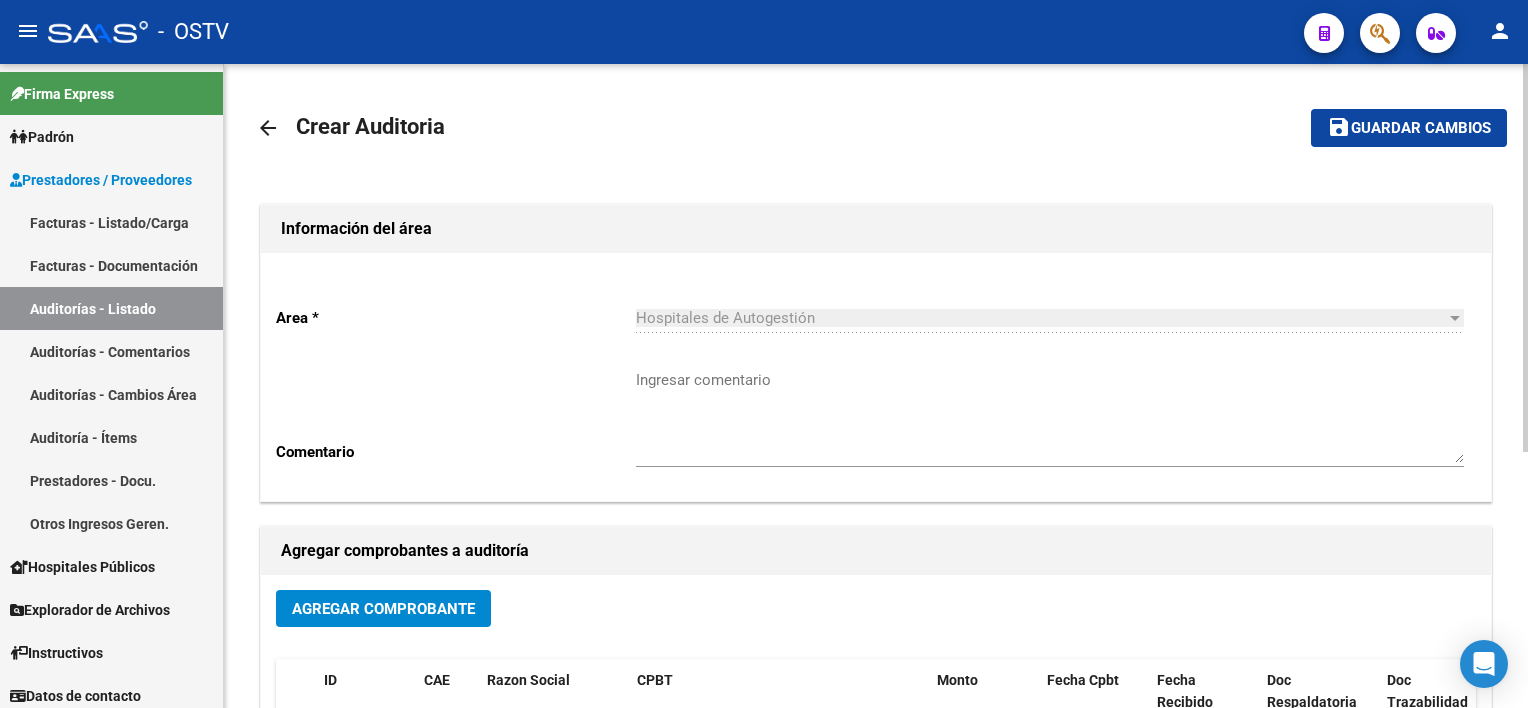 click on "Agregar Comprobante" 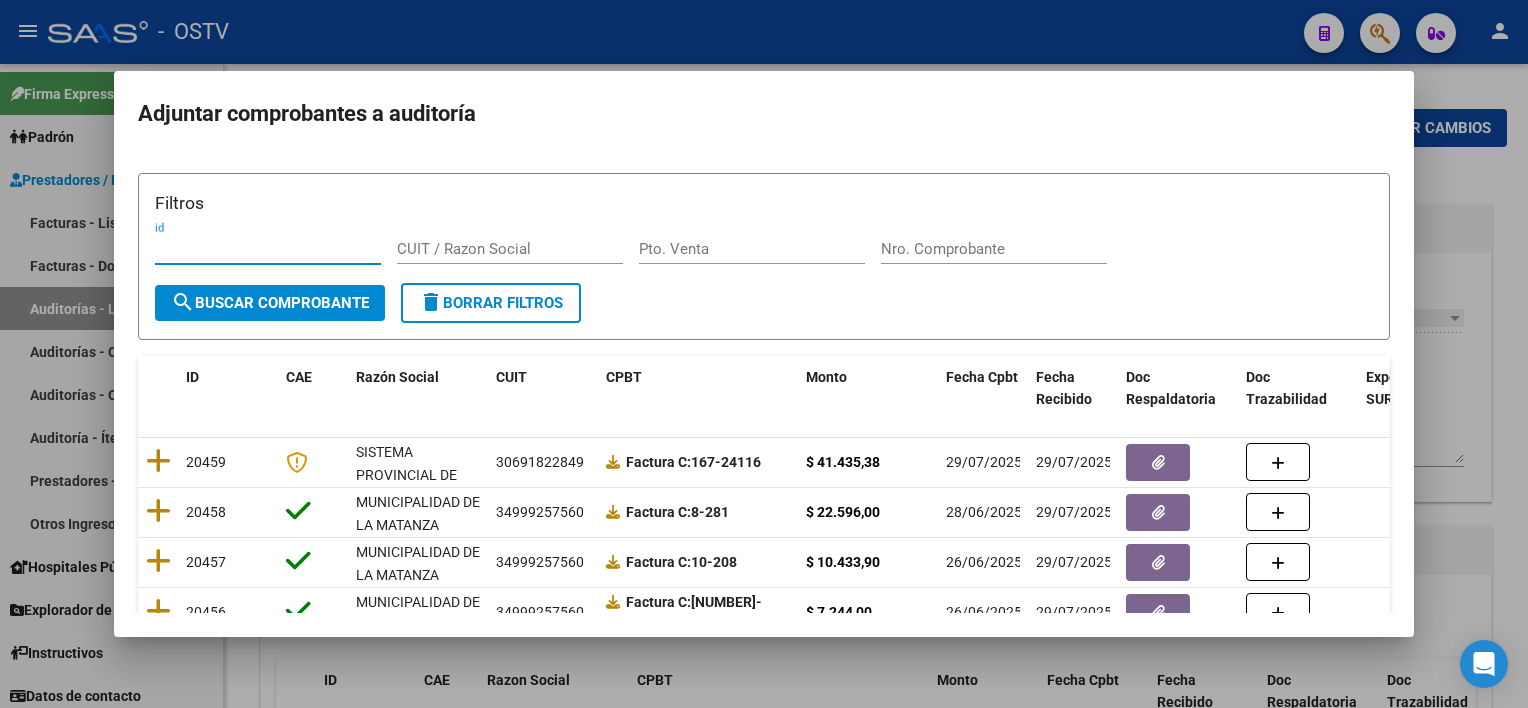 click on "Nro. Comprobante" at bounding box center (994, 249) 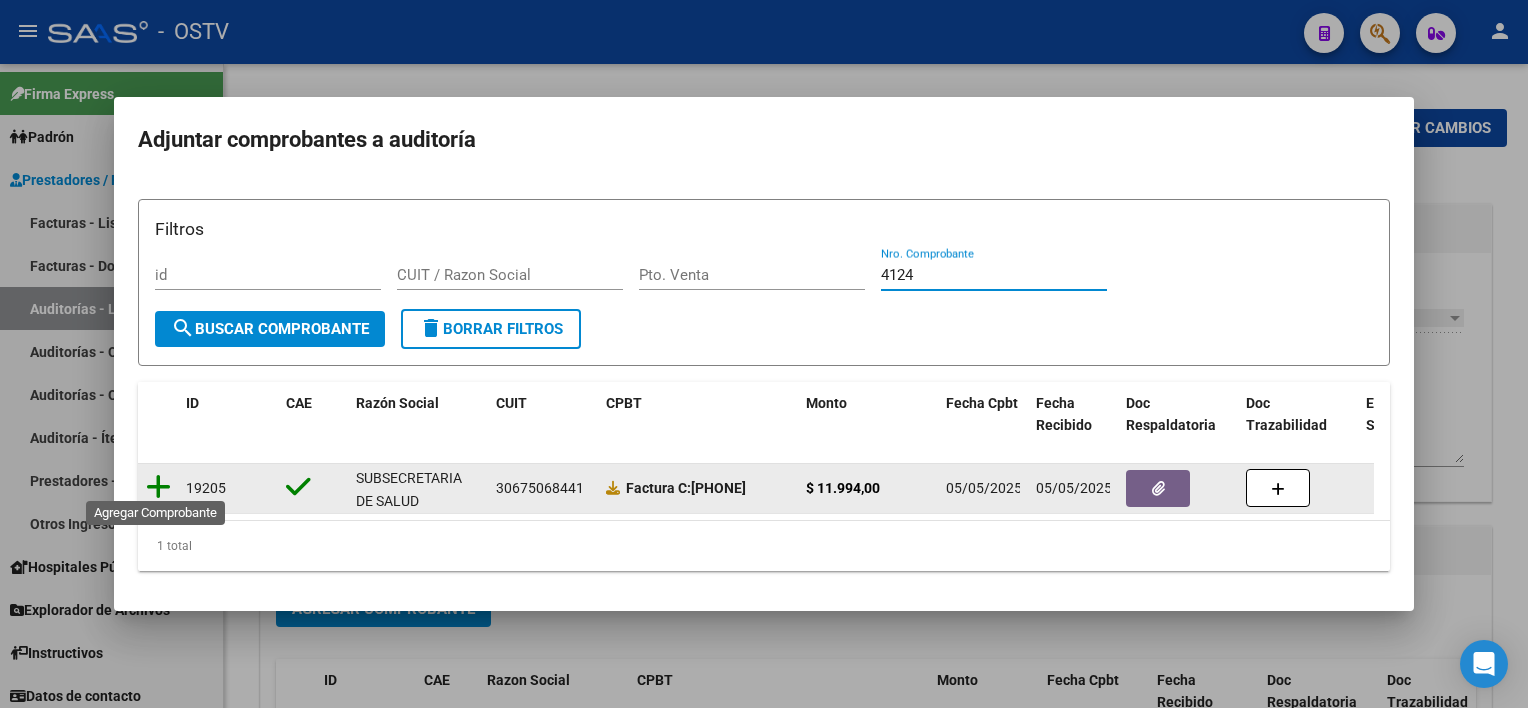 type on "4124" 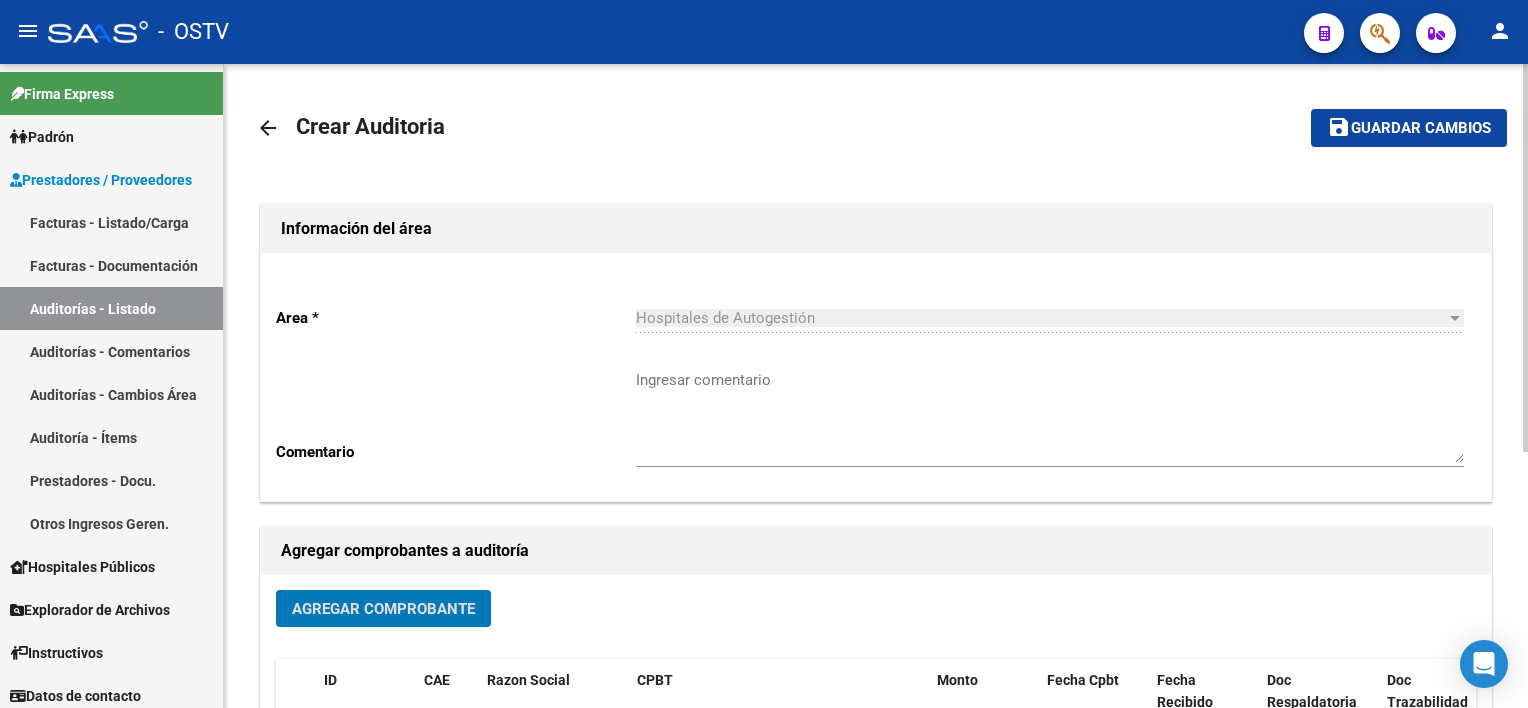 click on "save Guardar cambios" 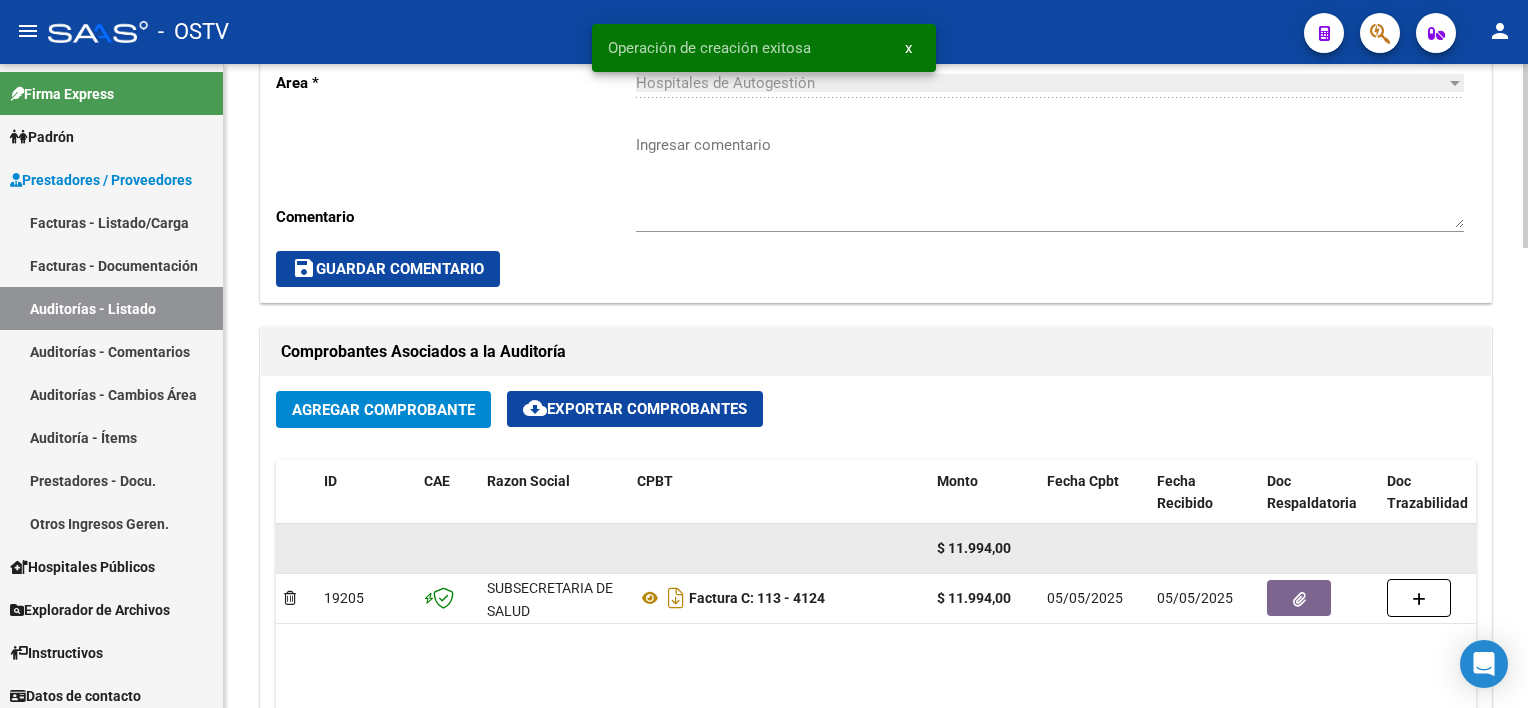 scroll, scrollTop: 900, scrollLeft: 0, axis: vertical 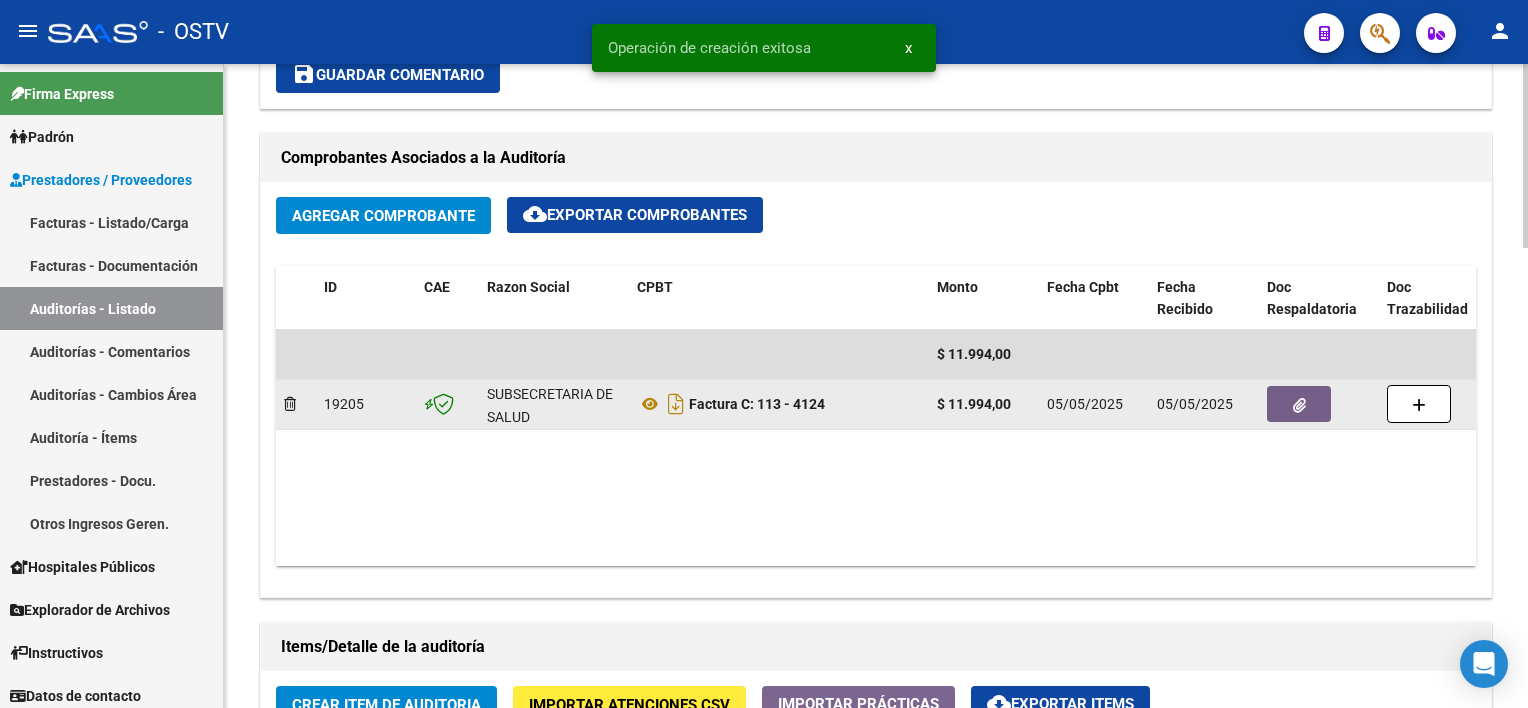 click 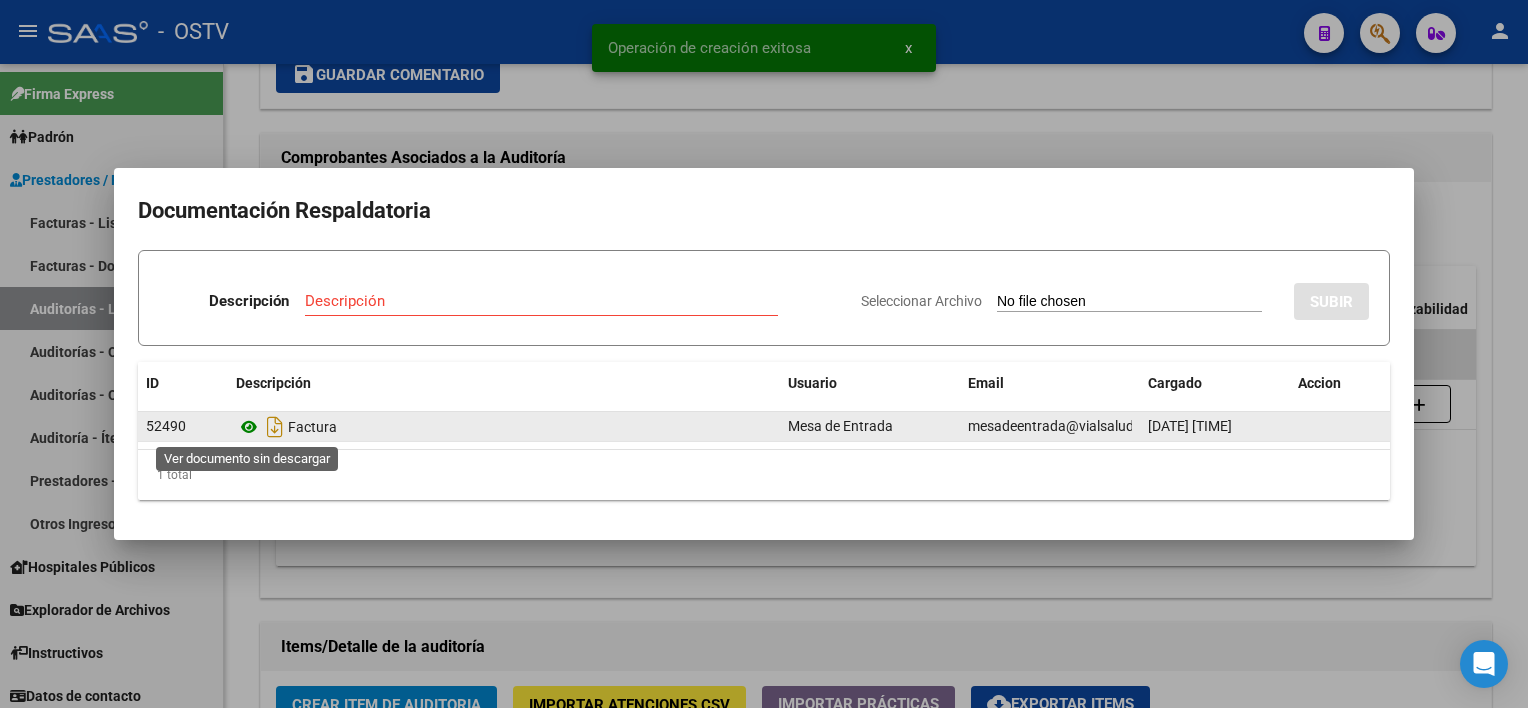 click 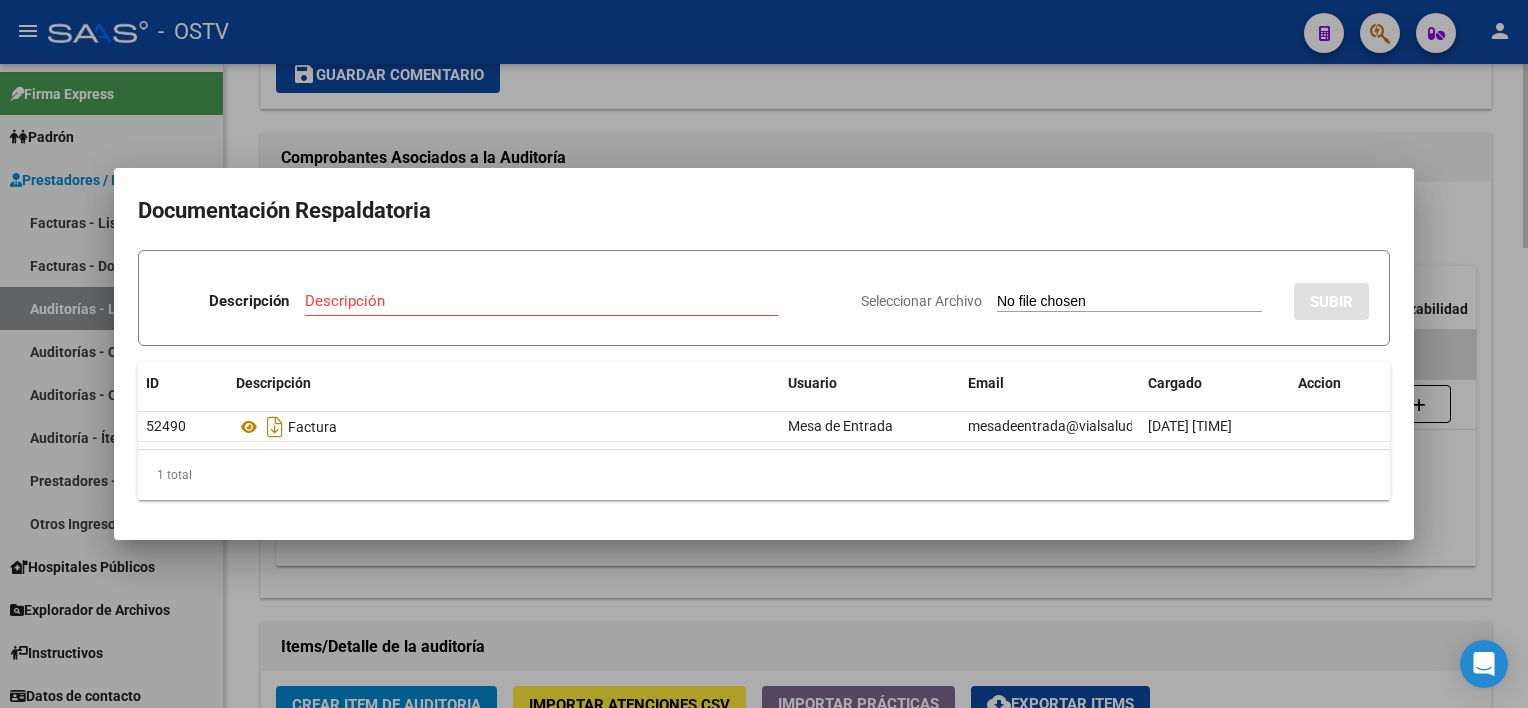 drag, startPoint x: 648, startPoint y: 620, endPoint x: 644, endPoint y: 608, distance: 12.649111 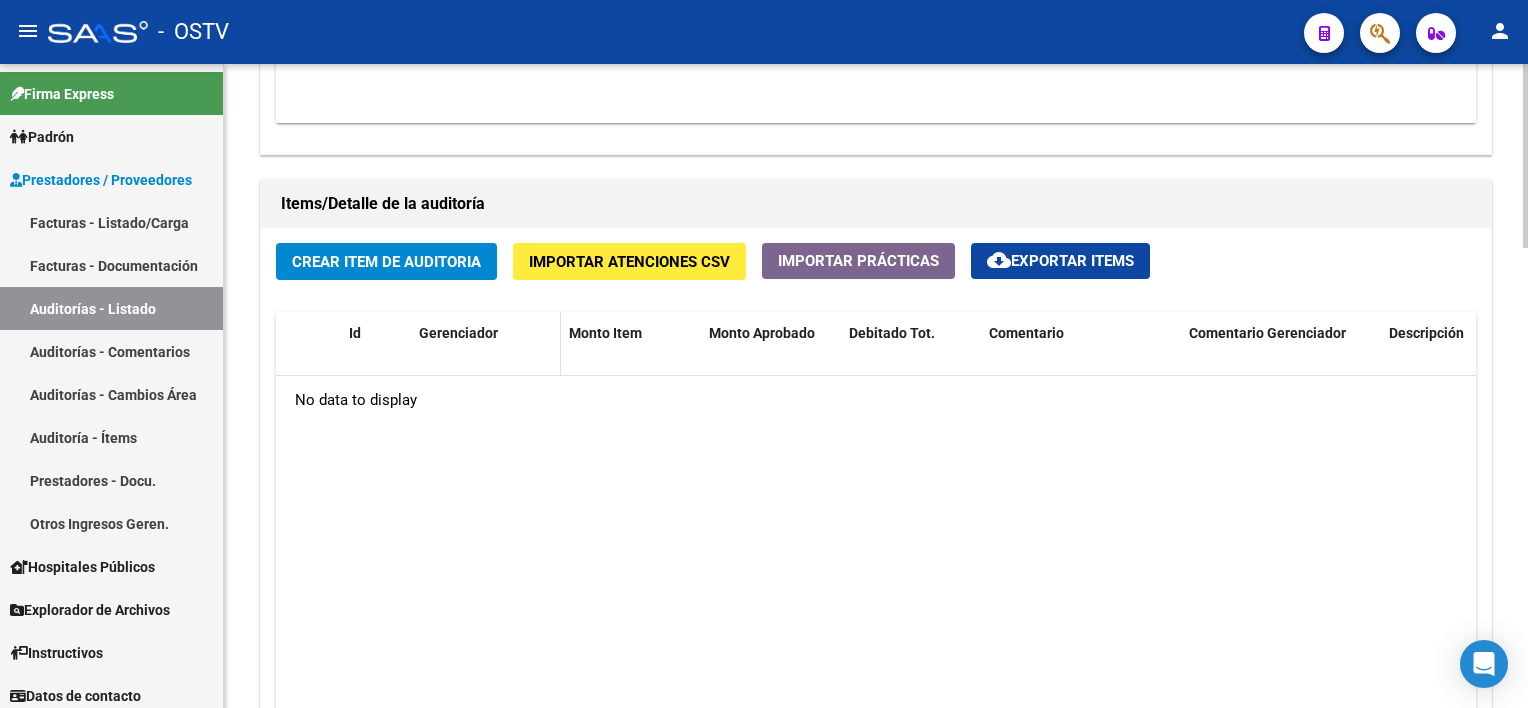 scroll, scrollTop: 1400, scrollLeft: 0, axis: vertical 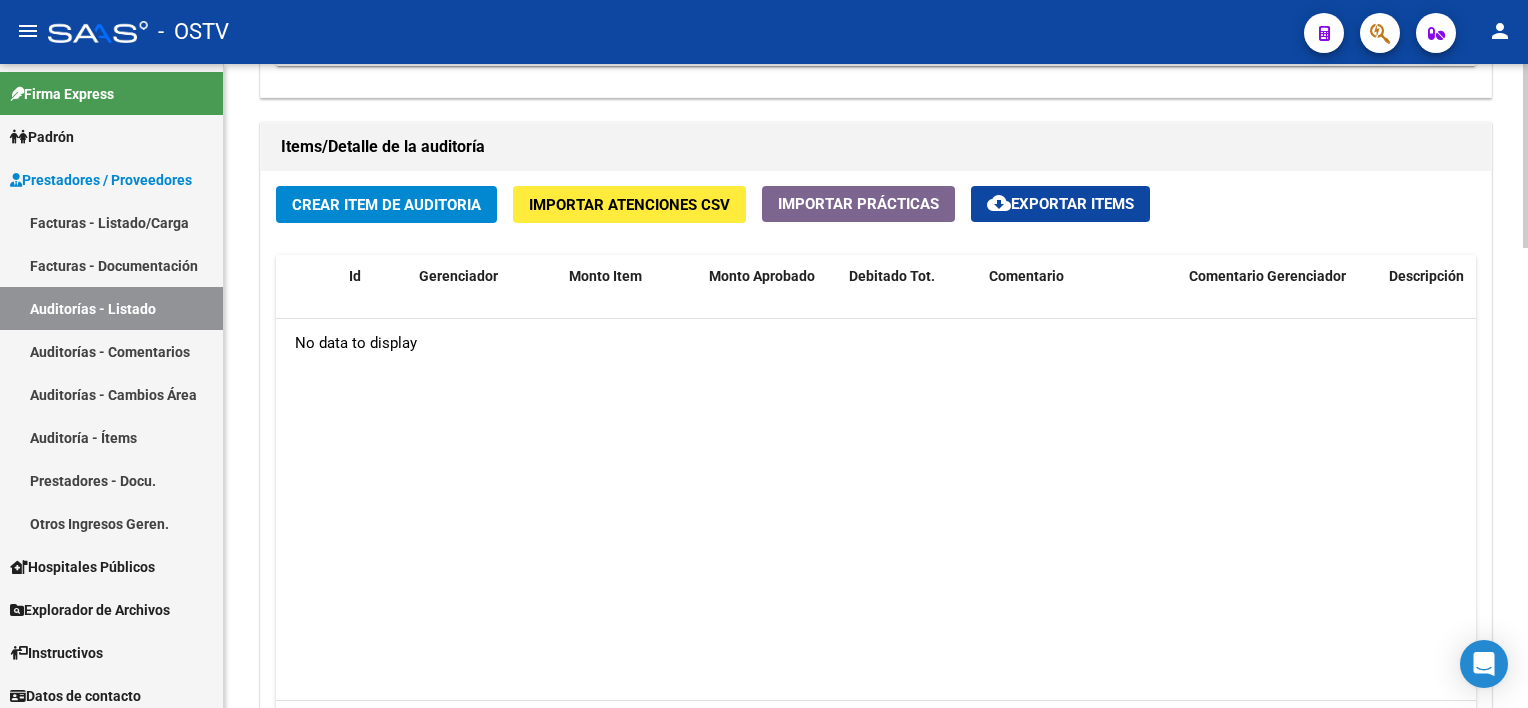 click on "Crear Item de Auditoria" 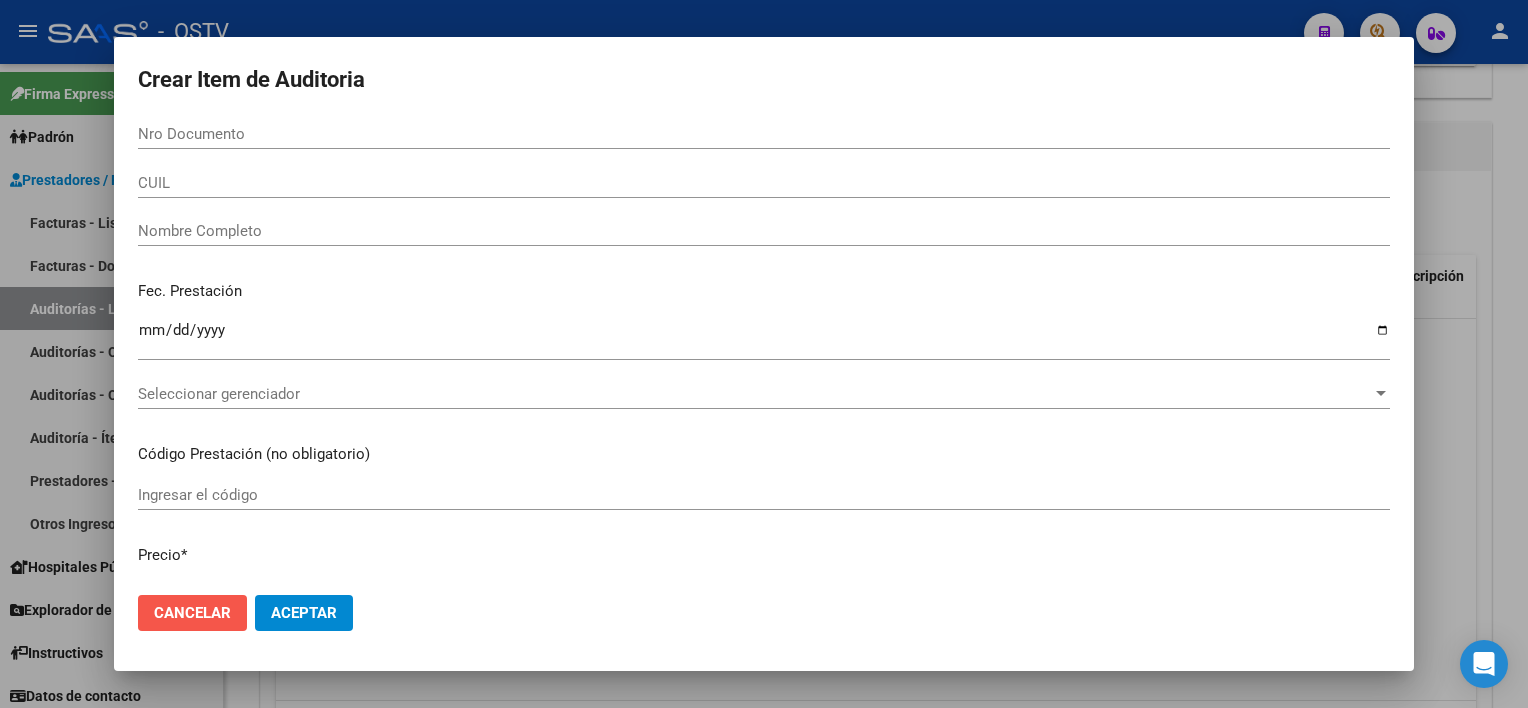 click on "Cancelar" 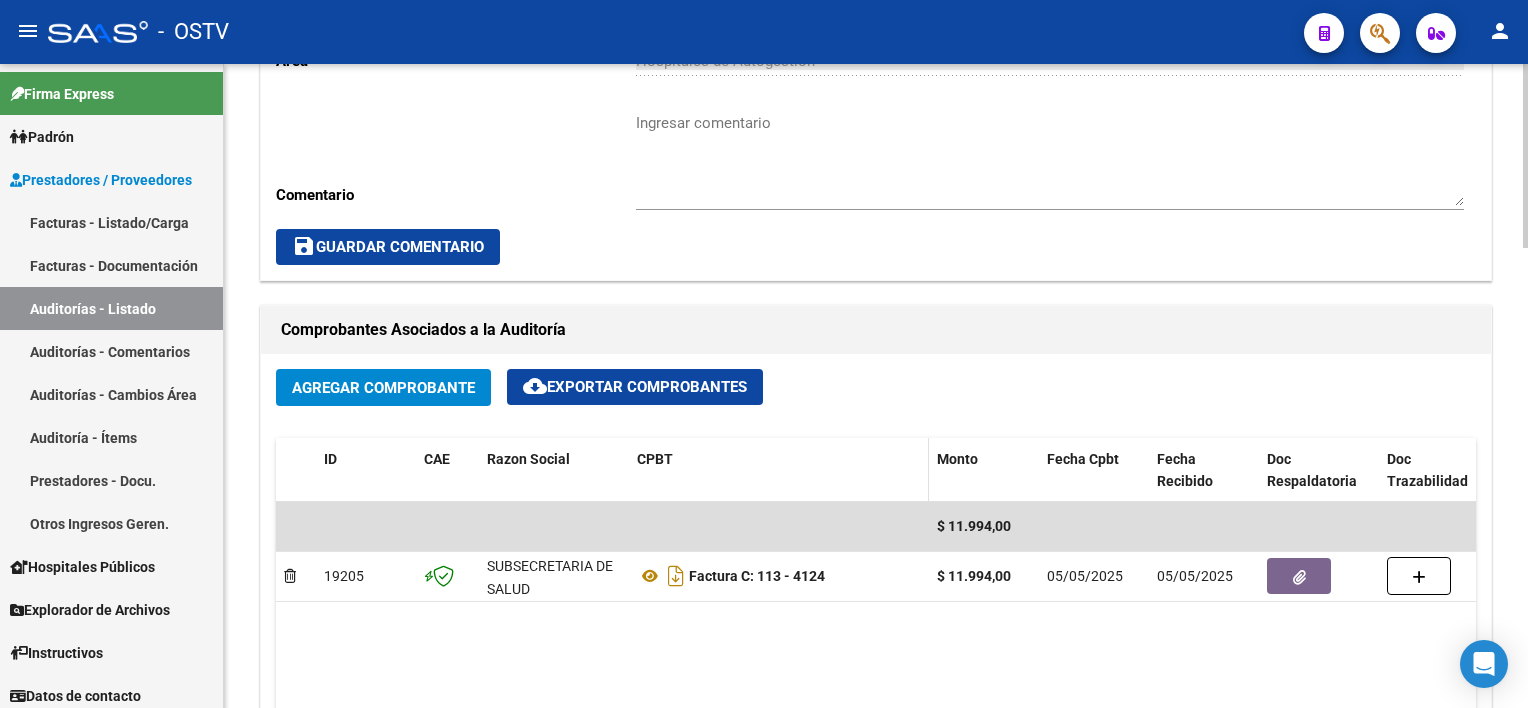 scroll, scrollTop: 600, scrollLeft: 0, axis: vertical 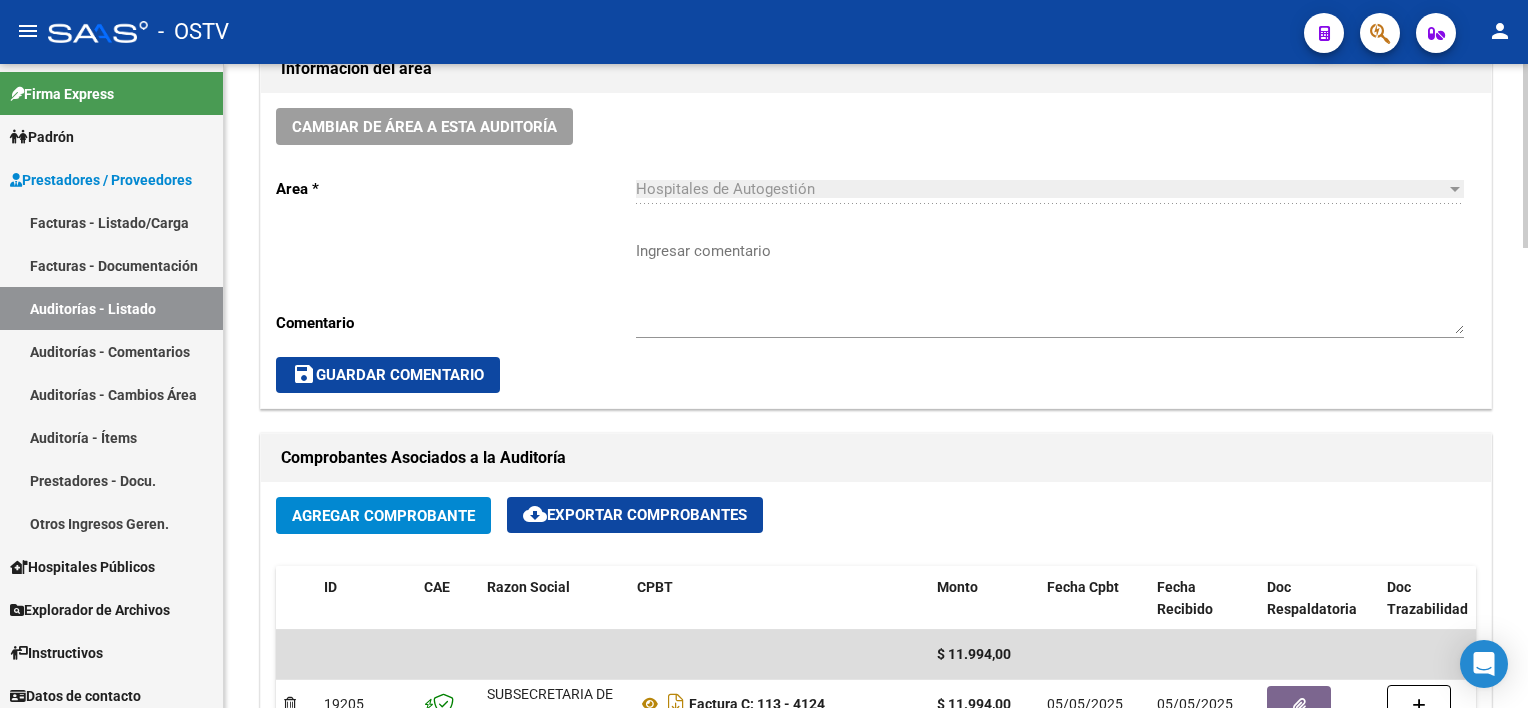 click on "Ingresar comentario" at bounding box center [1050, 287] 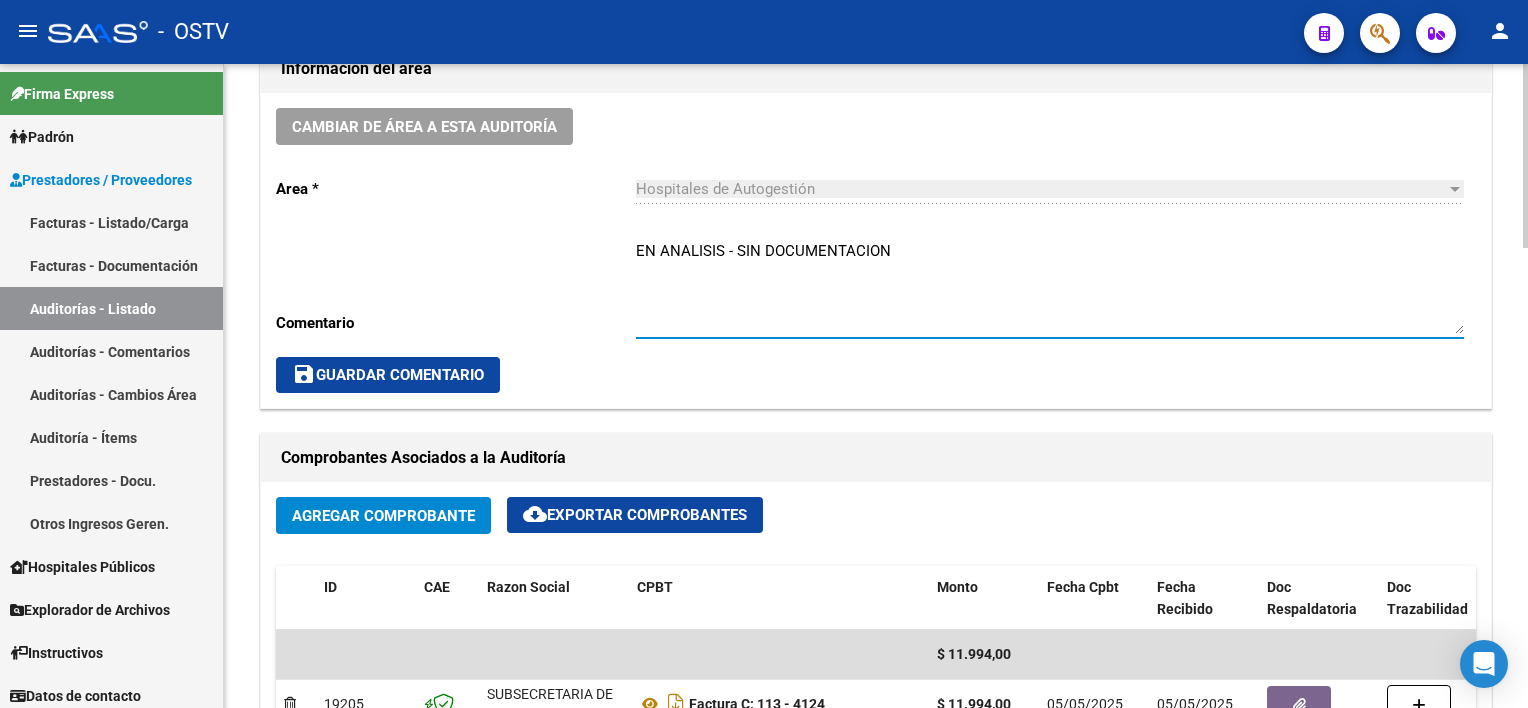 type on "EN ANALISIS - SIN DOCUMENTACION" 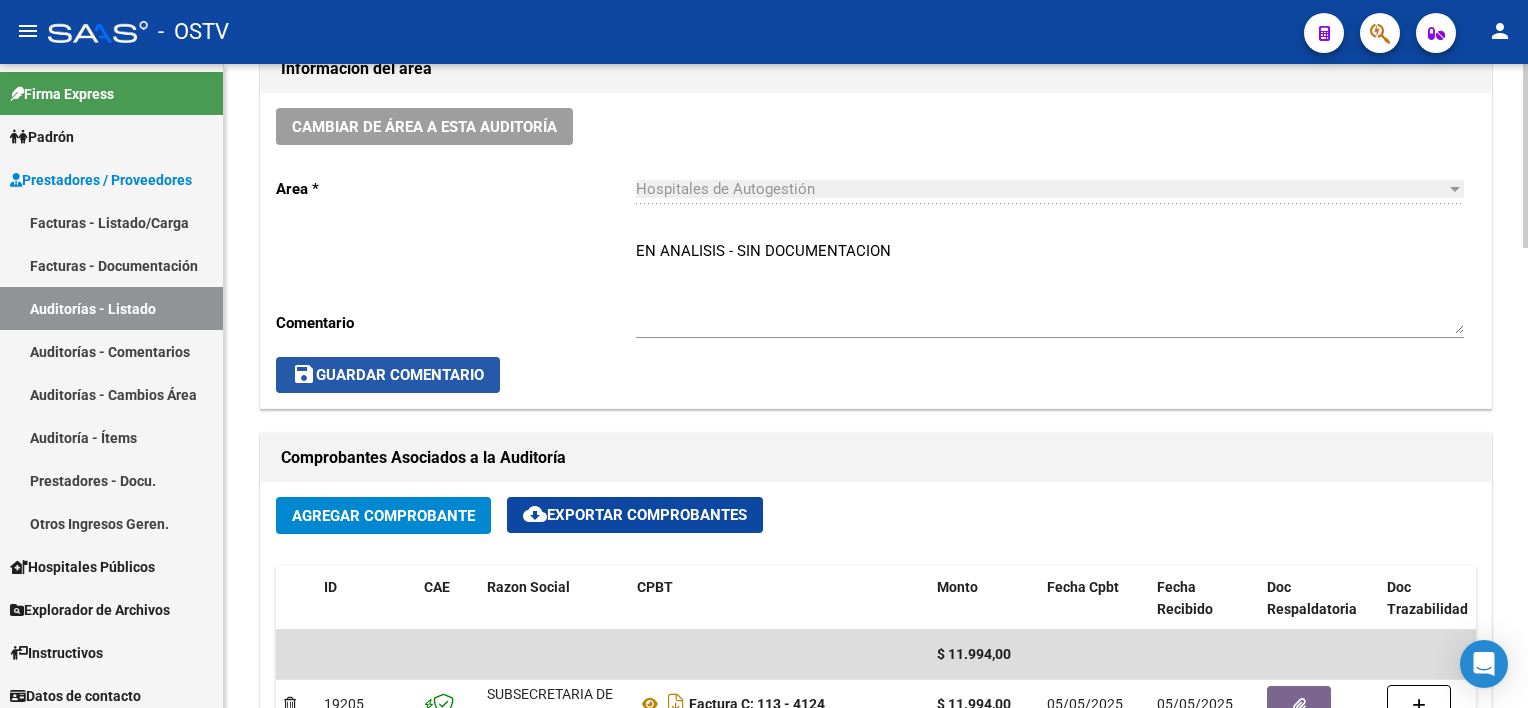 click on "save  Guardar Comentario" 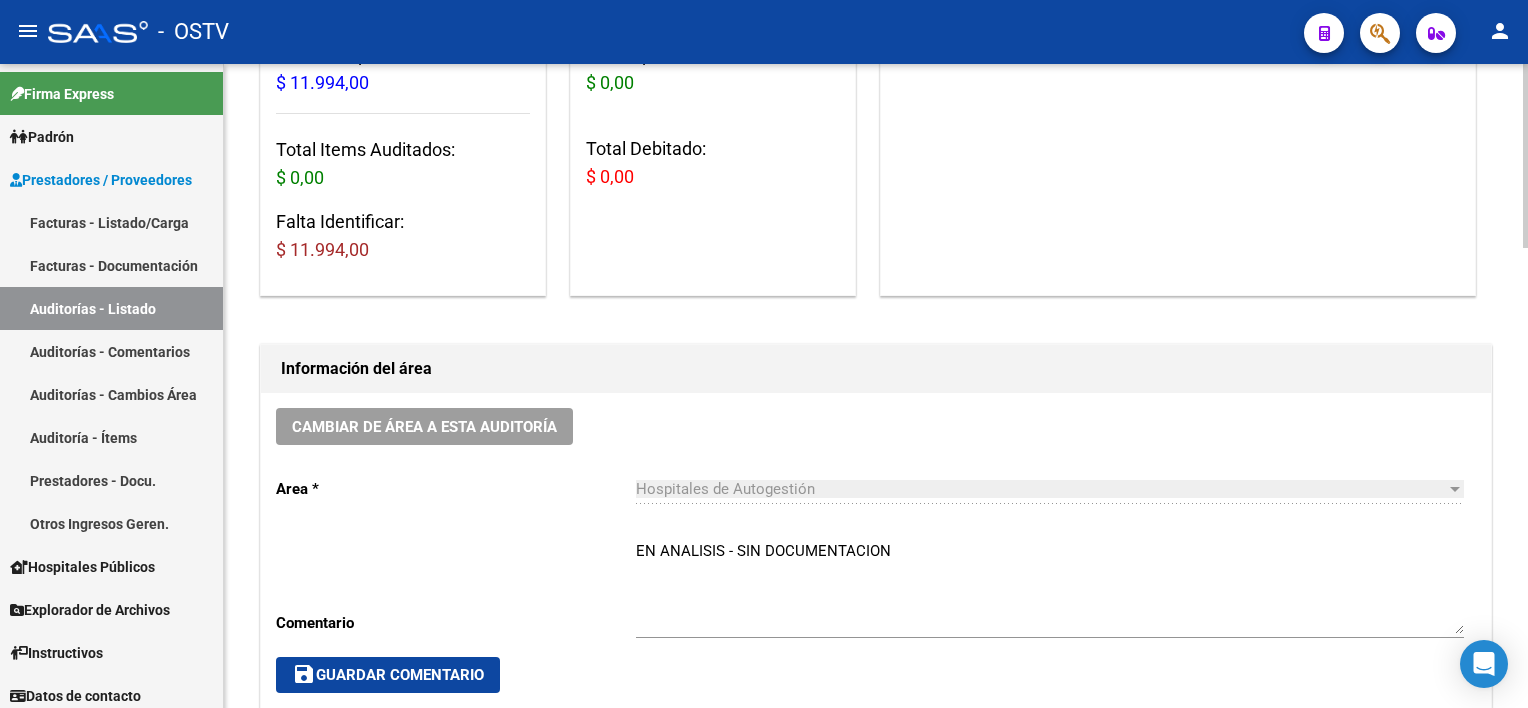 scroll, scrollTop: 0, scrollLeft: 0, axis: both 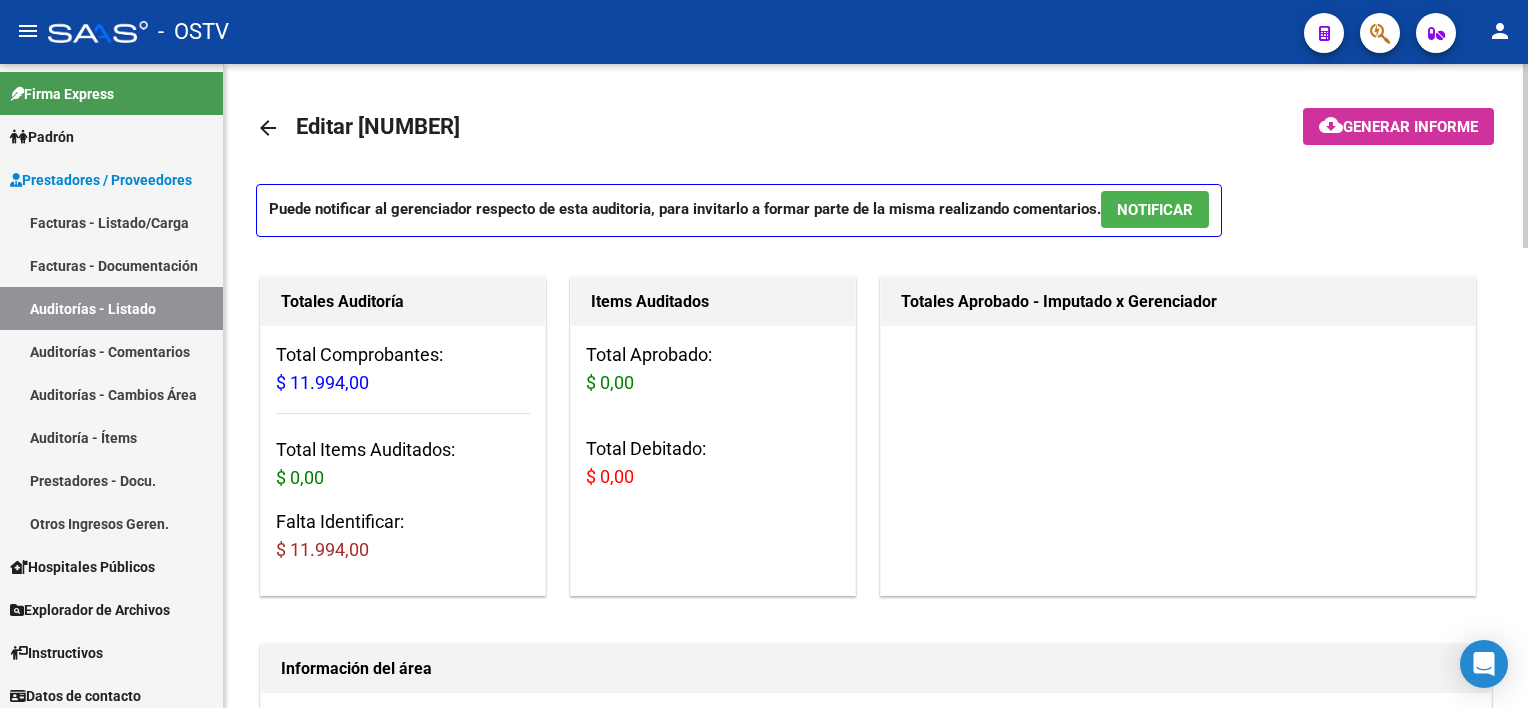 click on "arrow_back" 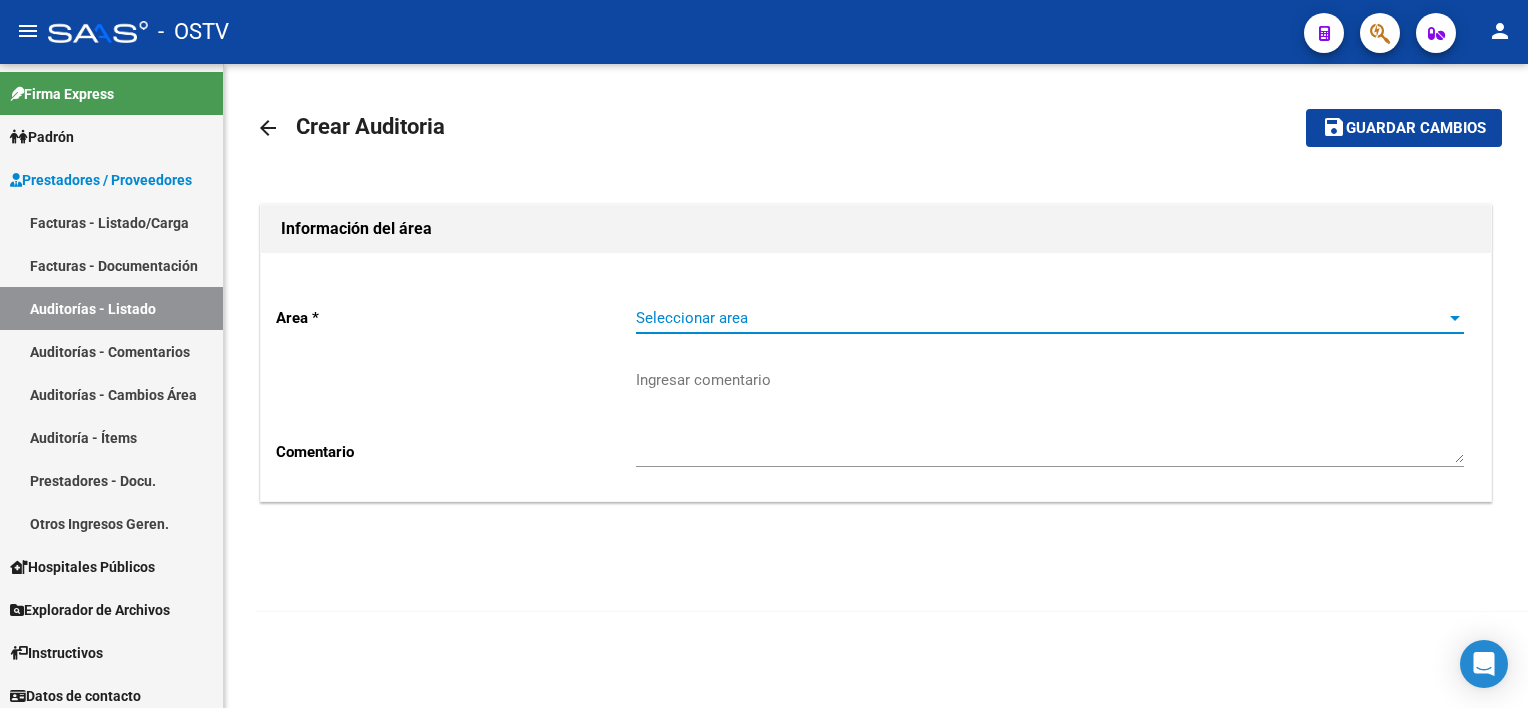click on "Seleccionar area" at bounding box center (1041, 318) 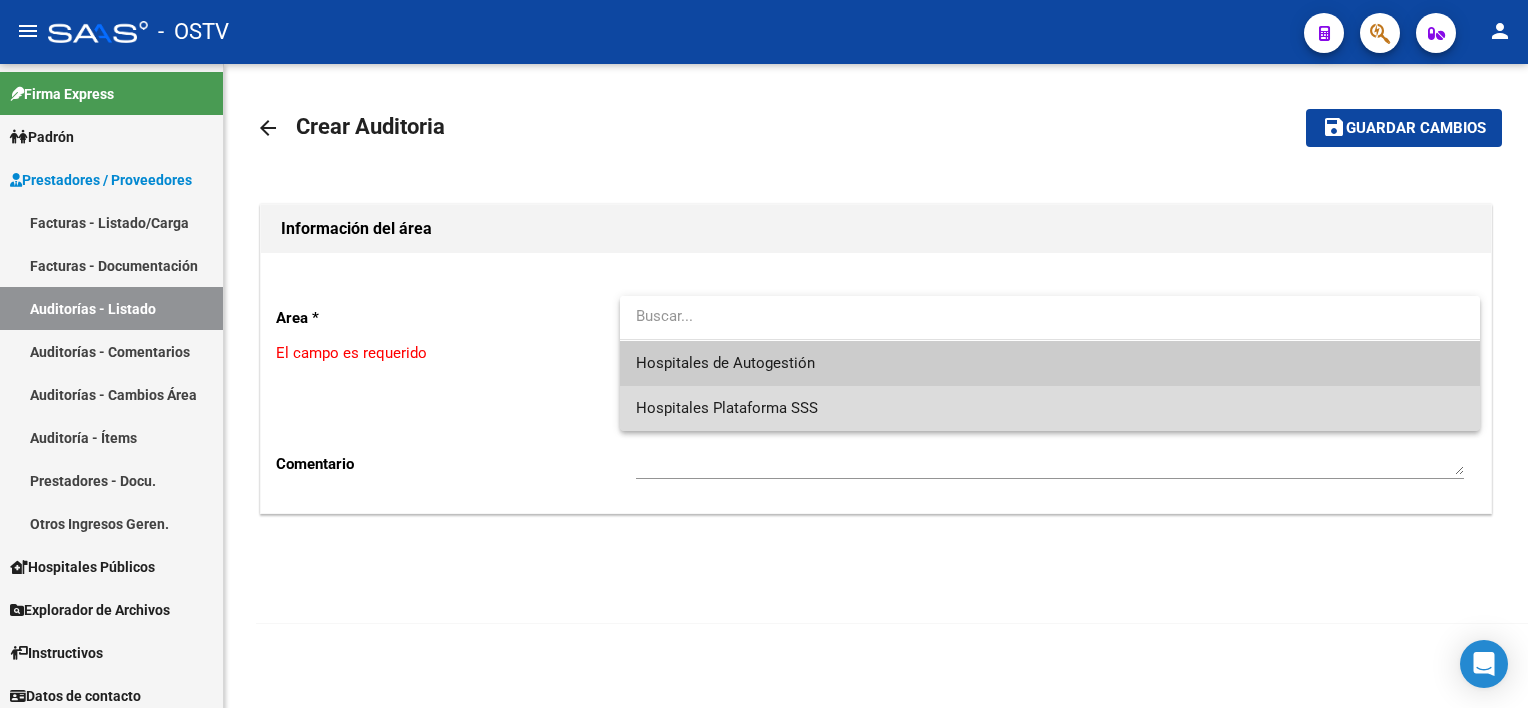 click on "Hospitales Plataforma SSS" at bounding box center [1050, 408] 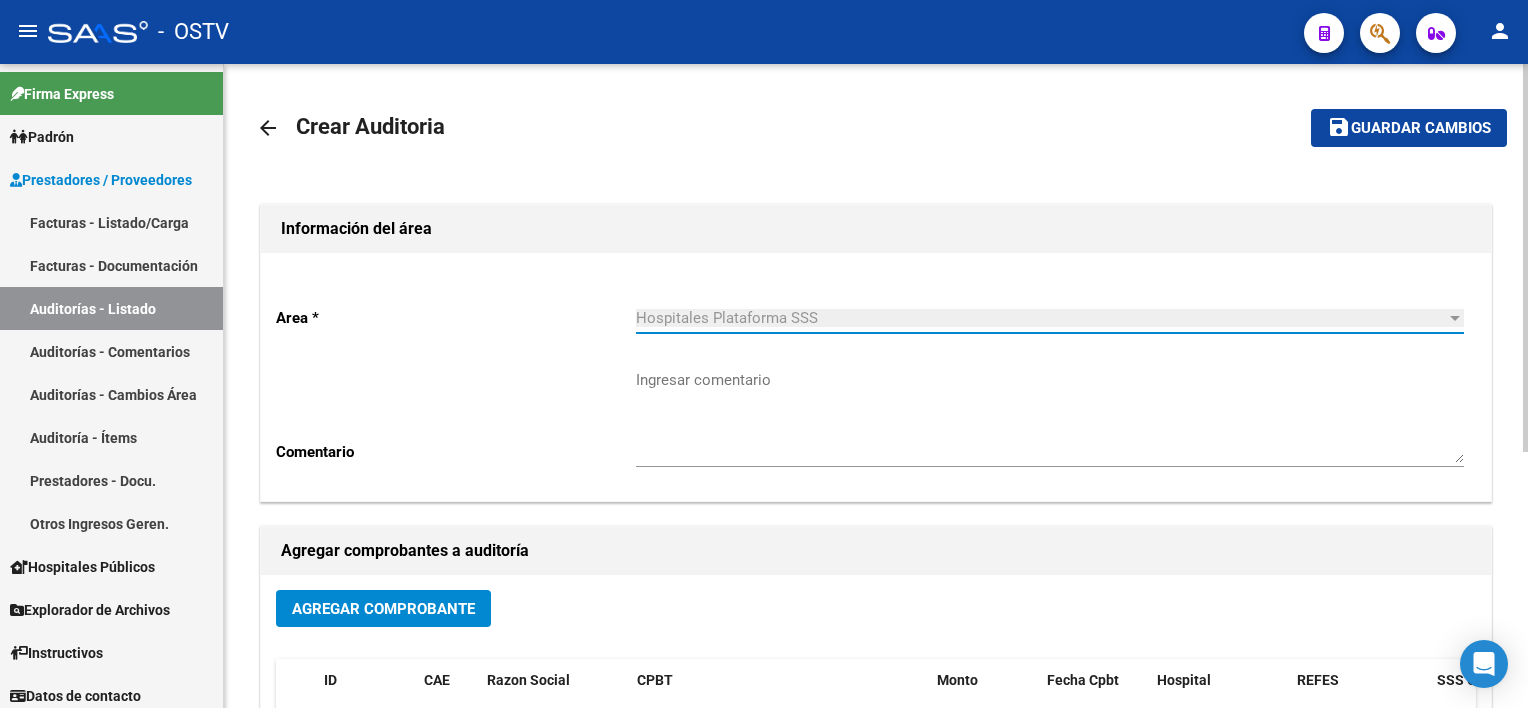 click on "Hospitales Plataforma SSS" at bounding box center [727, 318] 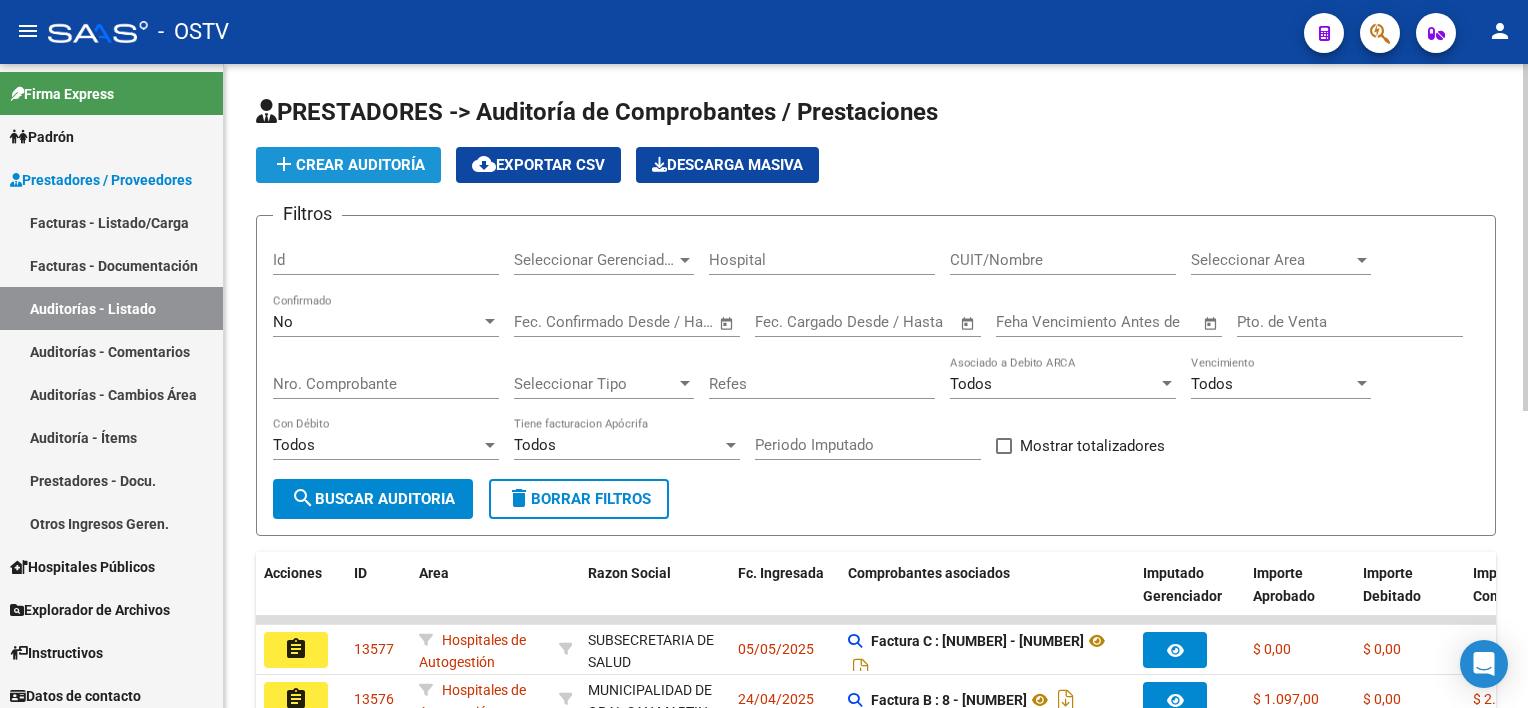 click on "add  Crear Auditoría" 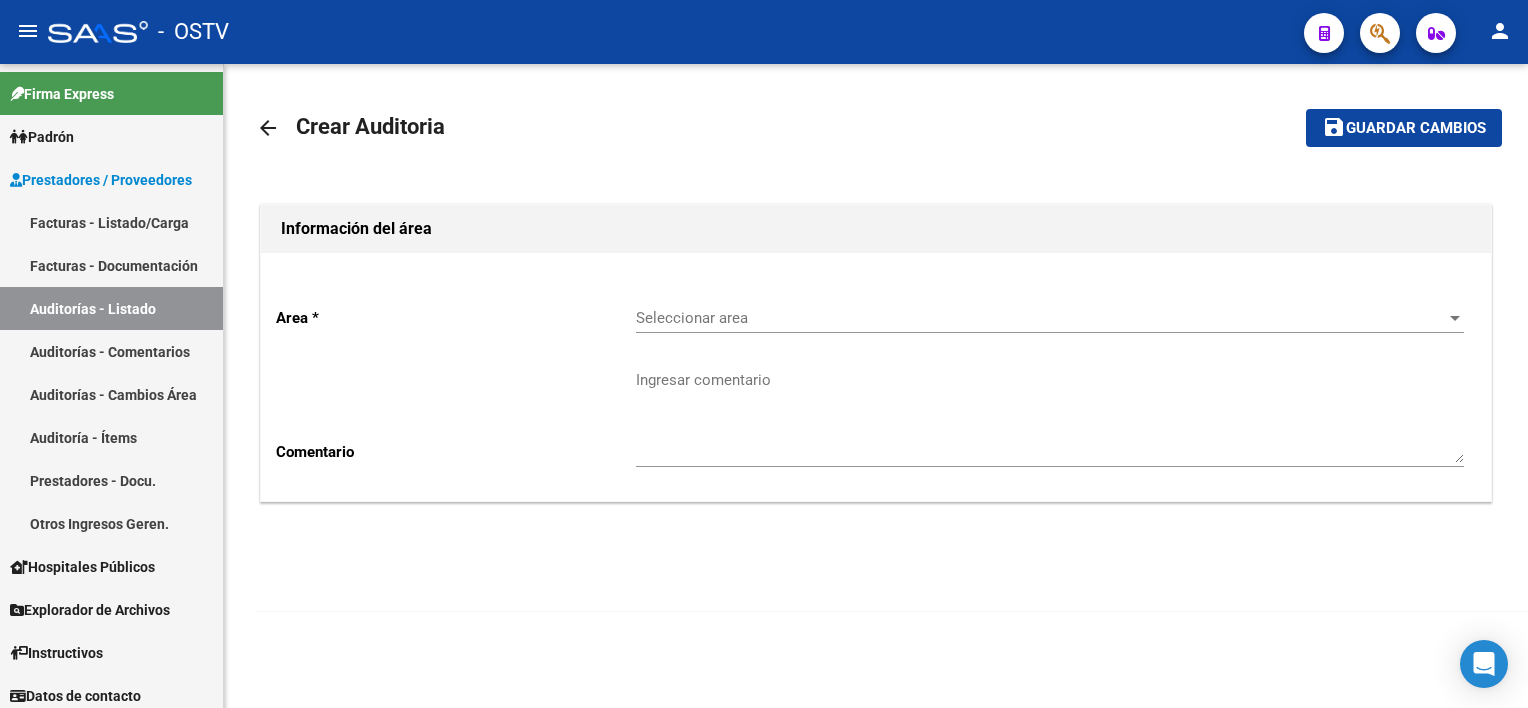 click on "Seleccionar area Seleccionar area" 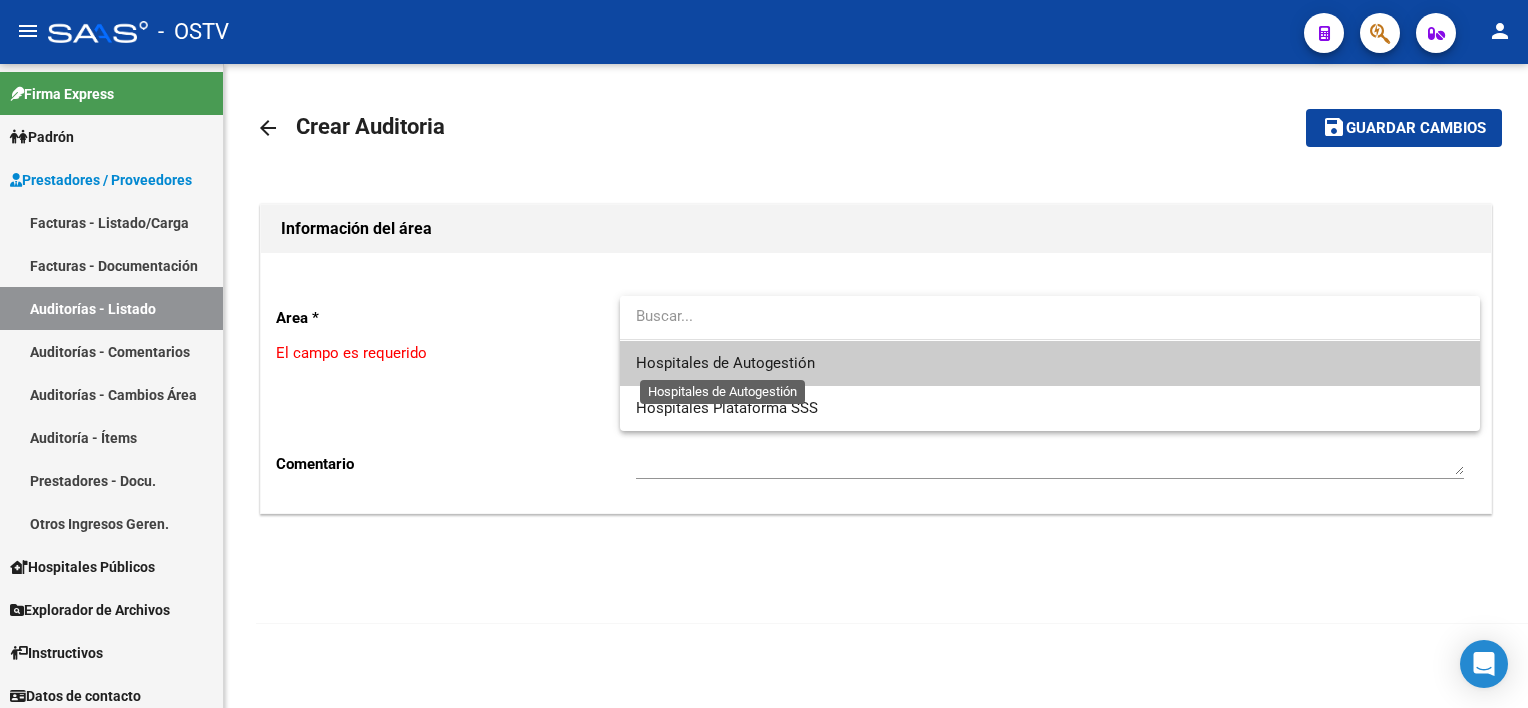 click on "Hospitales de Autogestión" at bounding box center (725, 363) 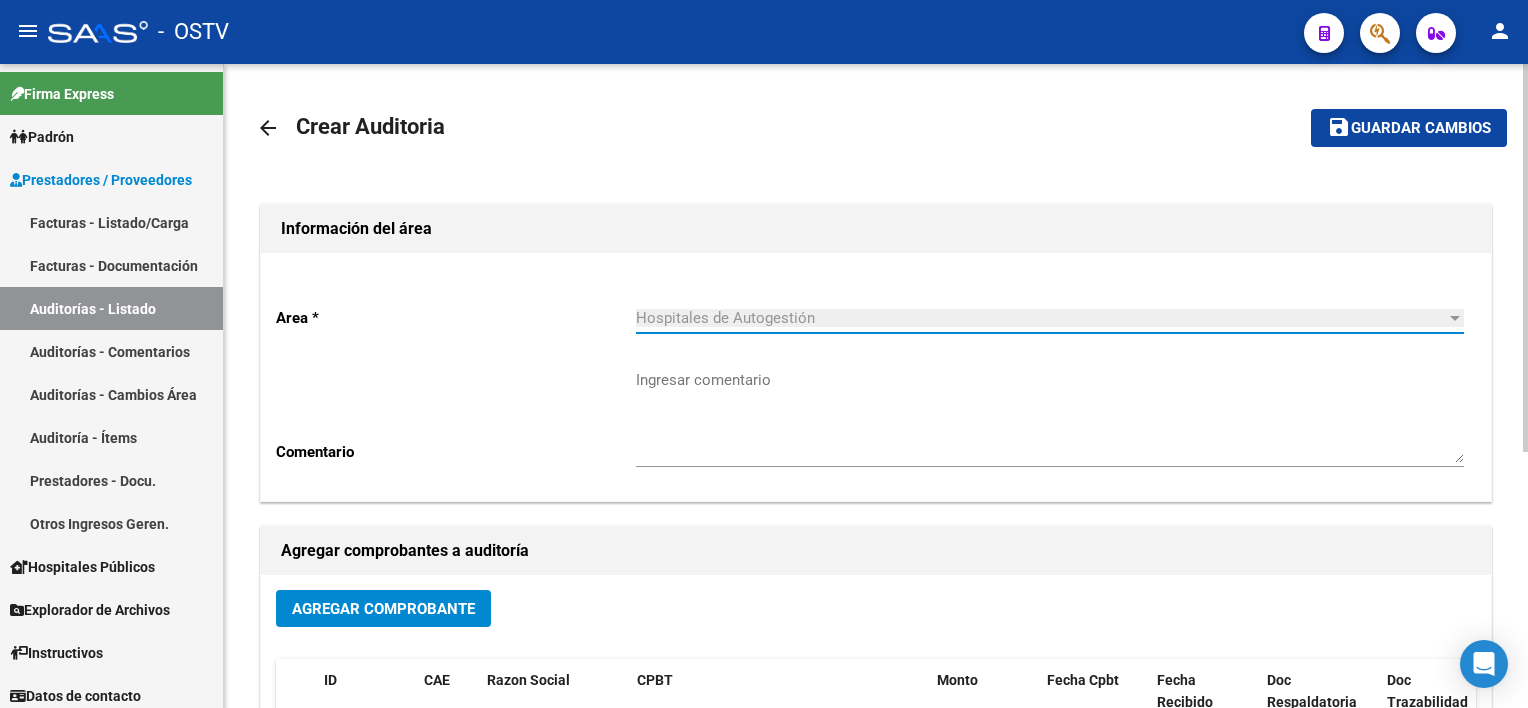 click on "Agregar Comprobante" 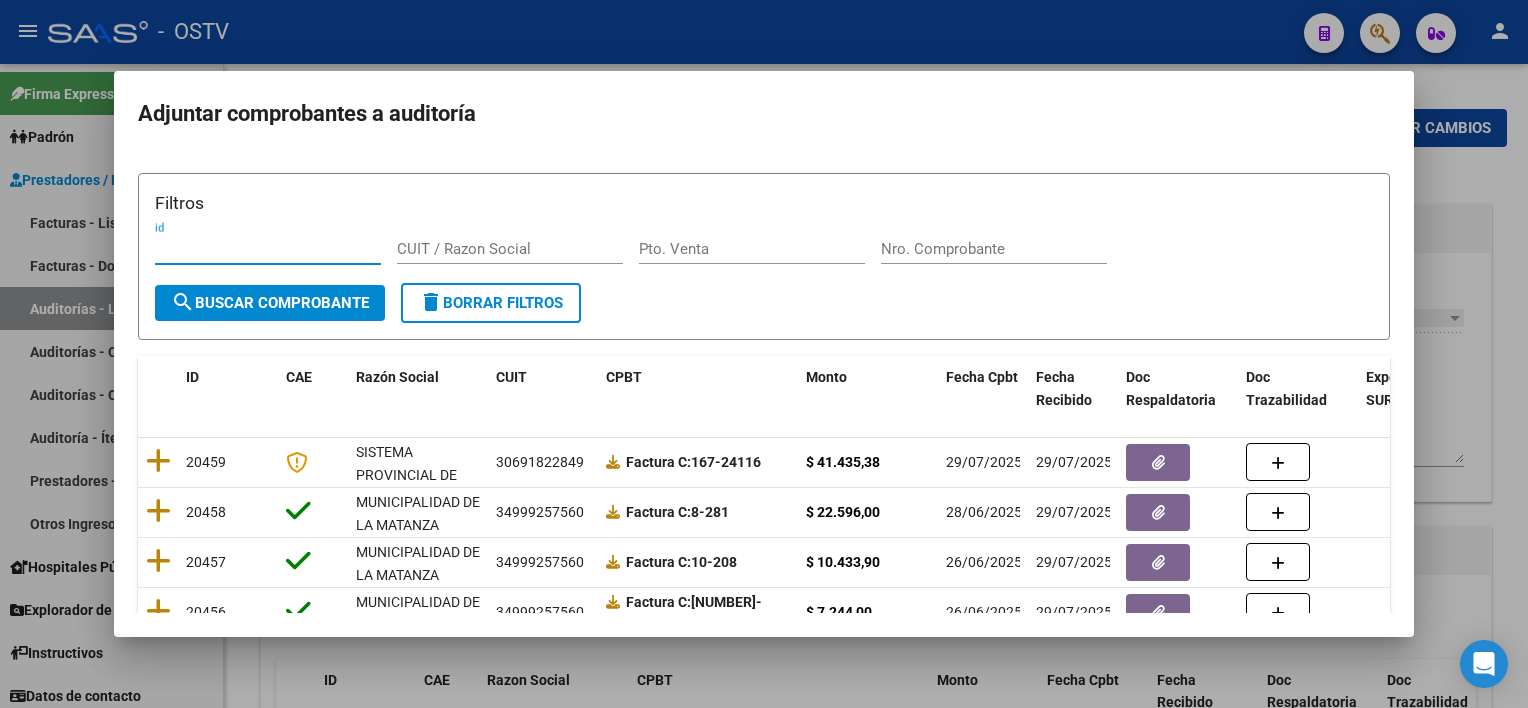 click on "Nro. Comprobante" at bounding box center [994, 249] 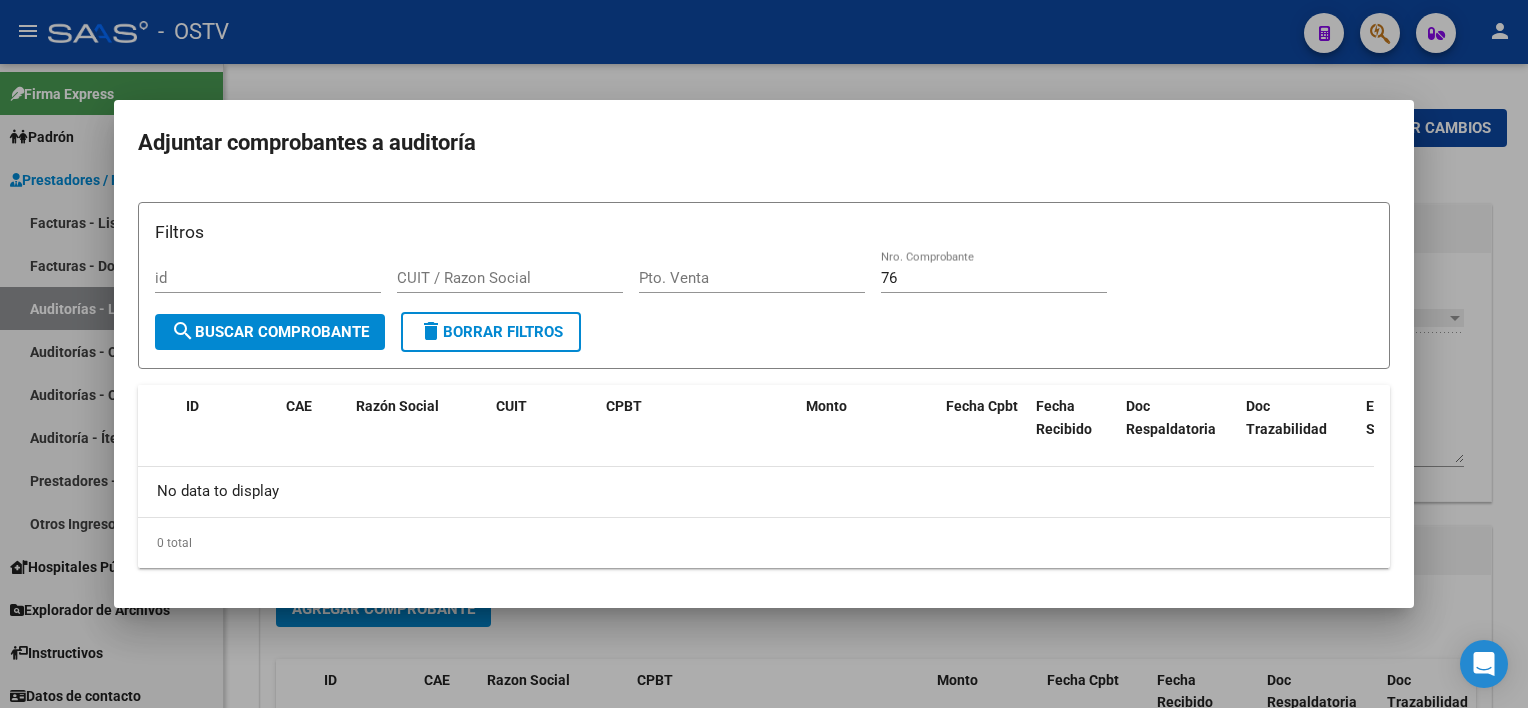click on "76 Nro. Comprobante" at bounding box center (994, 278) 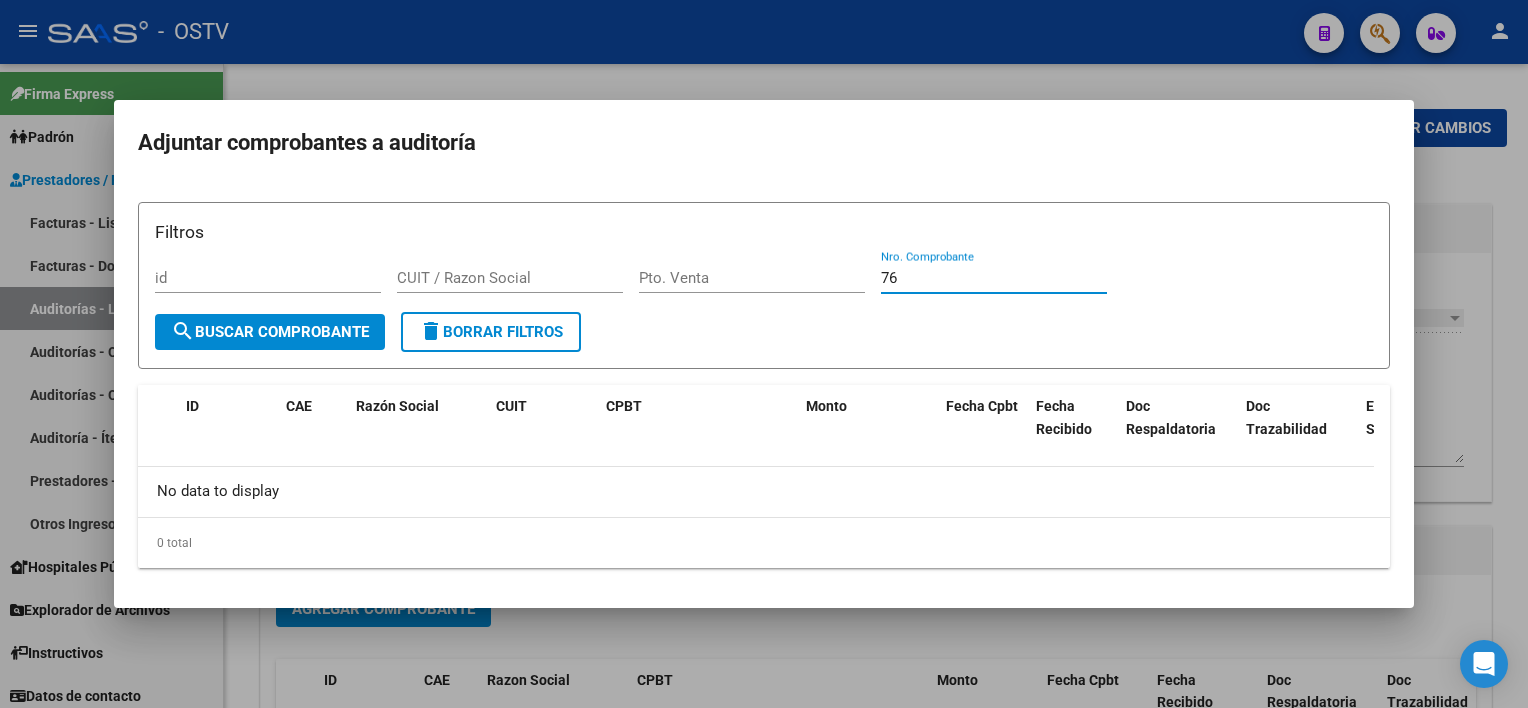 drag, startPoint x: 900, startPoint y: 276, endPoint x: 823, endPoint y: 264, distance: 77.92946 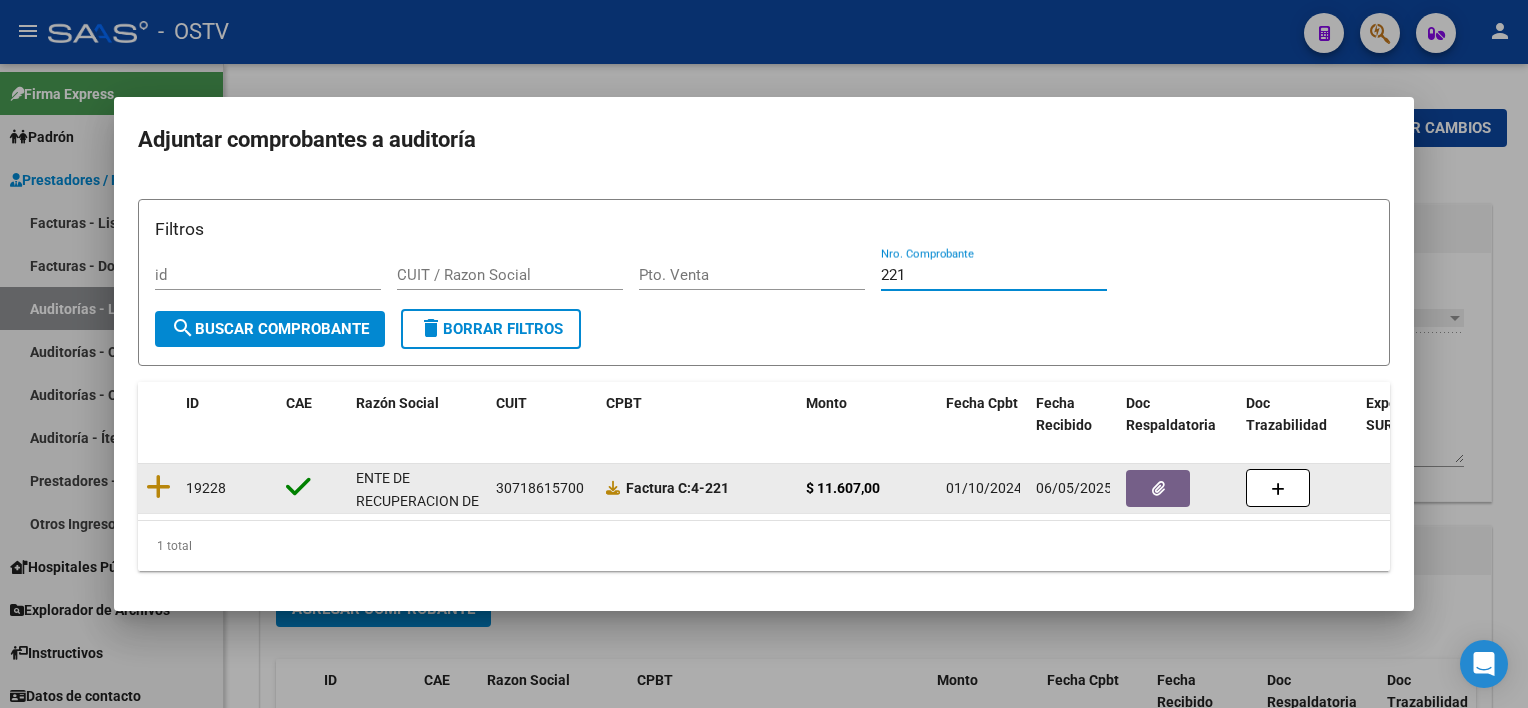 type on "221" 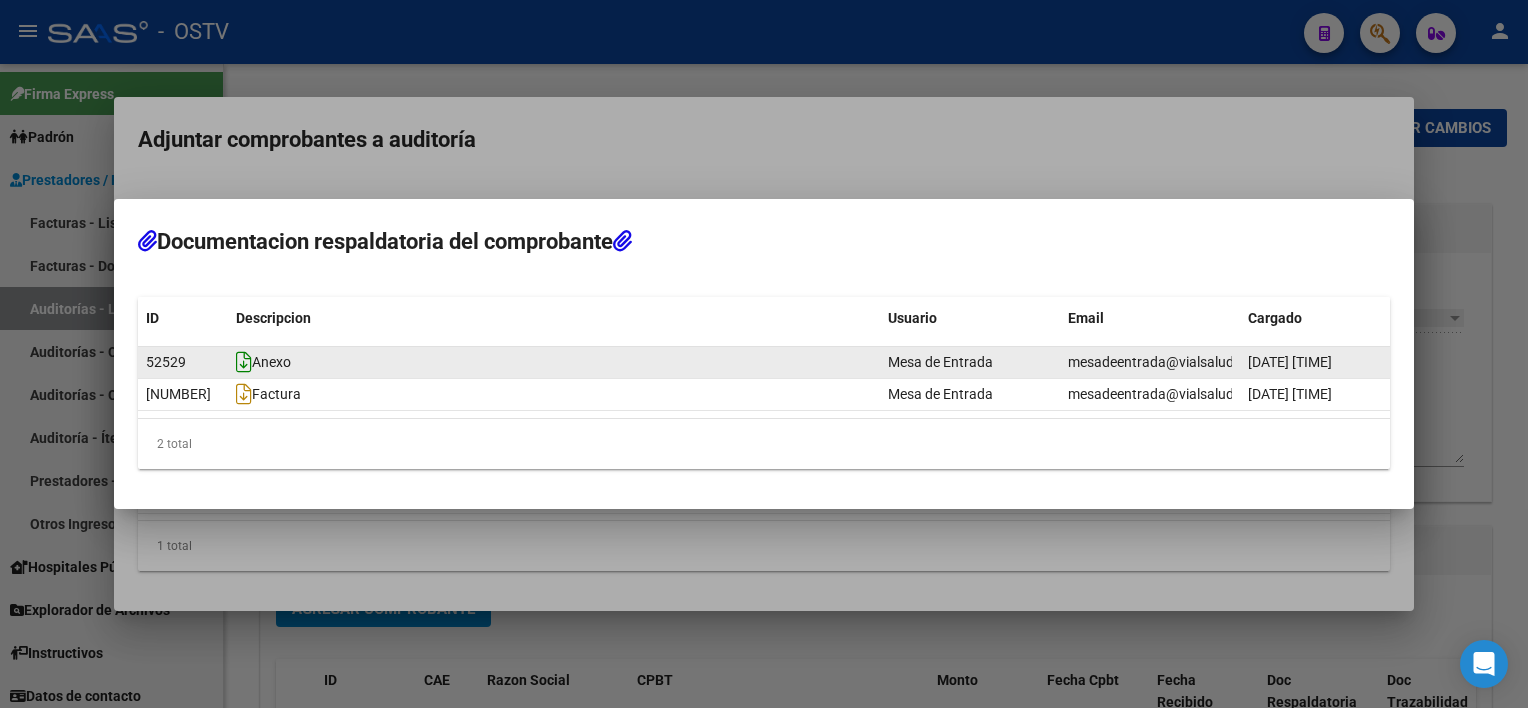 click 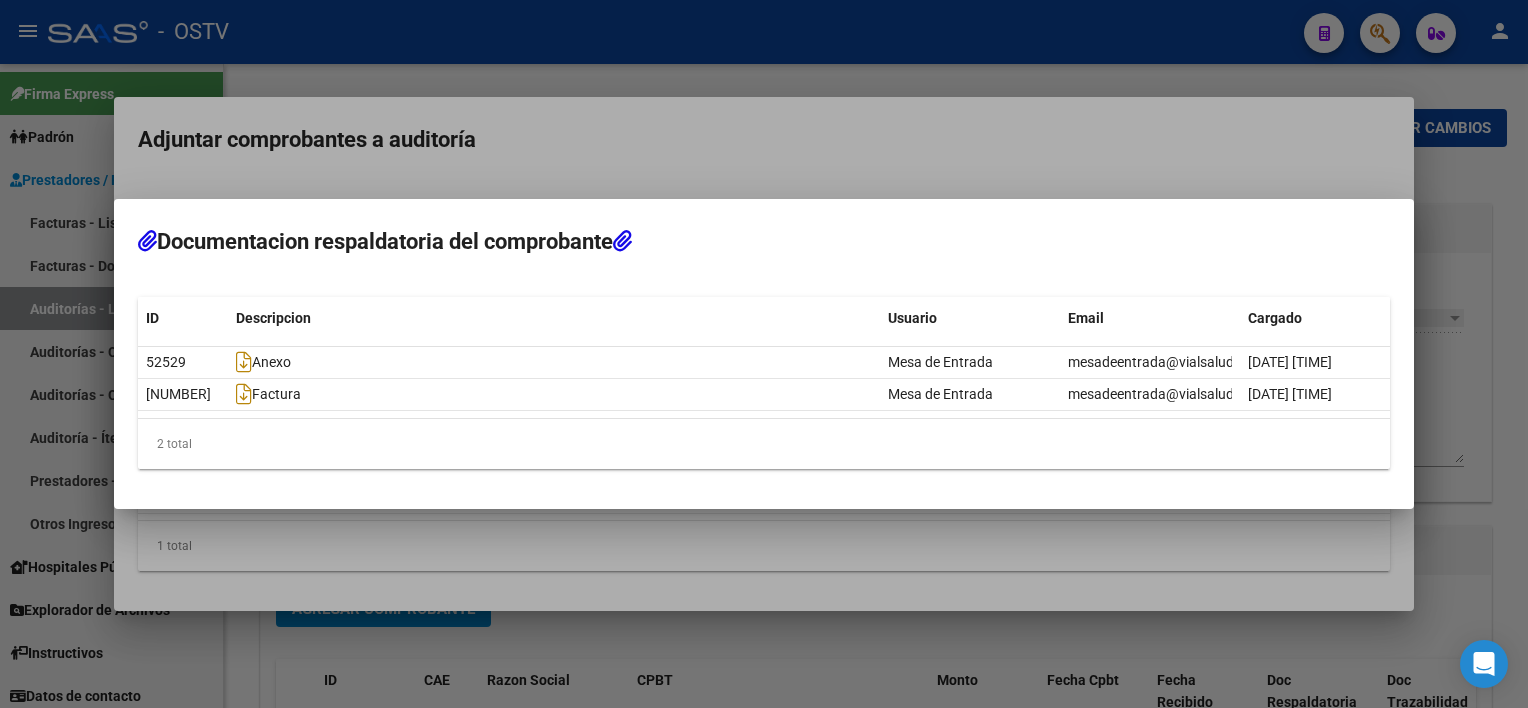 click at bounding box center (764, 354) 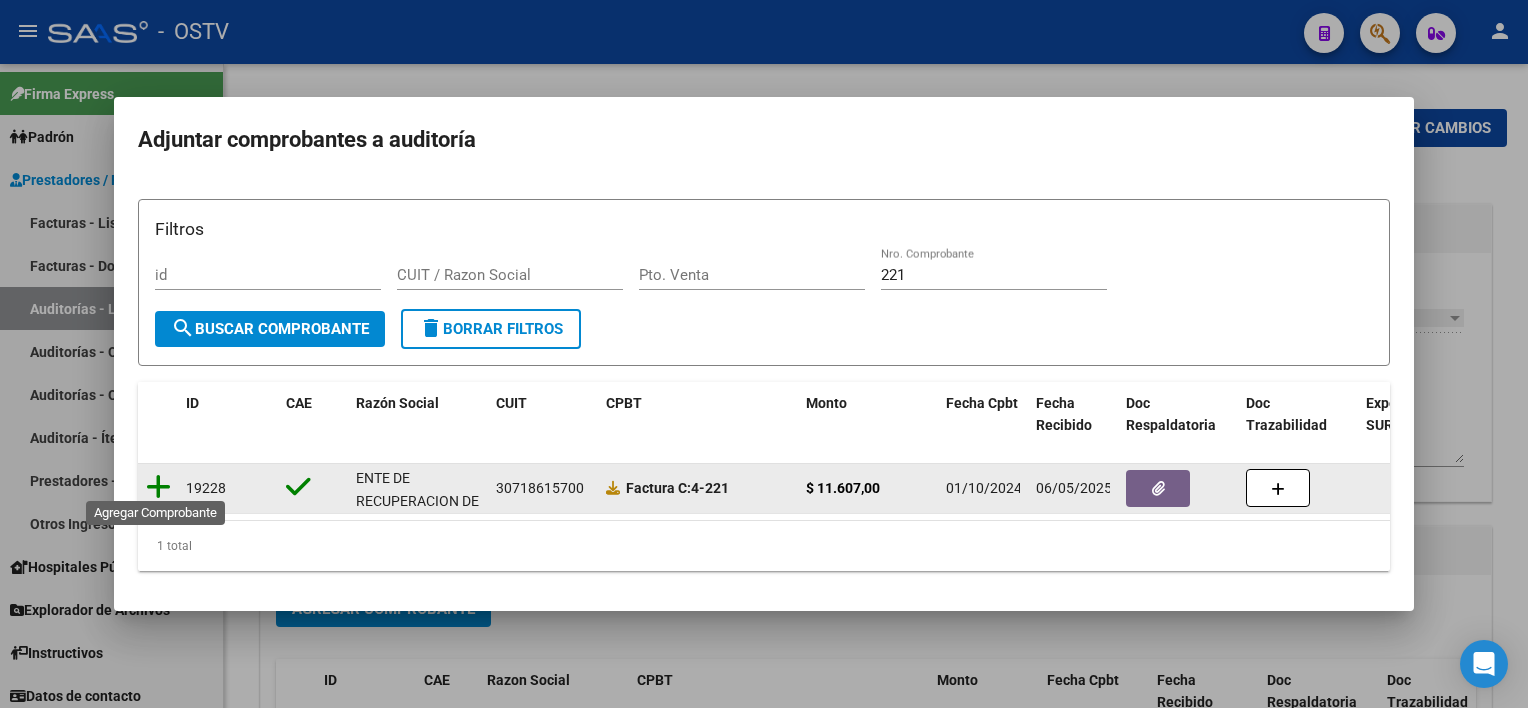 click 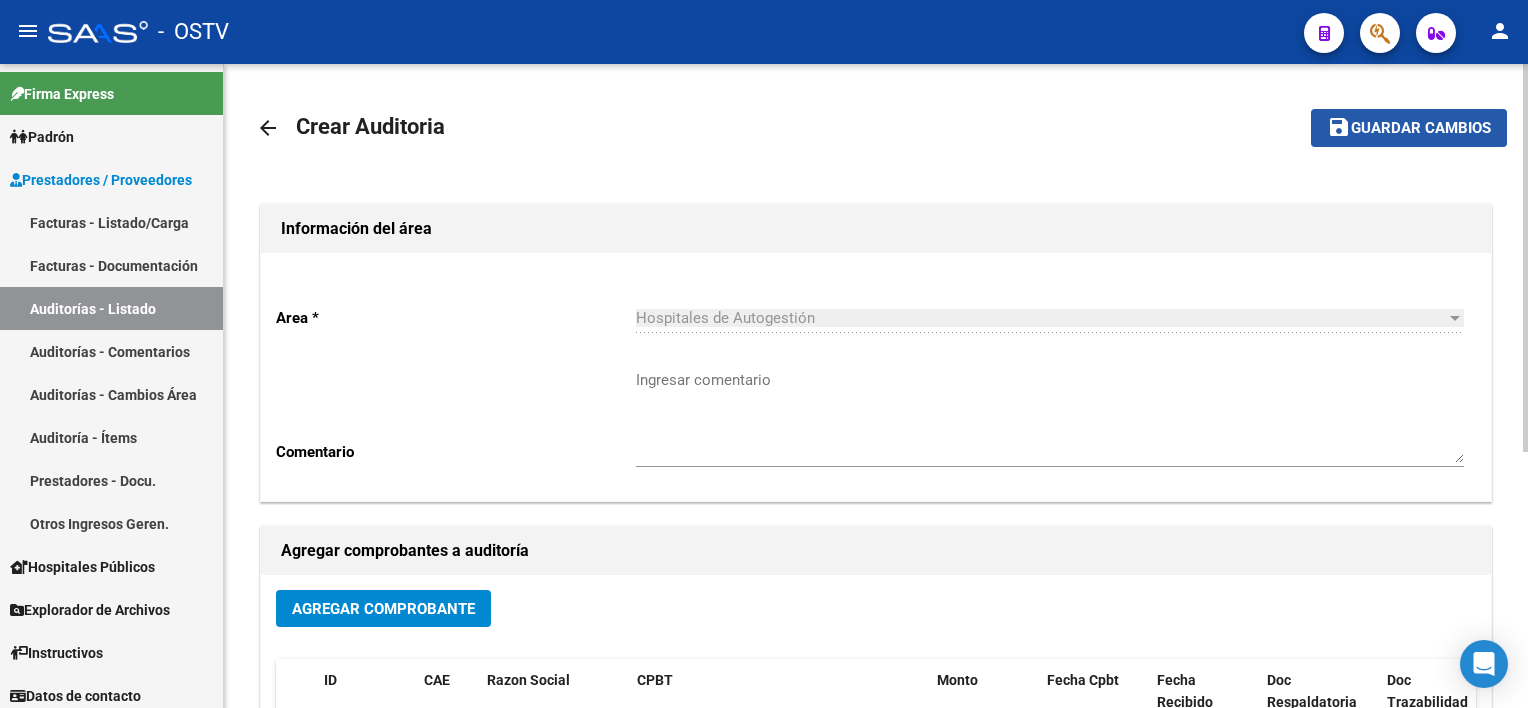 click on "Guardar cambios" 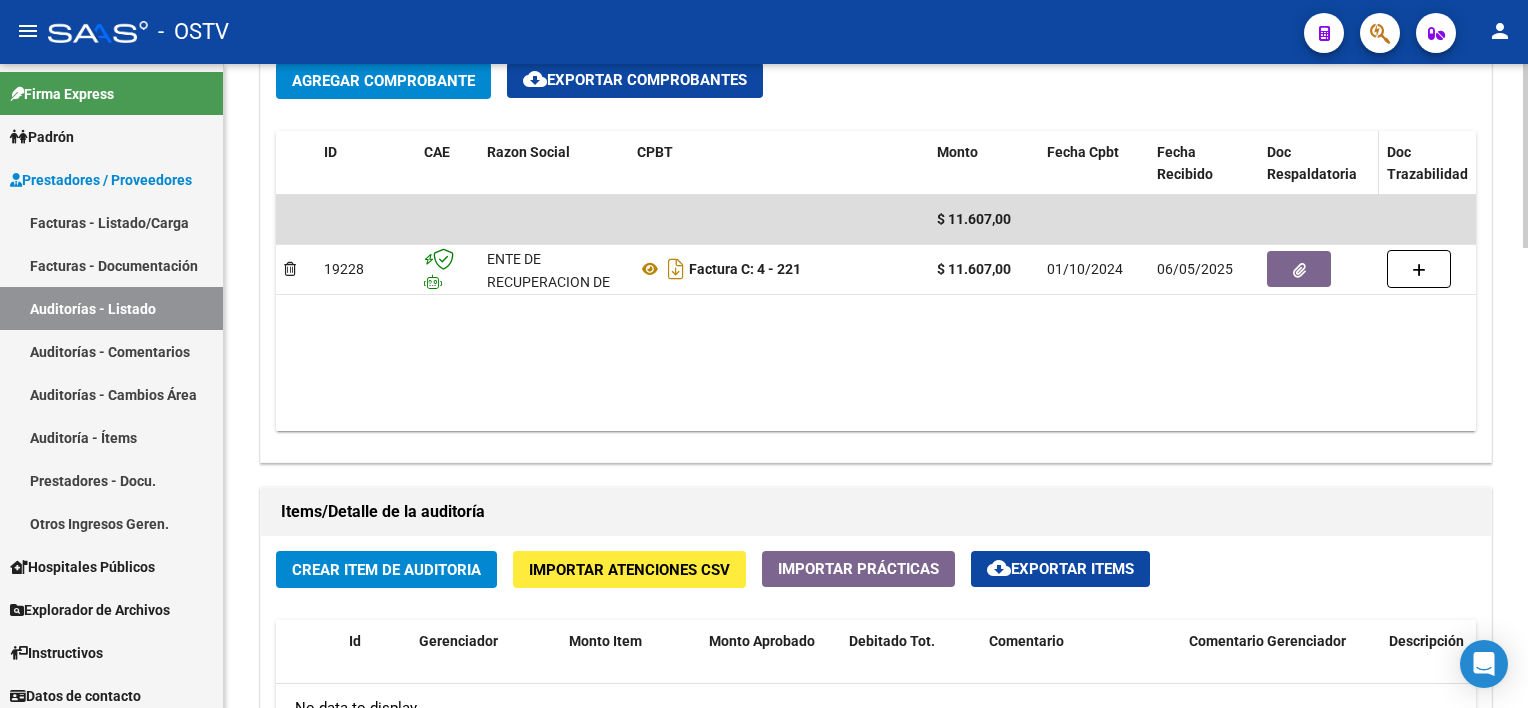 scroll, scrollTop: 1100, scrollLeft: 0, axis: vertical 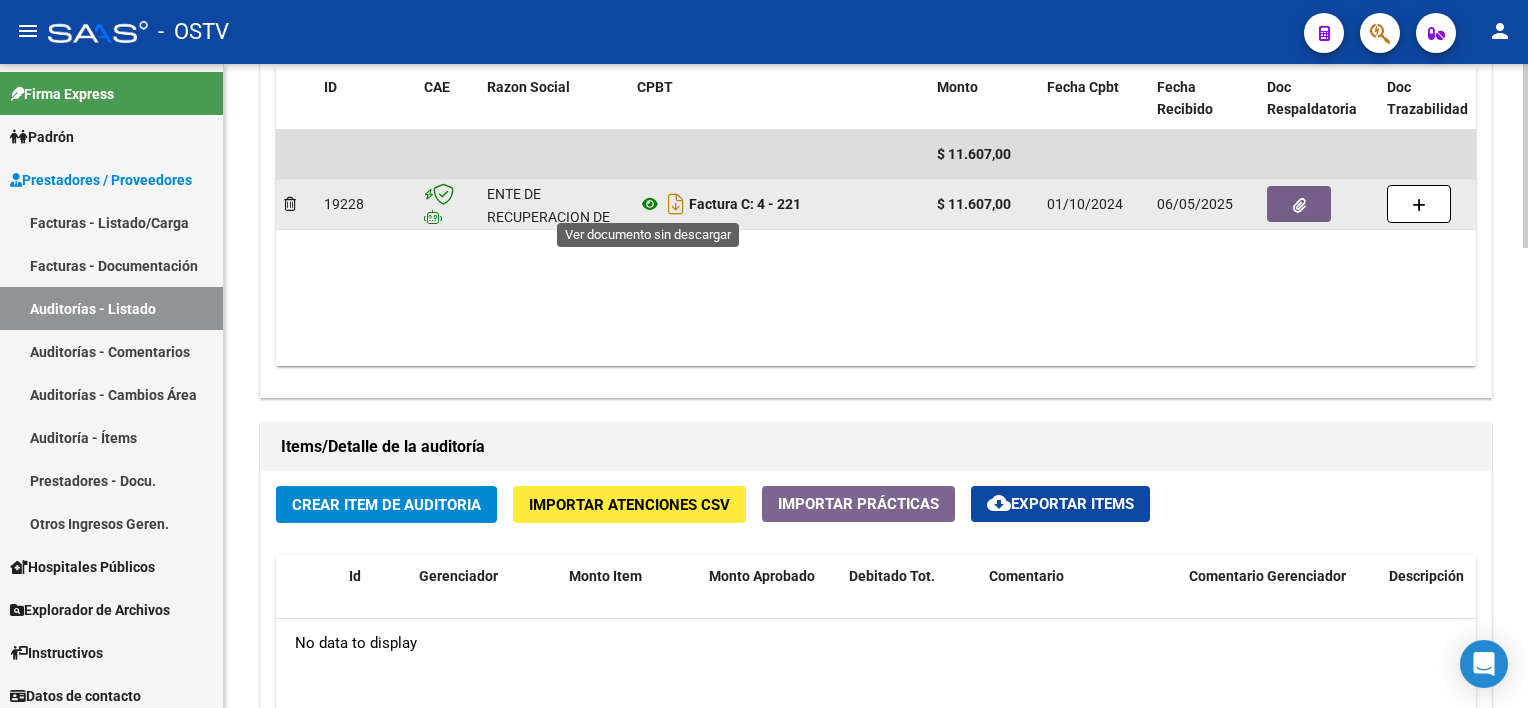 click 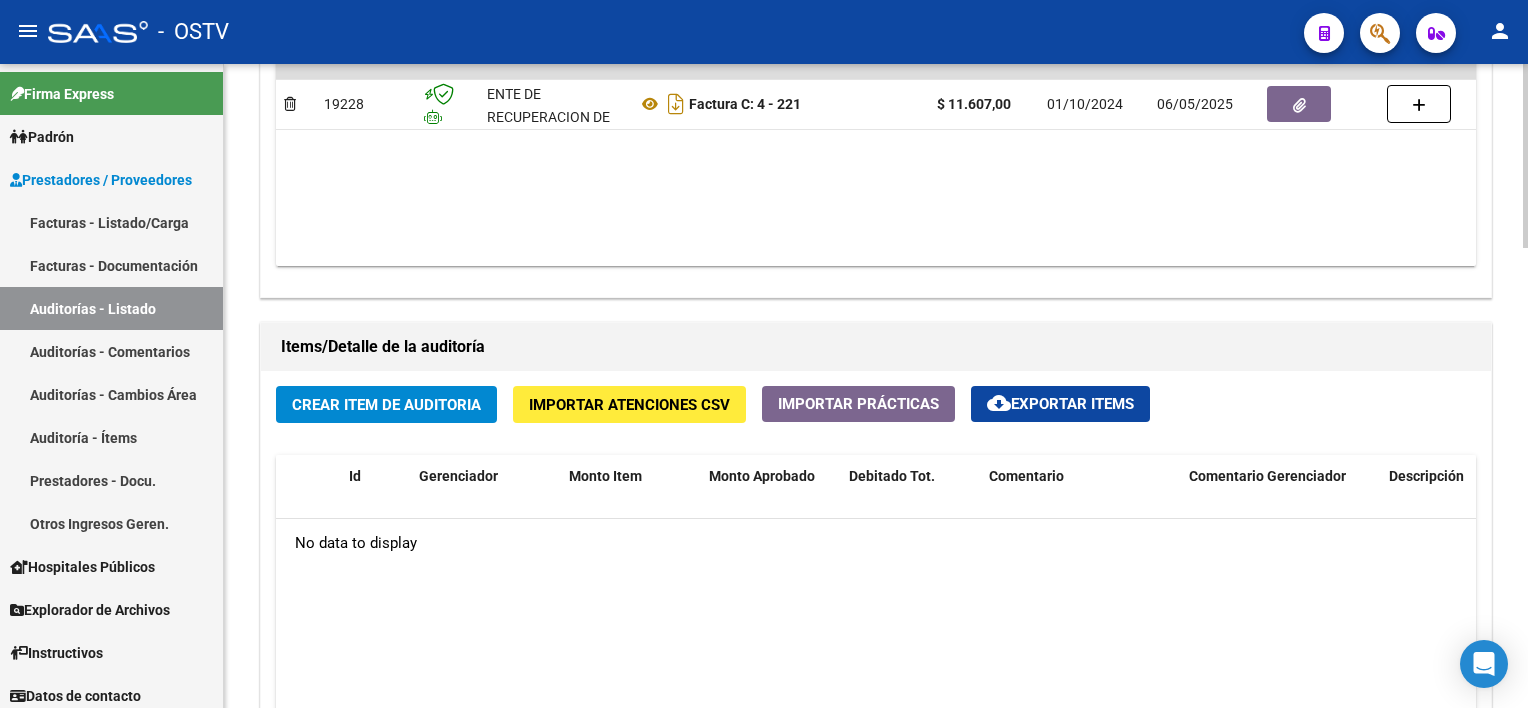 scroll, scrollTop: 1300, scrollLeft: 0, axis: vertical 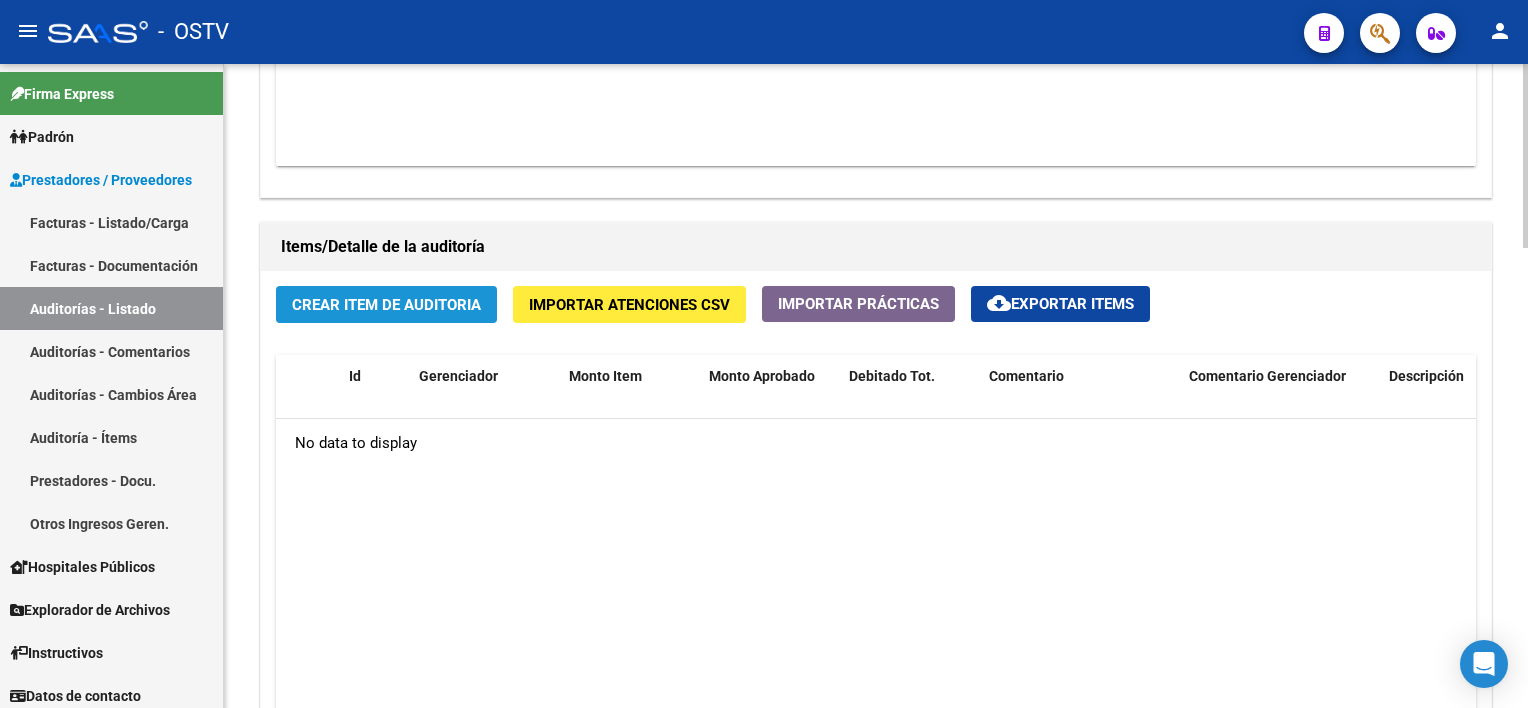 click on "Crear Item de Auditoria" 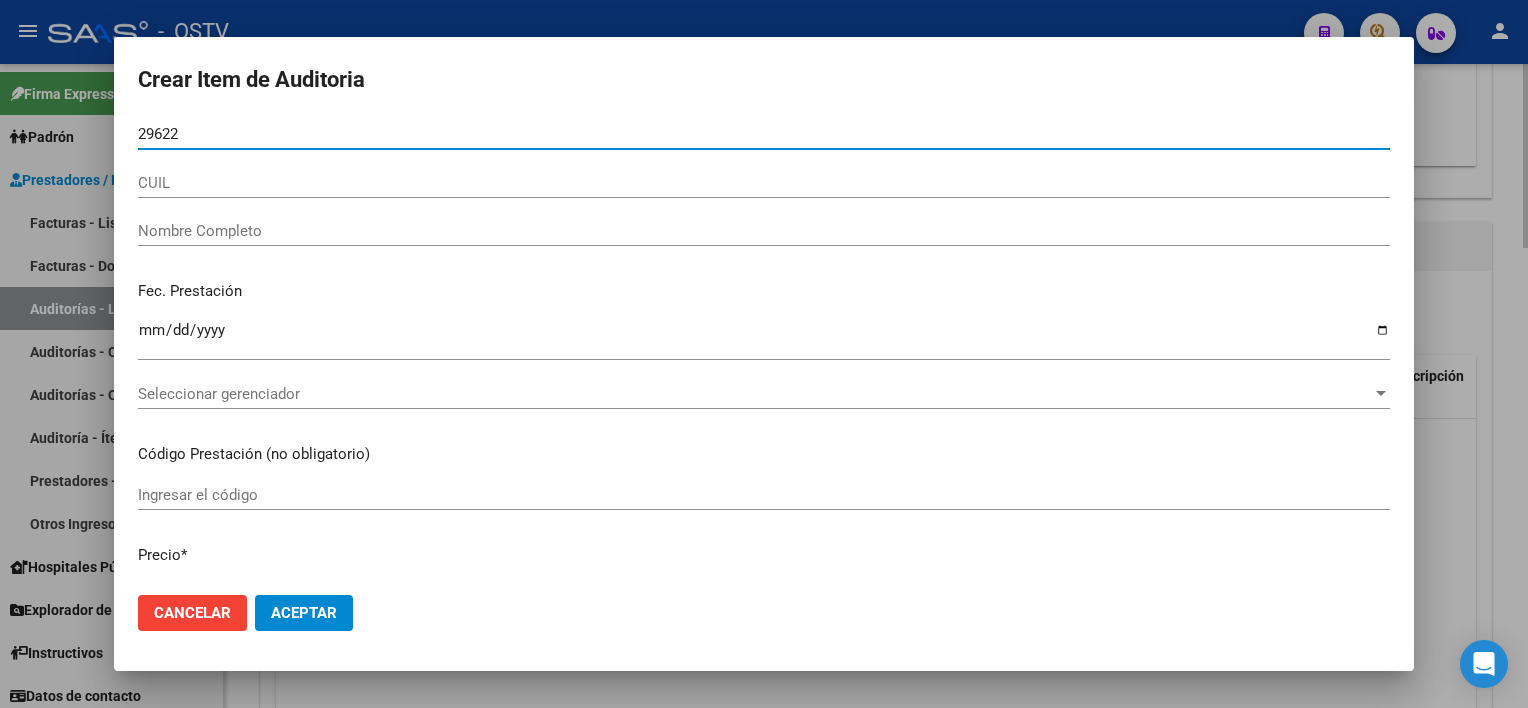 type on "[NUMBER]" 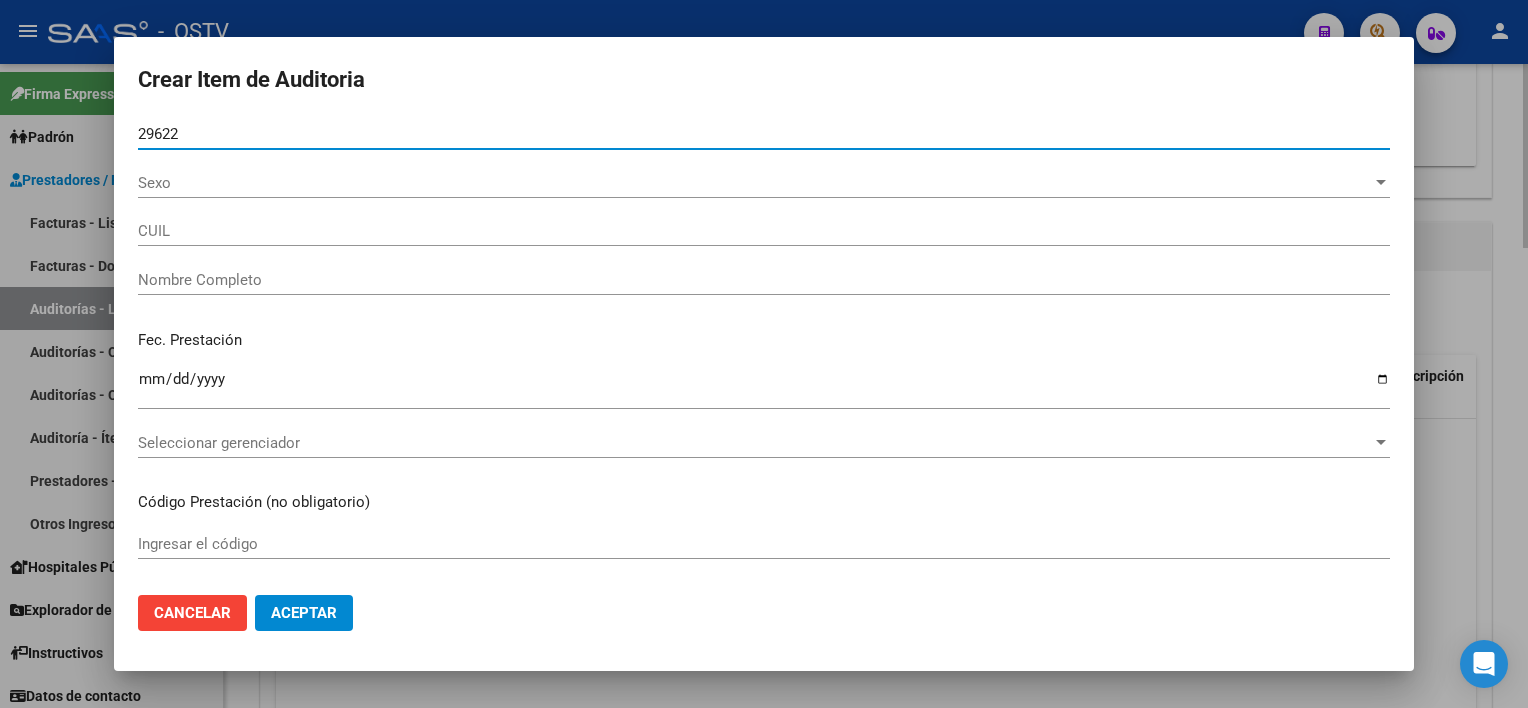 type on "[CUIL]" 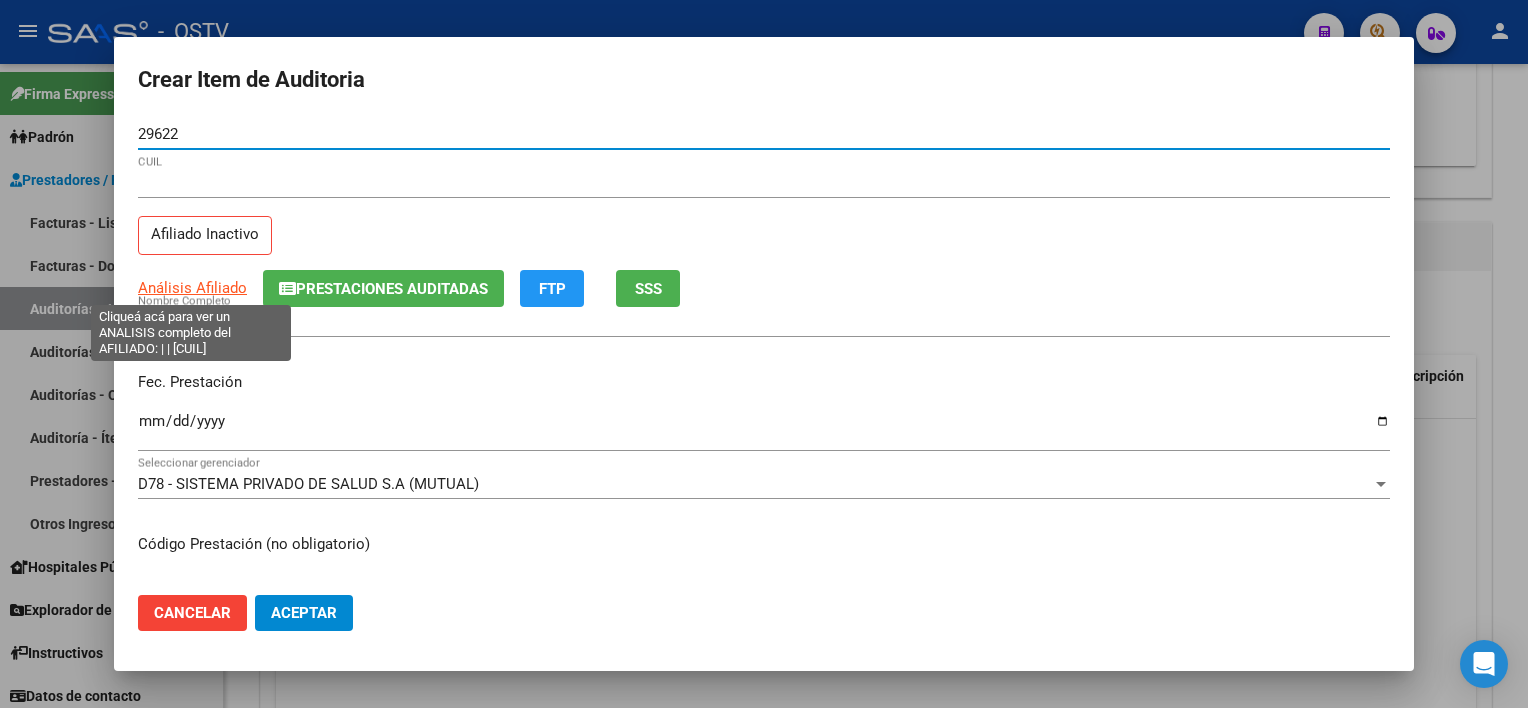 type on "[NUMBER]" 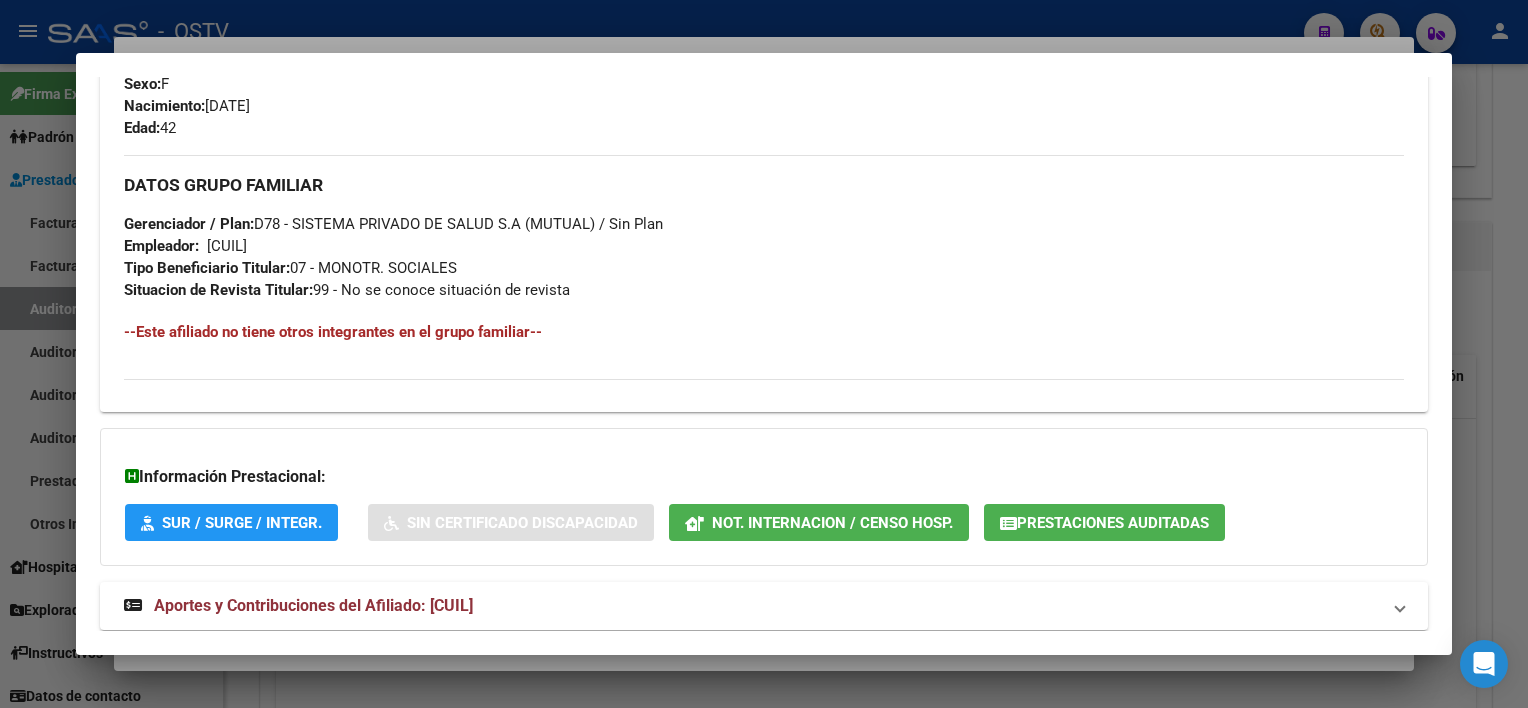 scroll, scrollTop: 966, scrollLeft: 0, axis: vertical 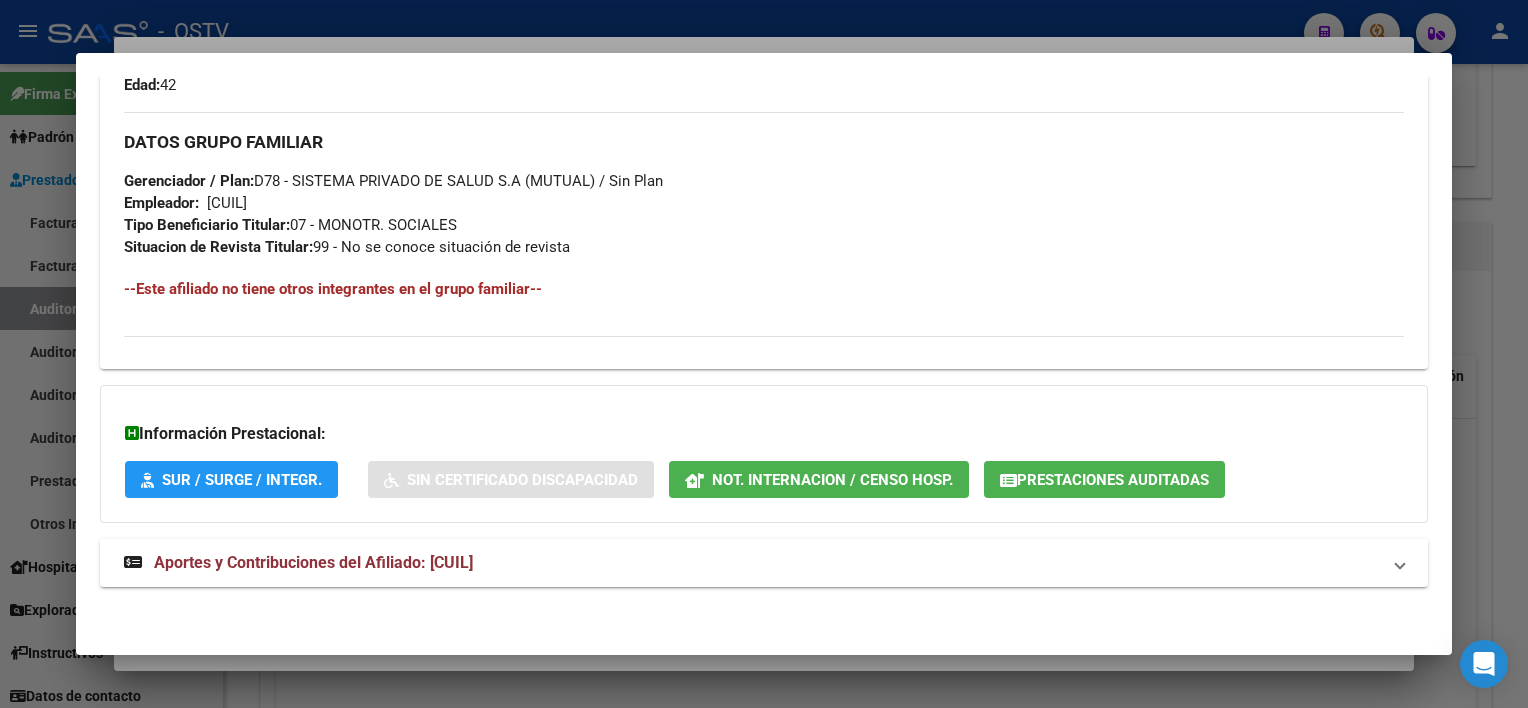click on "DATOS PADRÓN ÁGIL:  [LAST] [FIRST] [LAST]     |   INACTIVO   |     AFILIADO TITULAR  Datos Personales y Afiliatorios según Entes Externos: SSS FTP ARCA Padrón ARCA Impuestos Organismos Ext.    Gerenciador:      D78 - SISTEMA PRIVADO DE SALUD S.A (MUTUAL) Atención telefónica: Atencion al socio:   [PHONE] solicitar cartilla:   [PHONE] mail:   [EMAIL] Atención emergencias:Emergencias:   [PHONE]  /  [PHONE] Central De Turnos:   [PHONE] Otros Datos Útiles: Cartilla:  LINK Normas operativas:  LINK    Datos de Empadronamiento  Enviar Credencial Digital remove_red_eye Movimientos    Sin Certificado Discapacidad Etiquetas: Estado: INACTIVO Última Alta Formal:  [DATE] Ultimo Tipo Movimiento Alta:  ALTA Adhesión Directa MT Última Baja Formal:  [DATE] Ultimo Tipo Movimiento Baja:  MONOTRIBUTISTA BAJA X AFIP Comentario ADMIN:  ALTA ONLINE AUTOMATICA MT/PD el [DATE] [TIME] DATOS DEL AFILIADO Apellido:  [LAST] [FIRST] [LAST] CUIL:" at bounding box center (763, -104) 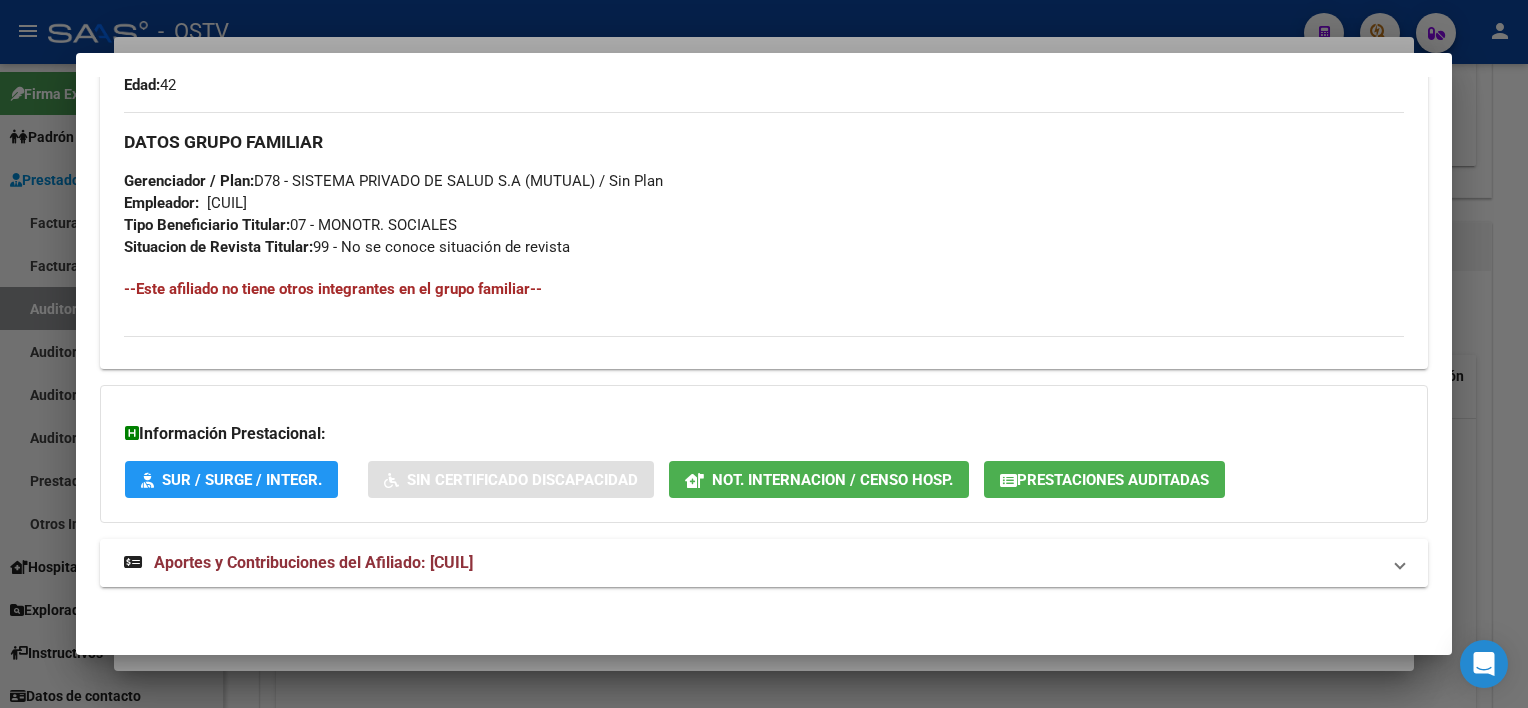 click on "Aportes y Contribuciones del Afiliado: [CUIL]" at bounding box center [751, 563] 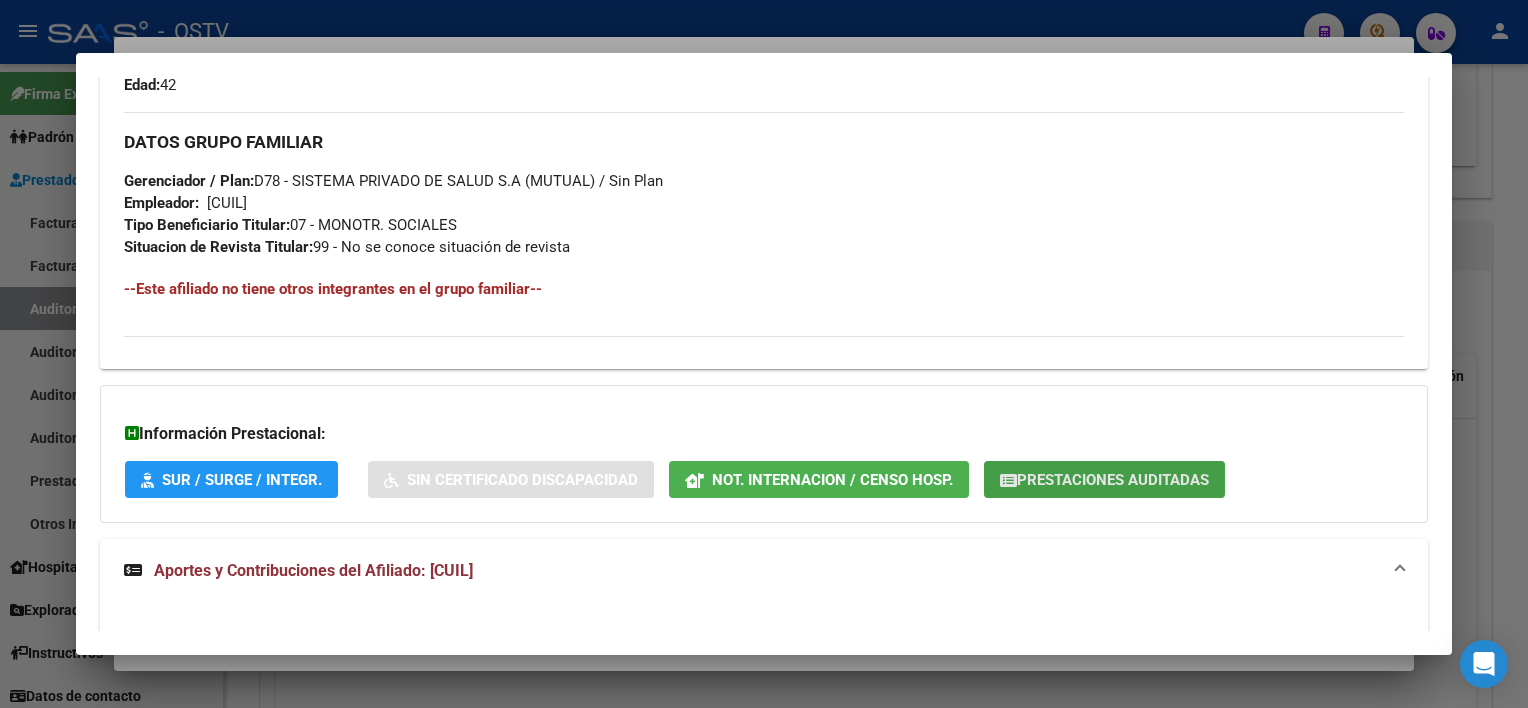 click on "Prestaciones Auditadas" 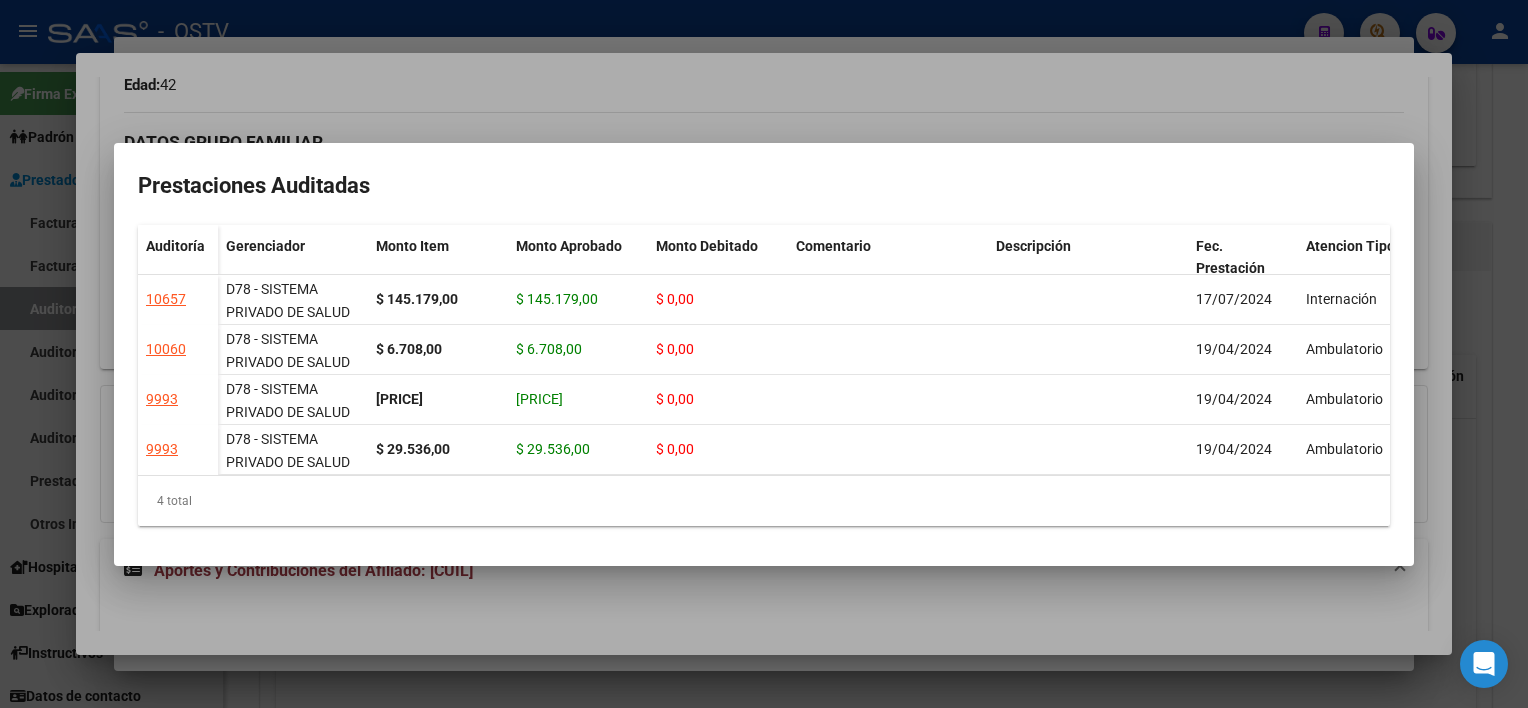 click at bounding box center (764, 354) 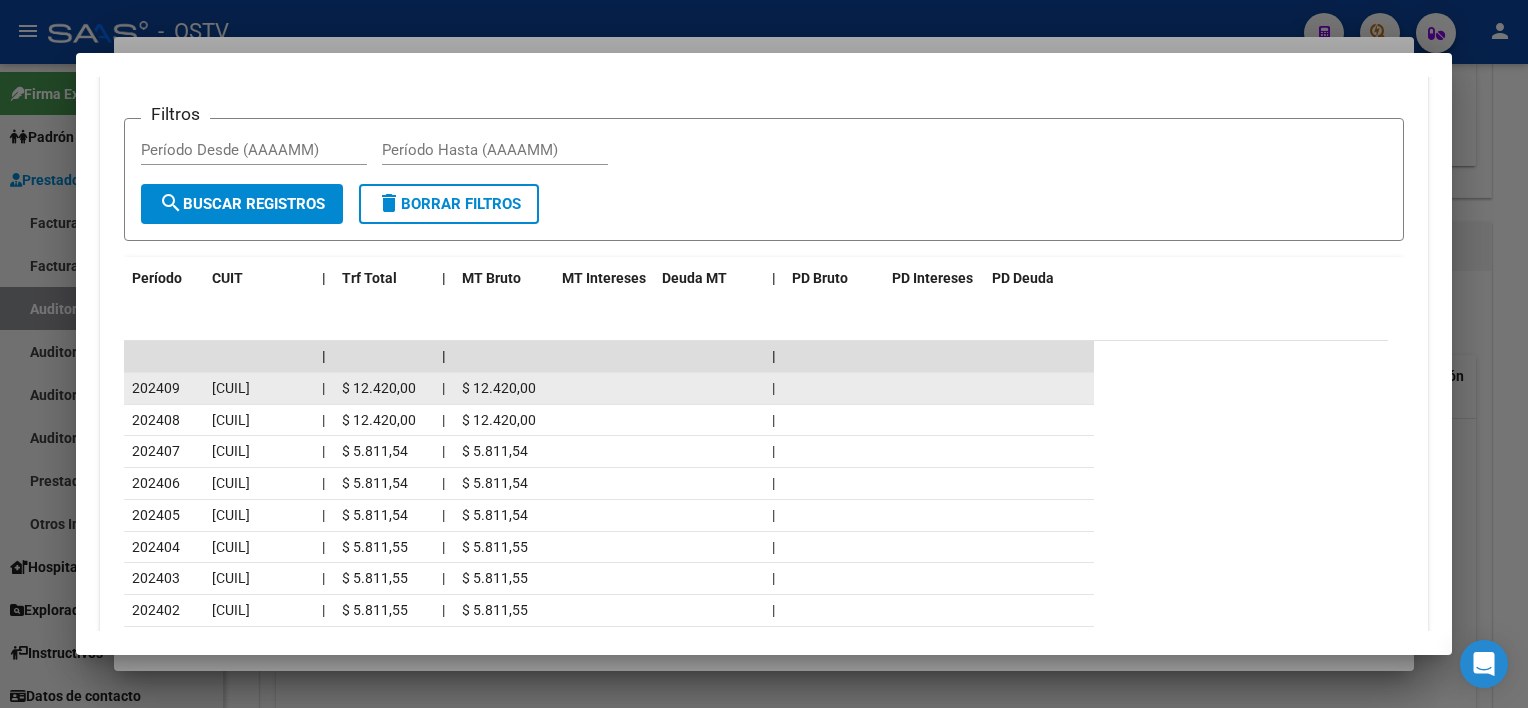 scroll, scrollTop: 1666, scrollLeft: 0, axis: vertical 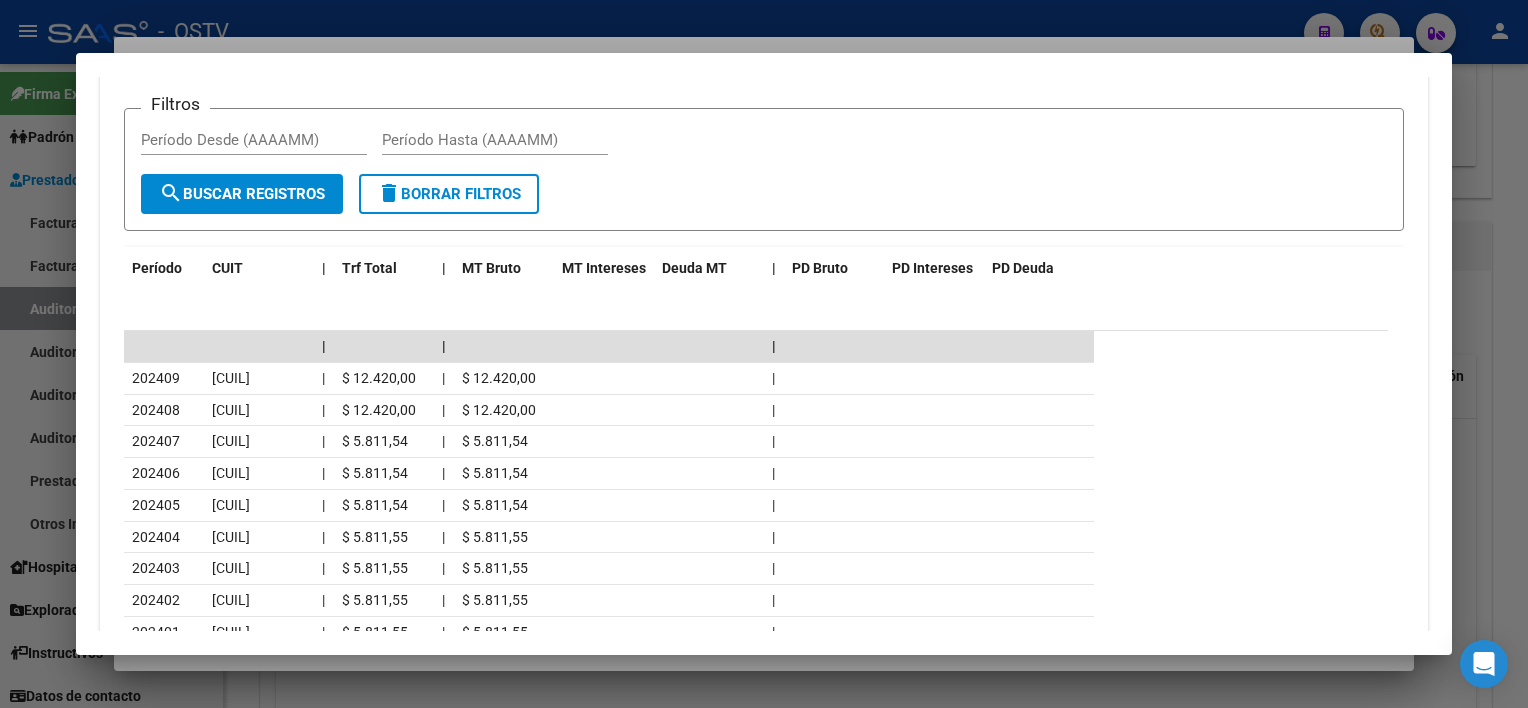 click at bounding box center [764, 354] 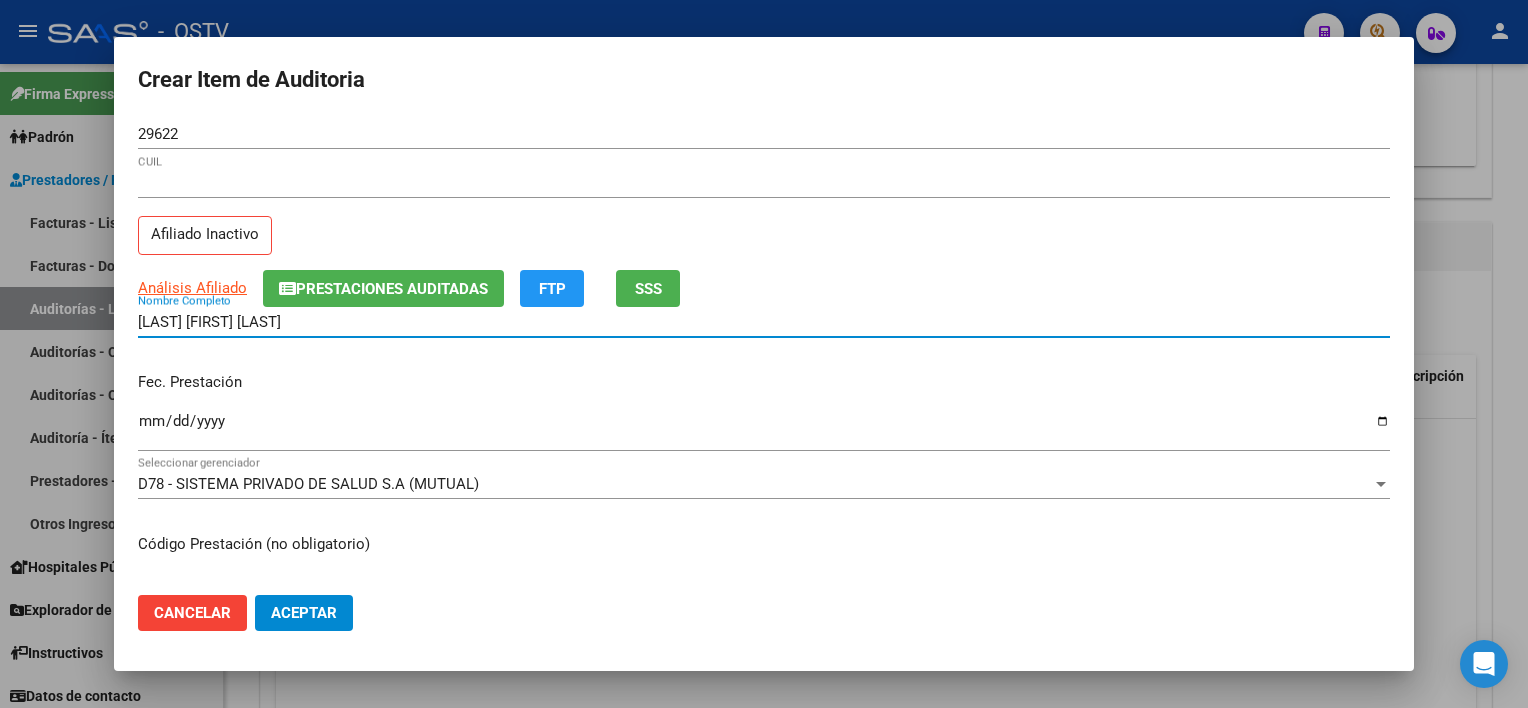click on "[LAST] [FIRST] [LAST]" at bounding box center [764, 322] 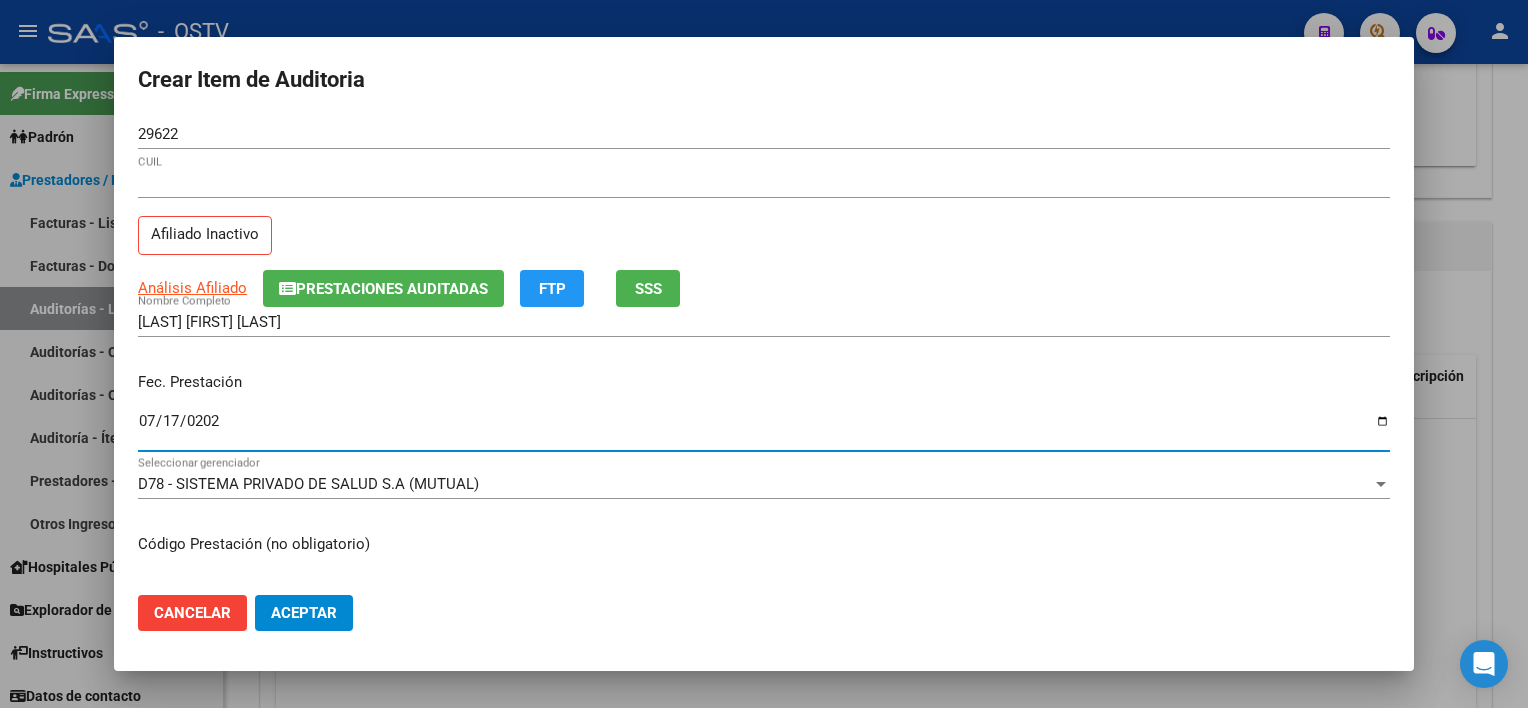 type on "[DATE]" 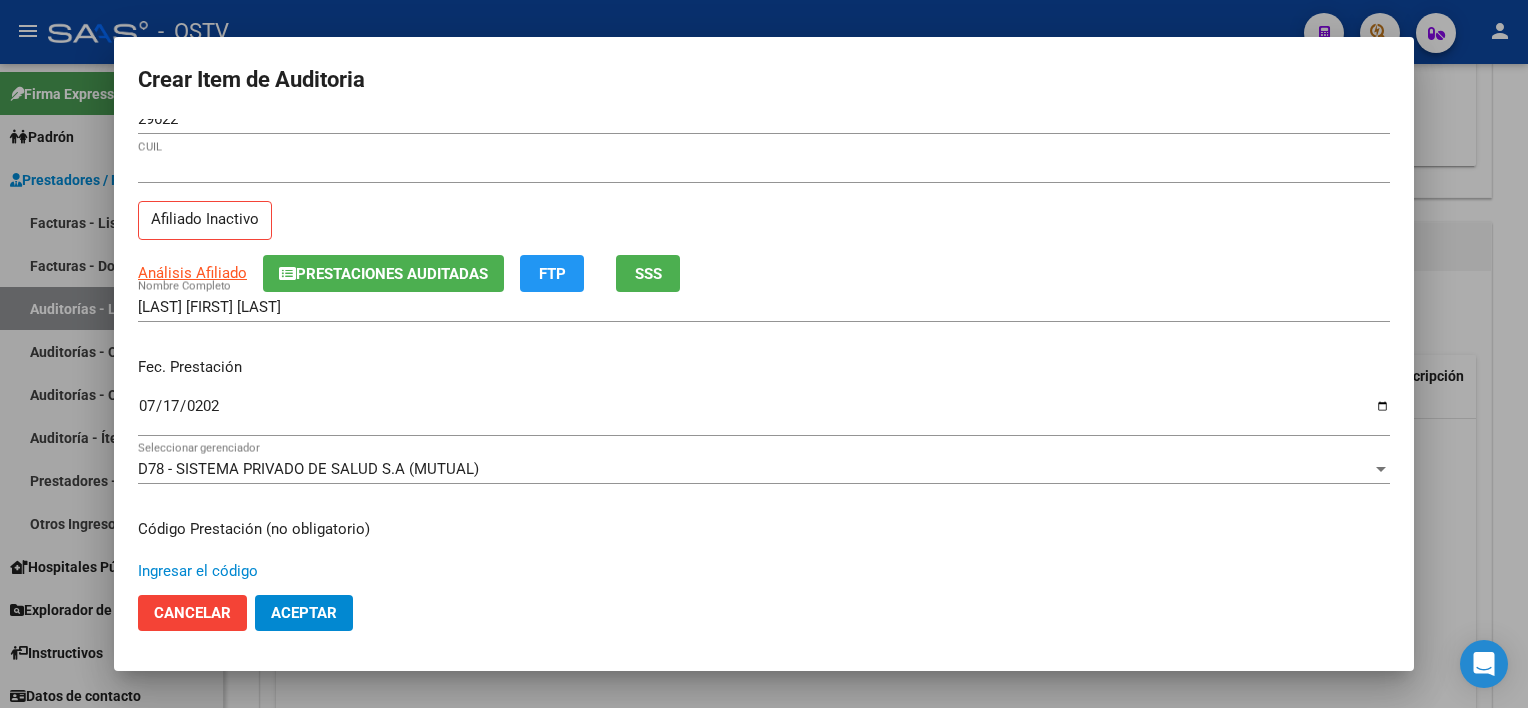 scroll, scrollTop: 337, scrollLeft: 0, axis: vertical 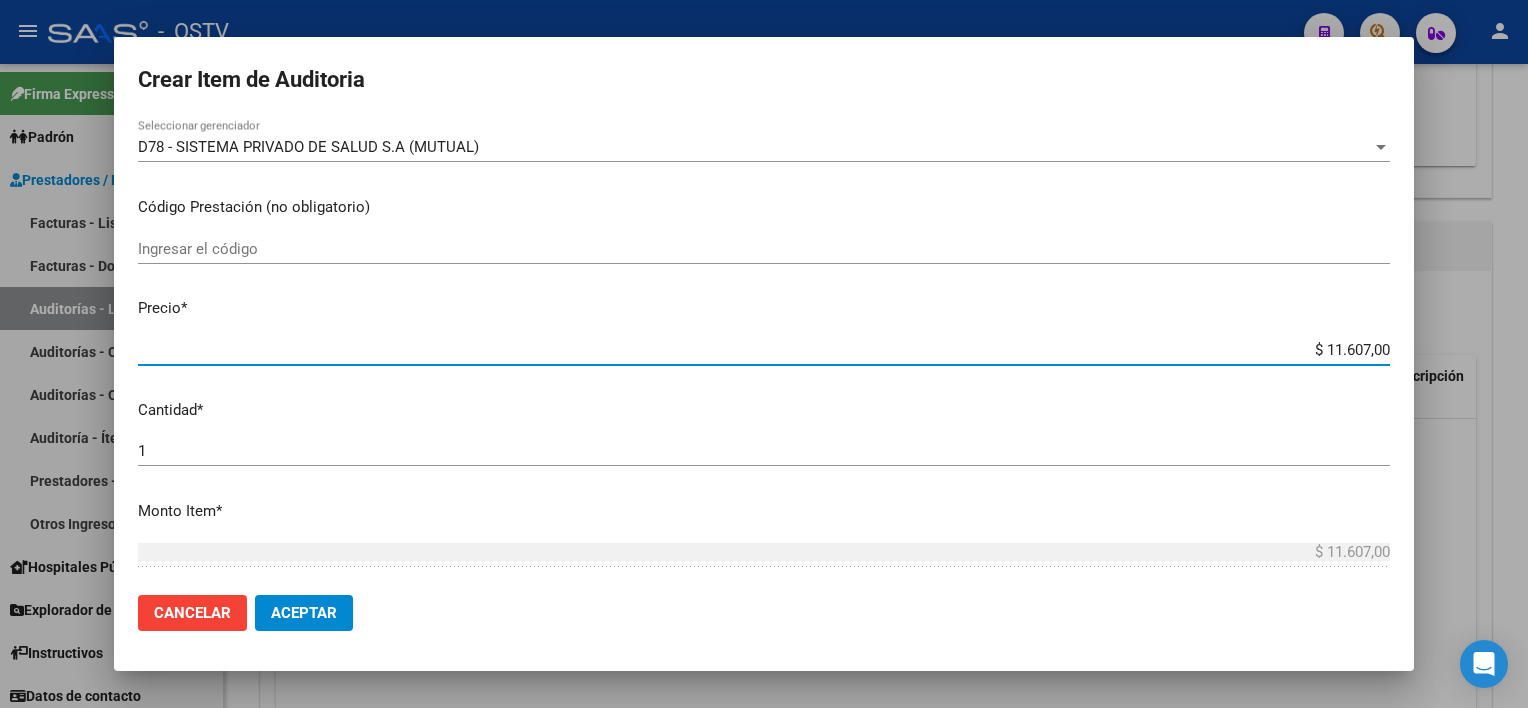 type on "$ 0,07" 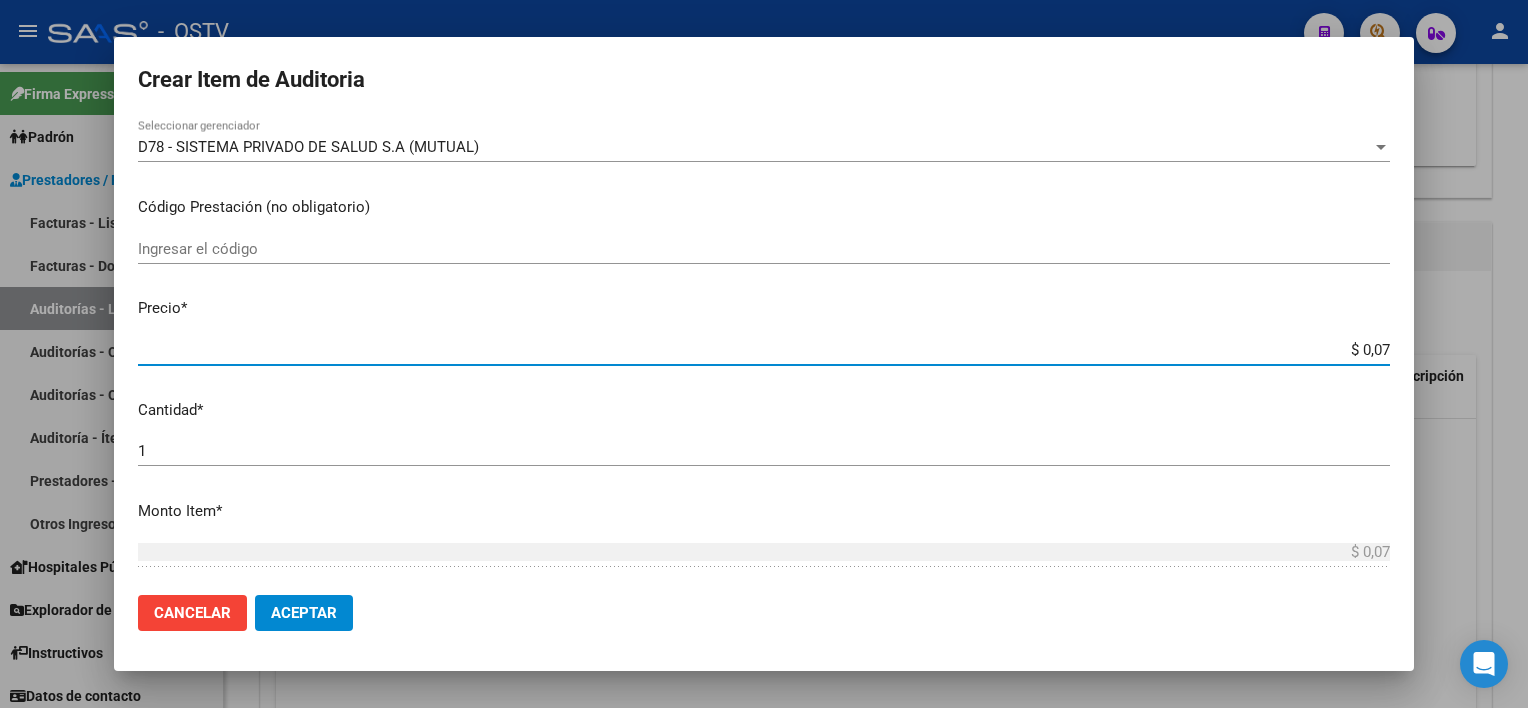 type on "$ 0,76" 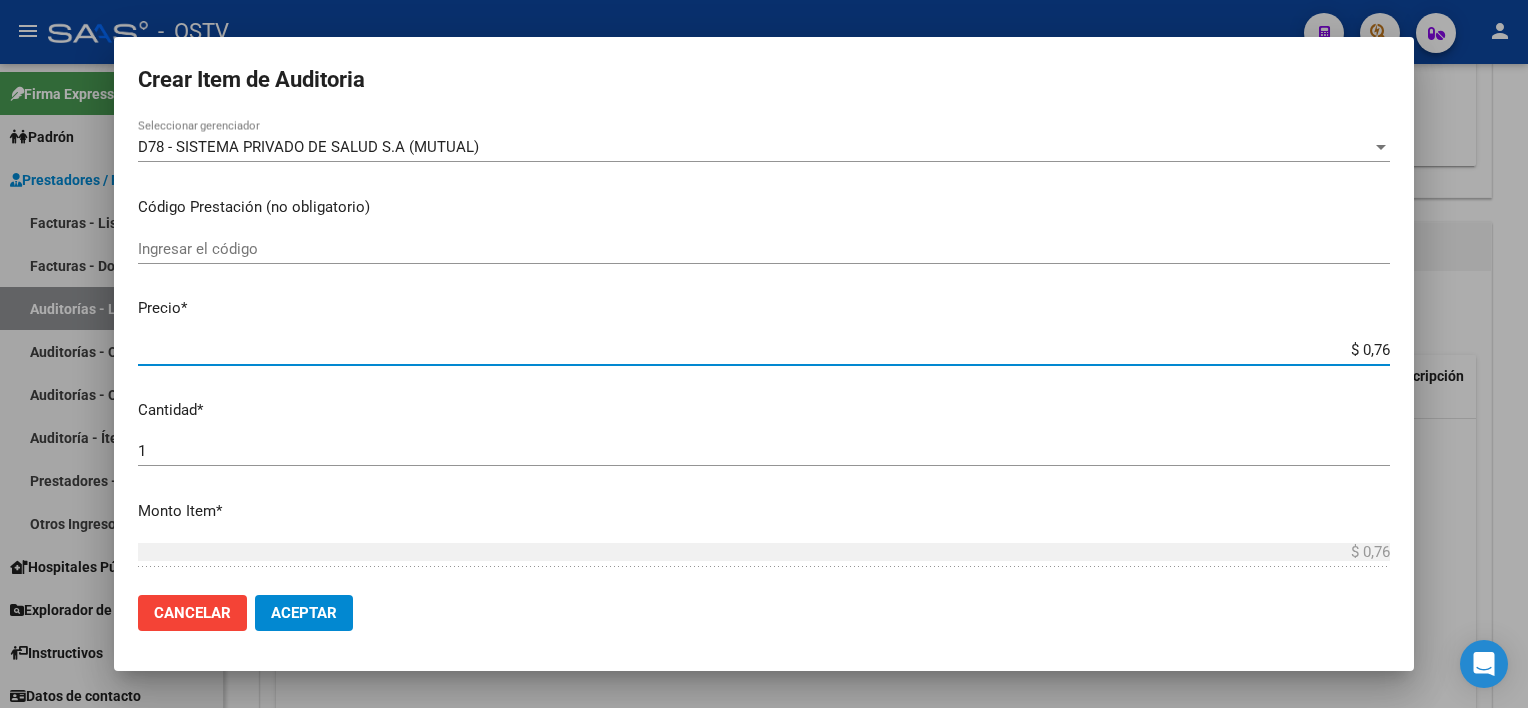 type on "$ 7,60" 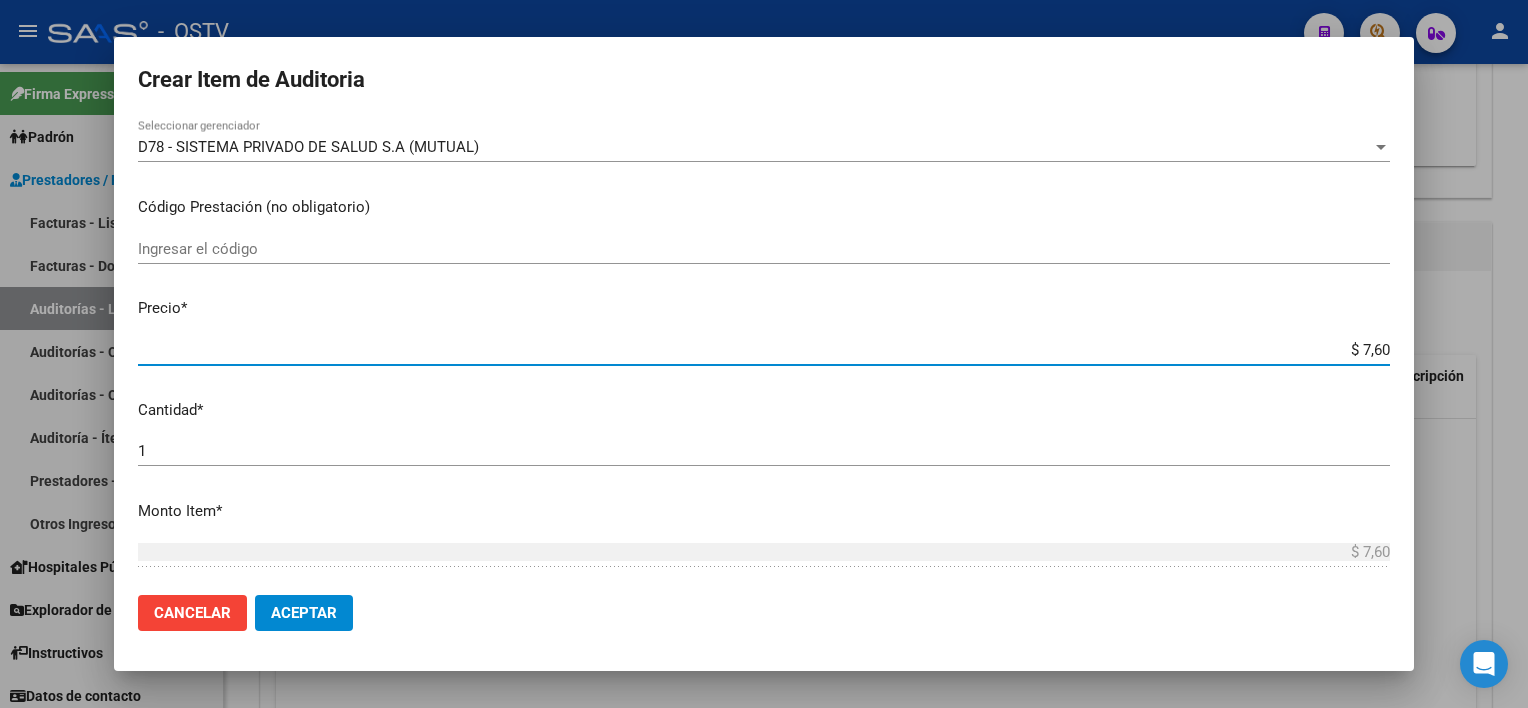 type on "$ 76,09" 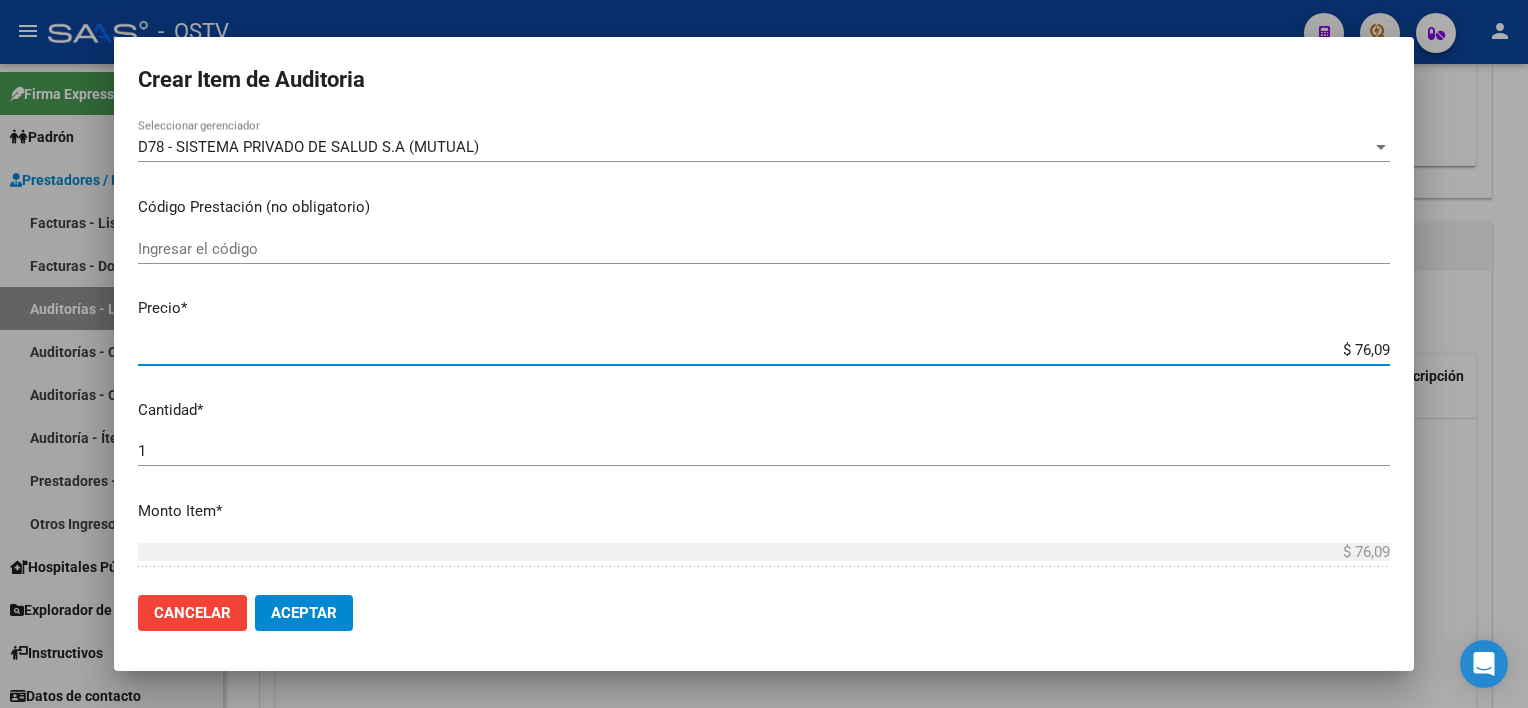 type on "$ 760,90" 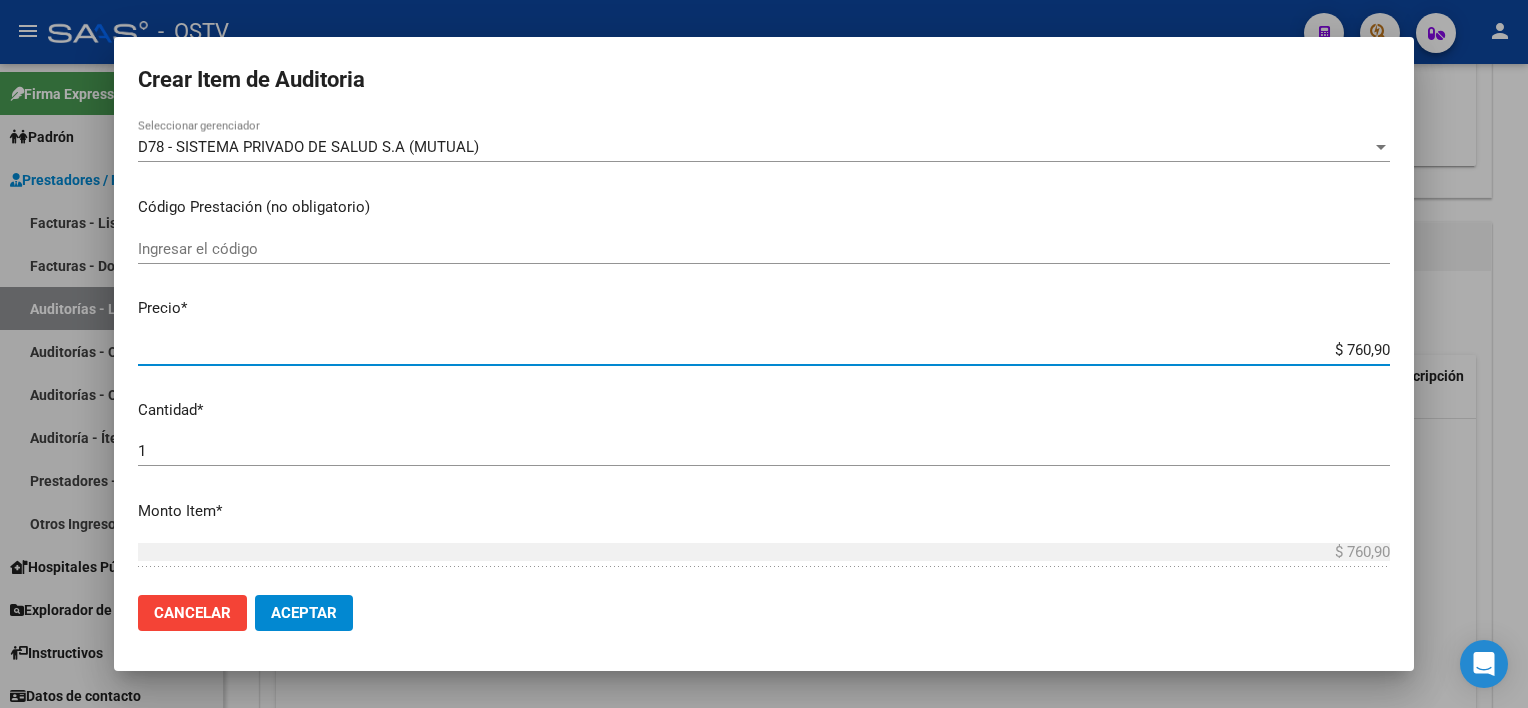 type on "$ 7.609,00" 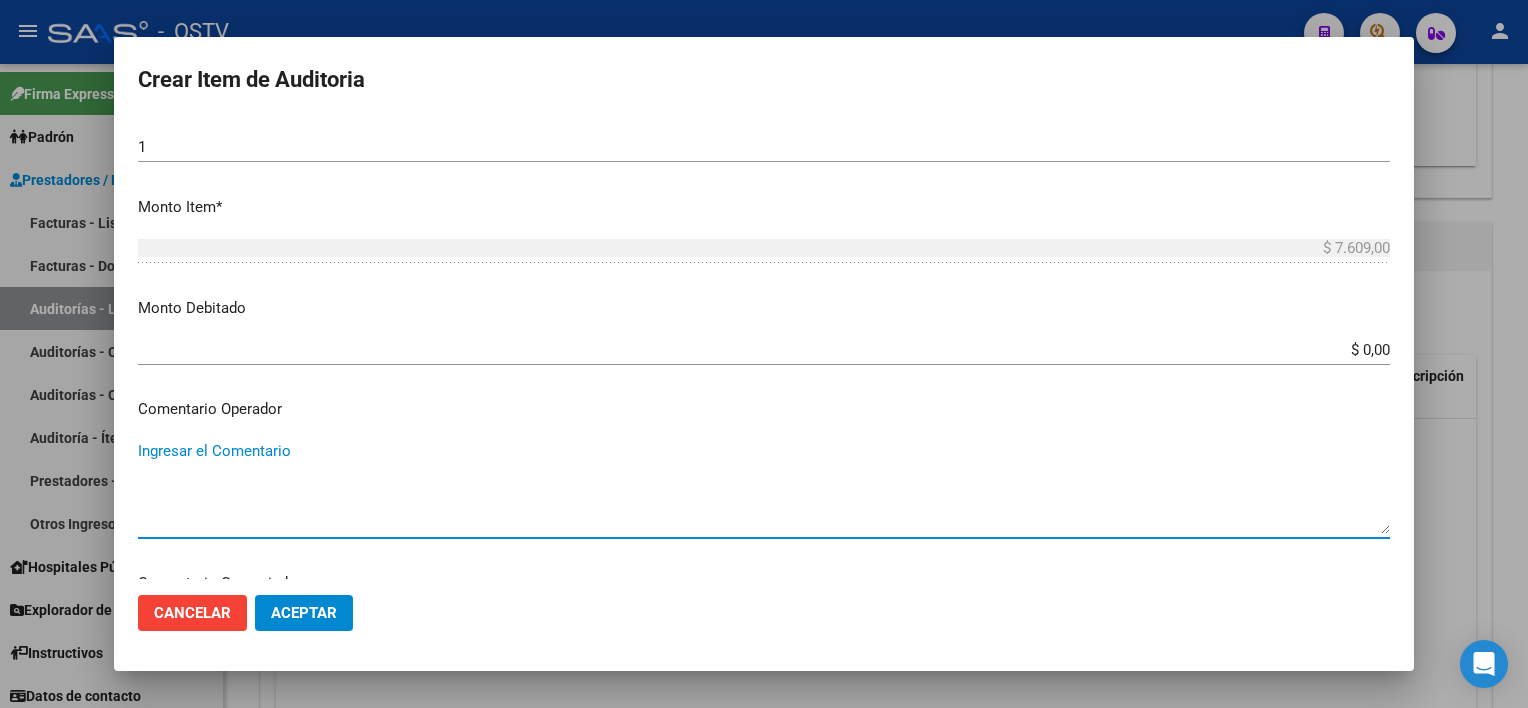 scroll, scrollTop: 1089, scrollLeft: 0, axis: vertical 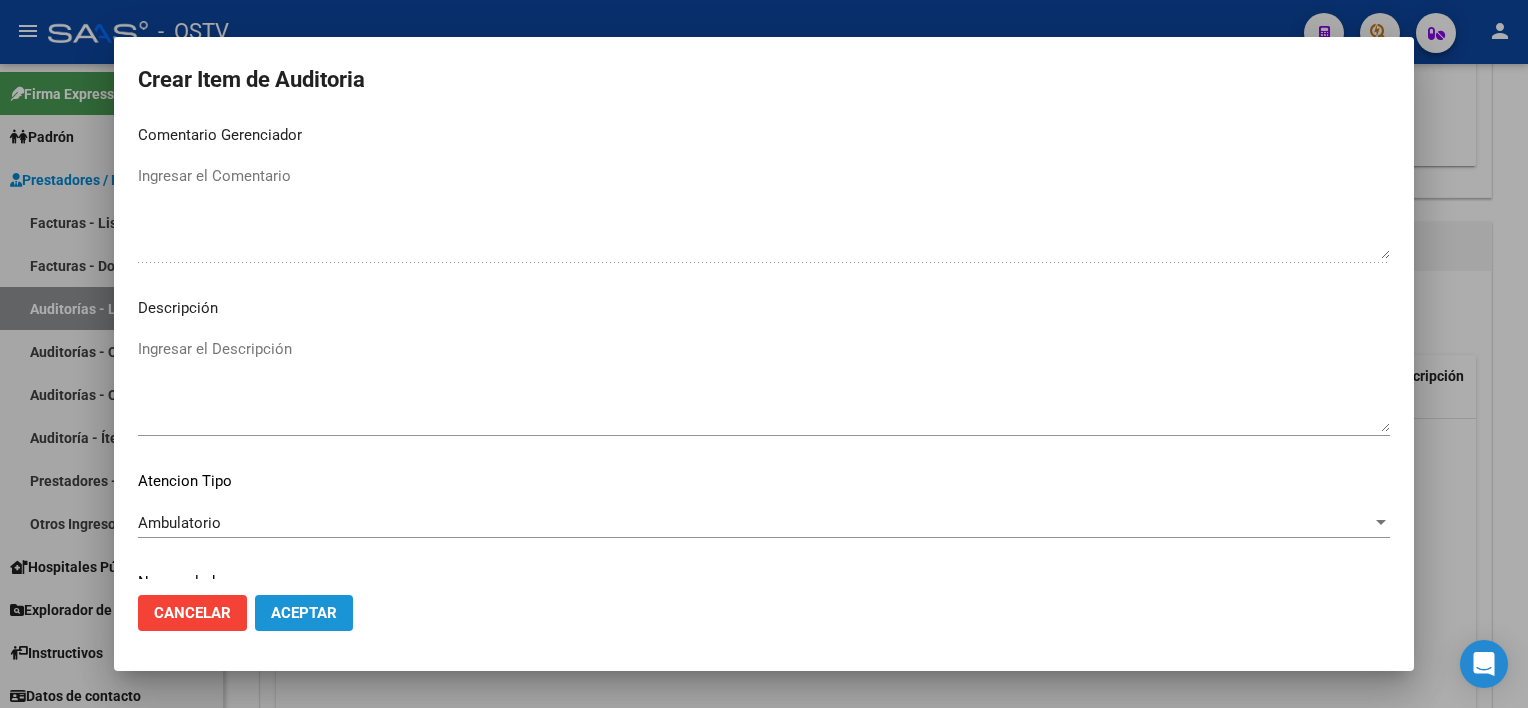 click on "Aceptar" 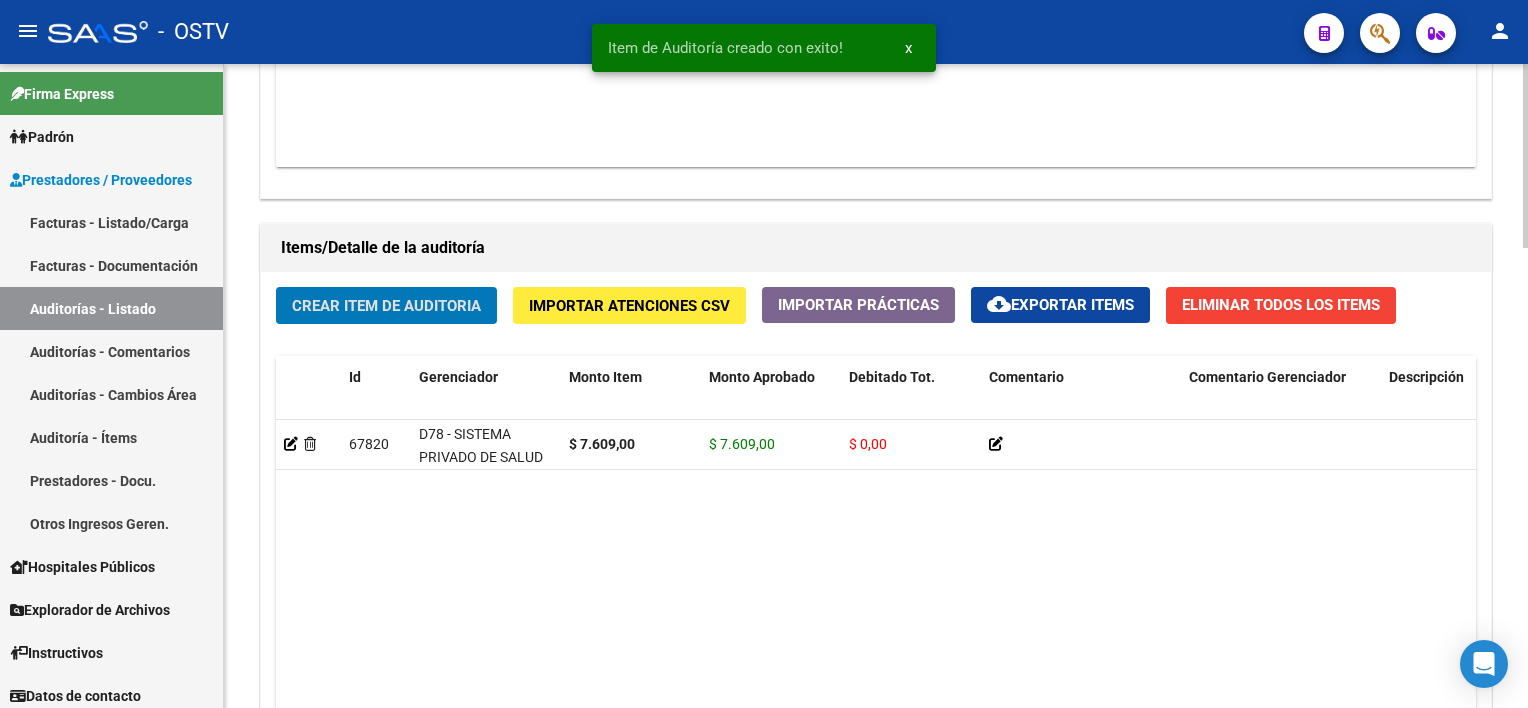 scroll, scrollTop: 1301, scrollLeft: 0, axis: vertical 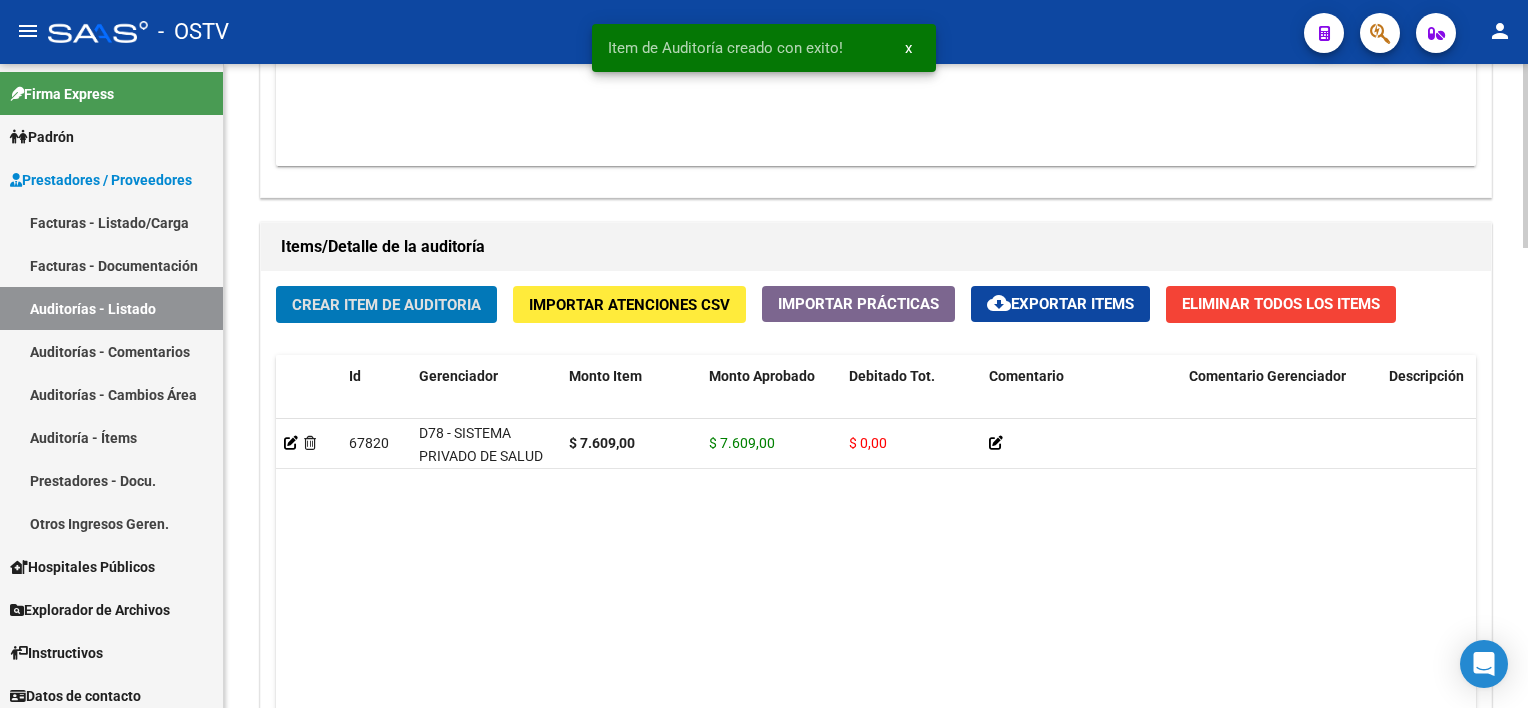 click on "Crear Item de Auditoria" 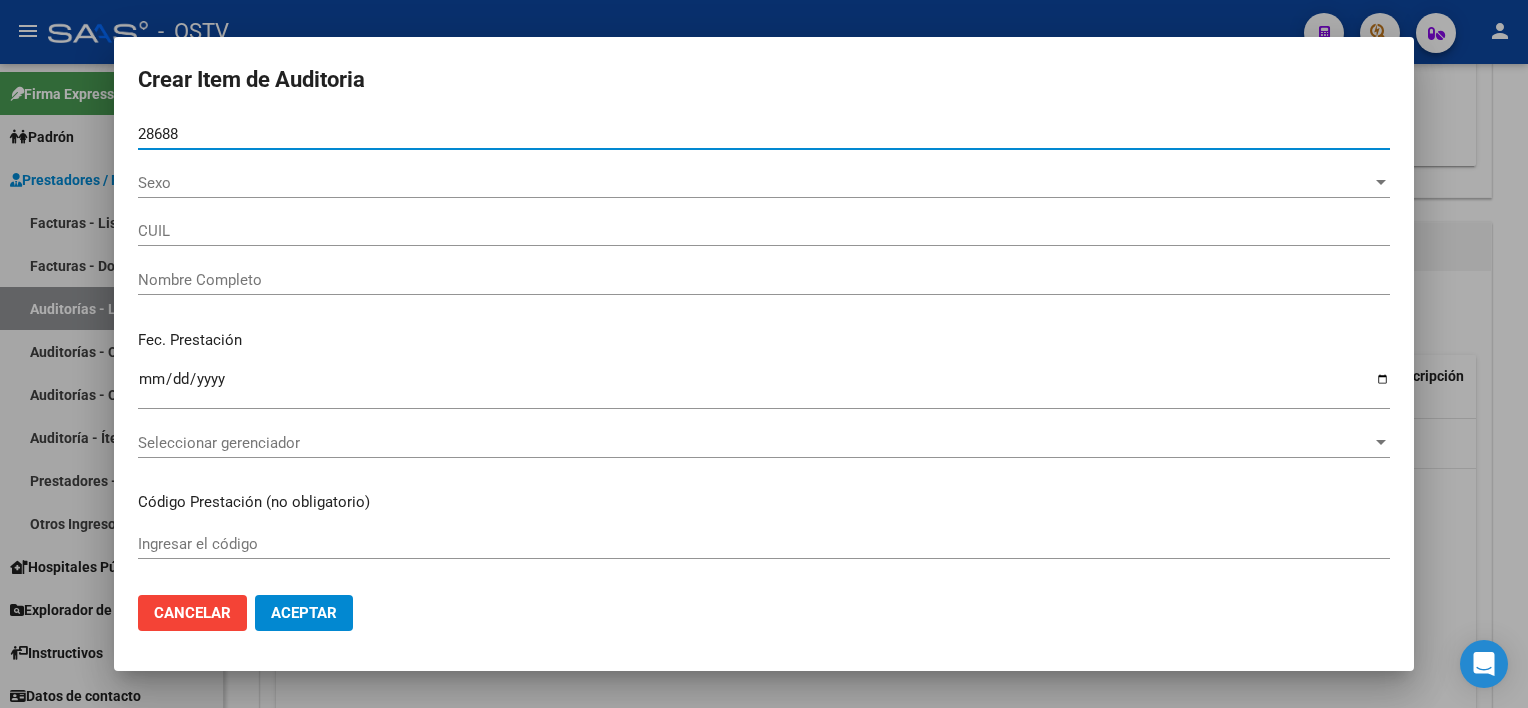 type on "[NUMBER]" 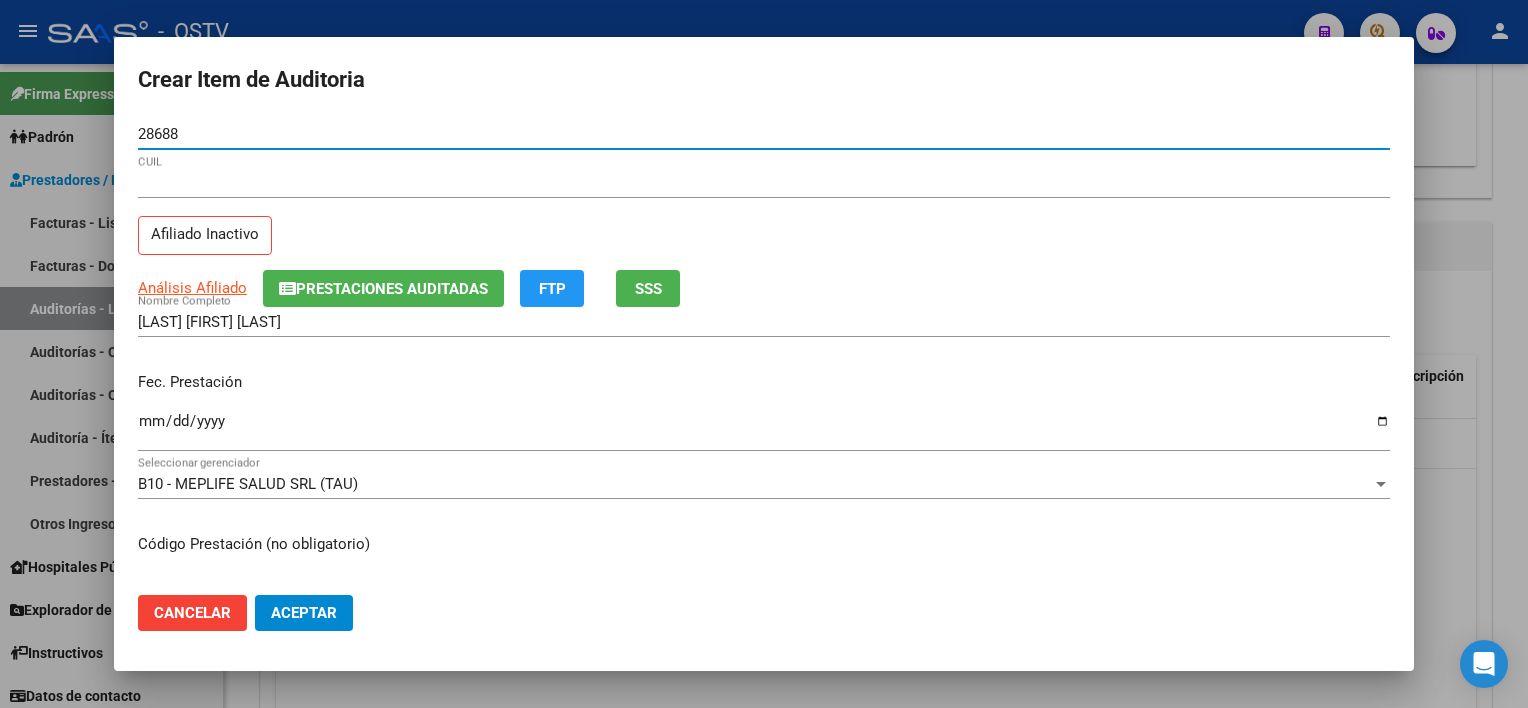 type on "[NUMBER]" 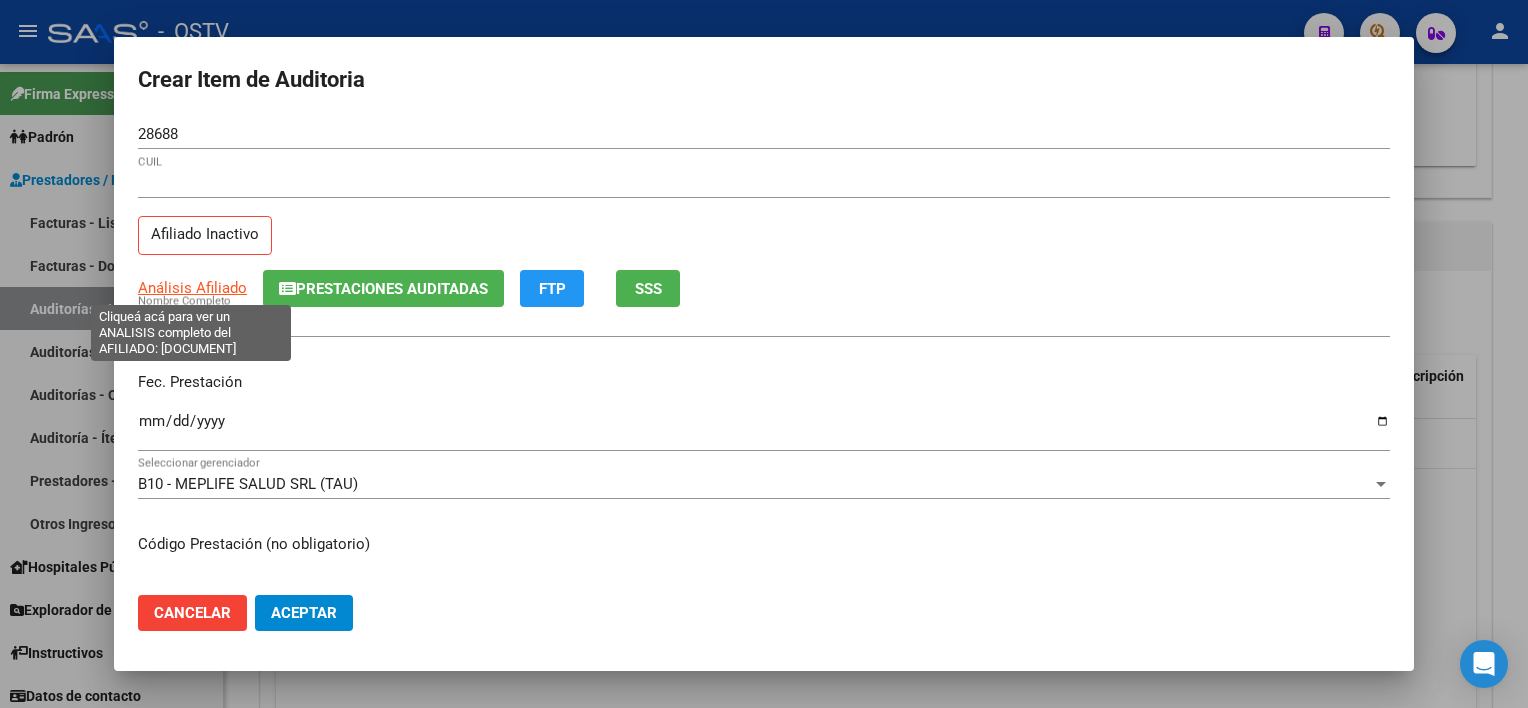 click on "Análisis Afiliado" at bounding box center (192, 288) 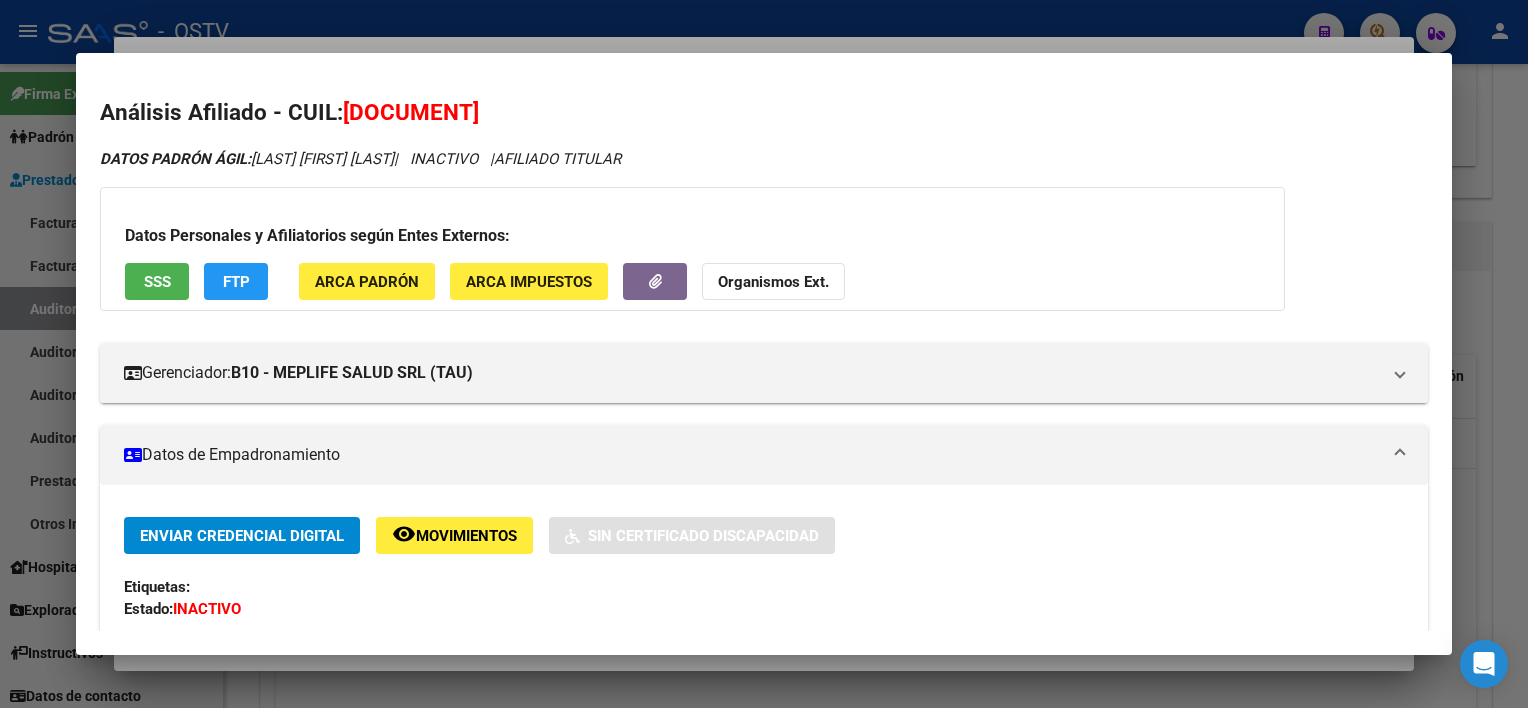scroll, scrollTop: 300, scrollLeft: 0, axis: vertical 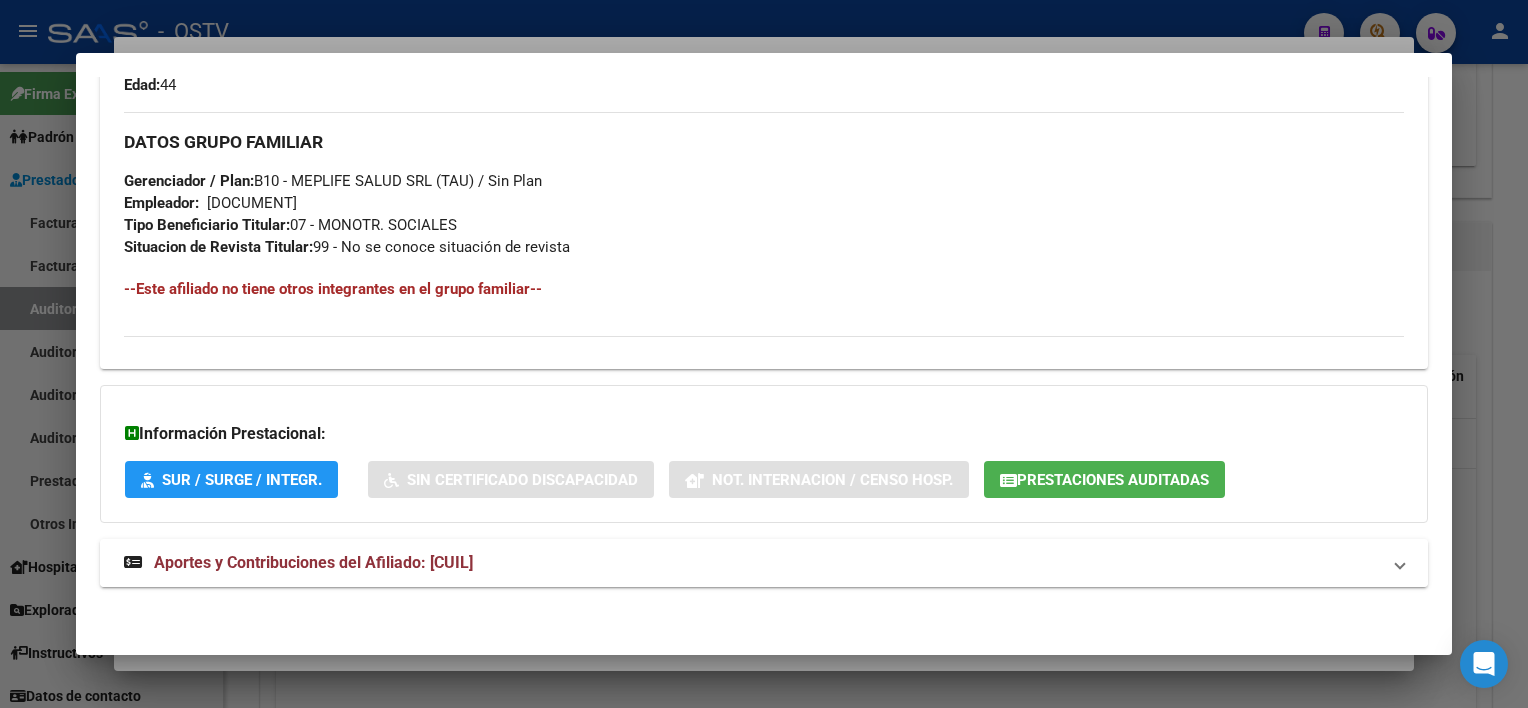 click on "Aportes y Contribuciones del Afiliado: [CUIL]" at bounding box center [298, 563] 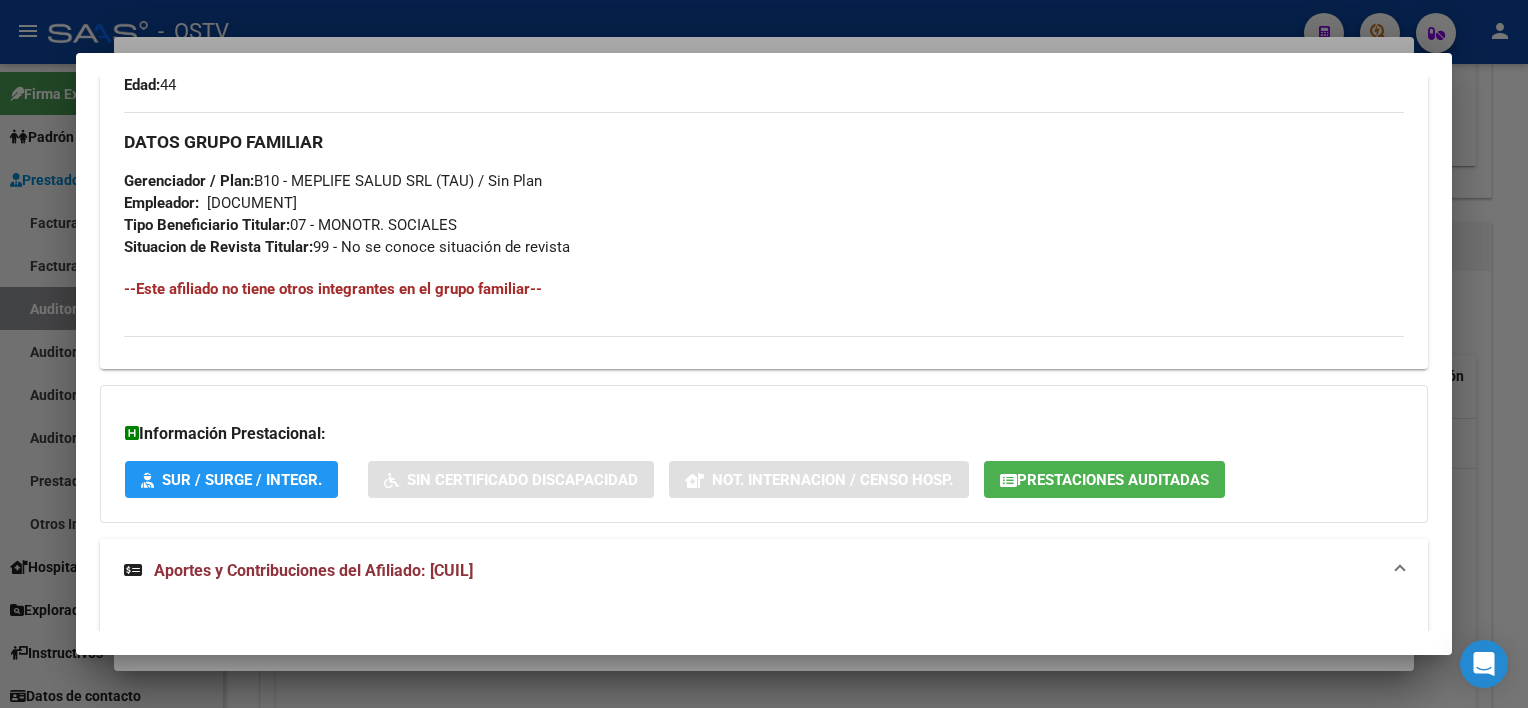 click on "Prestaciones Auditadas" 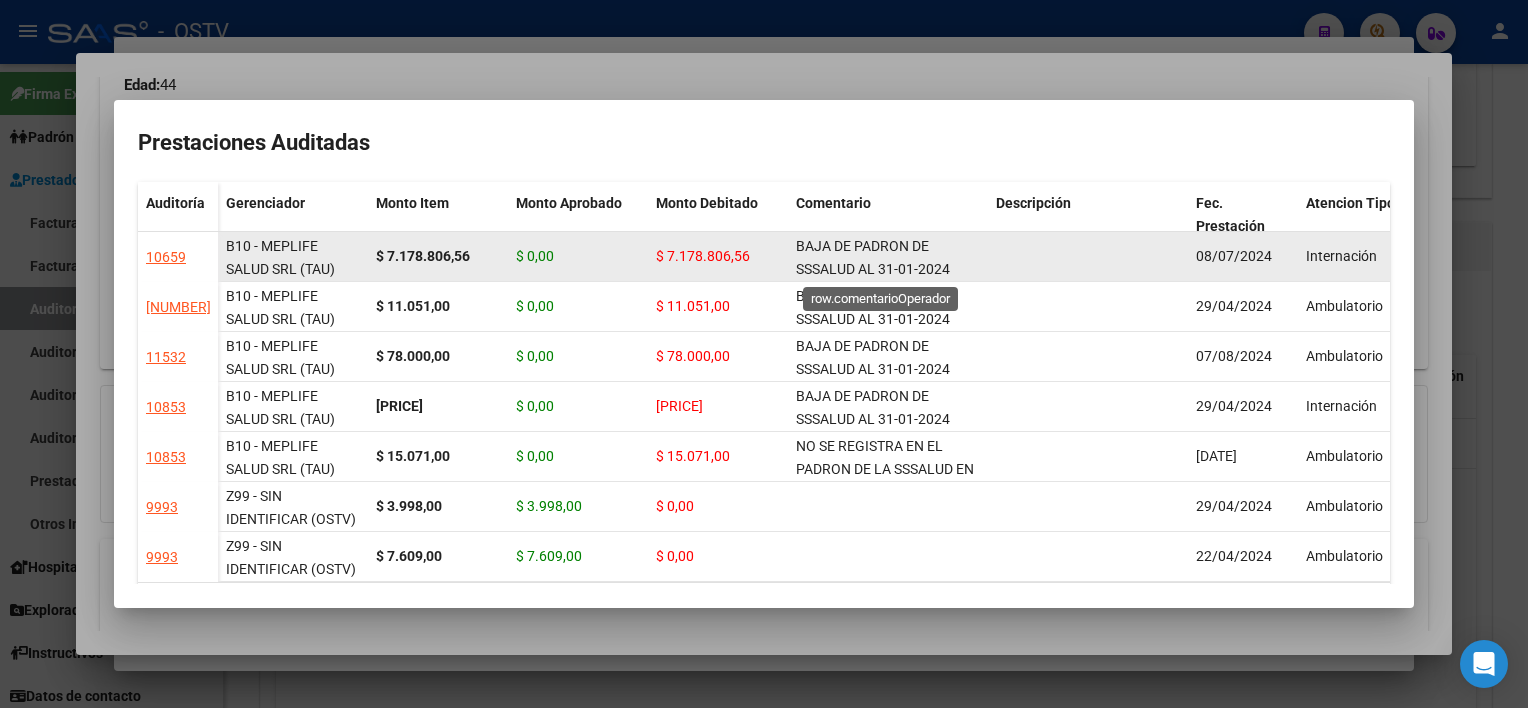 scroll, scrollTop: 25, scrollLeft: 0, axis: vertical 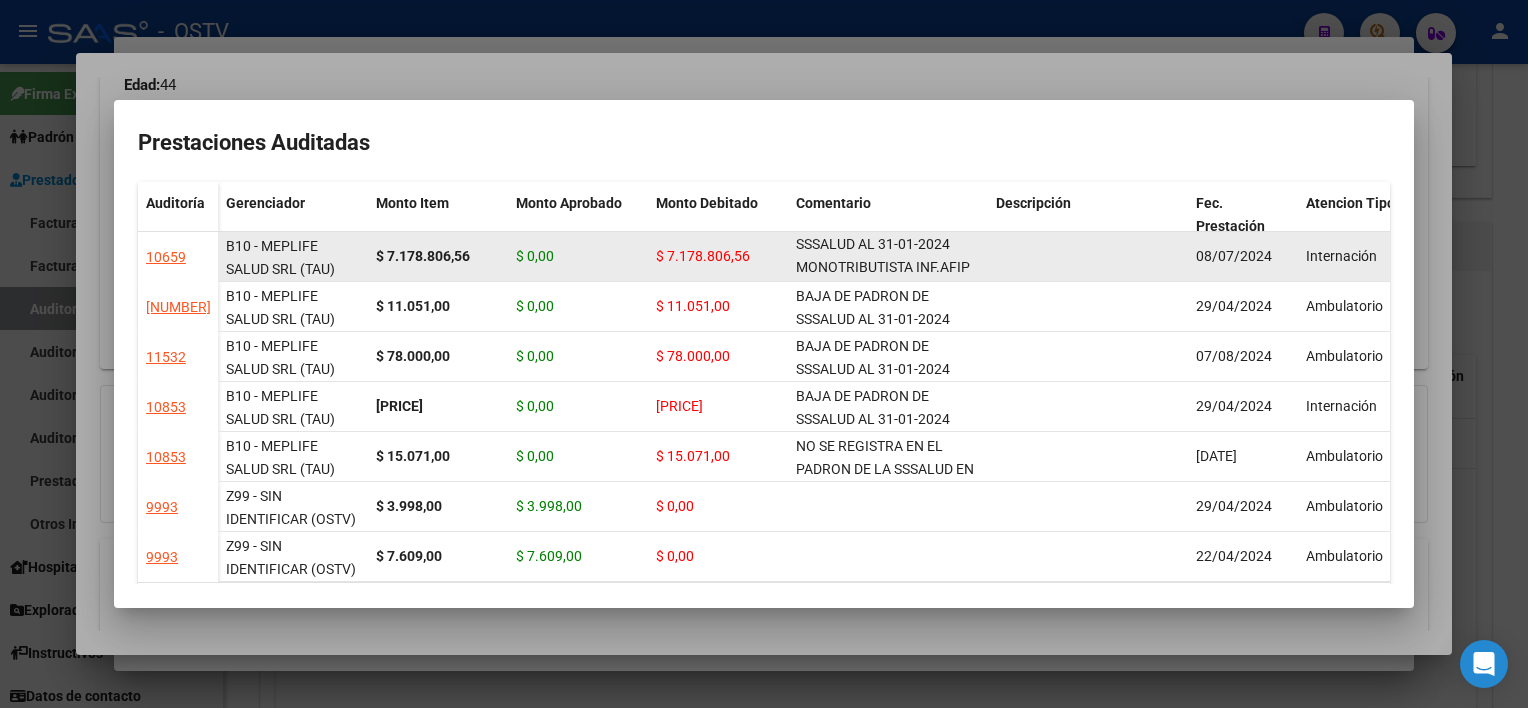 drag, startPoint x: 797, startPoint y: 244, endPoint x: 984, endPoint y: 269, distance: 188.66373 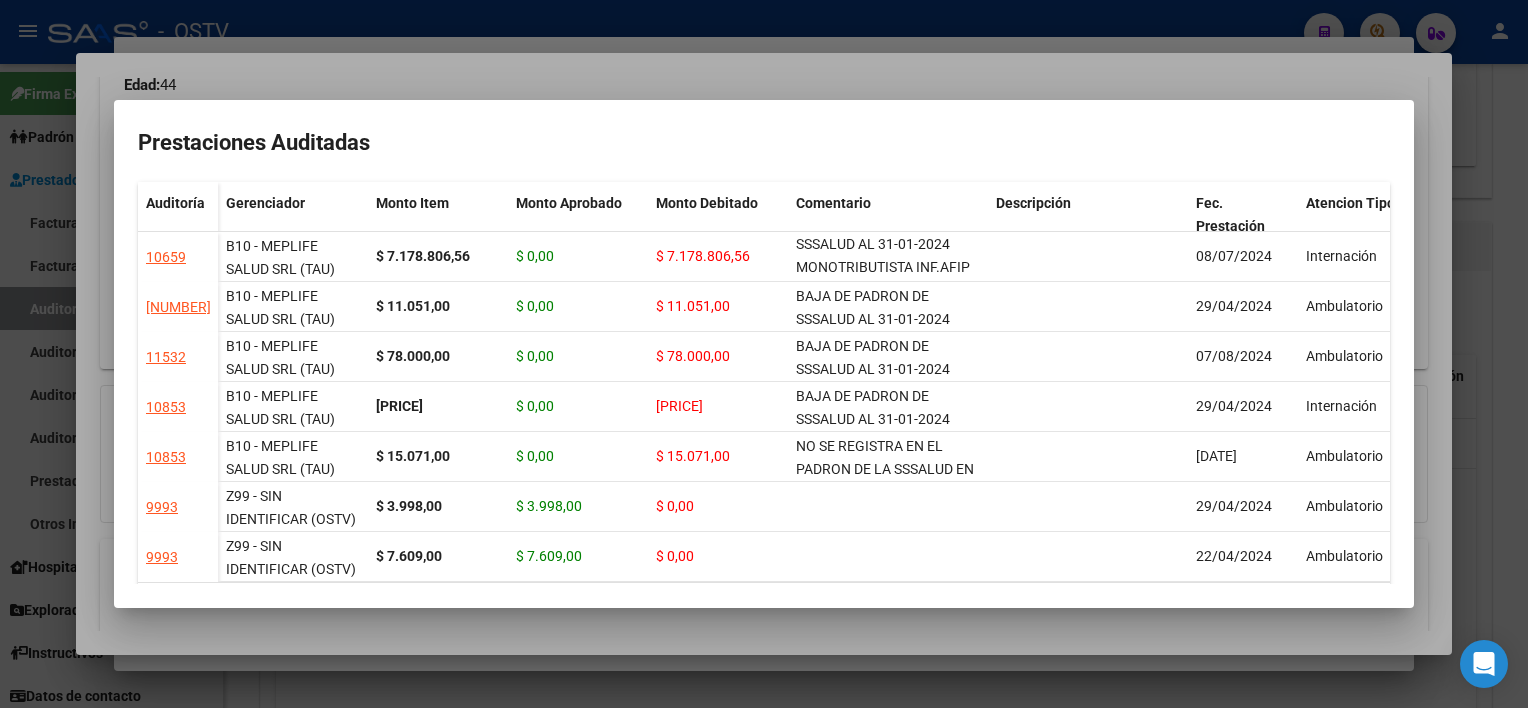 click at bounding box center [764, 354] 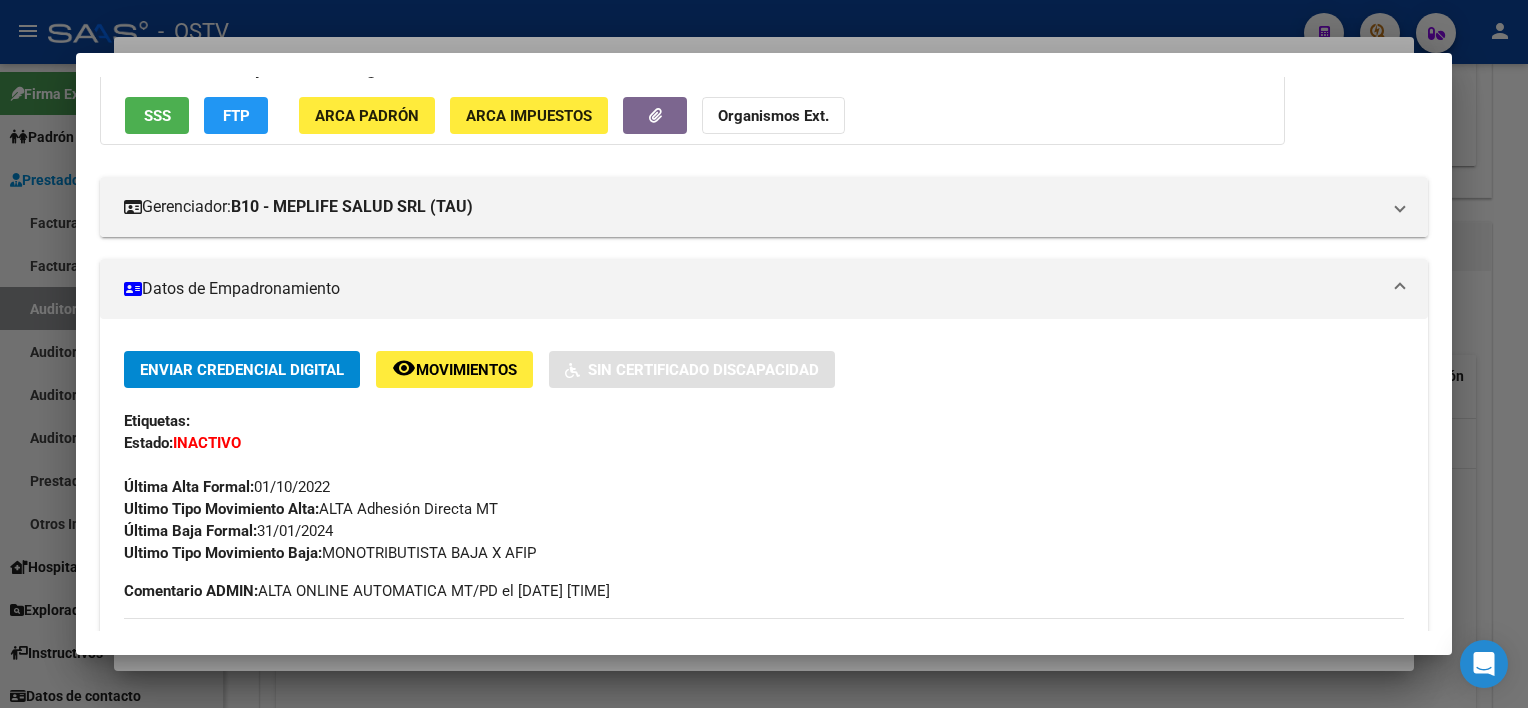 scroll, scrollTop: 0, scrollLeft: 0, axis: both 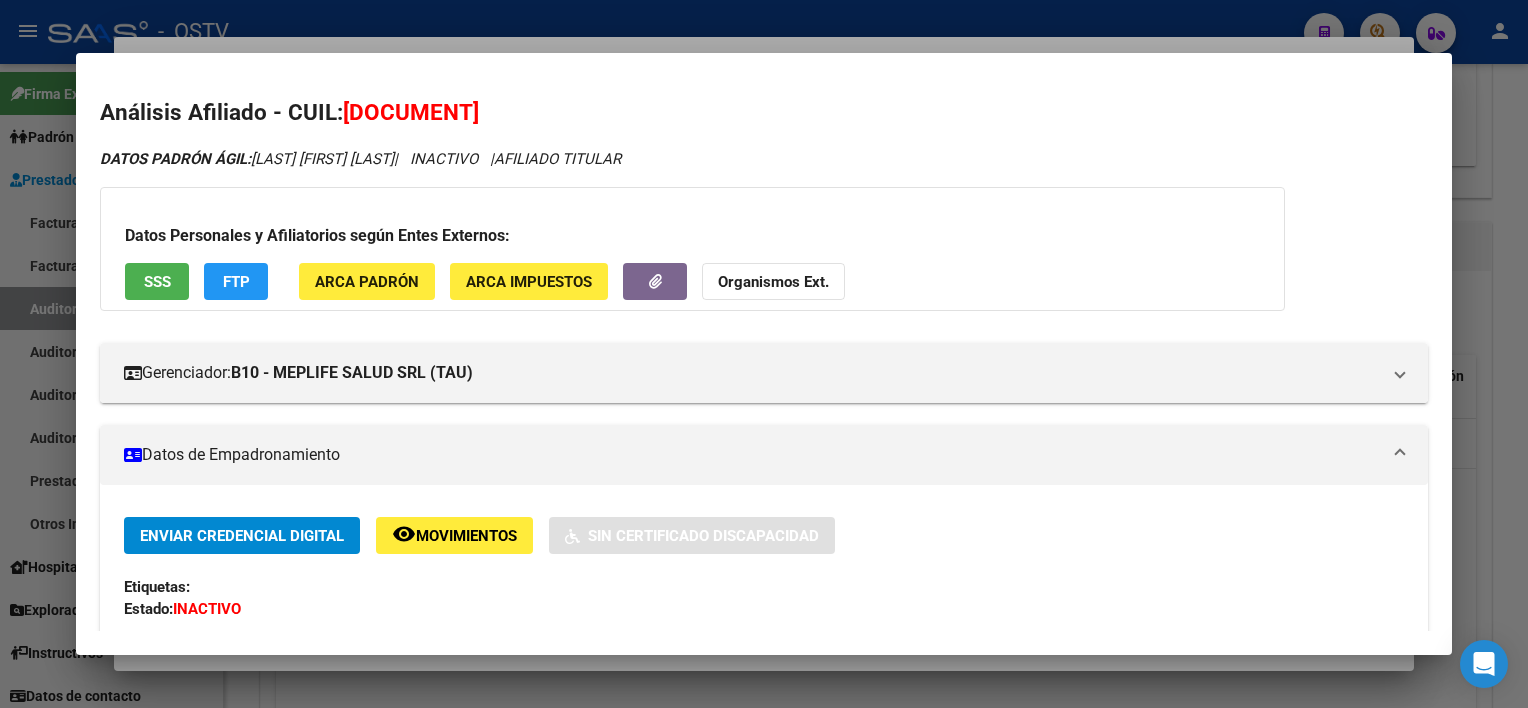 drag, startPoint x: 348, startPoint y: 112, endPoint x: 506, endPoint y: 111, distance: 158.00316 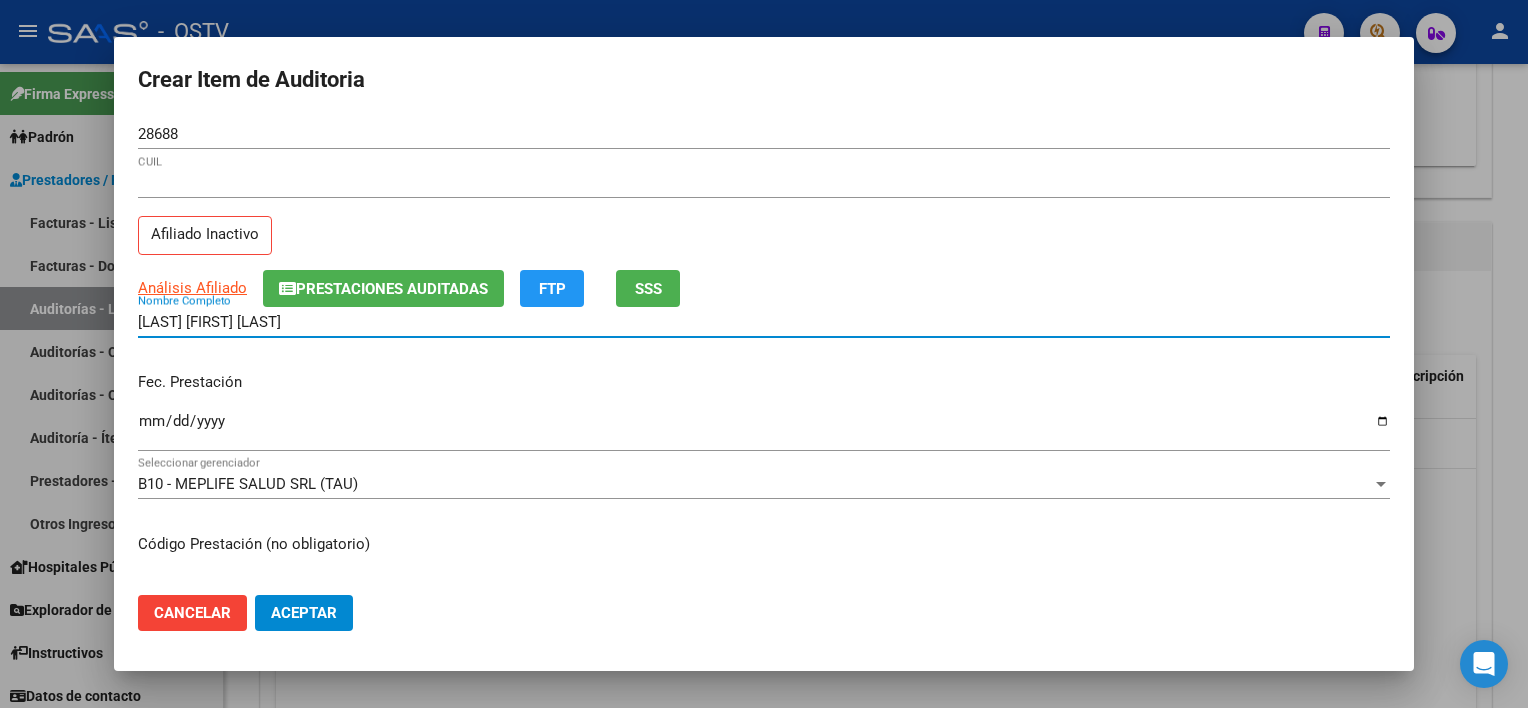 click on "[LAST] [FIRST] [LAST]" at bounding box center [764, 322] 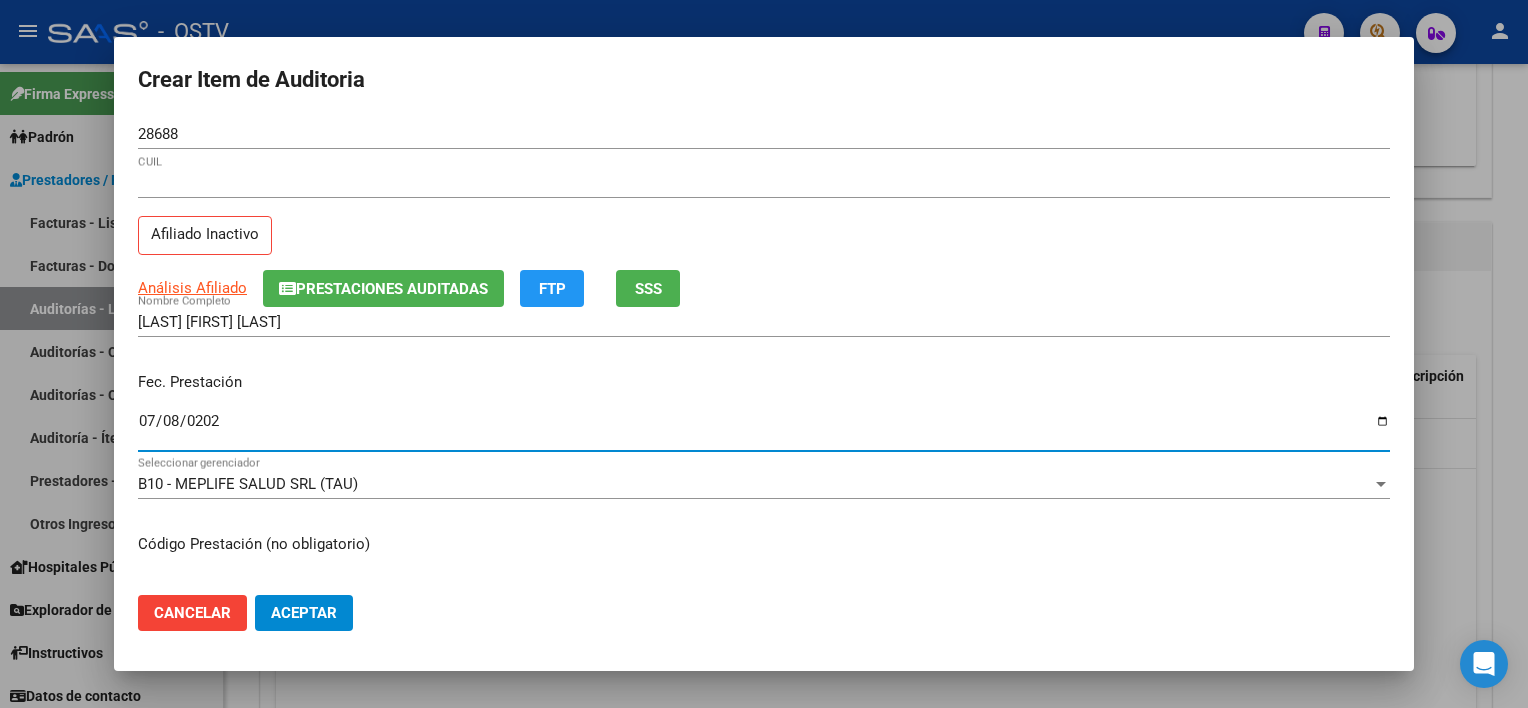 type on "[DATE]" 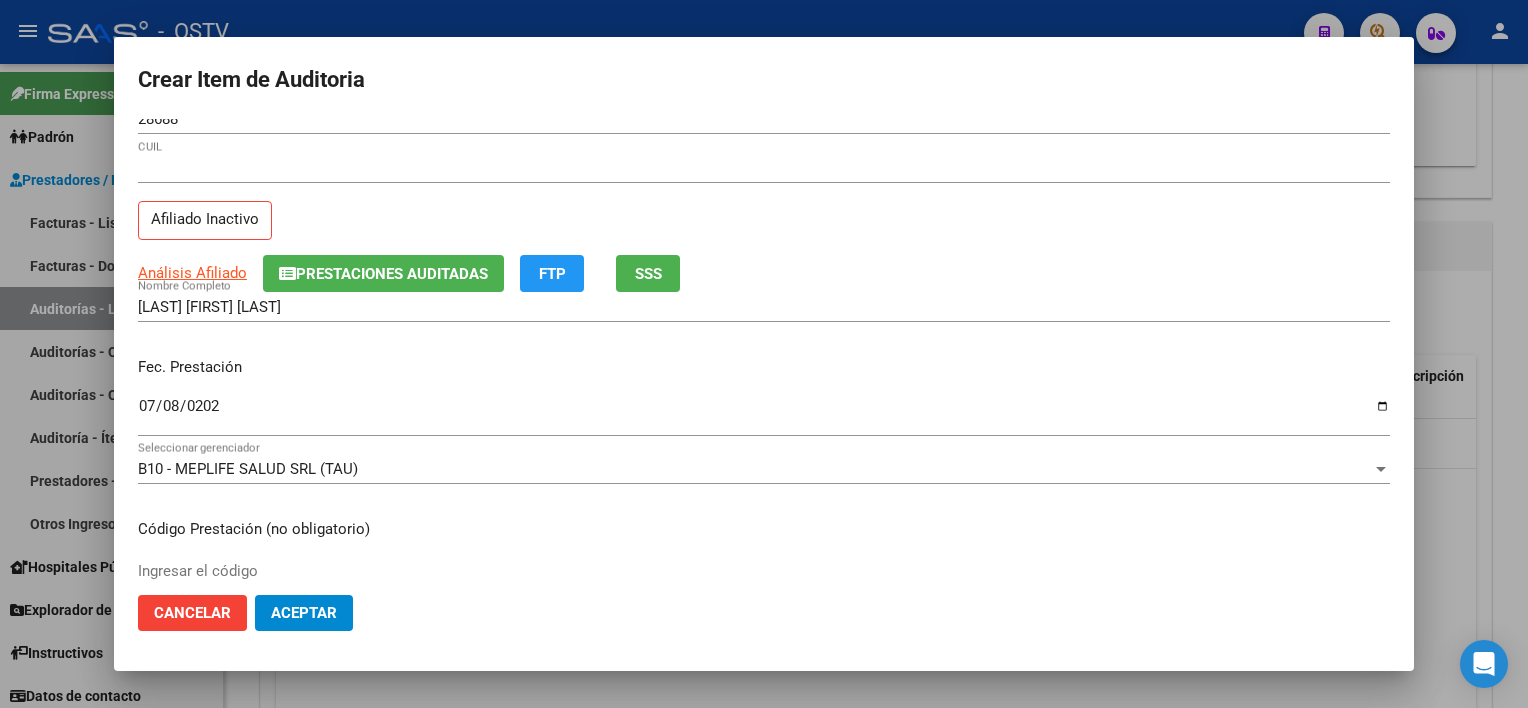 scroll, scrollTop: 337, scrollLeft: 0, axis: vertical 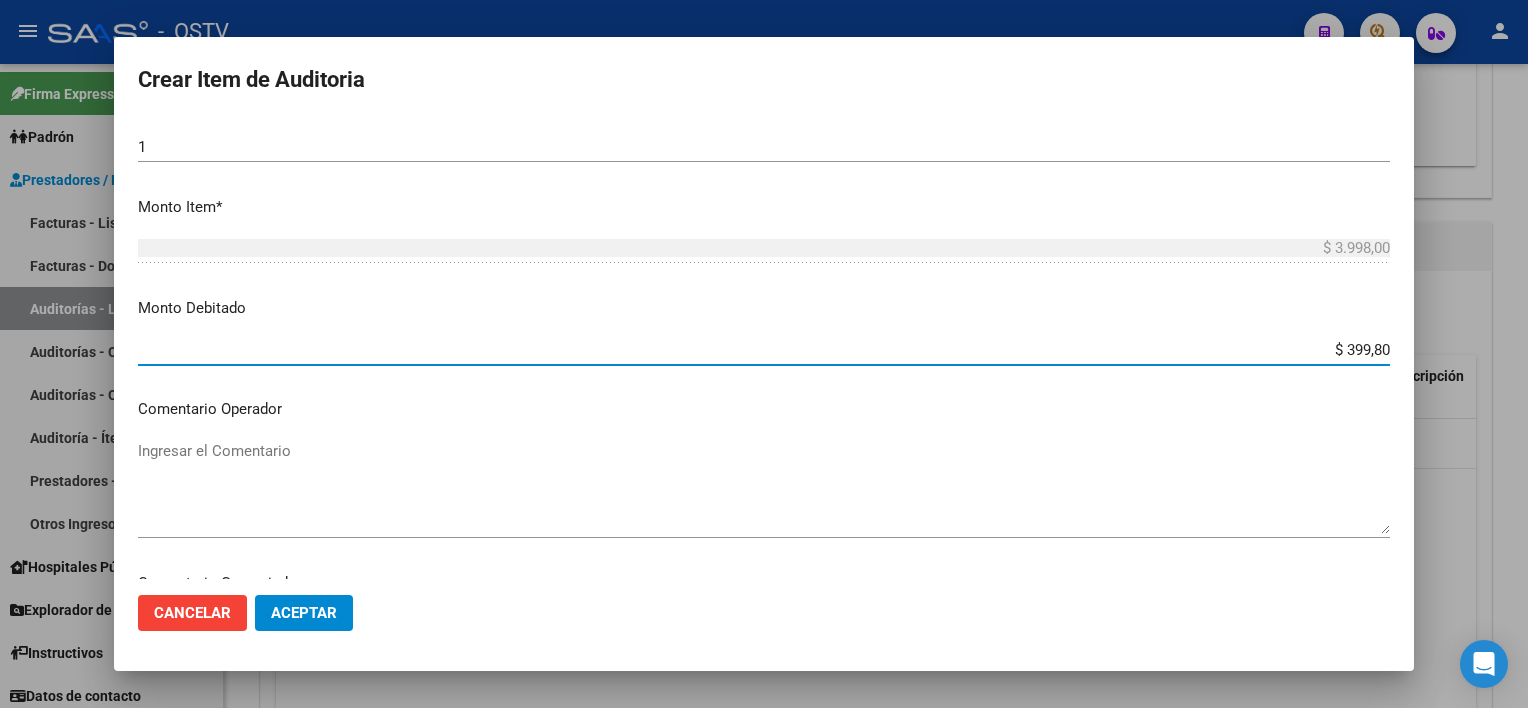 type on "$ 3.998,00" 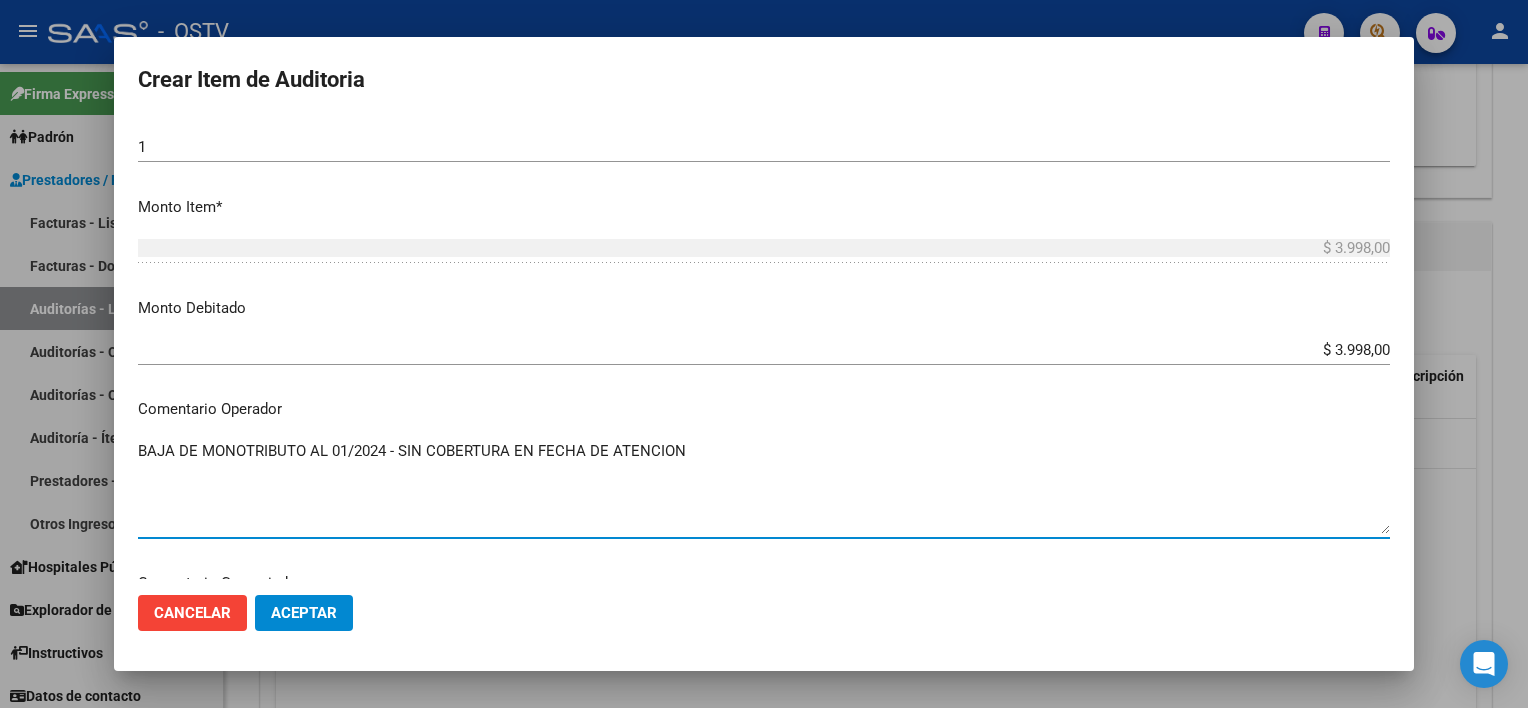 click on "BAJA DE MONOTRIBUTO AL 01/2024 - SIN COBERTURA EN FECHA DE ATENCION" at bounding box center (764, 487) 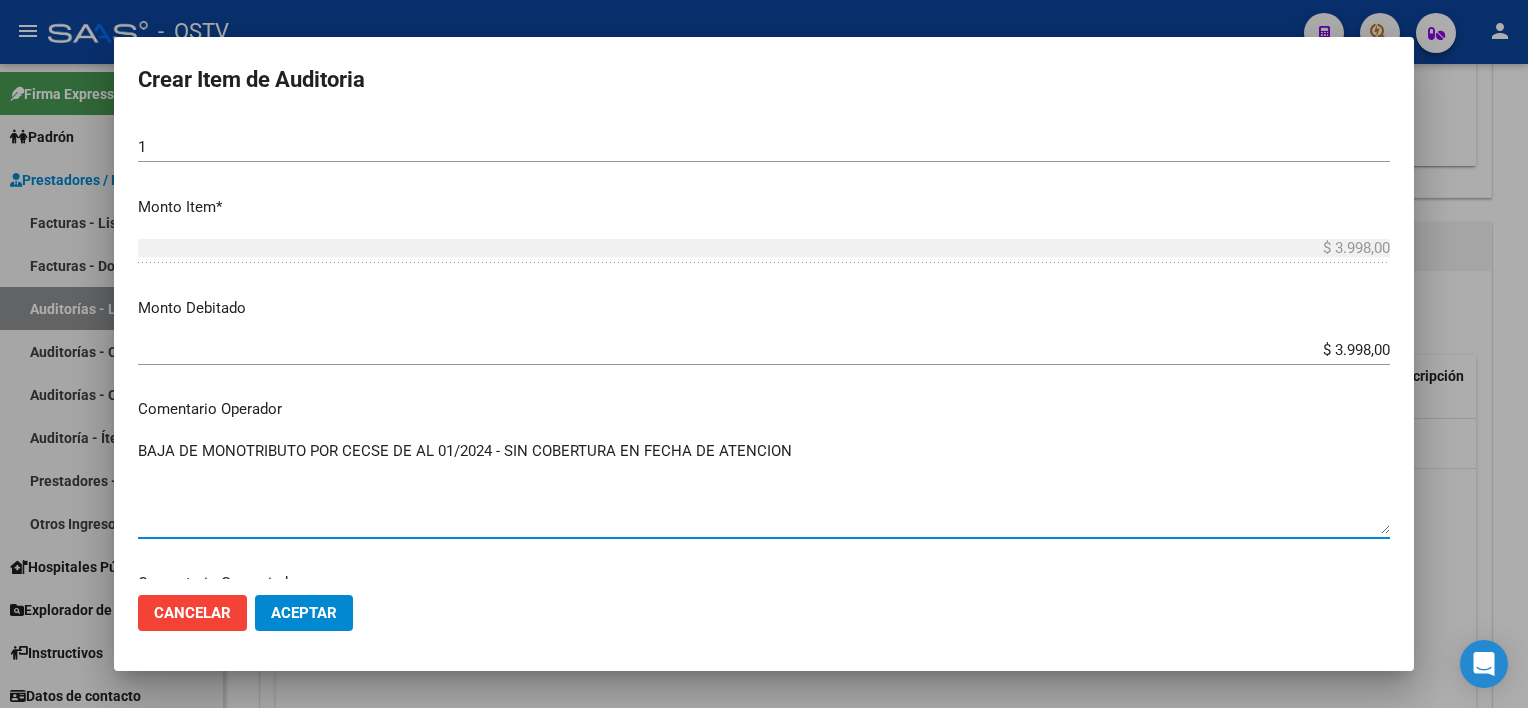 click on "BAJA DE MONOTRIBUTO POR CECSE DE AL 01/2024 - SIN COBERTURA EN FECHA DE ATENCION" at bounding box center (764, 487) 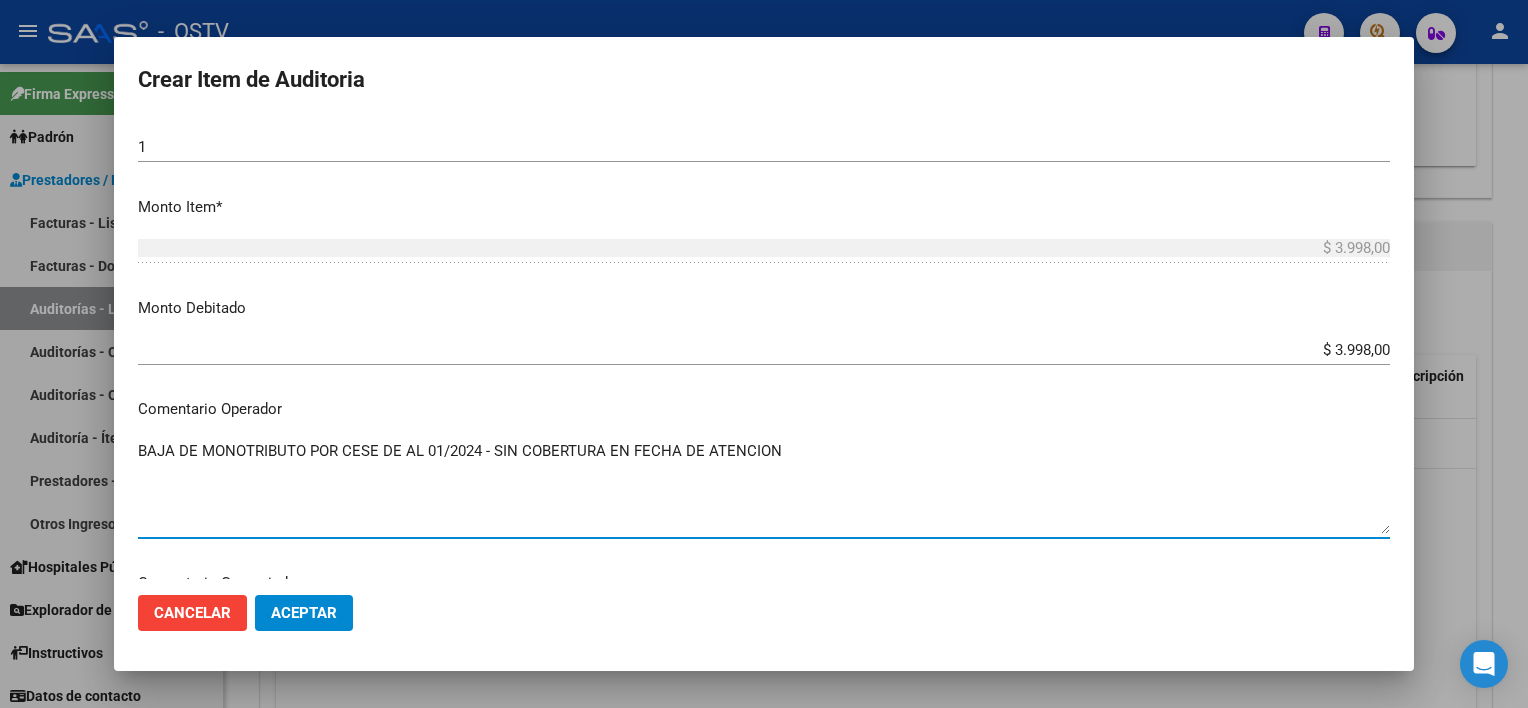 click on "BAJA DE MONOTRIBUTO POR CESE DE AL 01/2024 - SIN COBERTURA EN FECHA DE ATENCION" at bounding box center [764, 487] 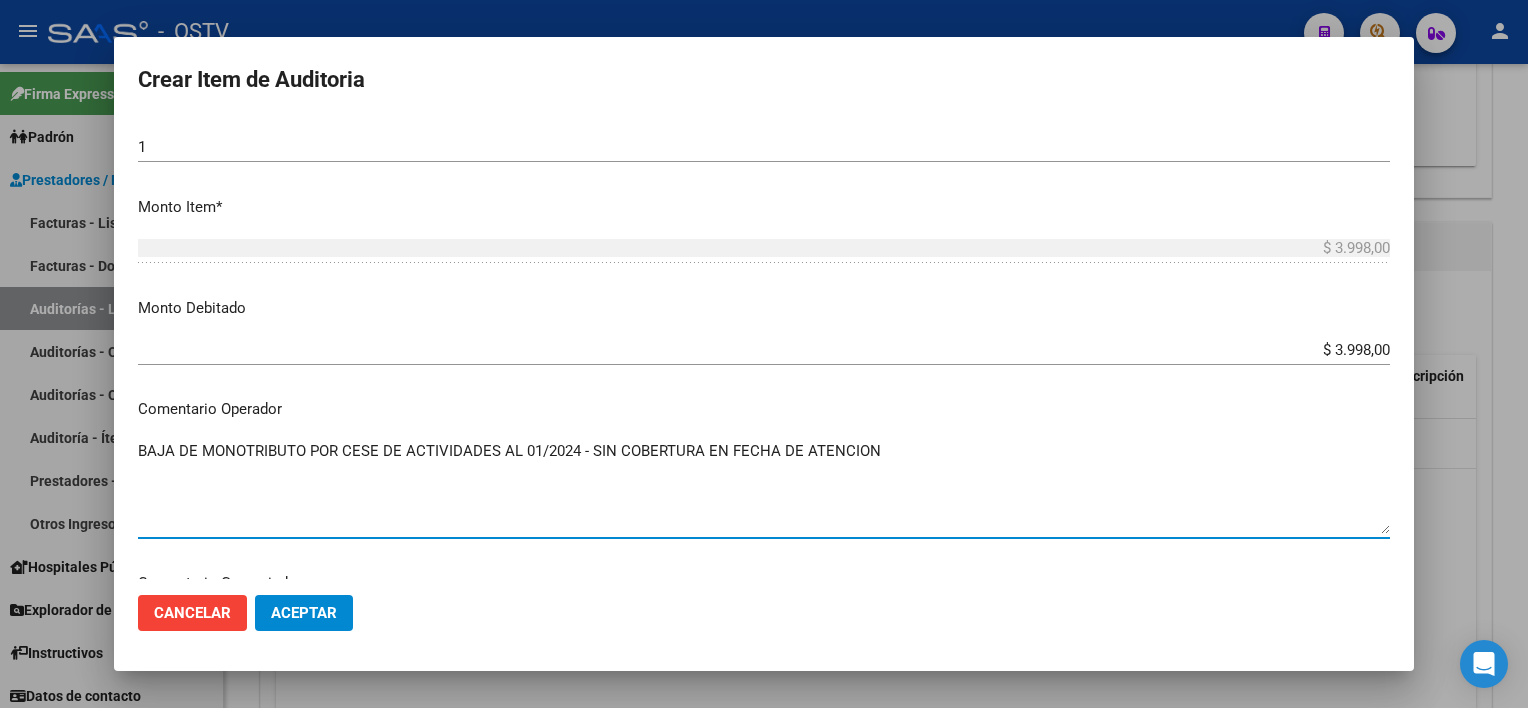 type on "BAJA DE MONOTRIBUTO POR CESE DE ACTIVIDADES AL 01/2024 - SIN COBERTURA EN FECHA DE ATENCION" 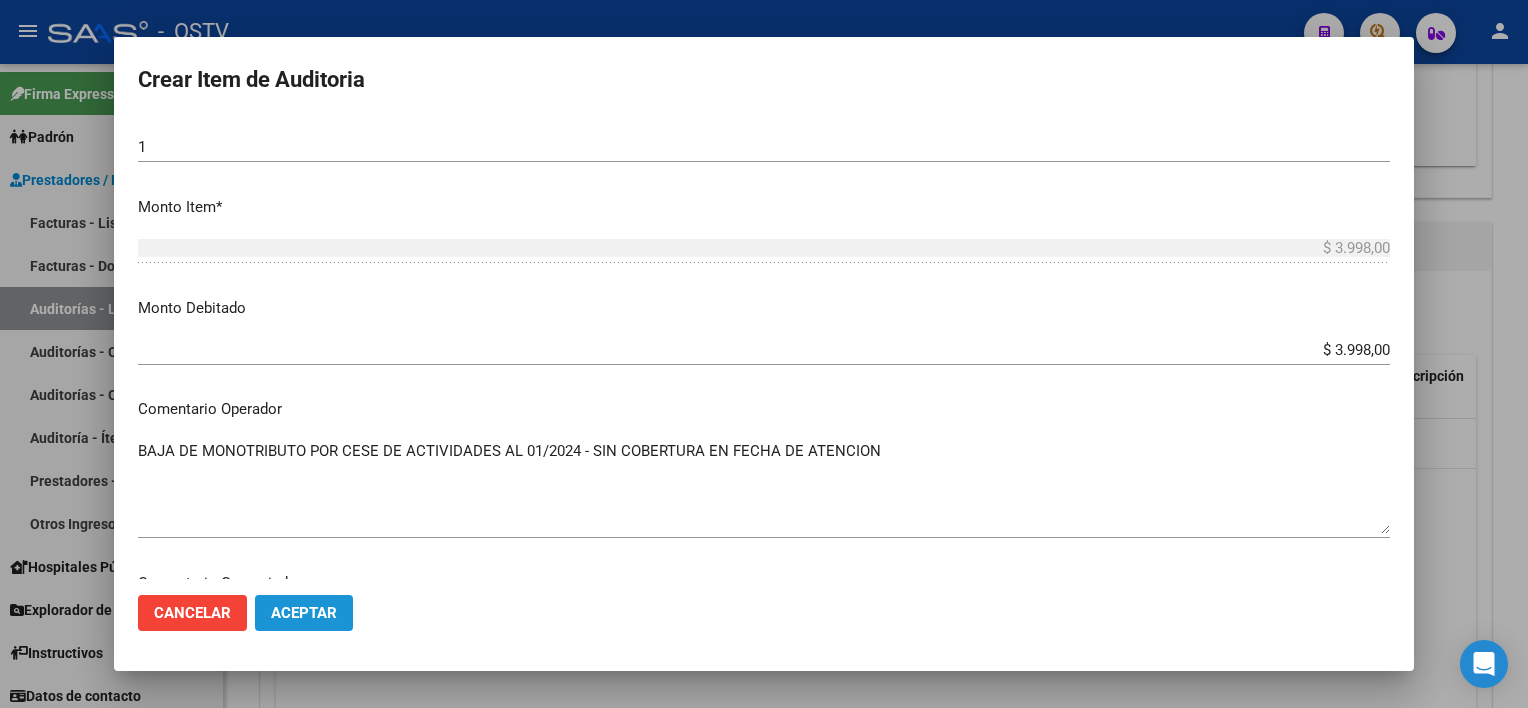 click on "Aceptar" 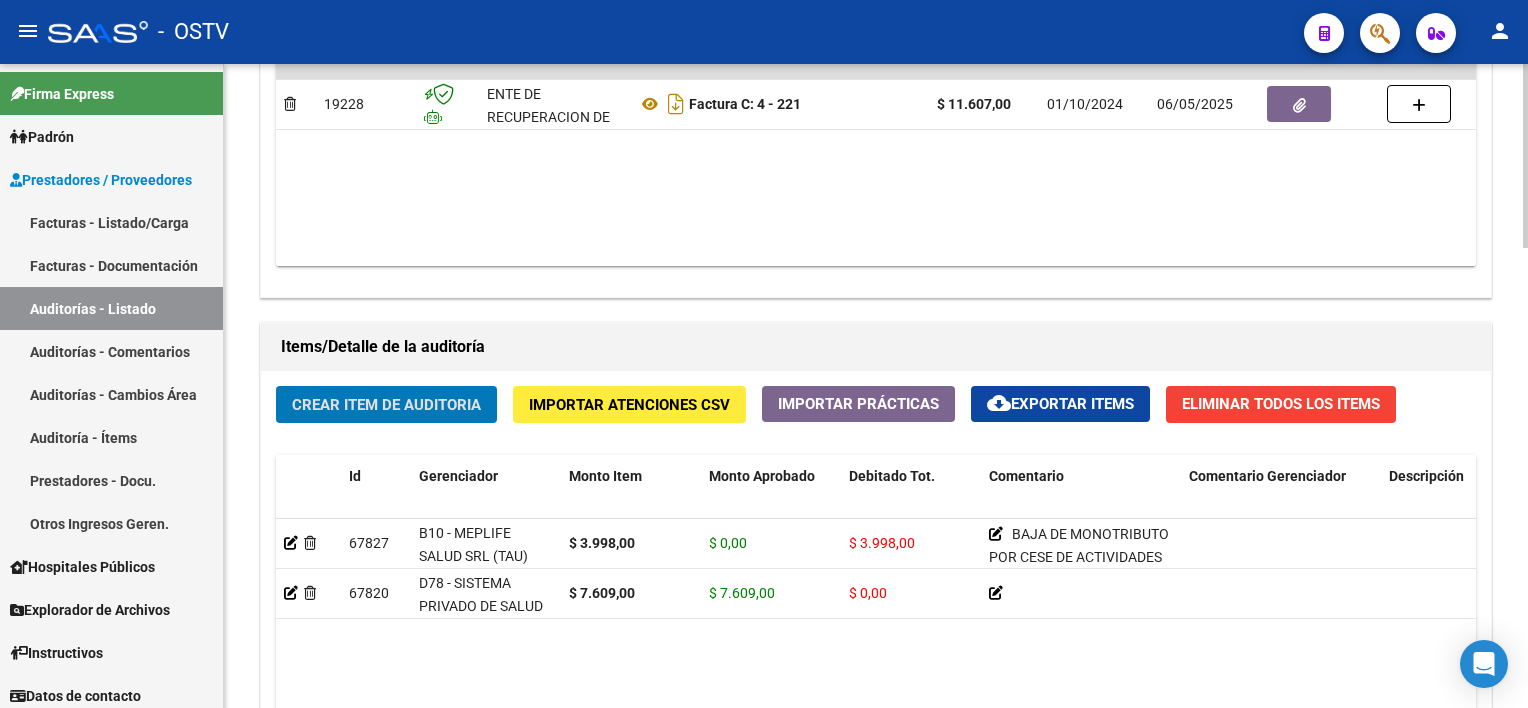 scroll, scrollTop: 1101, scrollLeft: 0, axis: vertical 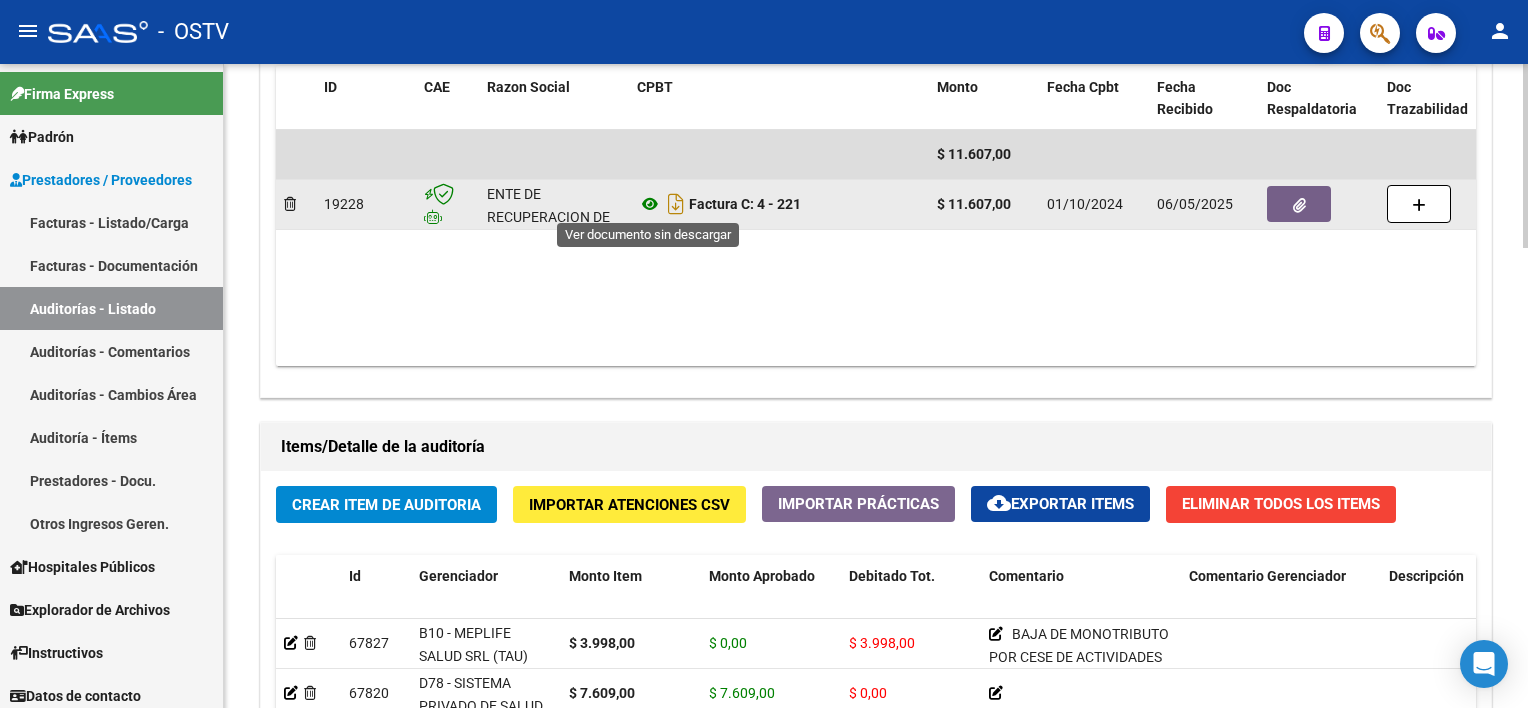 click 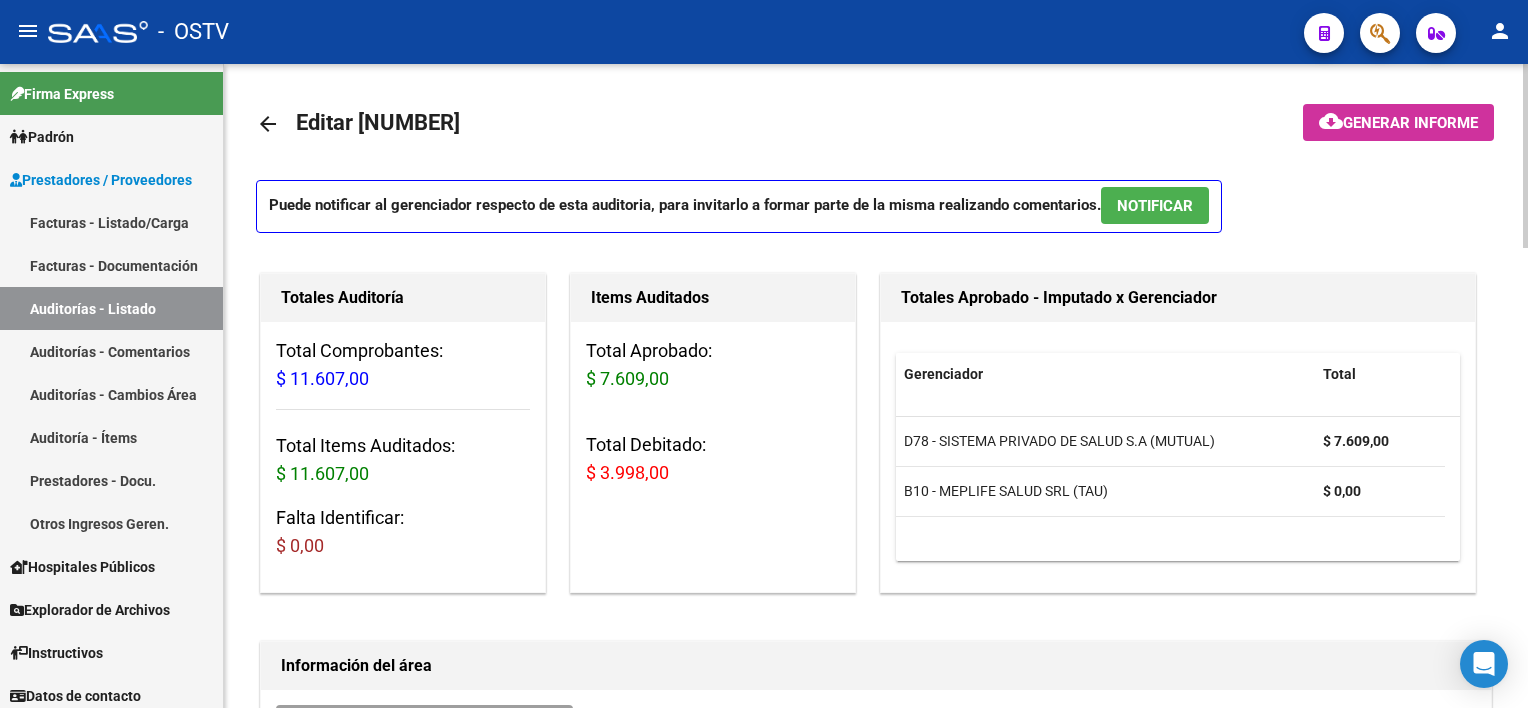 scroll, scrollTop: 0, scrollLeft: 0, axis: both 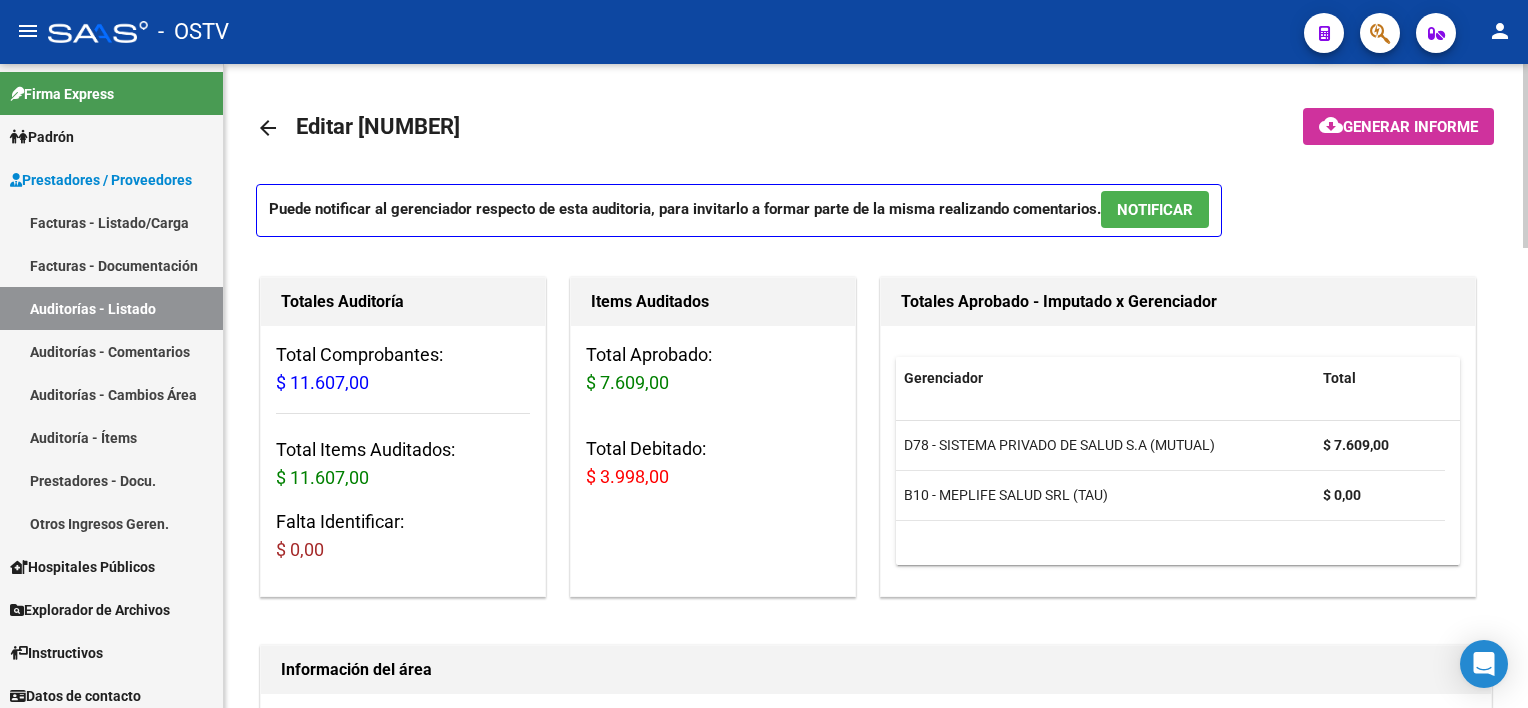 click on "cloud_download  Generar informe" 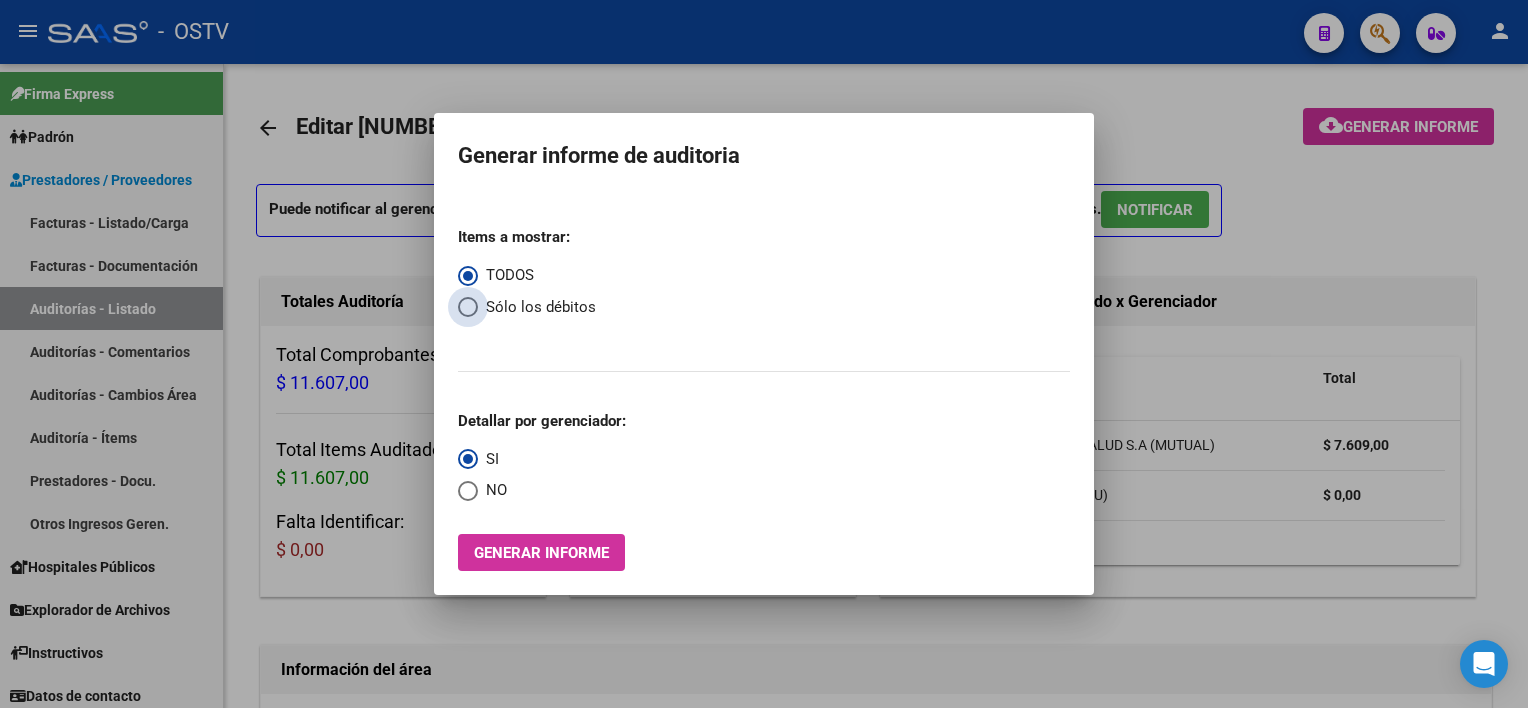 click at bounding box center (468, 307) 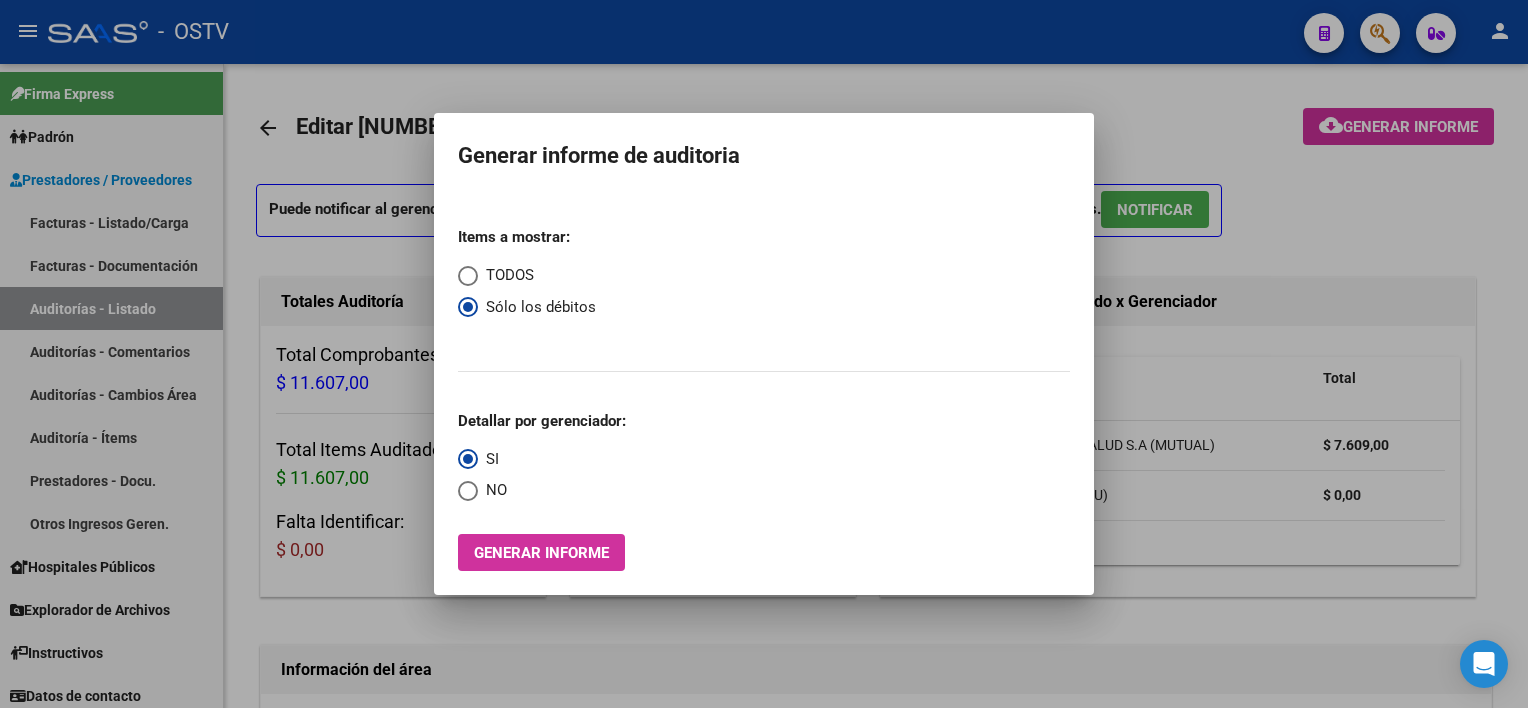 click on "NO" at bounding box center (492, 490) 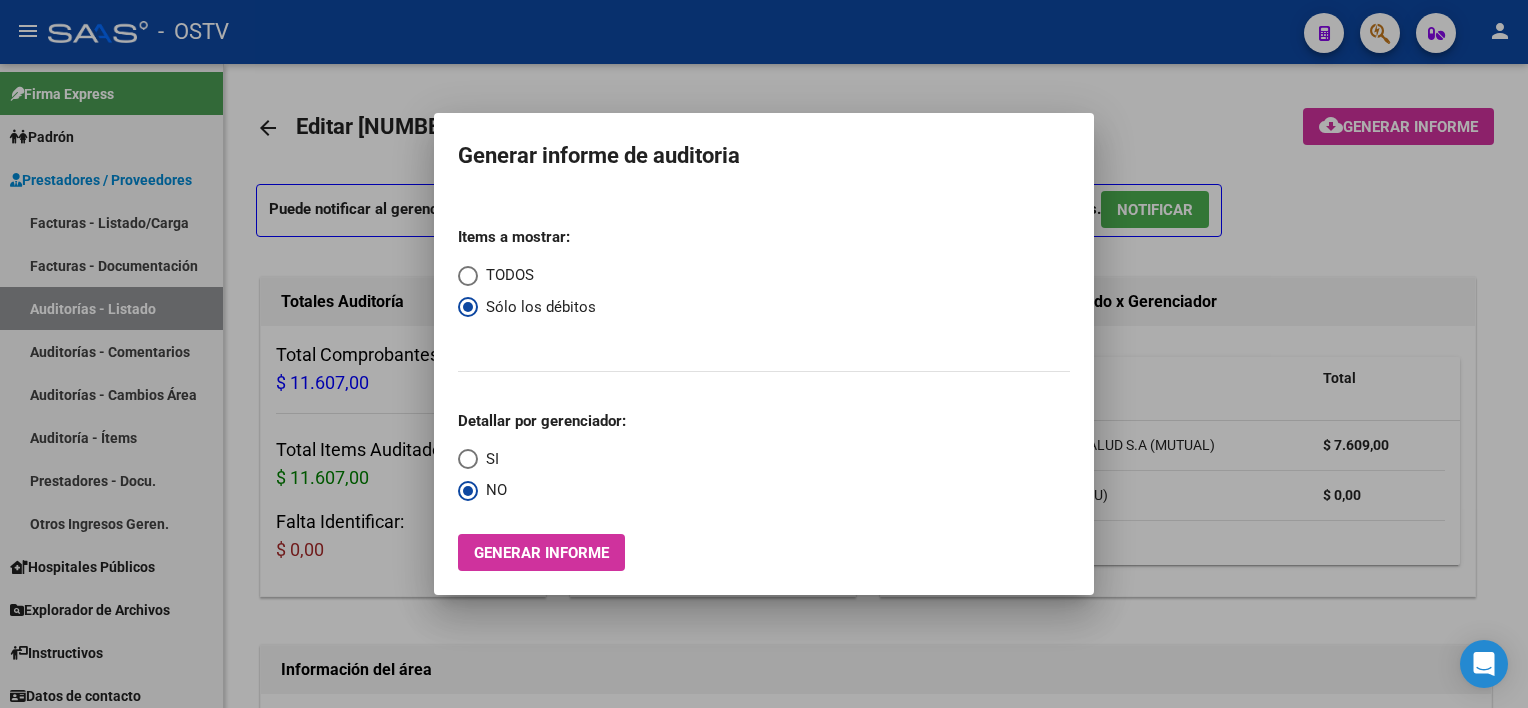 click on "Generar informe" at bounding box center (541, 552) 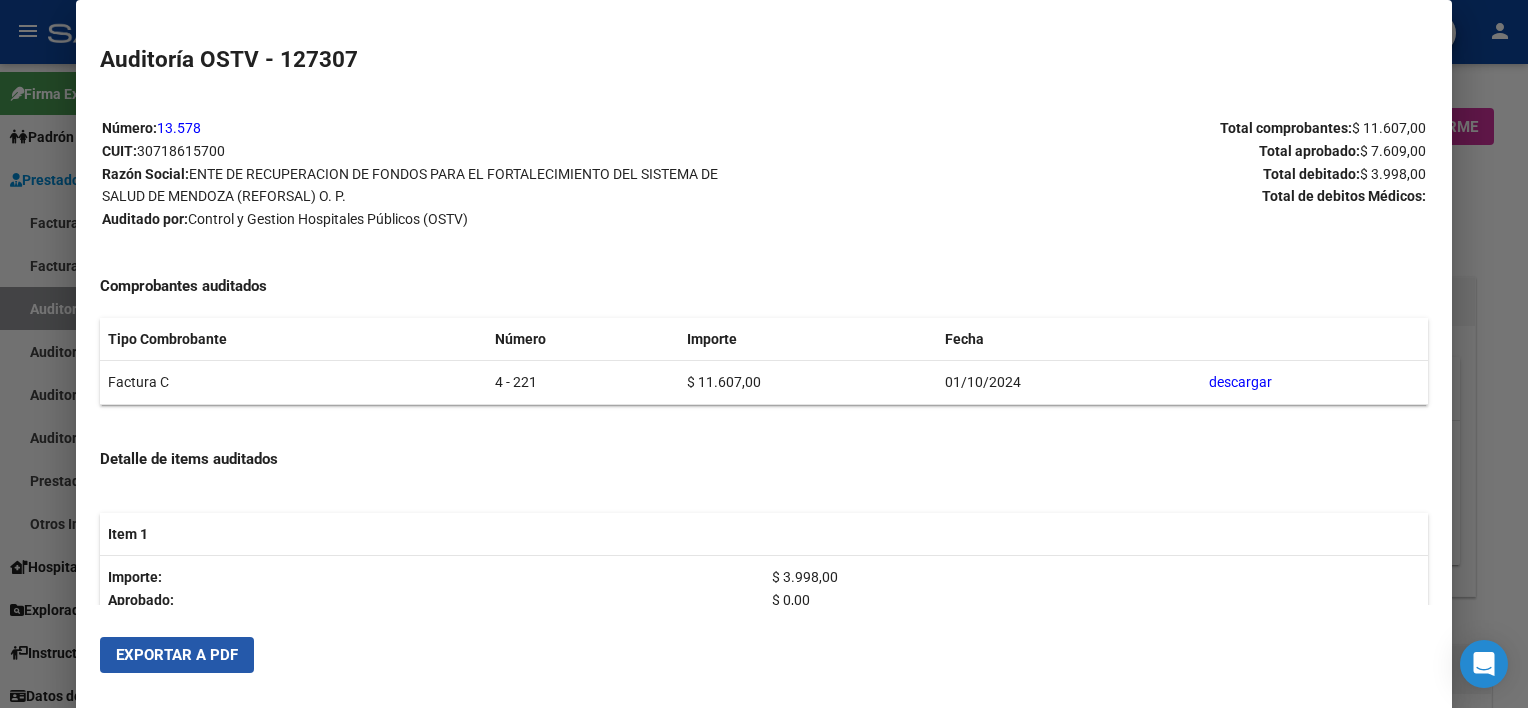 click on "Exportar a PDF" at bounding box center (177, 655) 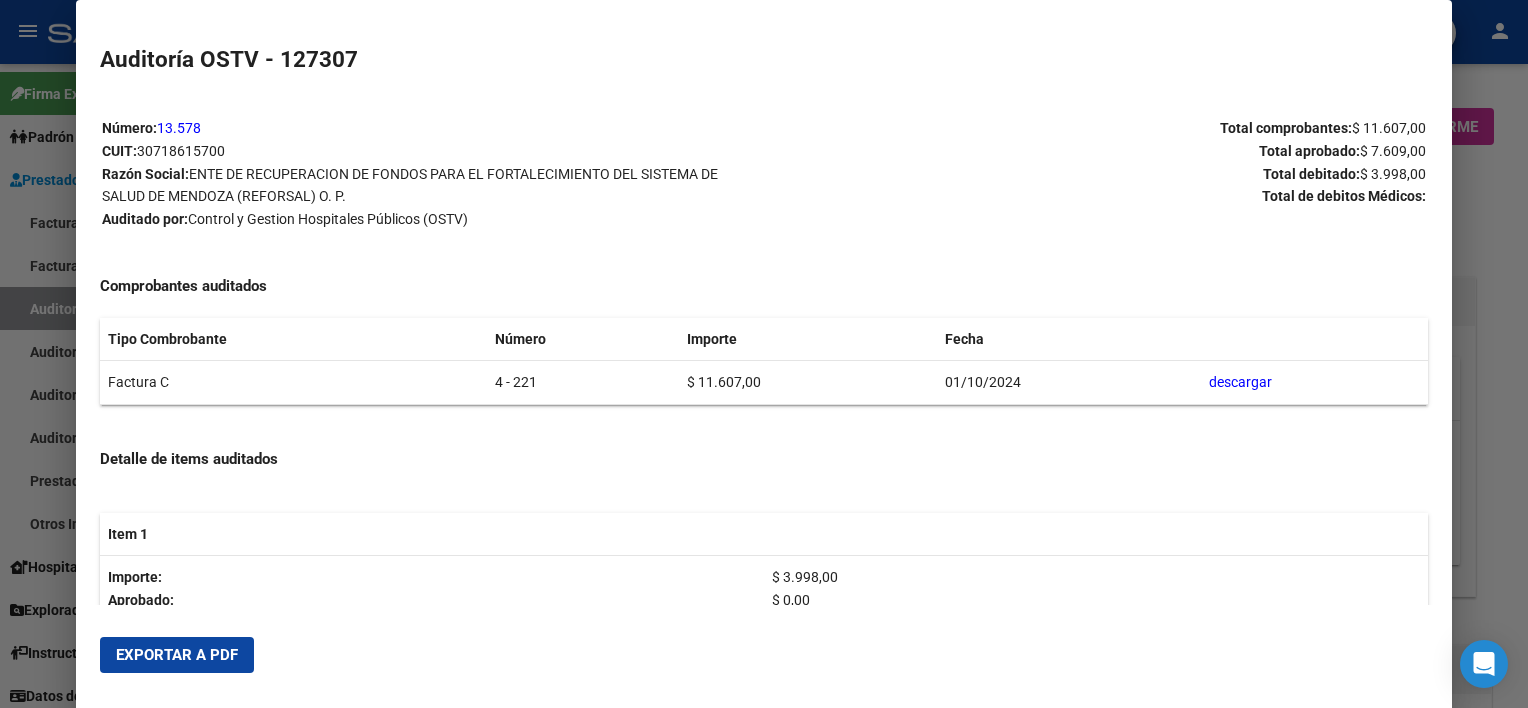 click at bounding box center [764, 354] 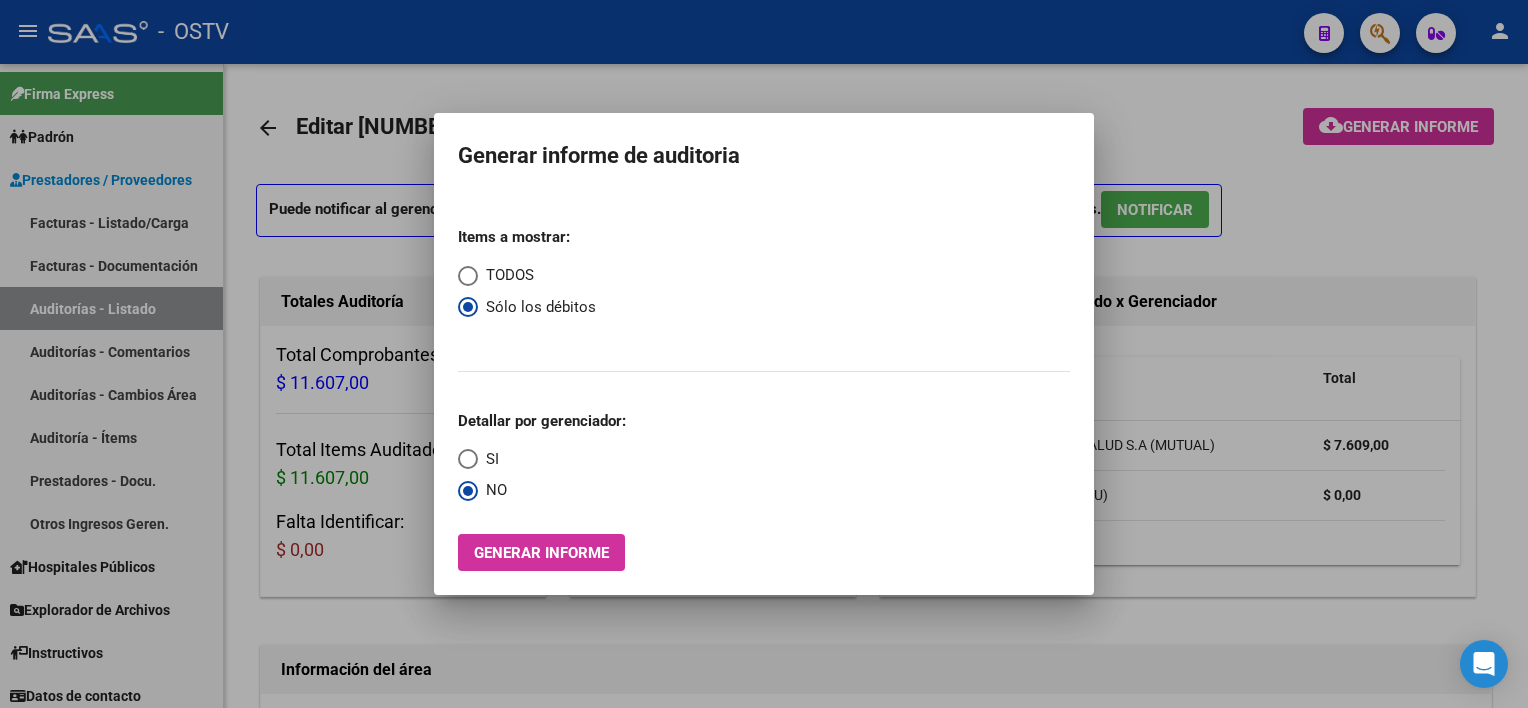 click at bounding box center [764, 354] 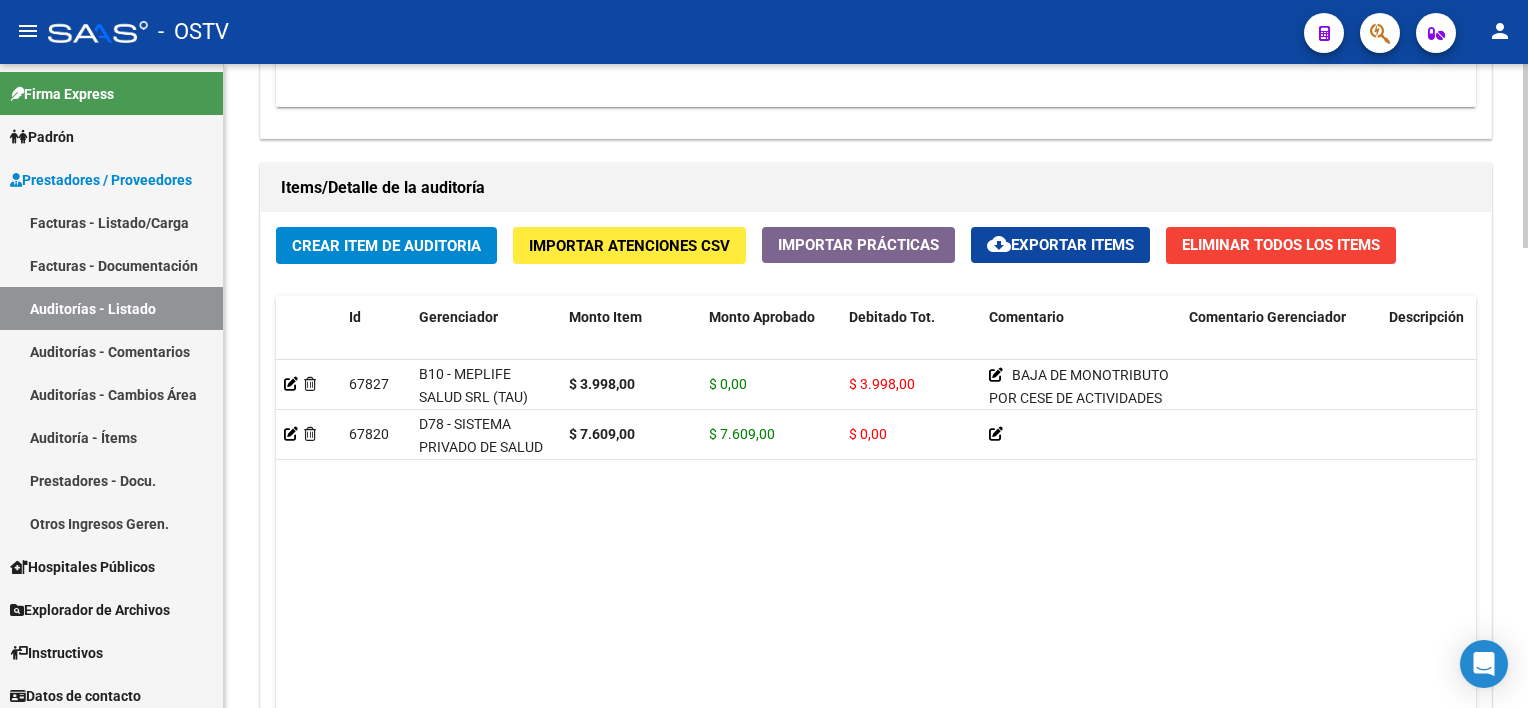 scroll, scrollTop: 1400, scrollLeft: 0, axis: vertical 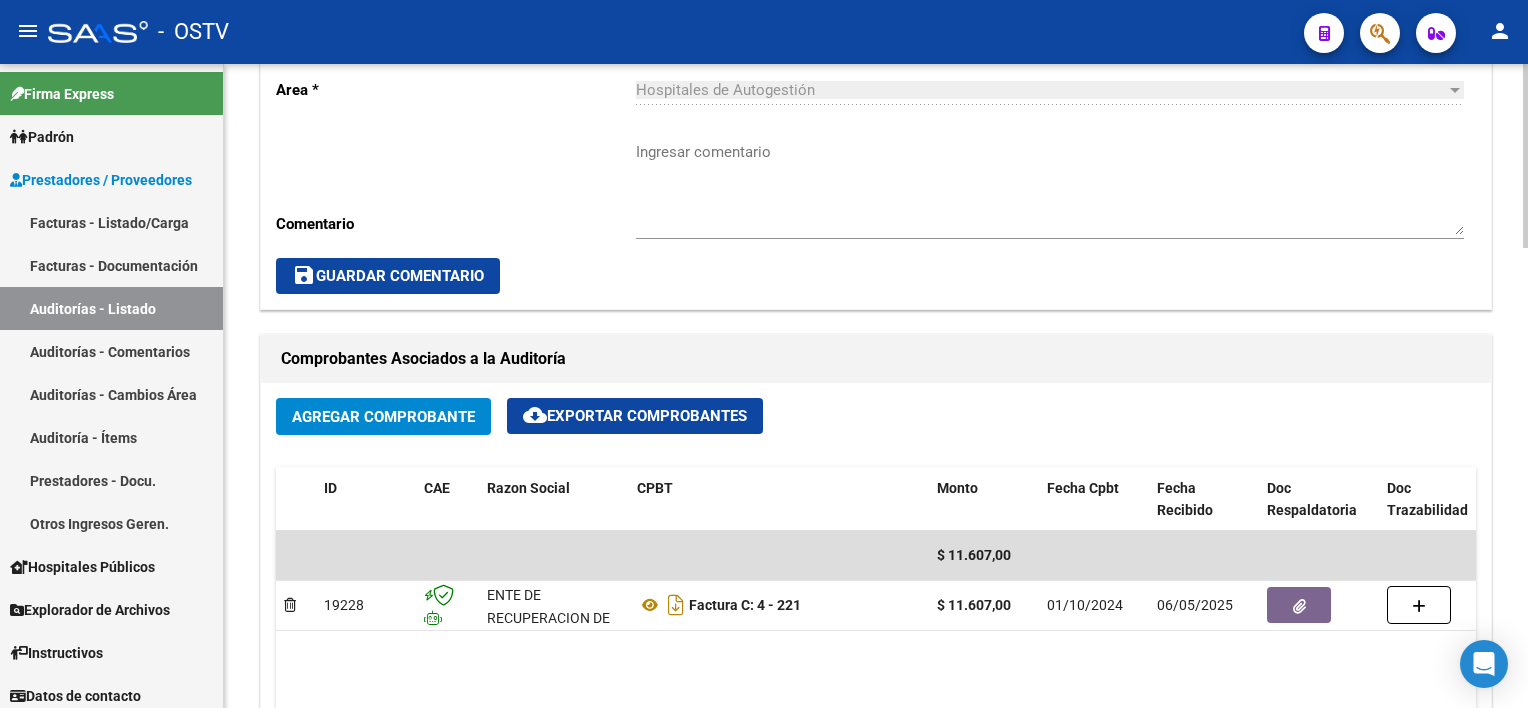 click on "Ingresar comentario" at bounding box center [1050, 188] 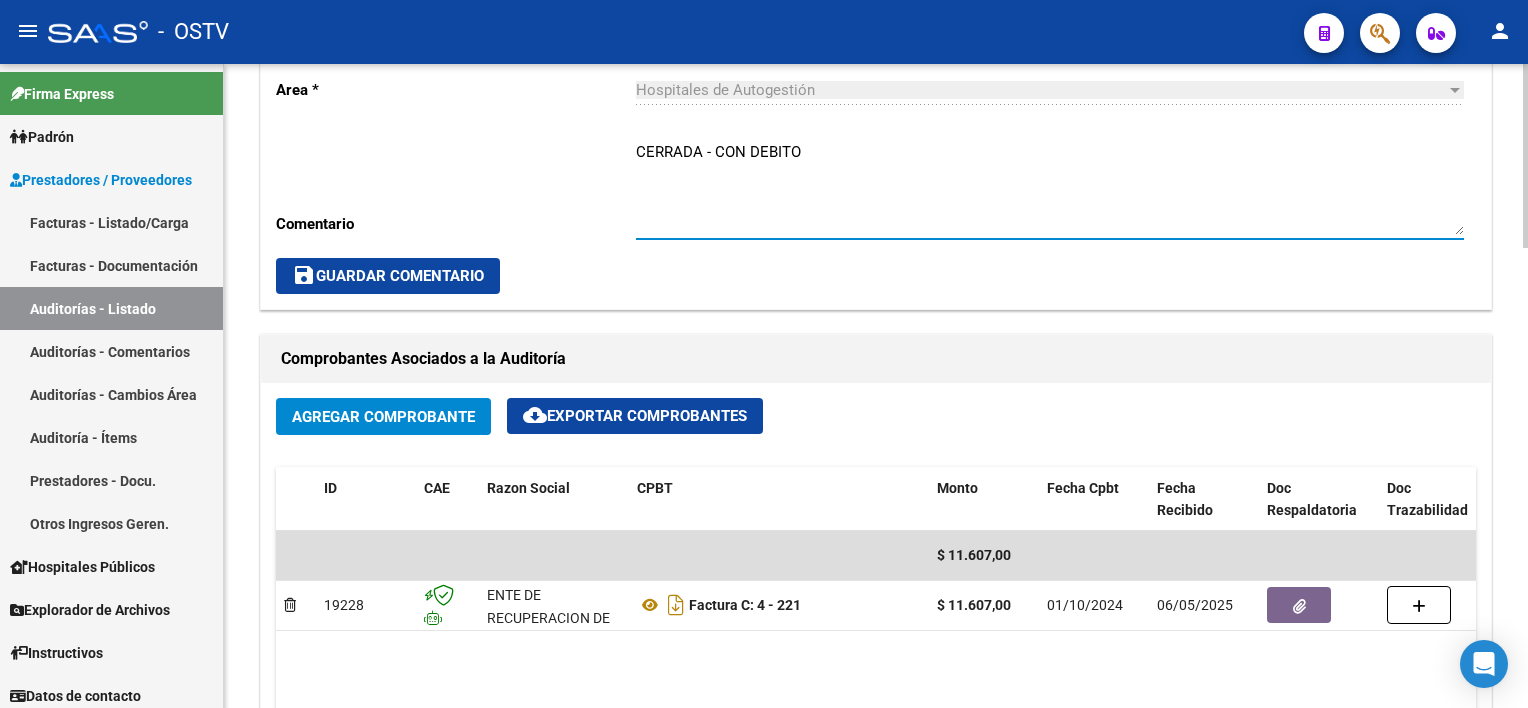 type on "CERRADA - CON DEBITO" 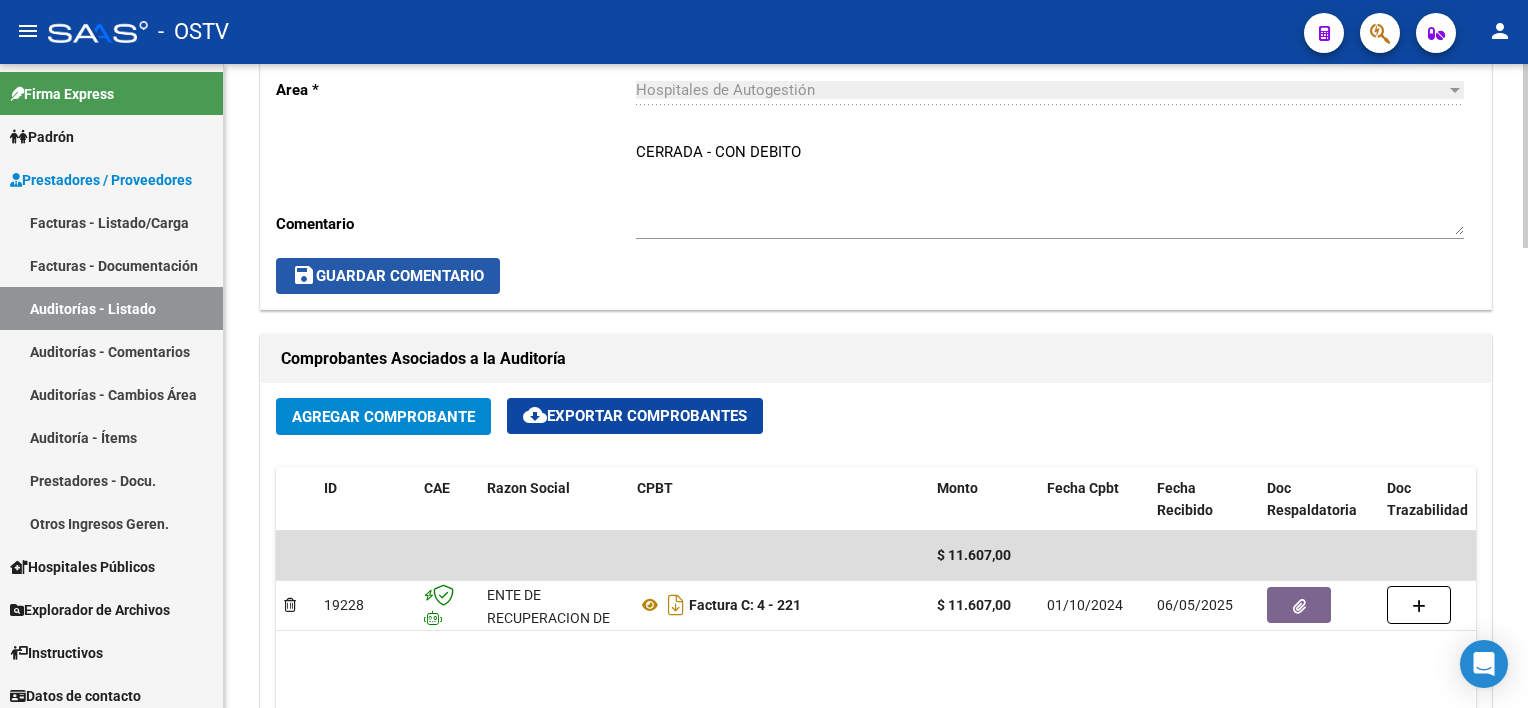 click on "save  Guardar Comentario" 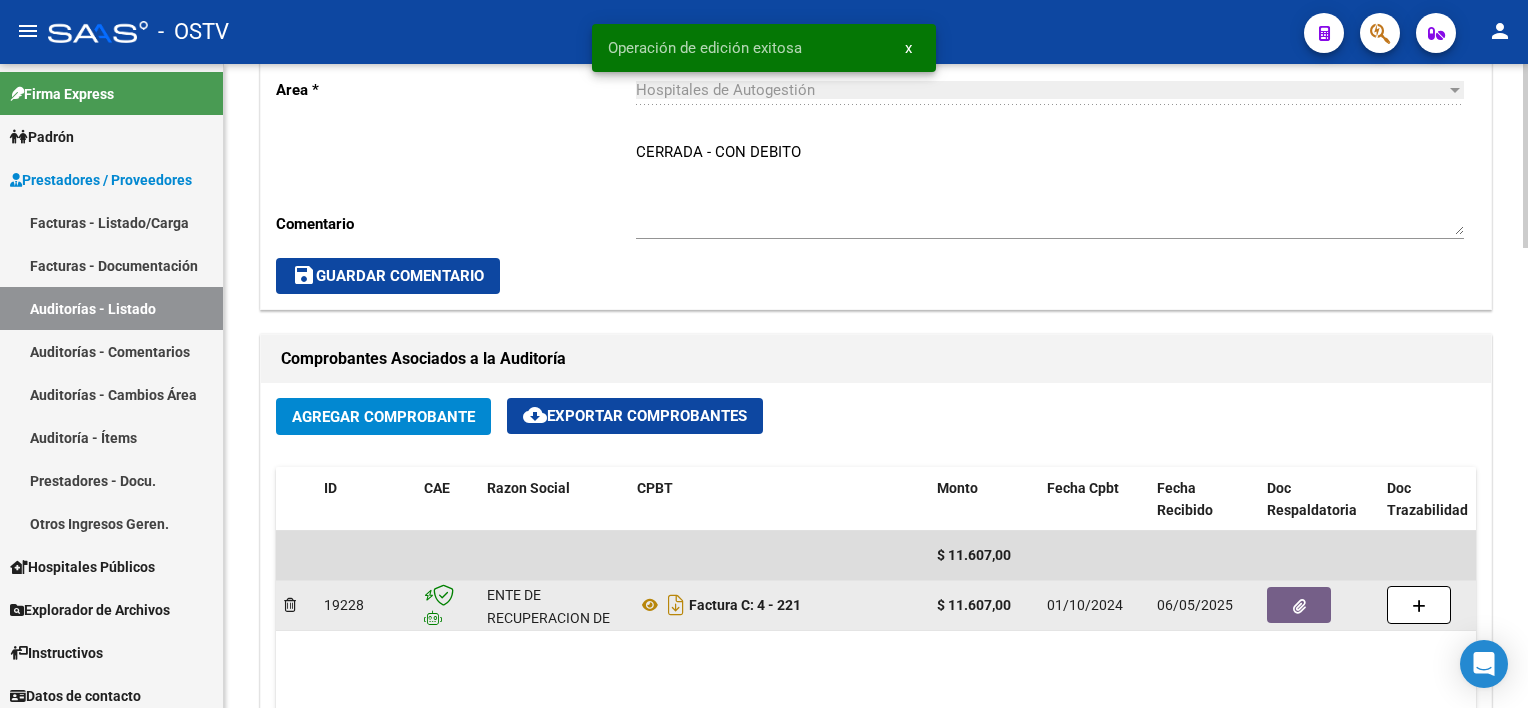 click 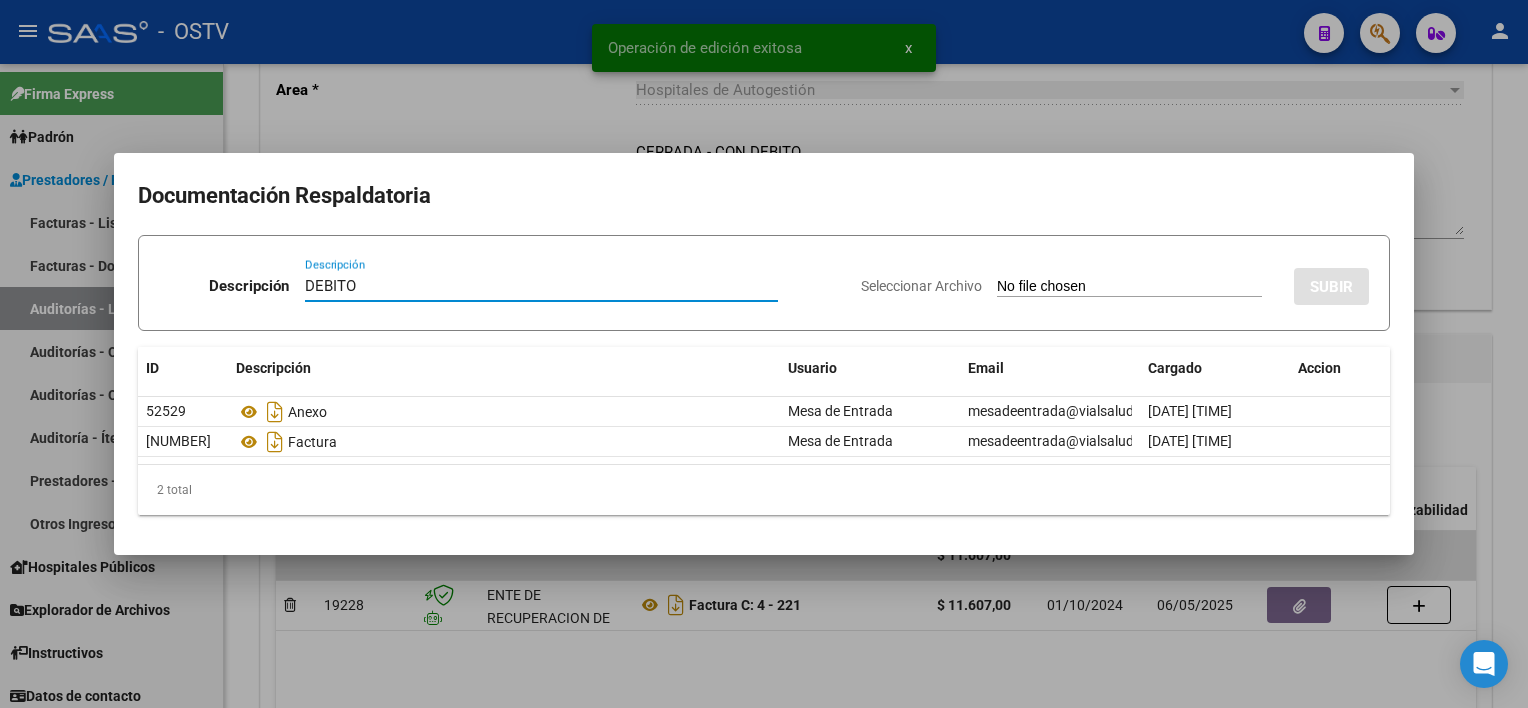 type on "DEBITO" 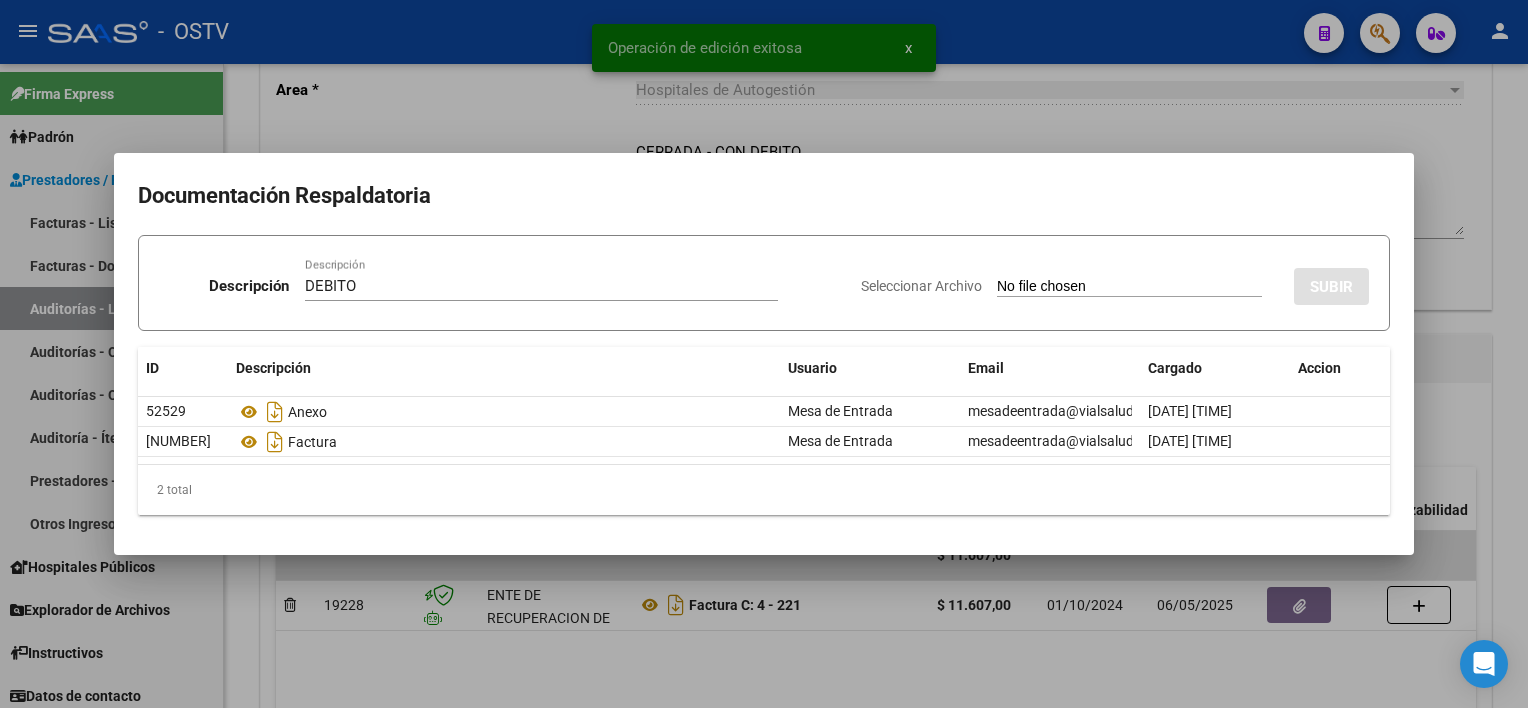 click on "Seleccionar Archivo" at bounding box center (1129, 287) 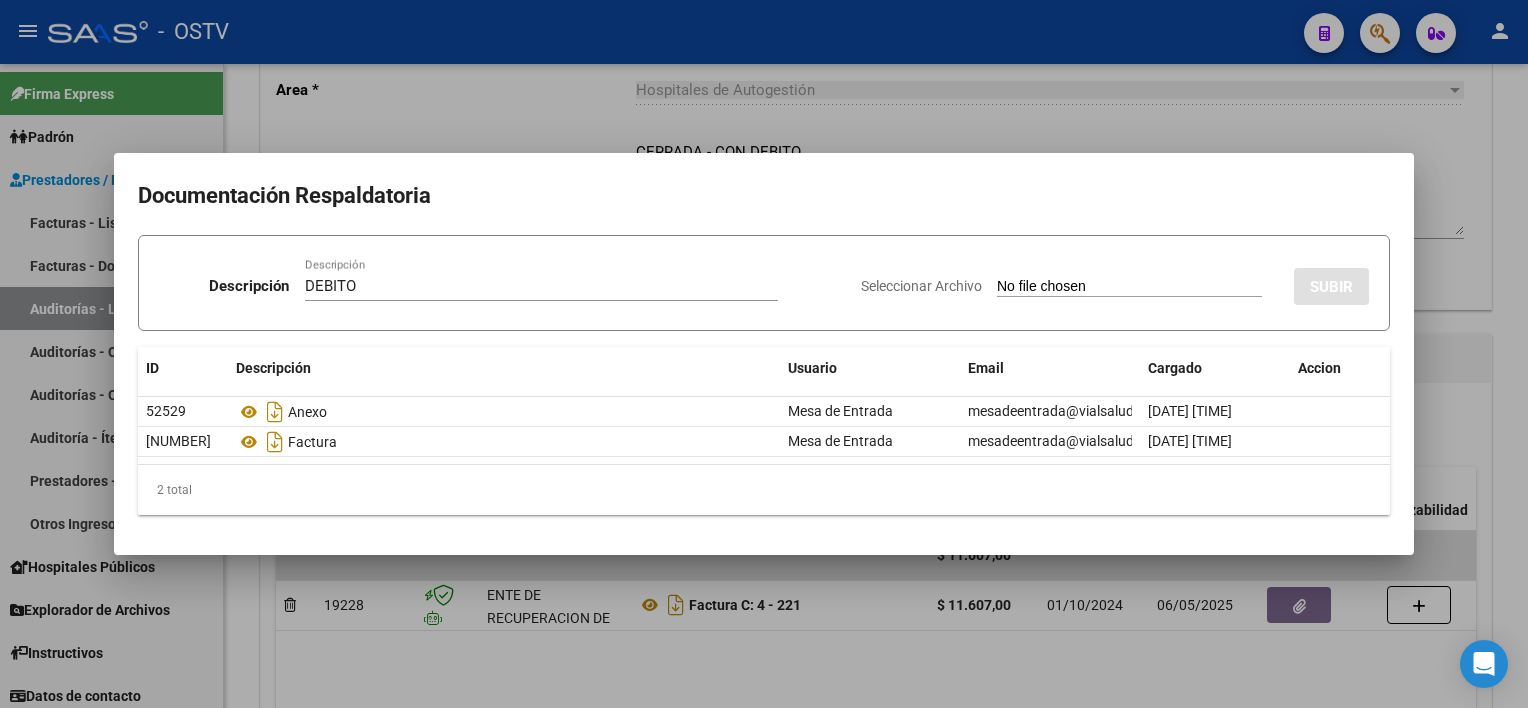 type on "C:\fakepath\[FILENAME].pdf" 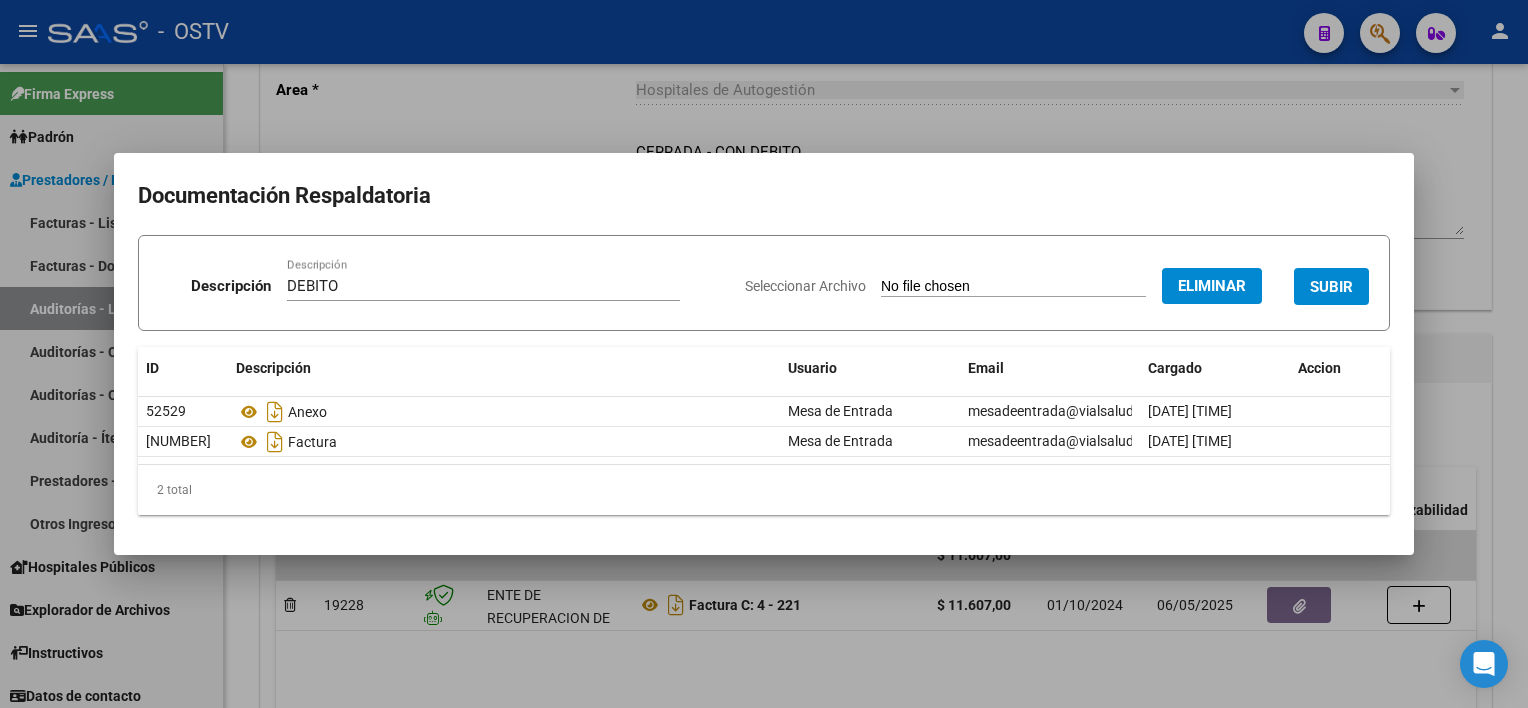 click on "SUBIR" at bounding box center (1331, 286) 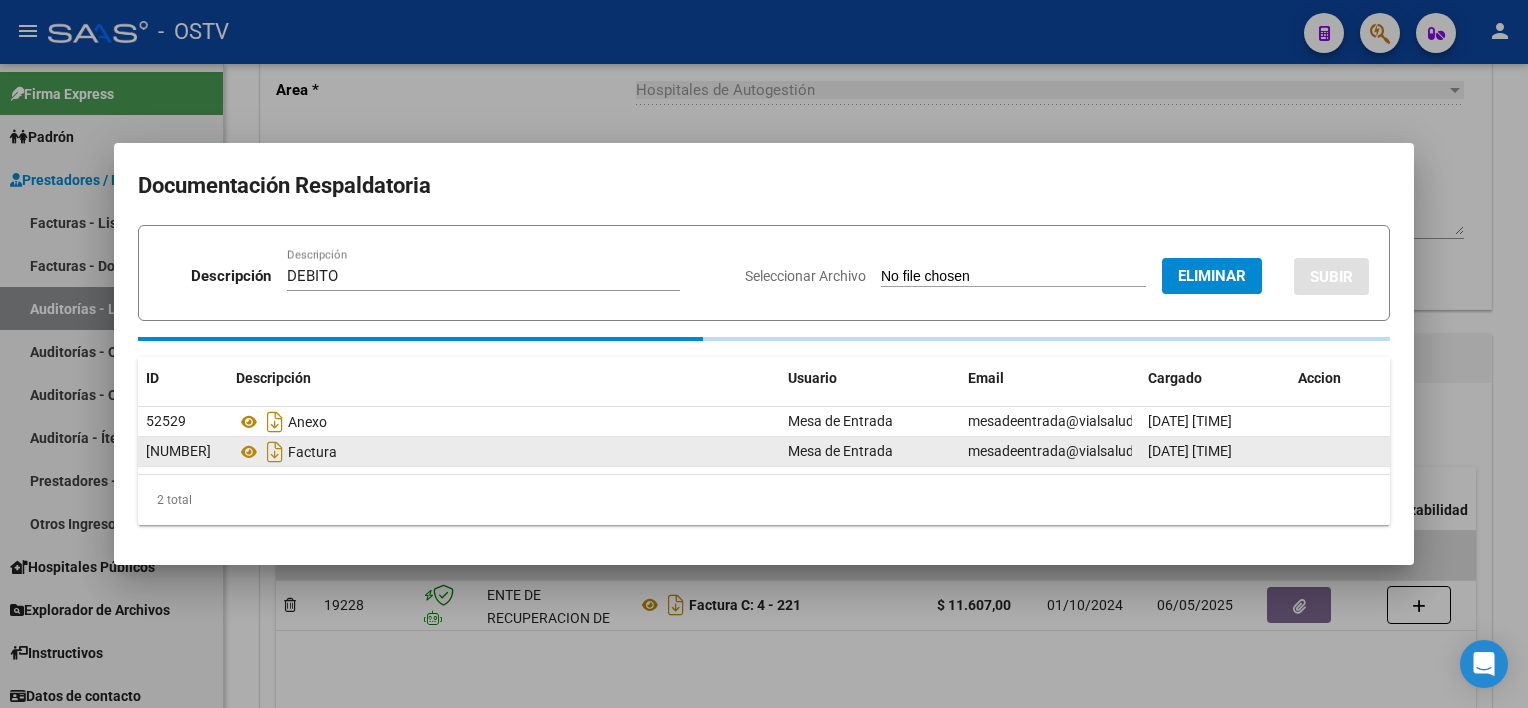 type 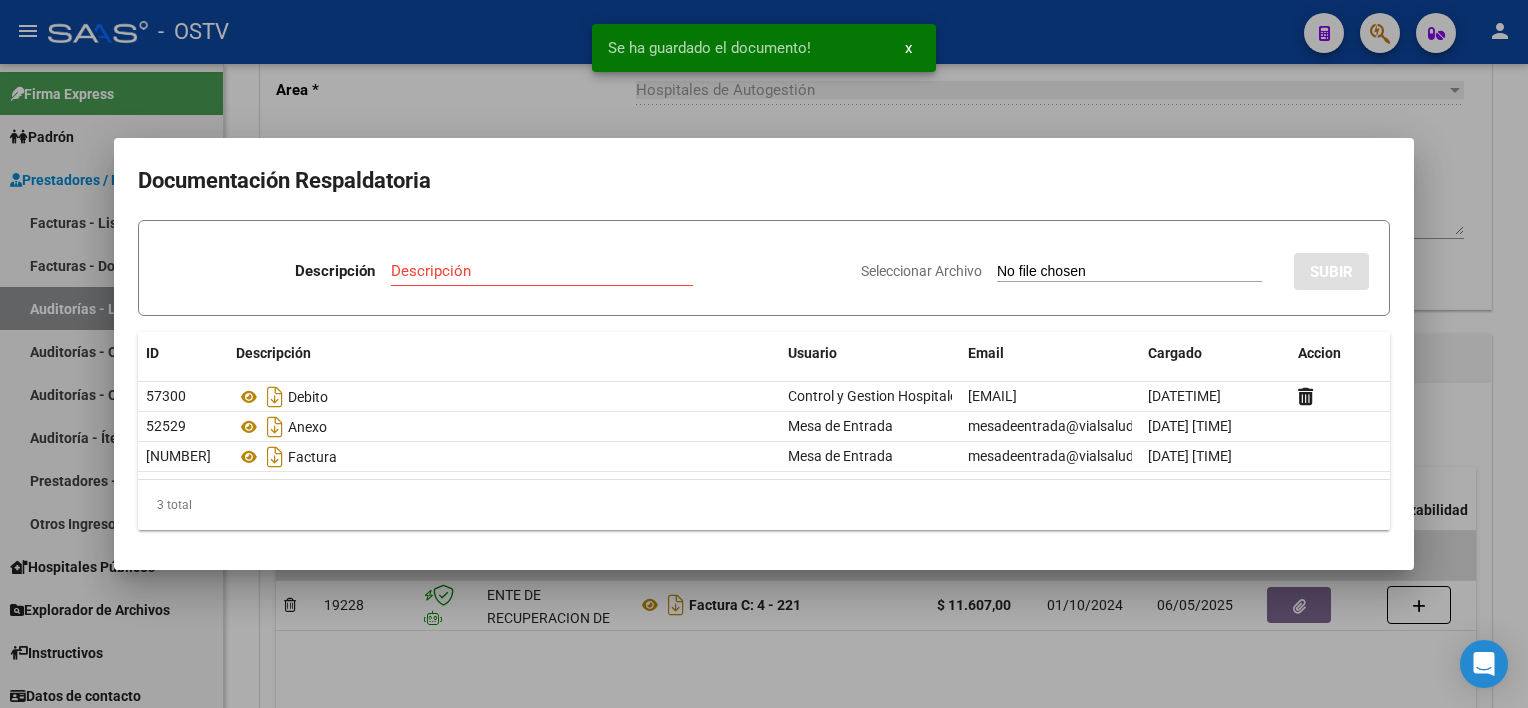 click at bounding box center (764, 354) 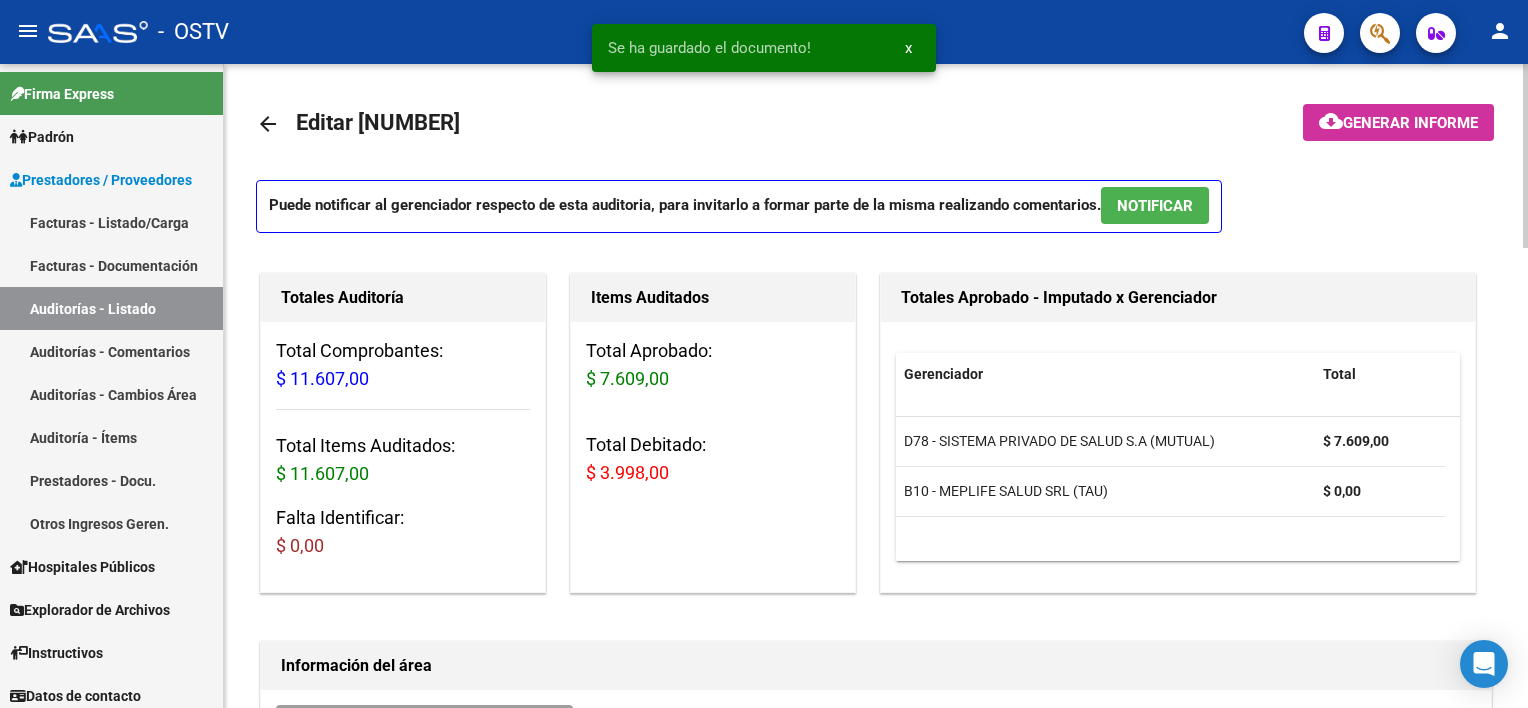 scroll, scrollTop: 0, scrollLeft: 0, axis: both 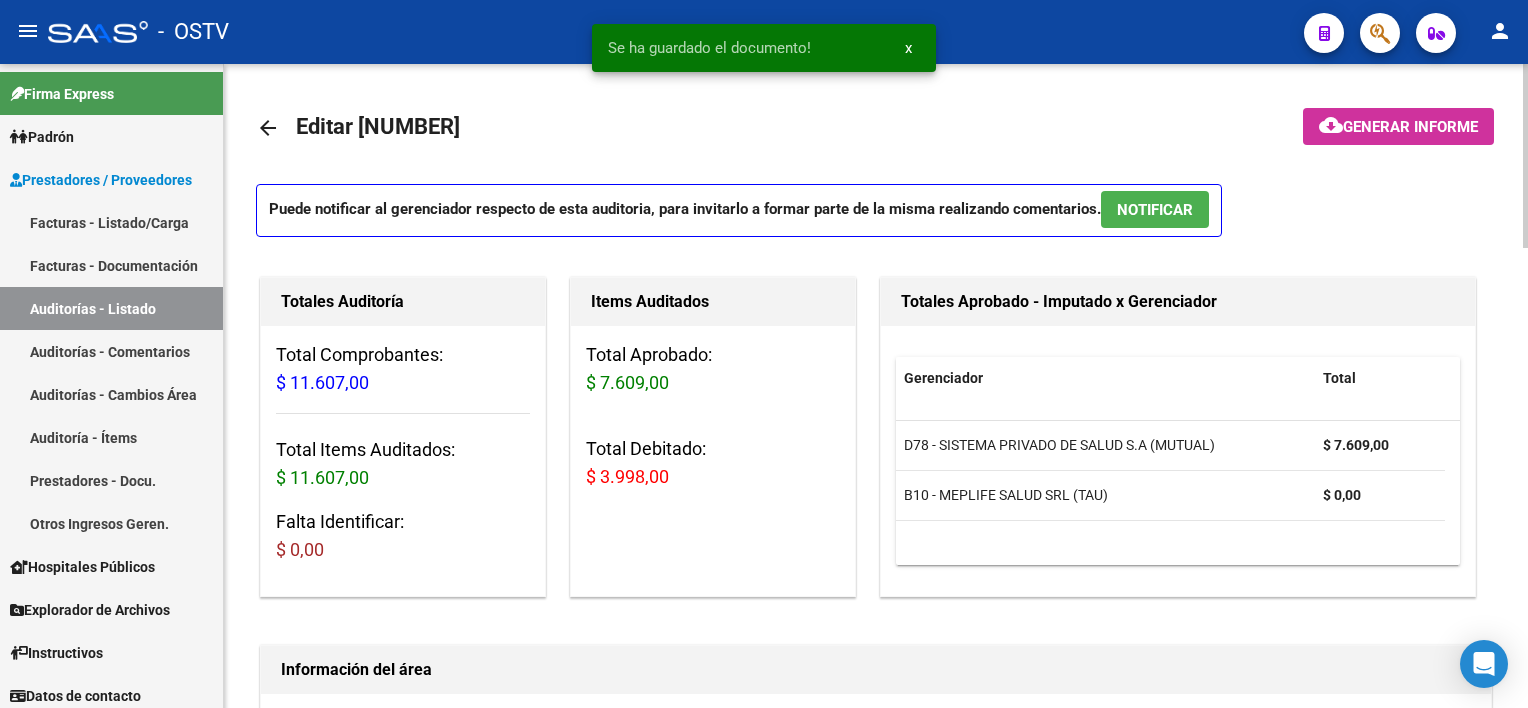 click on "arrow_back" 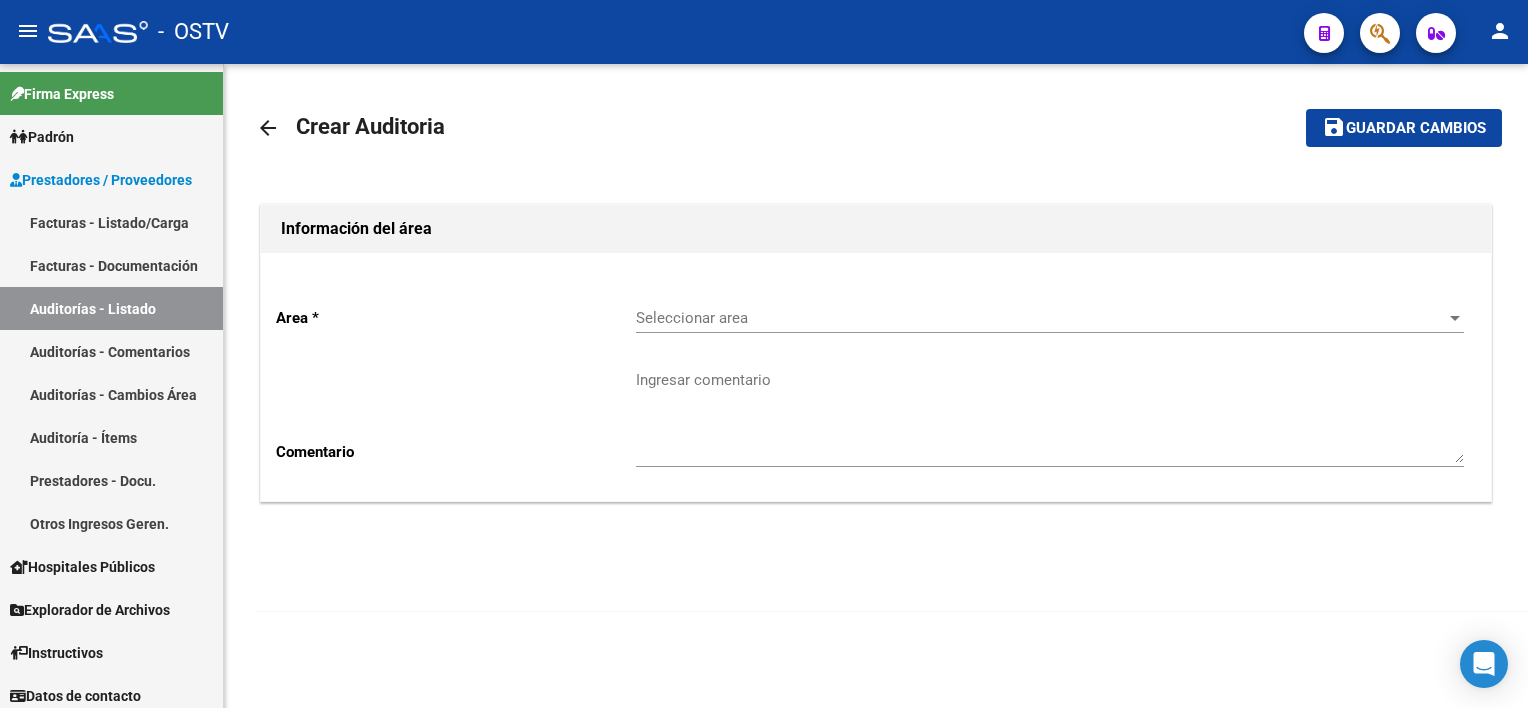 click on "Seleccionar area" at bounding box center (1041, 318) 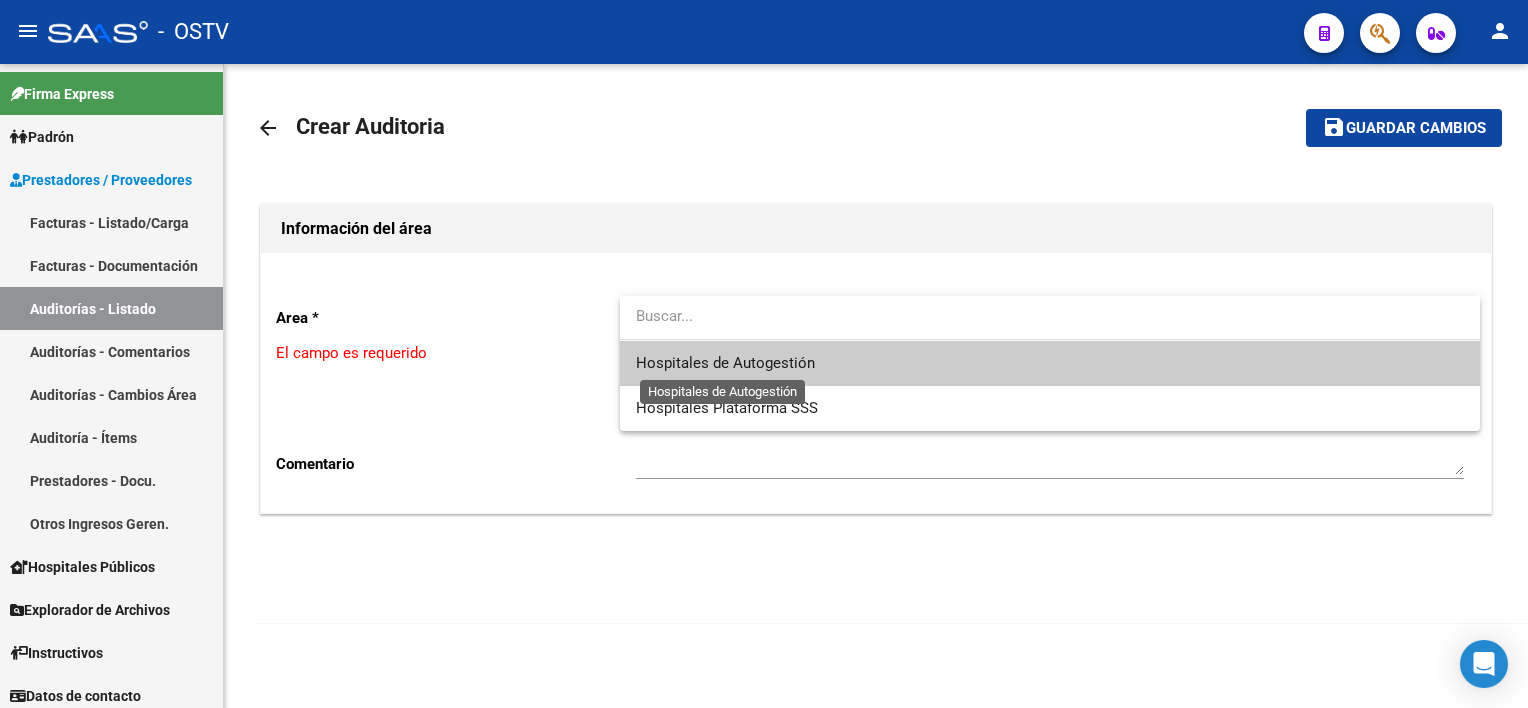 click on "Hospitales de Autogestión" at bounding box center [725, 363] 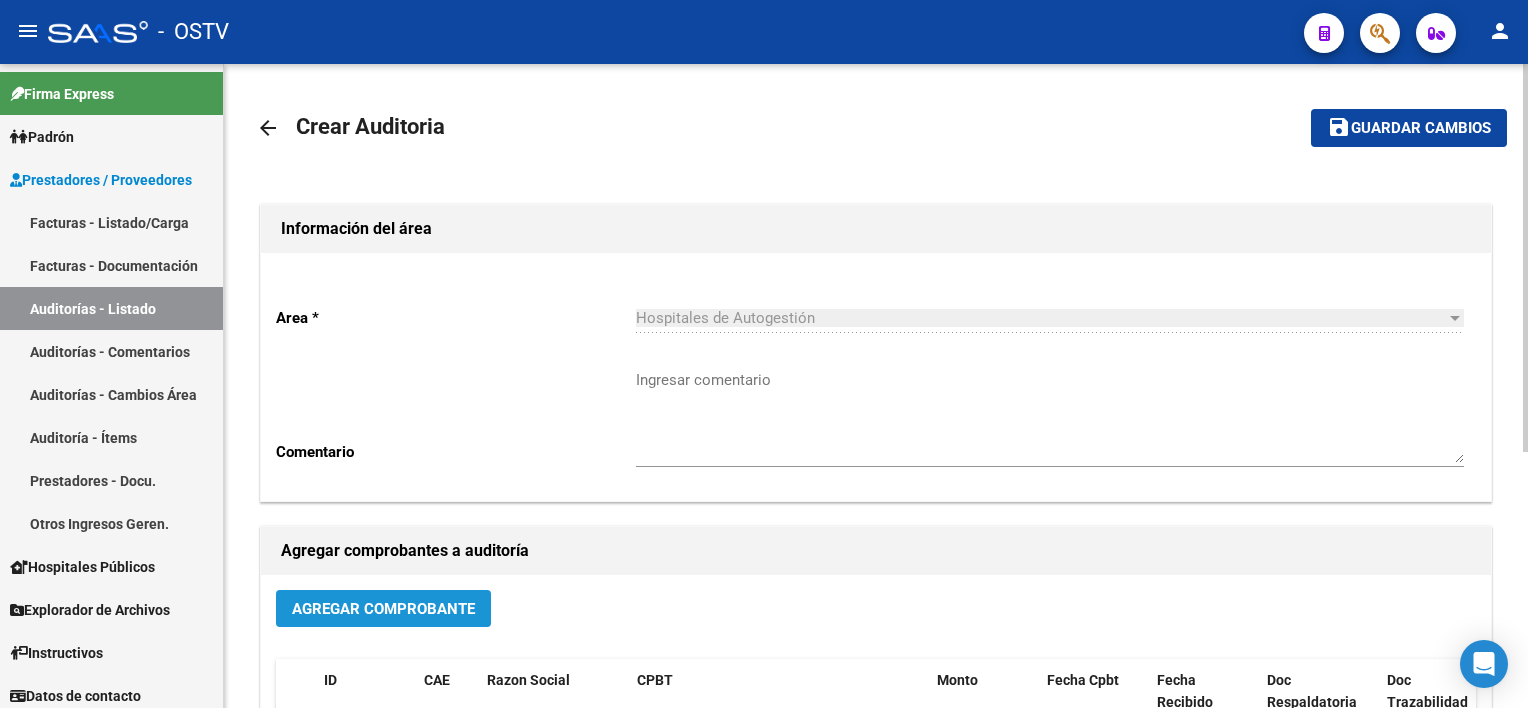 click on "Agregar Comprobante" 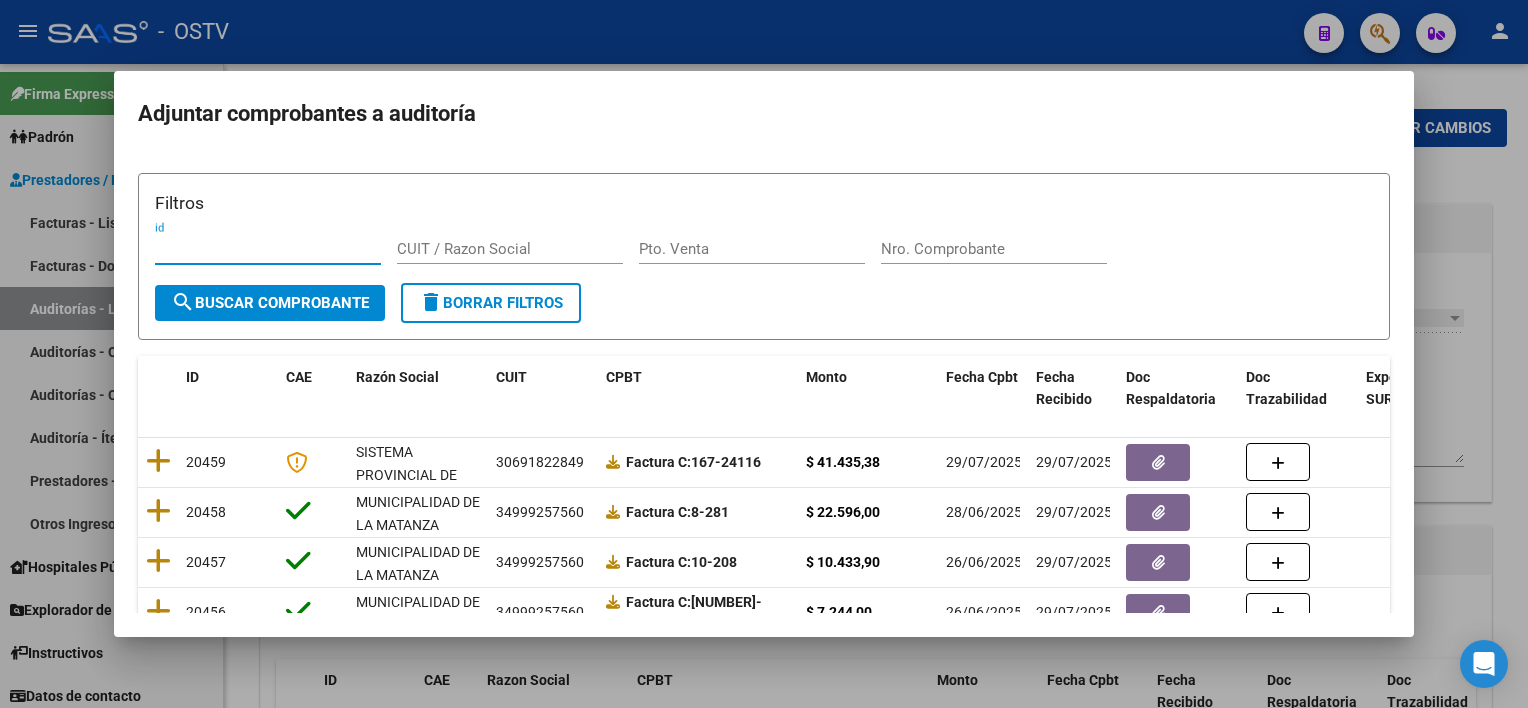 click on "Nro. Comprobante" at bounding box center (994, 249) 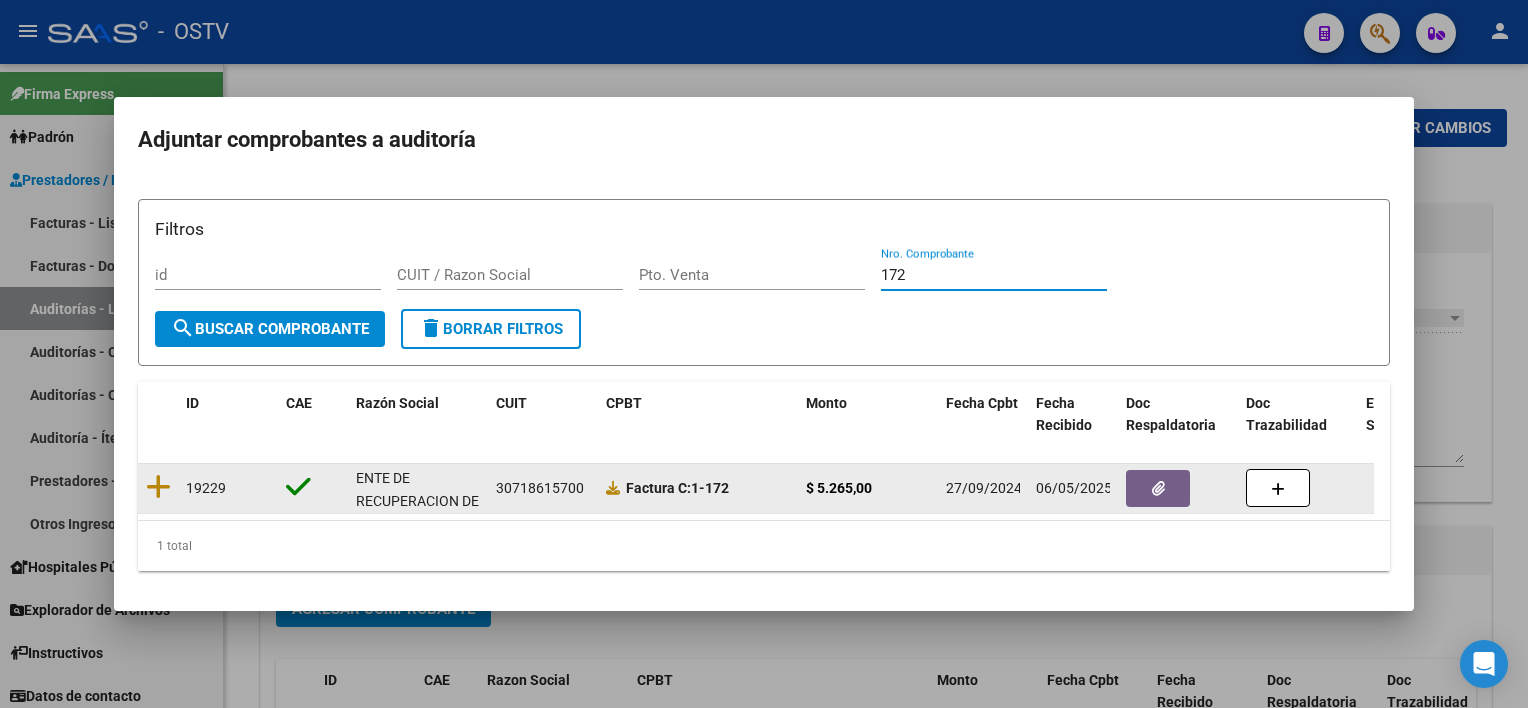 type on "172" 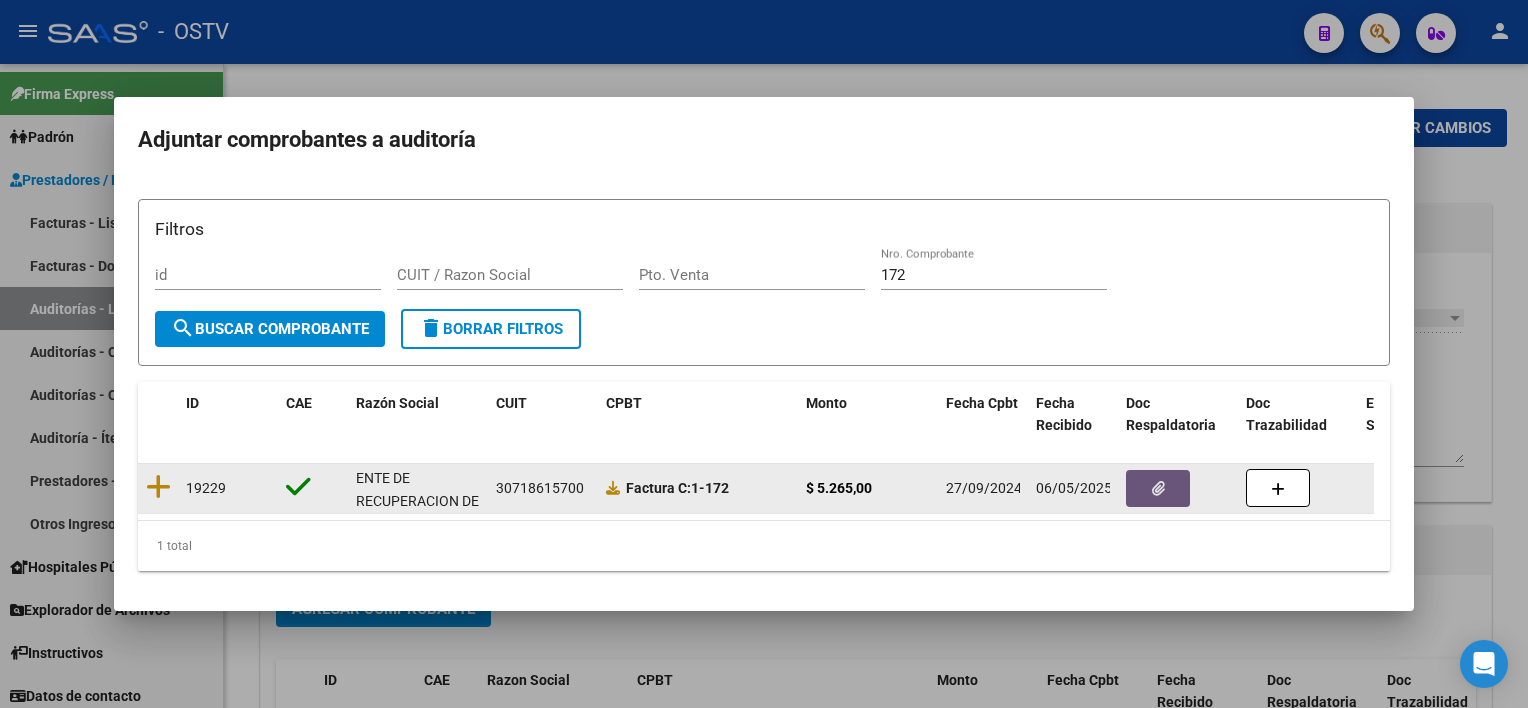click 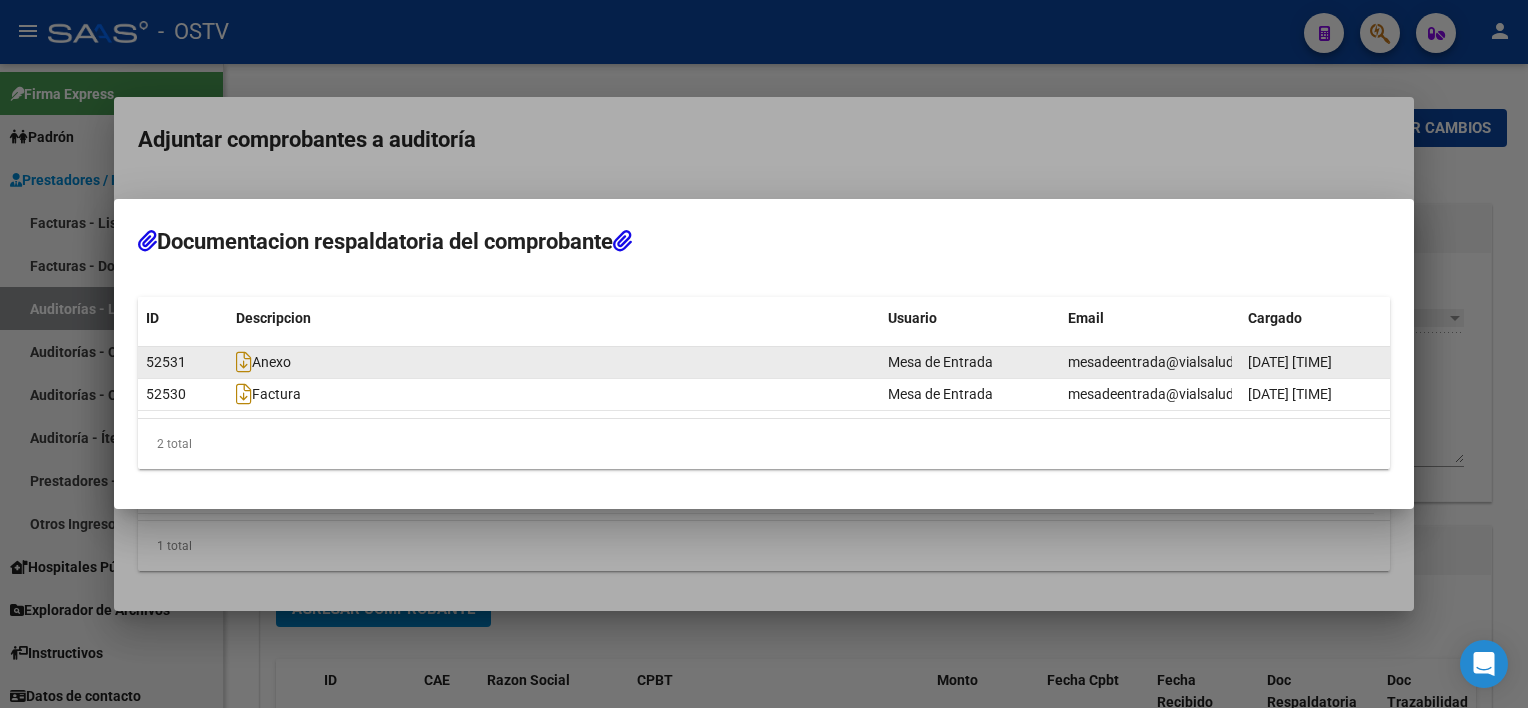 click on "Anexo" 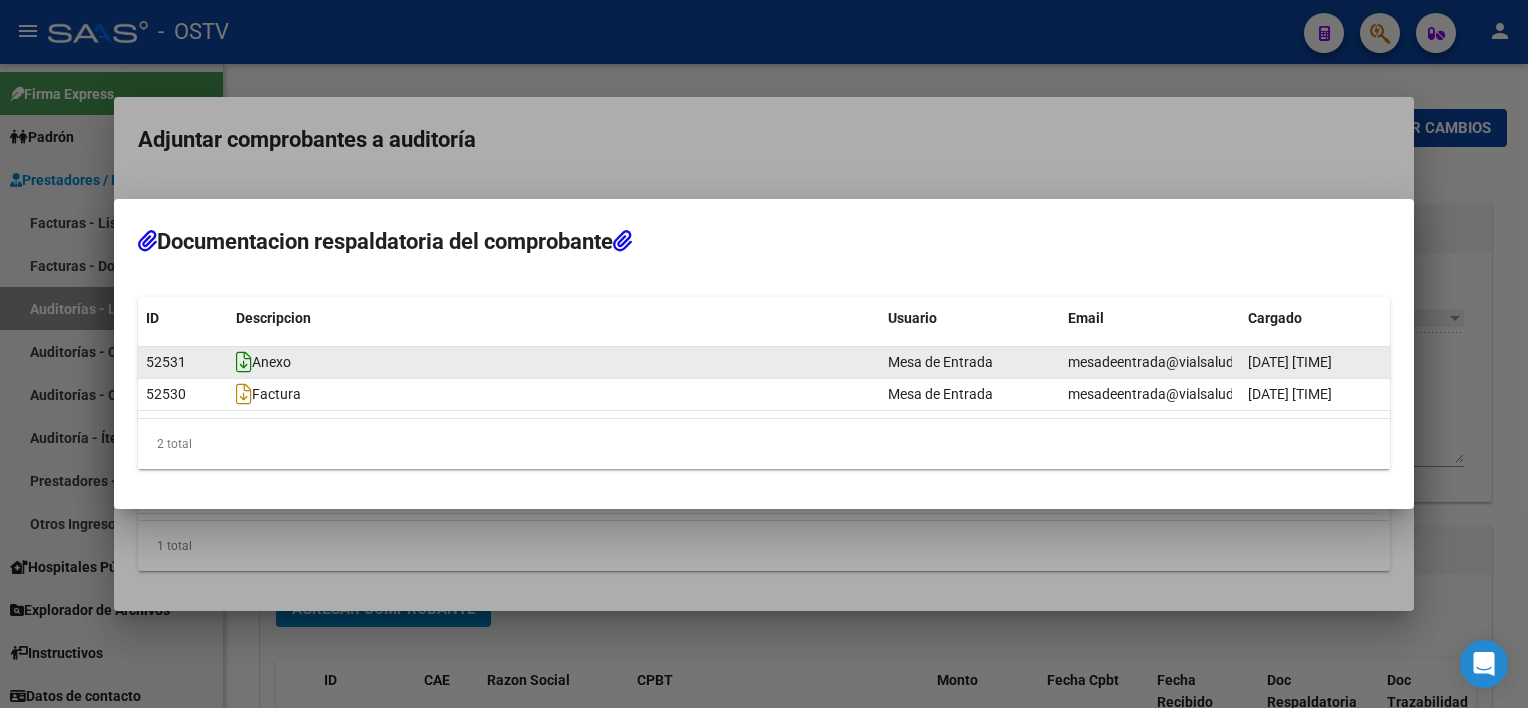 click 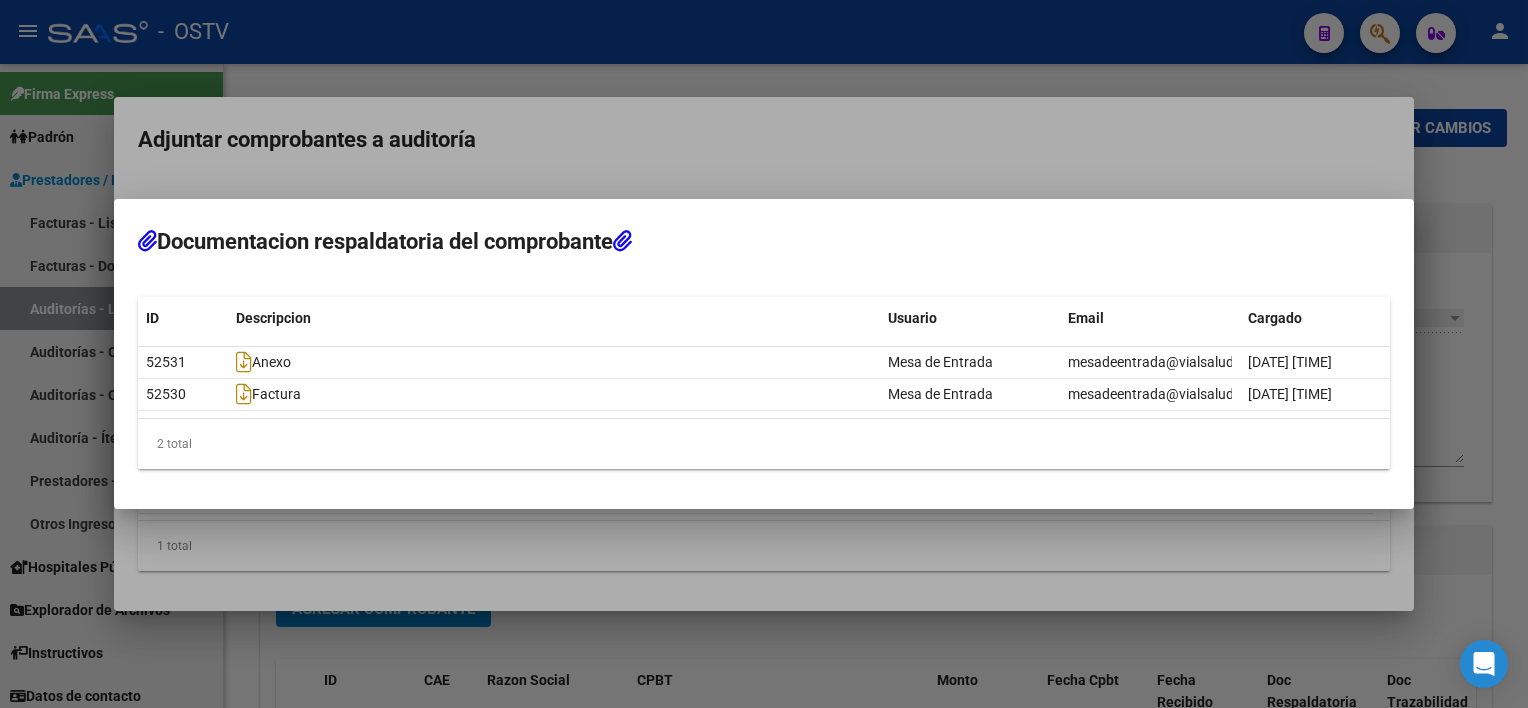click at bounding box center [764, 354] 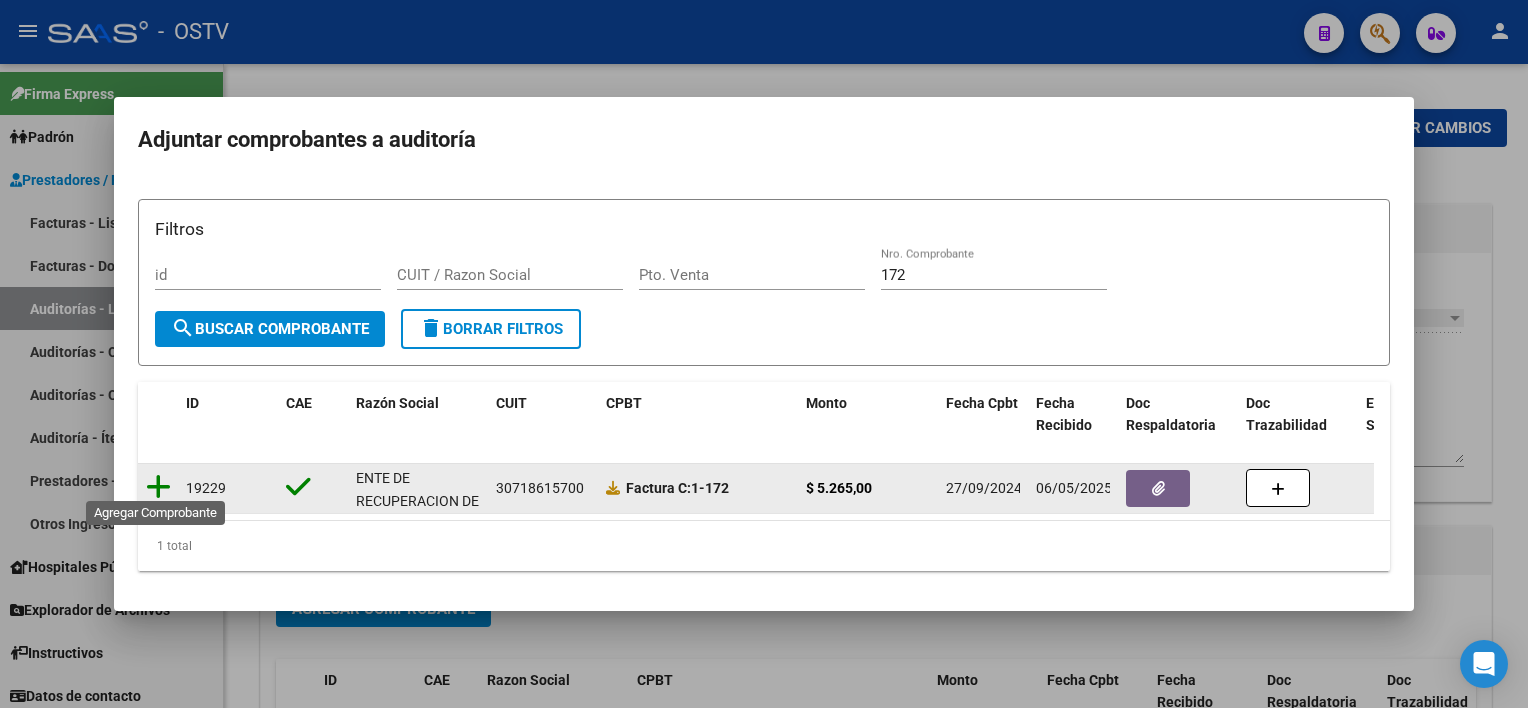 click 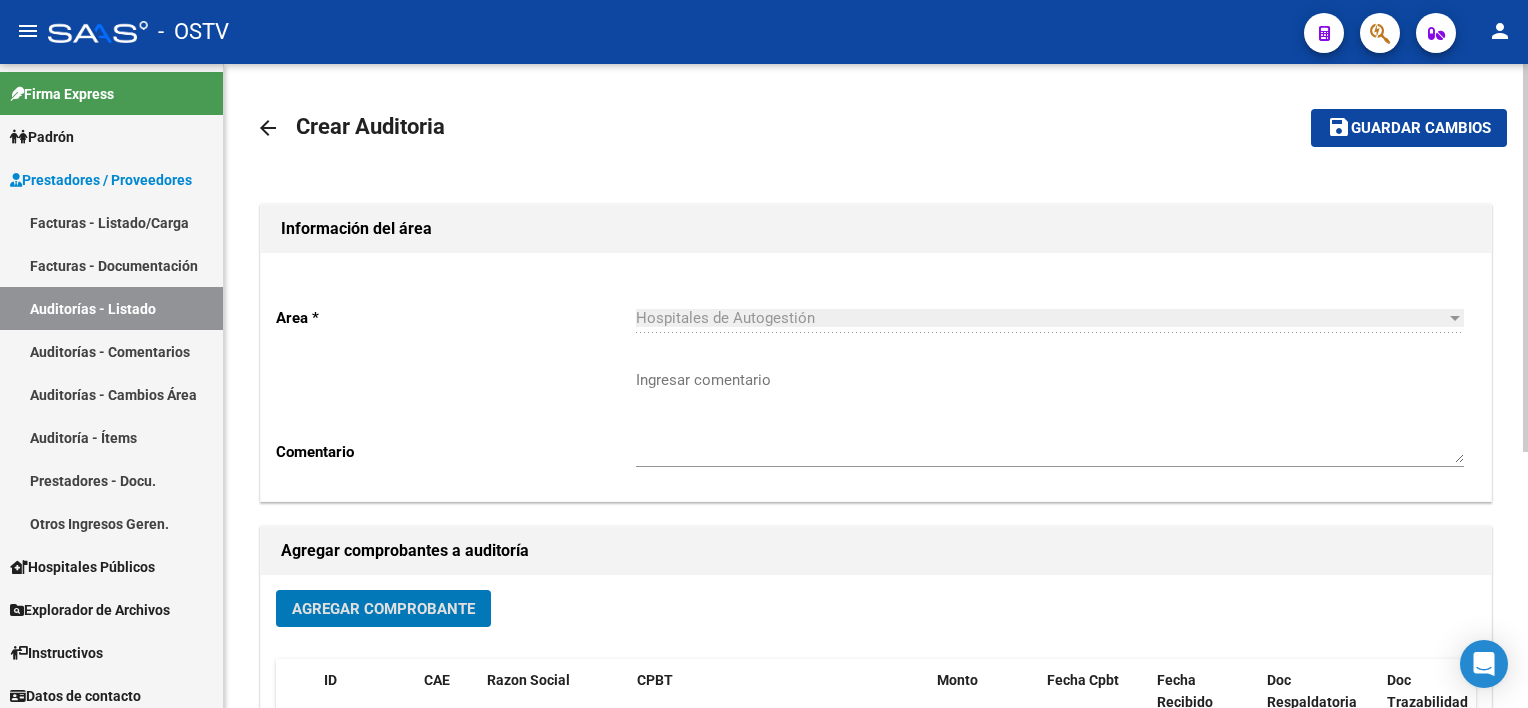 click on "Guardar cambios" 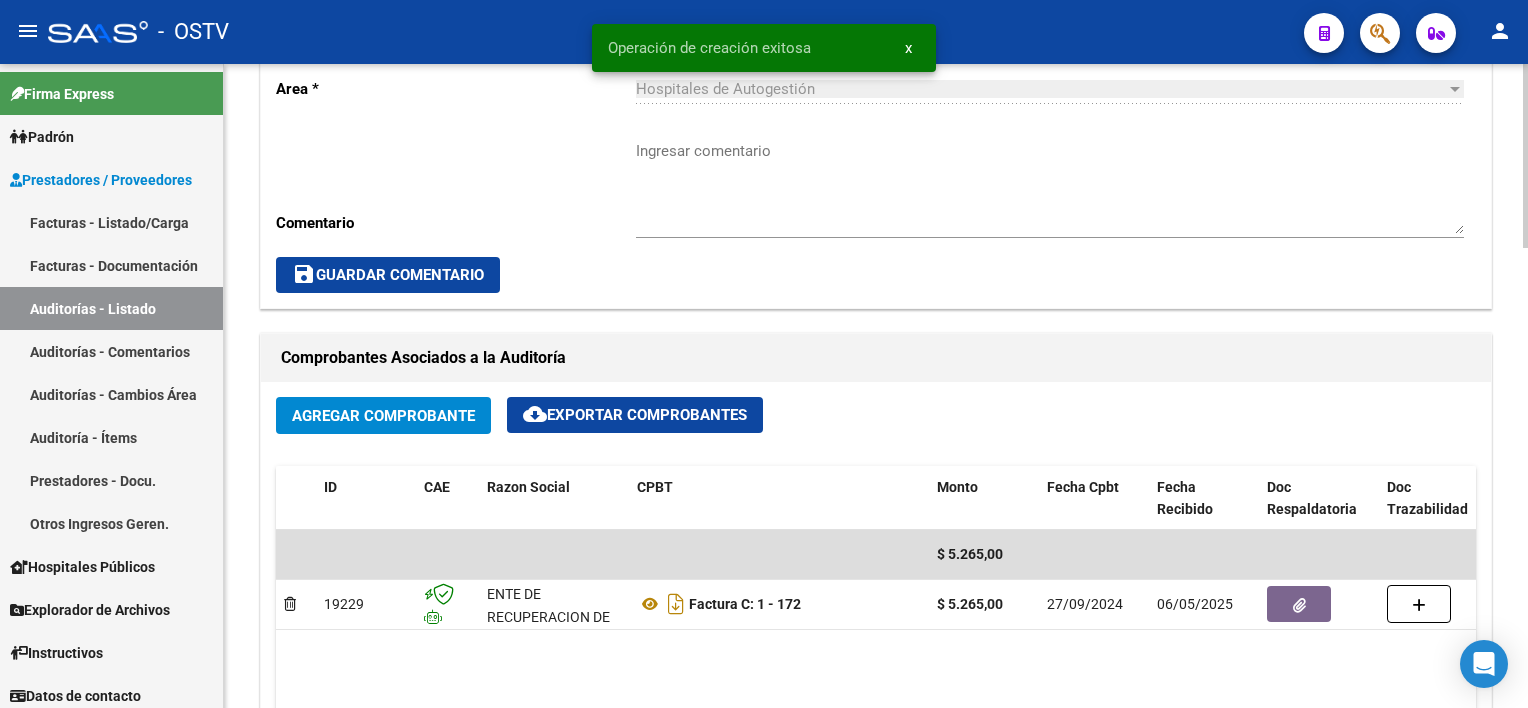 scroll, scrollTop: 800, scrollLeft: 0, axis: vertical 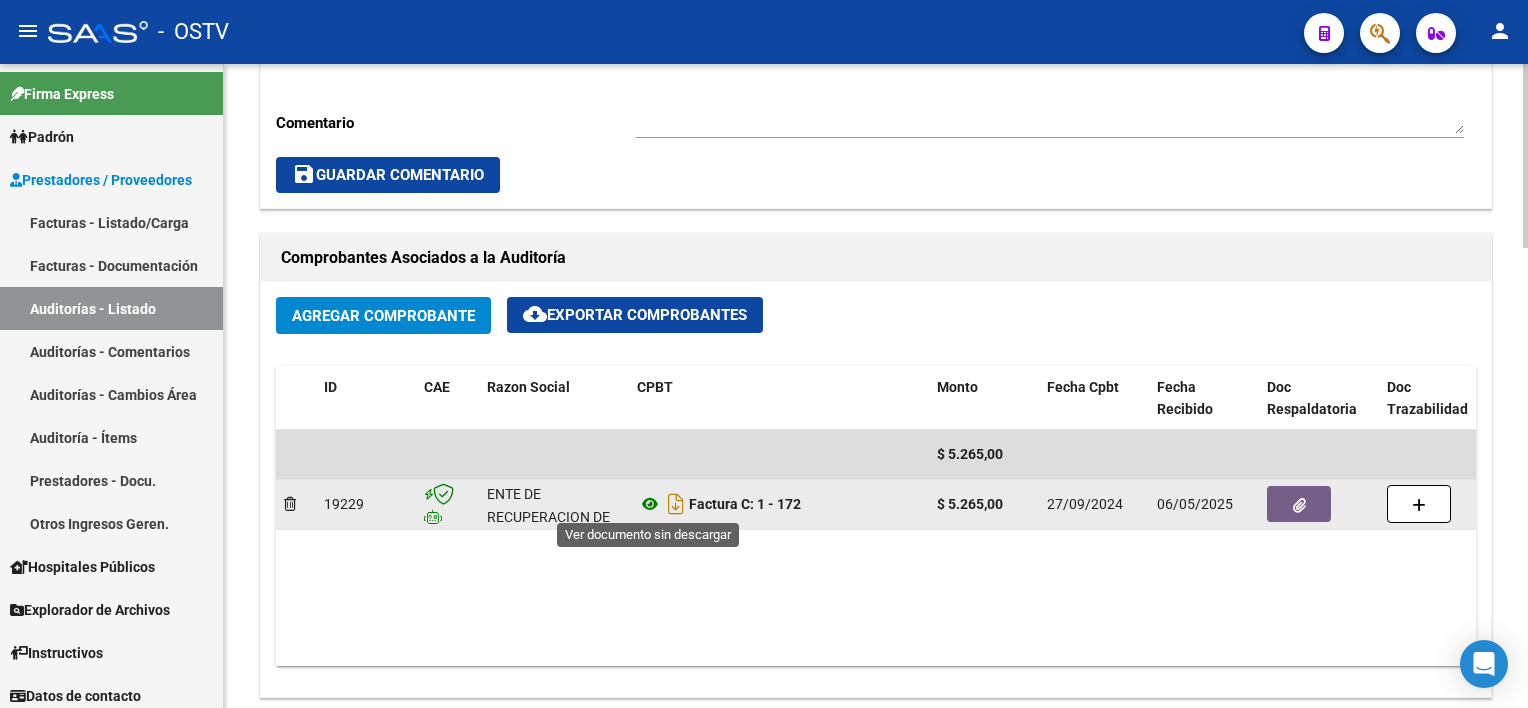 click 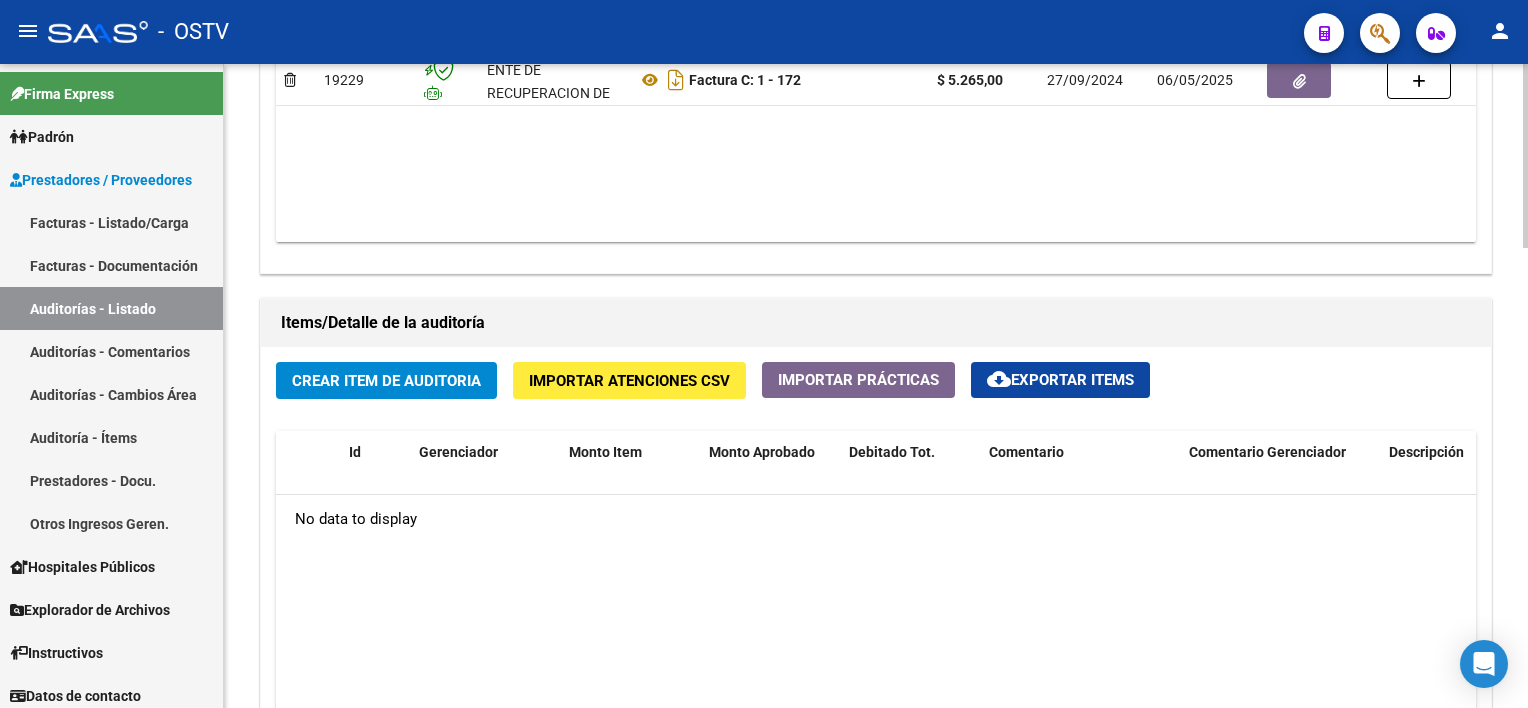 scroll, scrollTop: 1300, scrollLeft: 0, axis: vertical 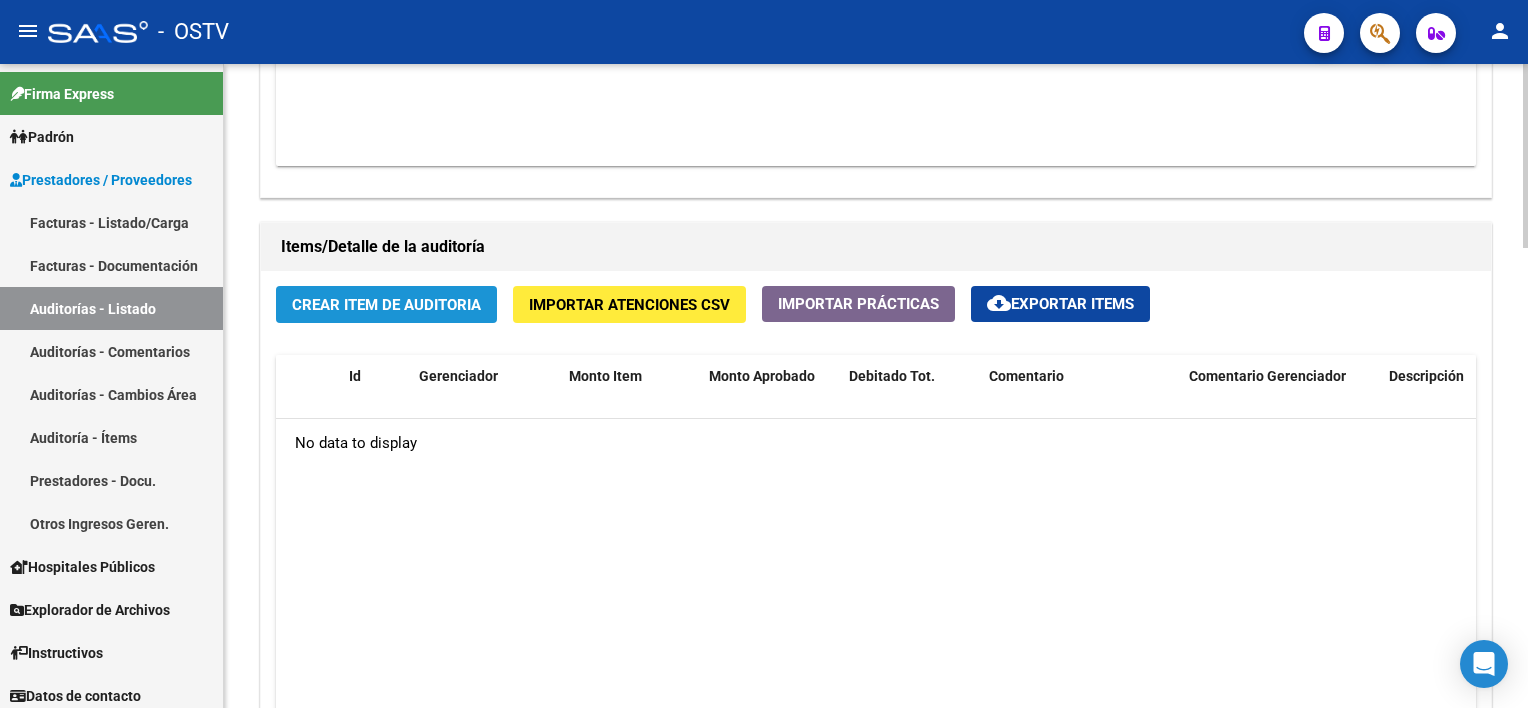 click on "Crear Item de Auditoria" 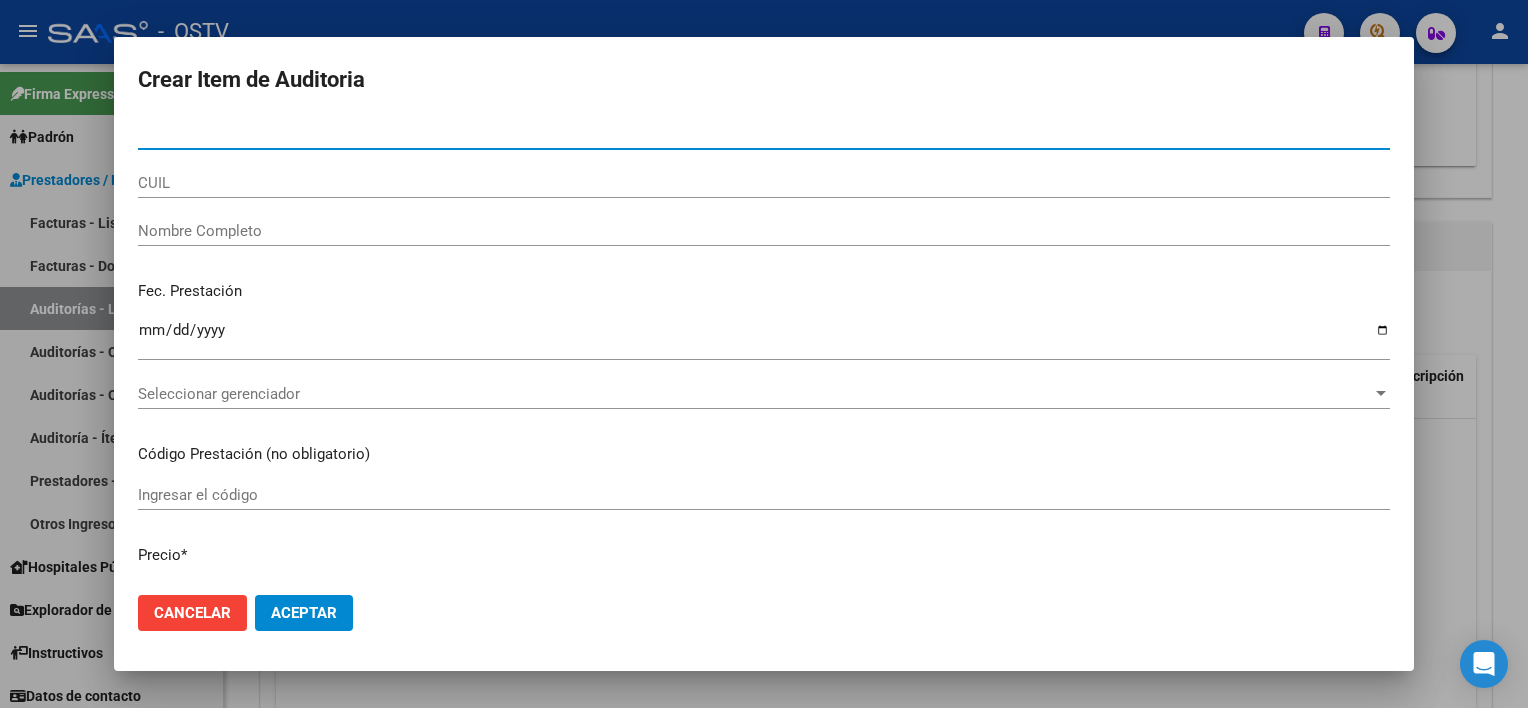 type on "[NUMBER]" 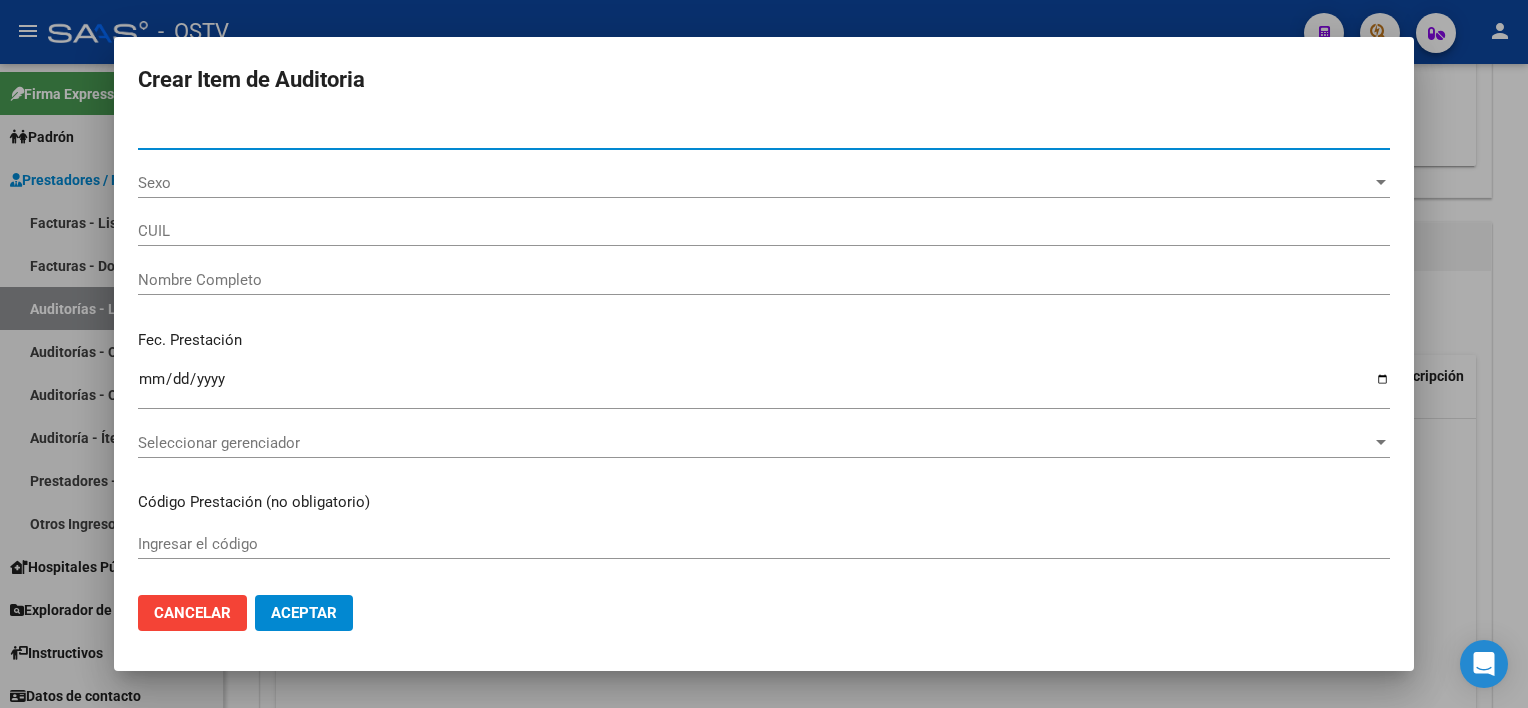 type on "[DOCUMENT]" 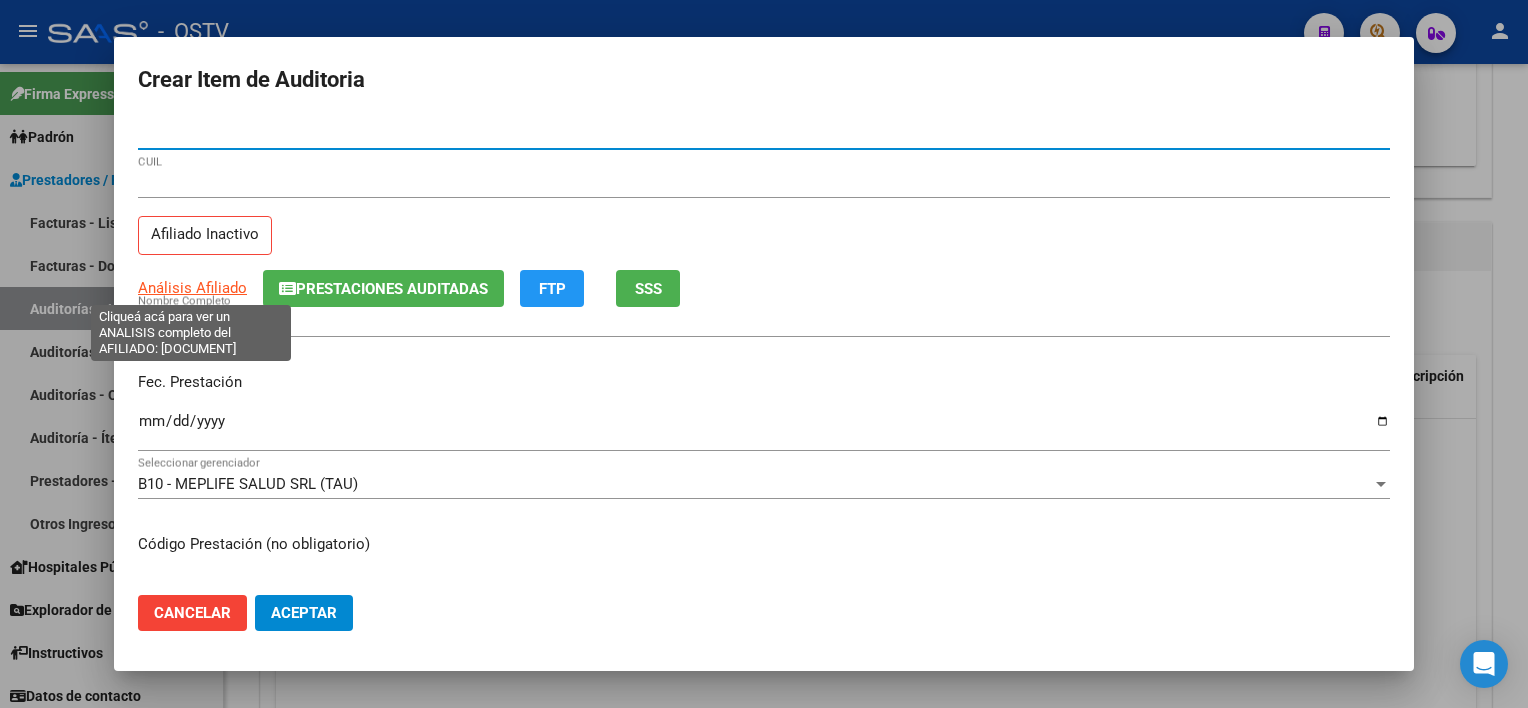 type on "[NUMBER]" 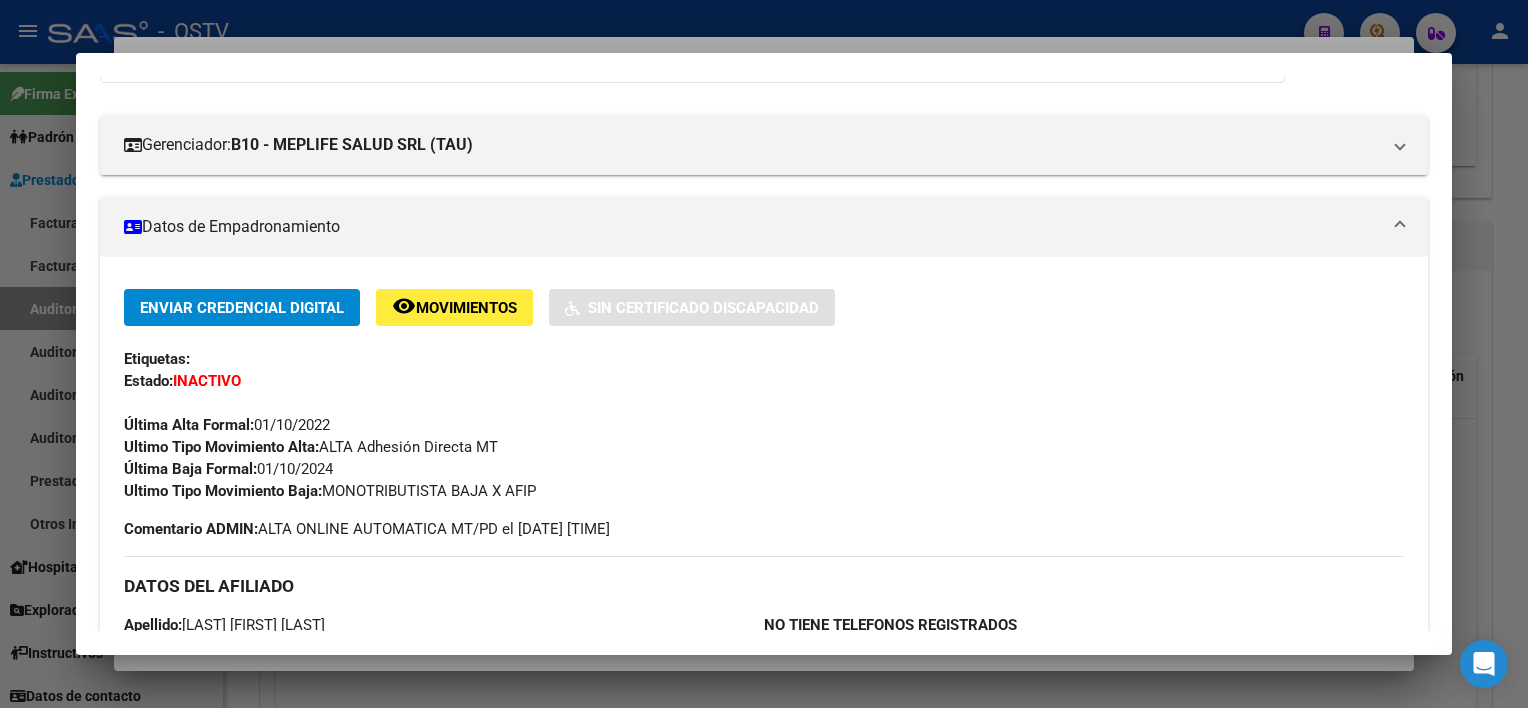 scroll, scrollTop: 0, scrollLeft: 0, axis: both 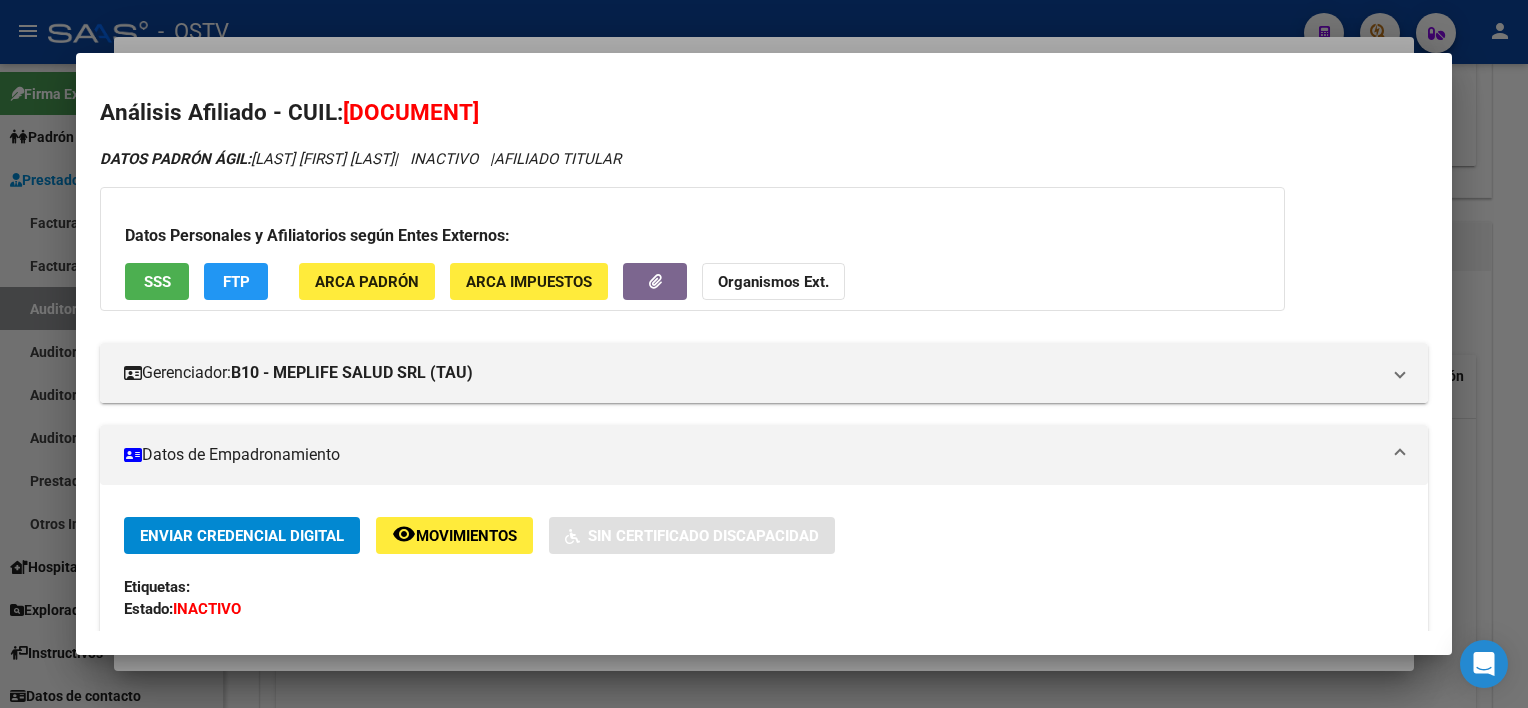 click on "SSS" at bounding box center [157, 282] 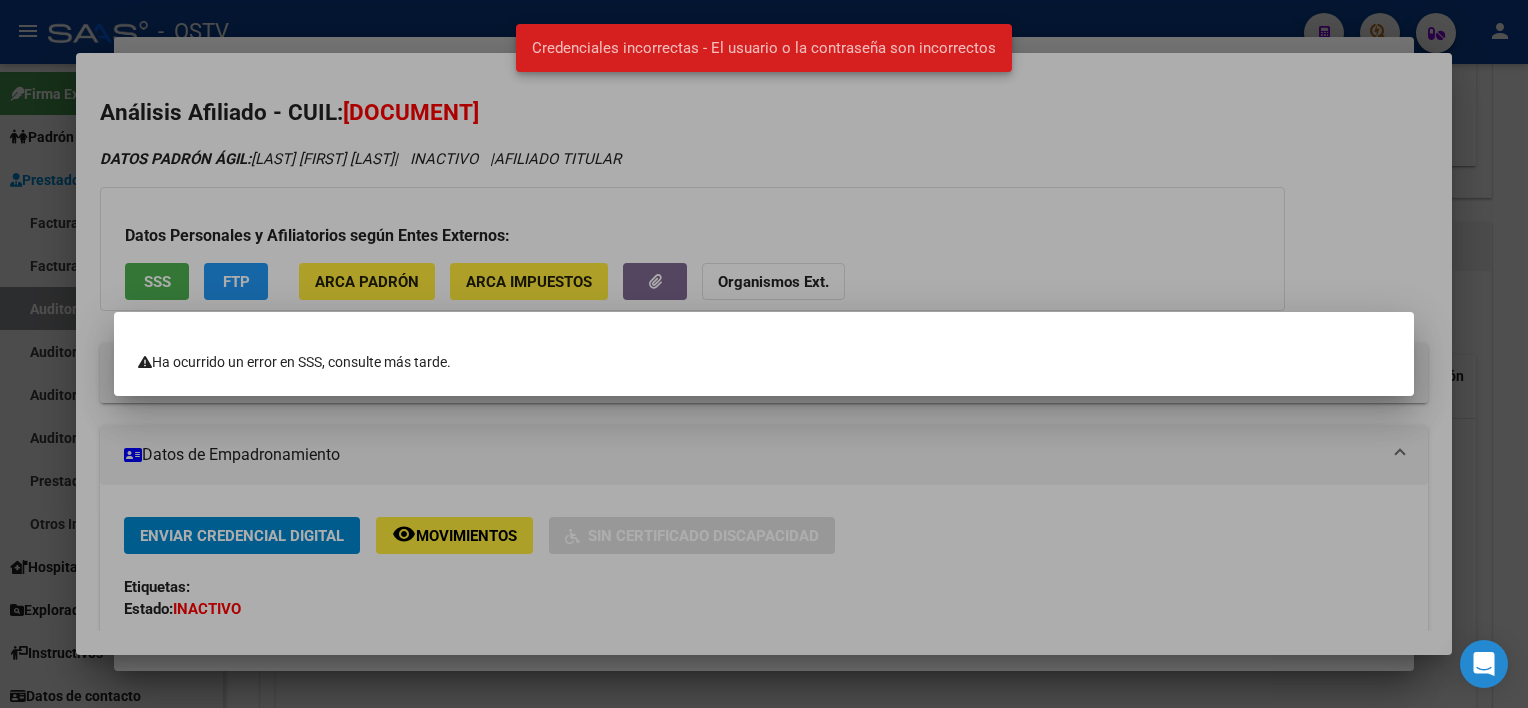 click at bounding box center (764, 354) 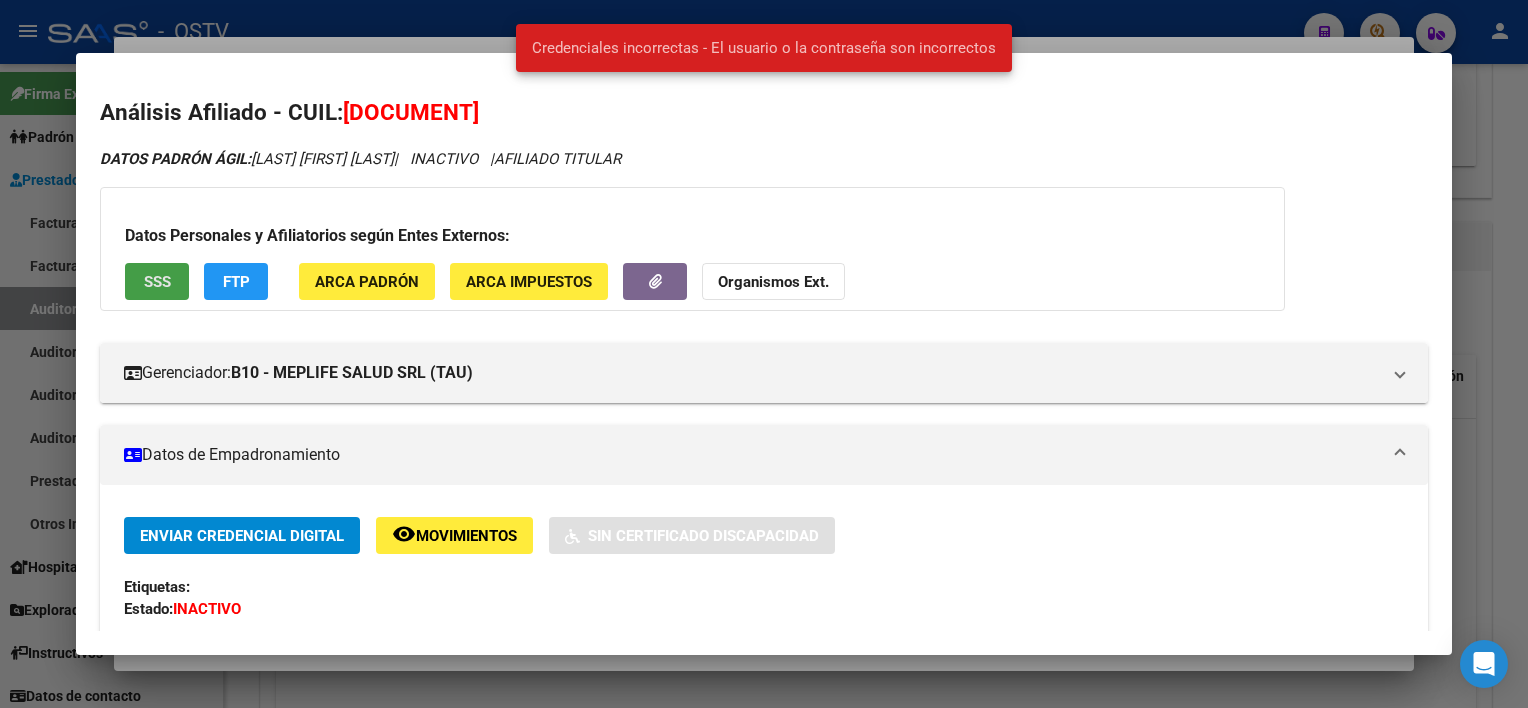 click on "SSS" at bounding box center [157, 282] 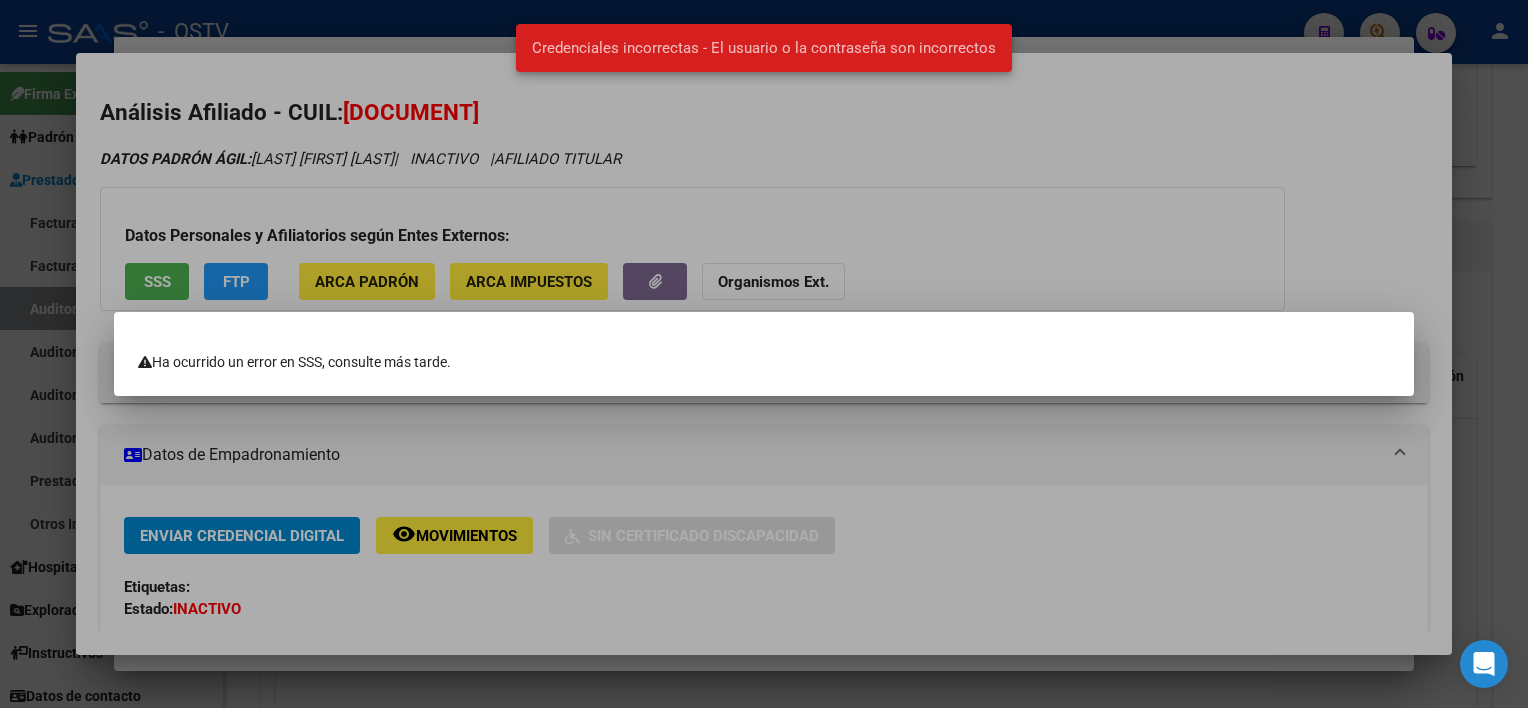 click at bounding box center [764, 354] 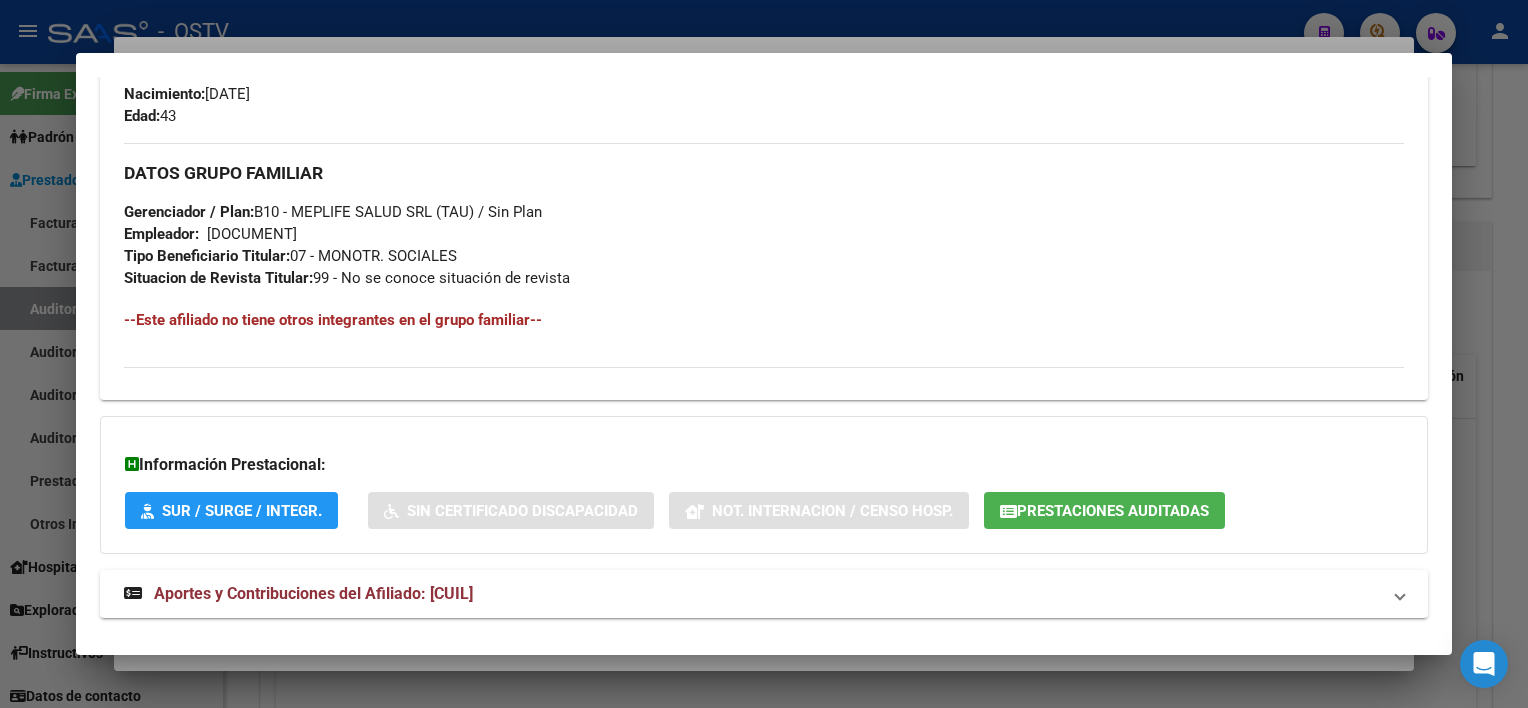 scroll, scrollTop: 966, scrollLeft: 0, axis: vertical 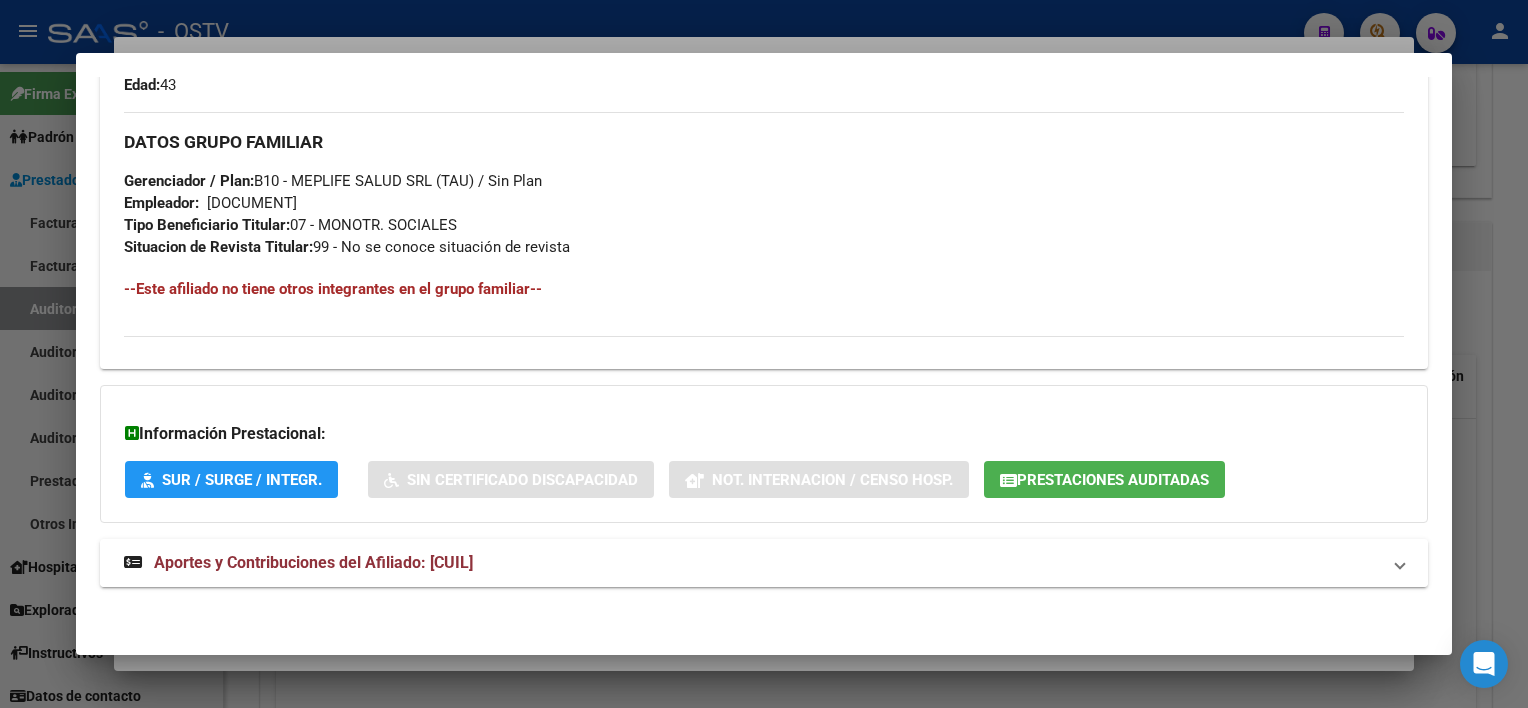 click on "Aportes y Contribuciones del Afiliado: [CUIL]" at bounding box center (751, 563) 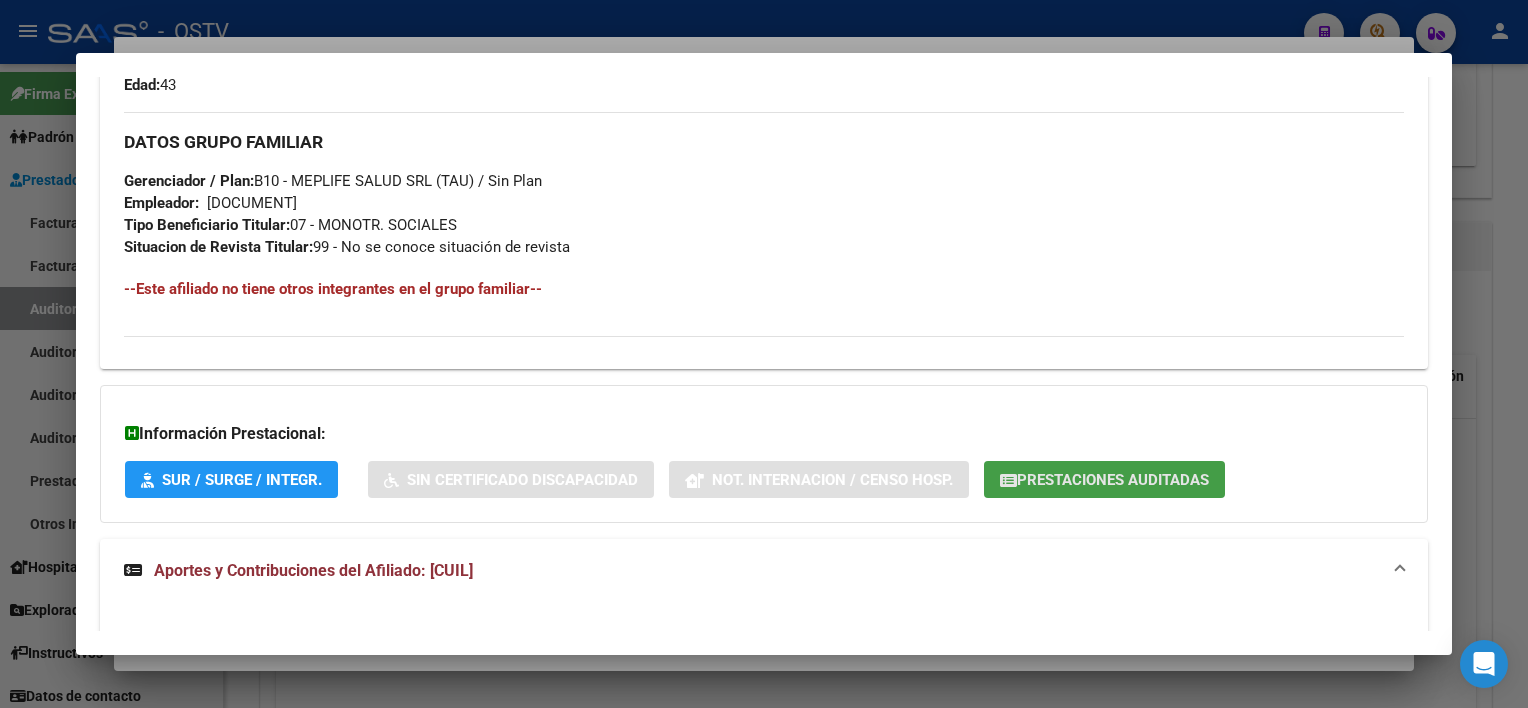 click on "Prestaciones Auditadas" 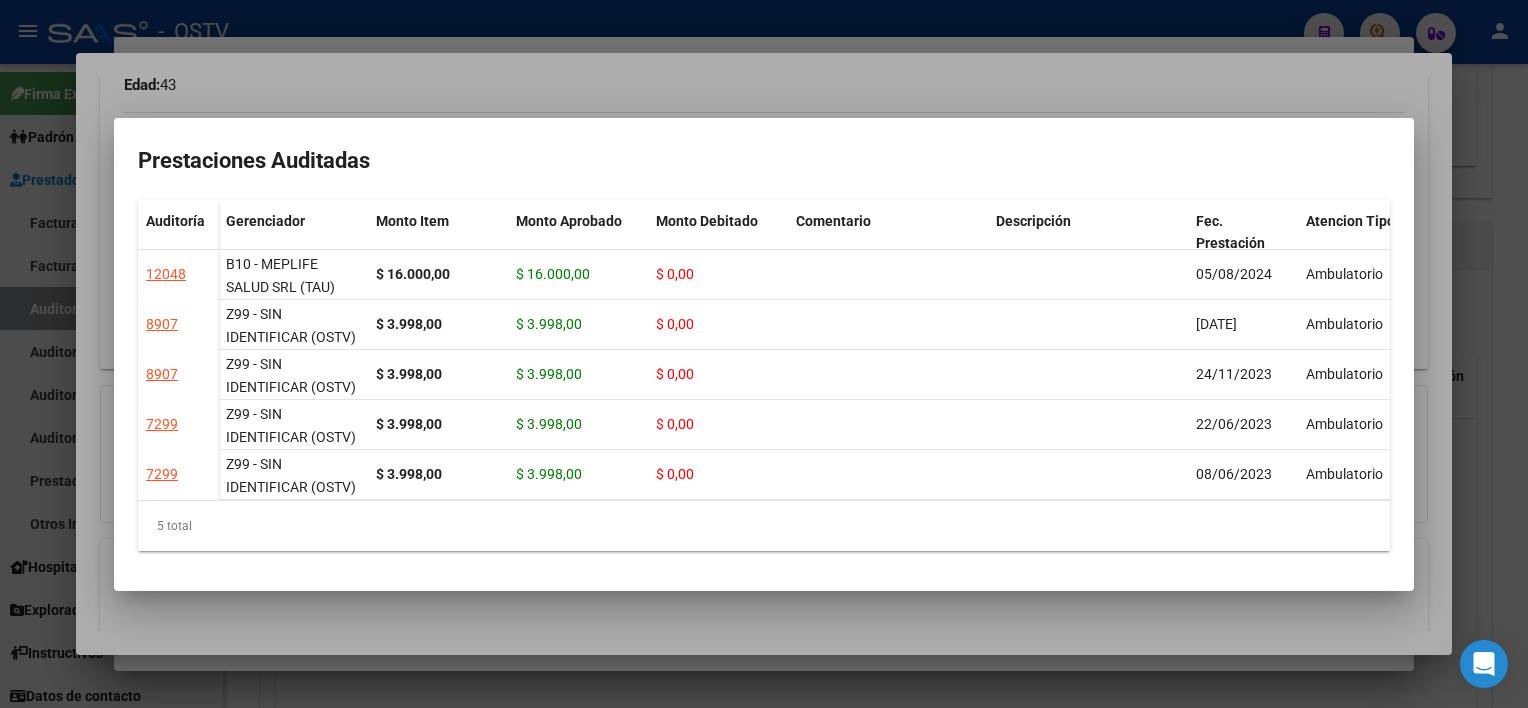 click at bounding box center [764, 354] 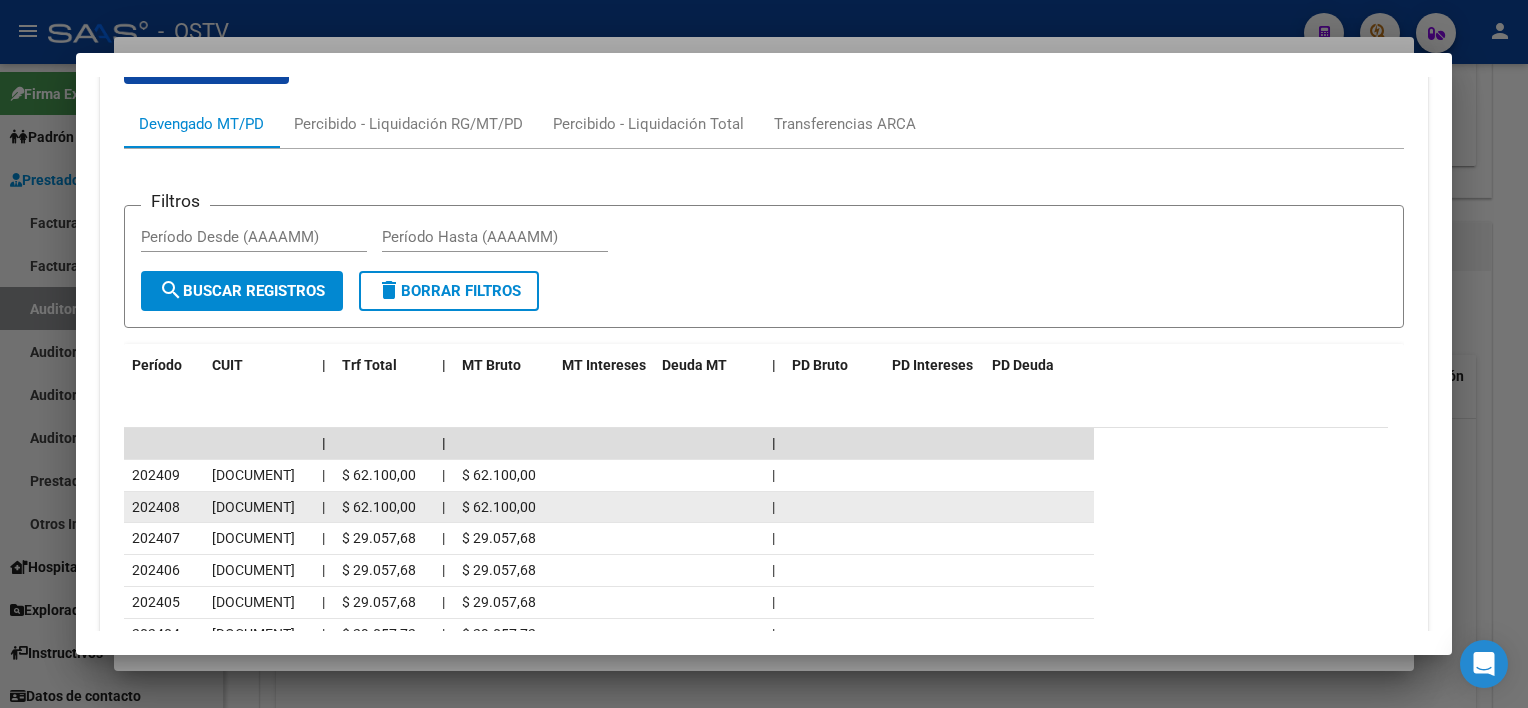 scroll, scrollTop: 1766, scrollLeft: 0, axis: vertical 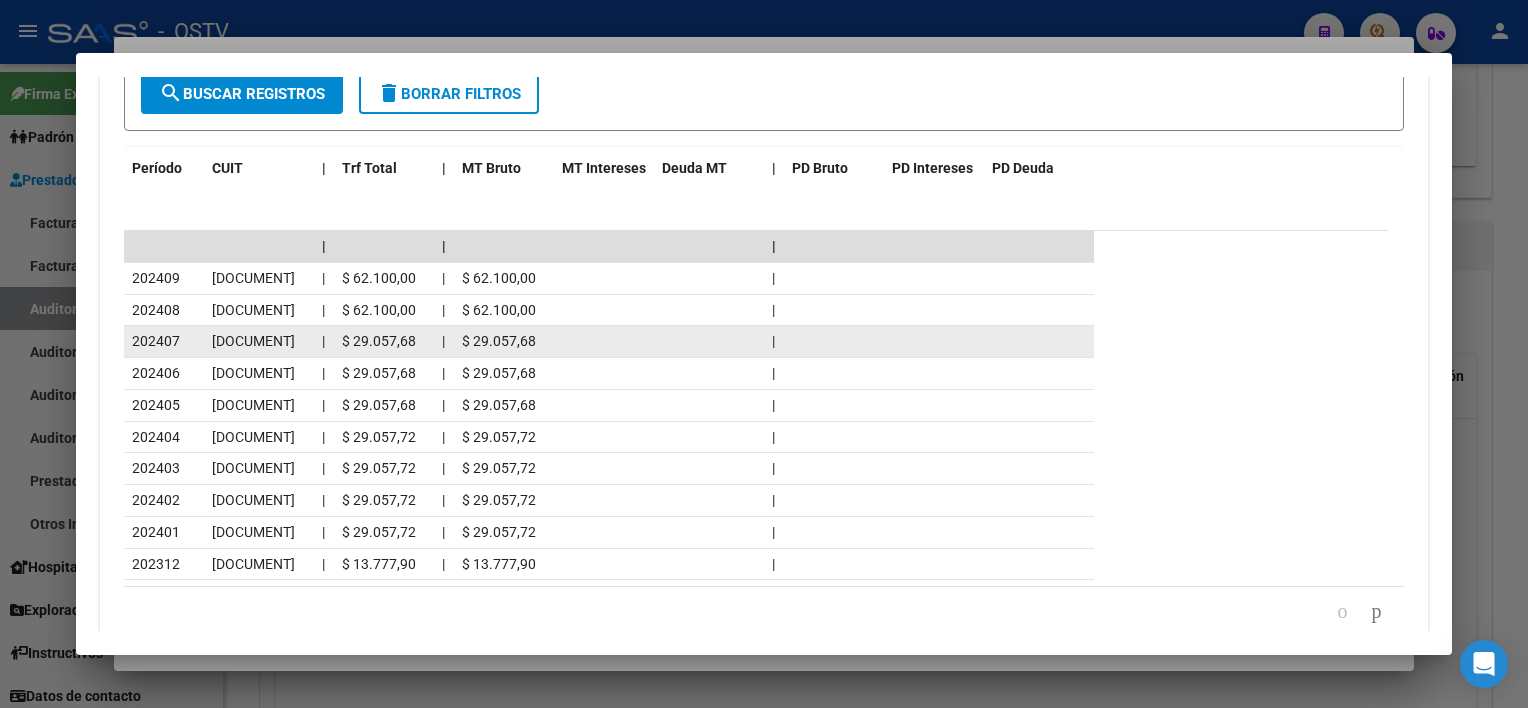 drag, startPoint x: 144, startPoint y: 348, endPoint x: 632, endPoint y: 346, distance: 488.0041 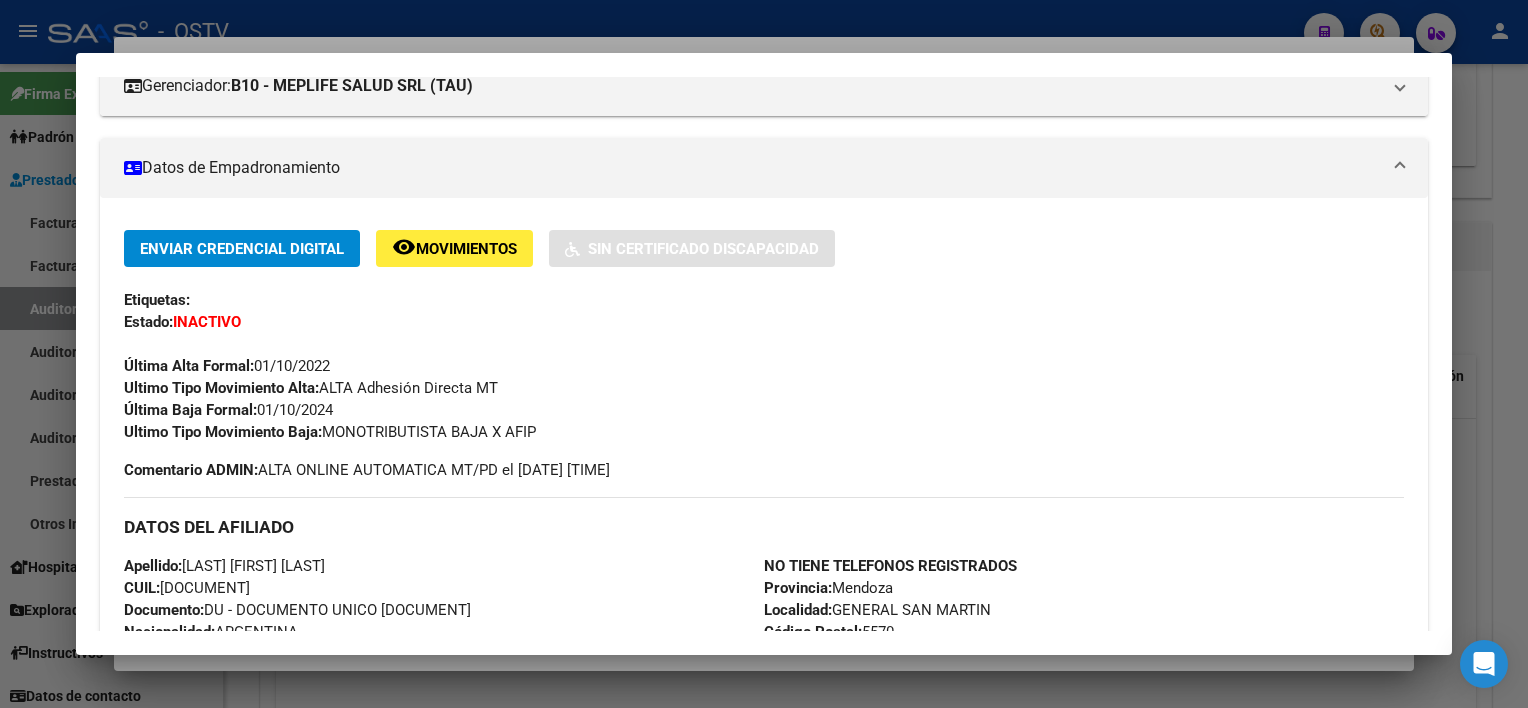 scroll, scrollTop: 0, scrollLeft: 0, axis: both 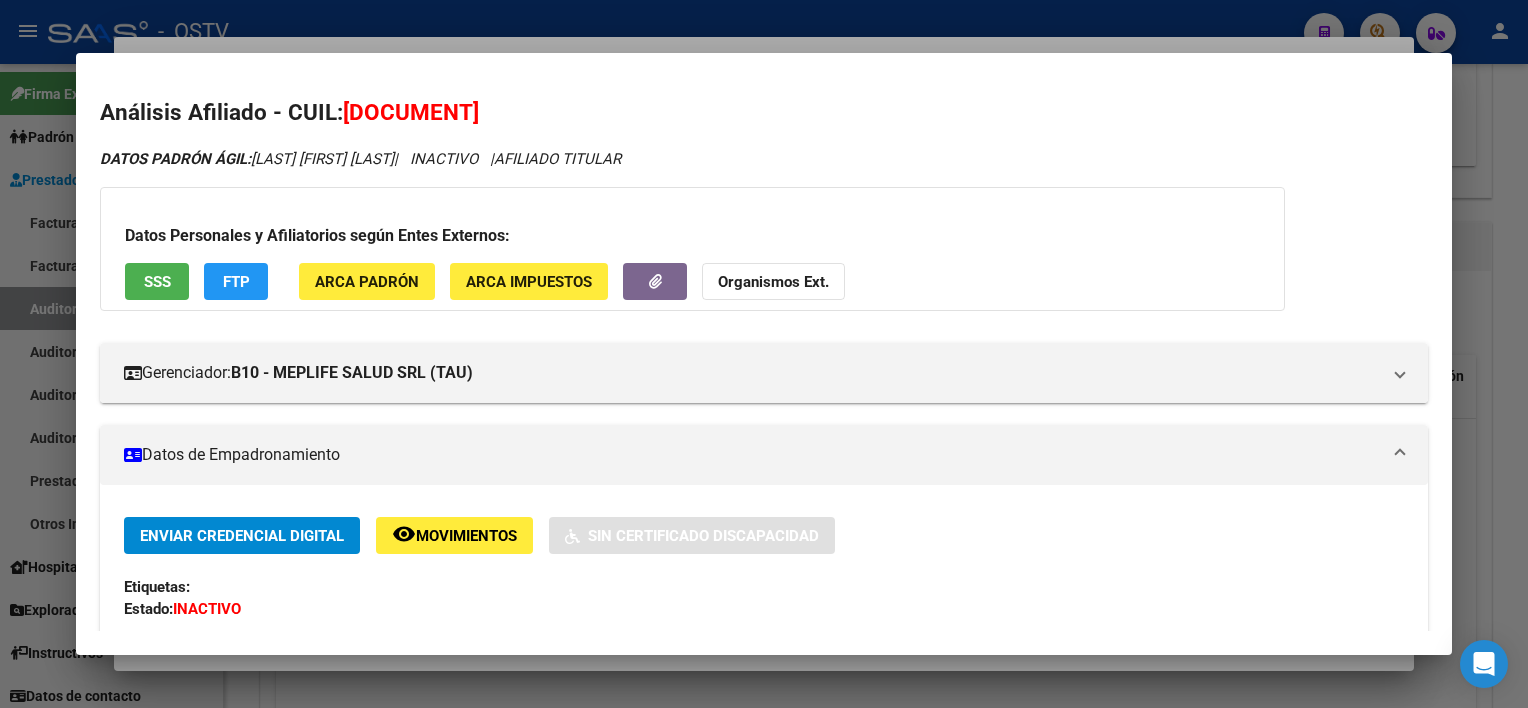 click at bounding box center (764, 354) 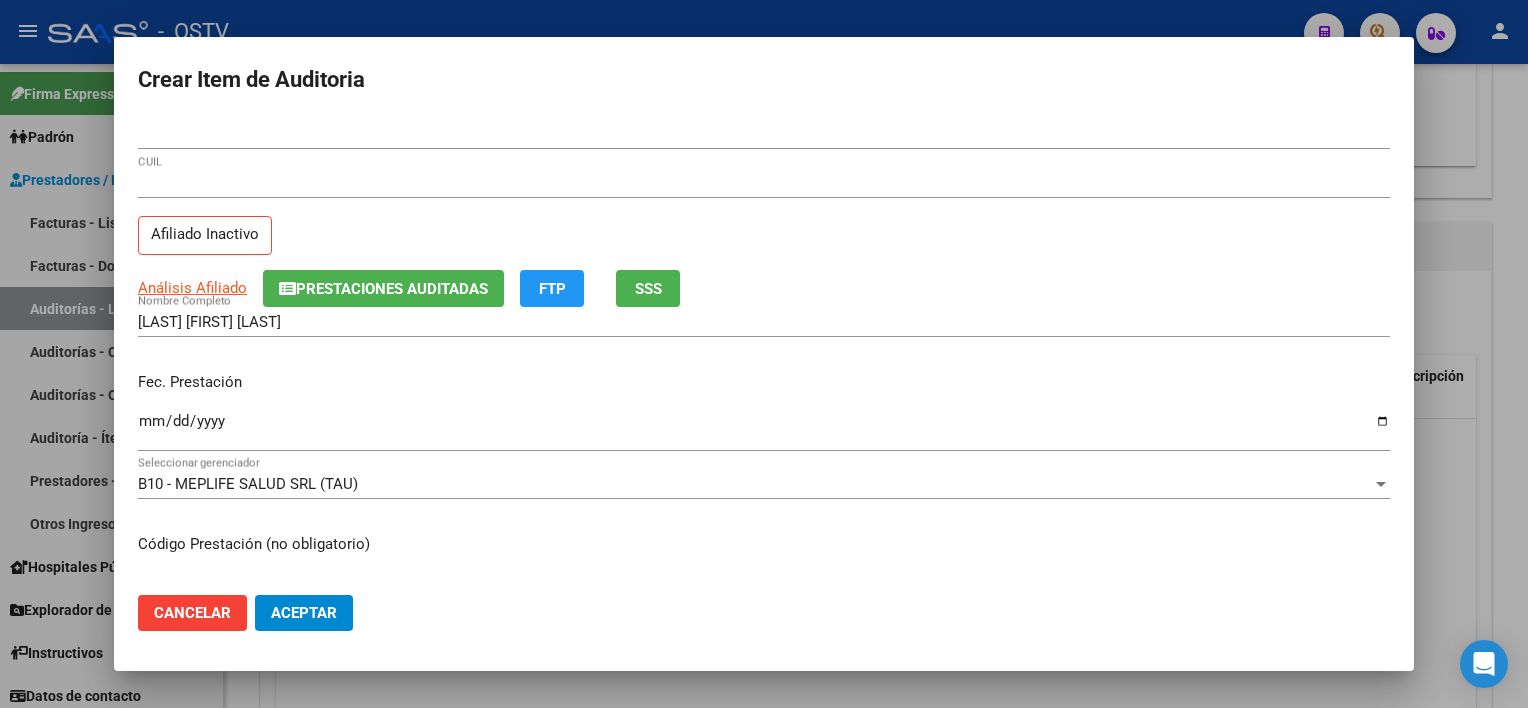 click on "[LAST] [FIRST] [LAST]" at bounding box center [764, 322] 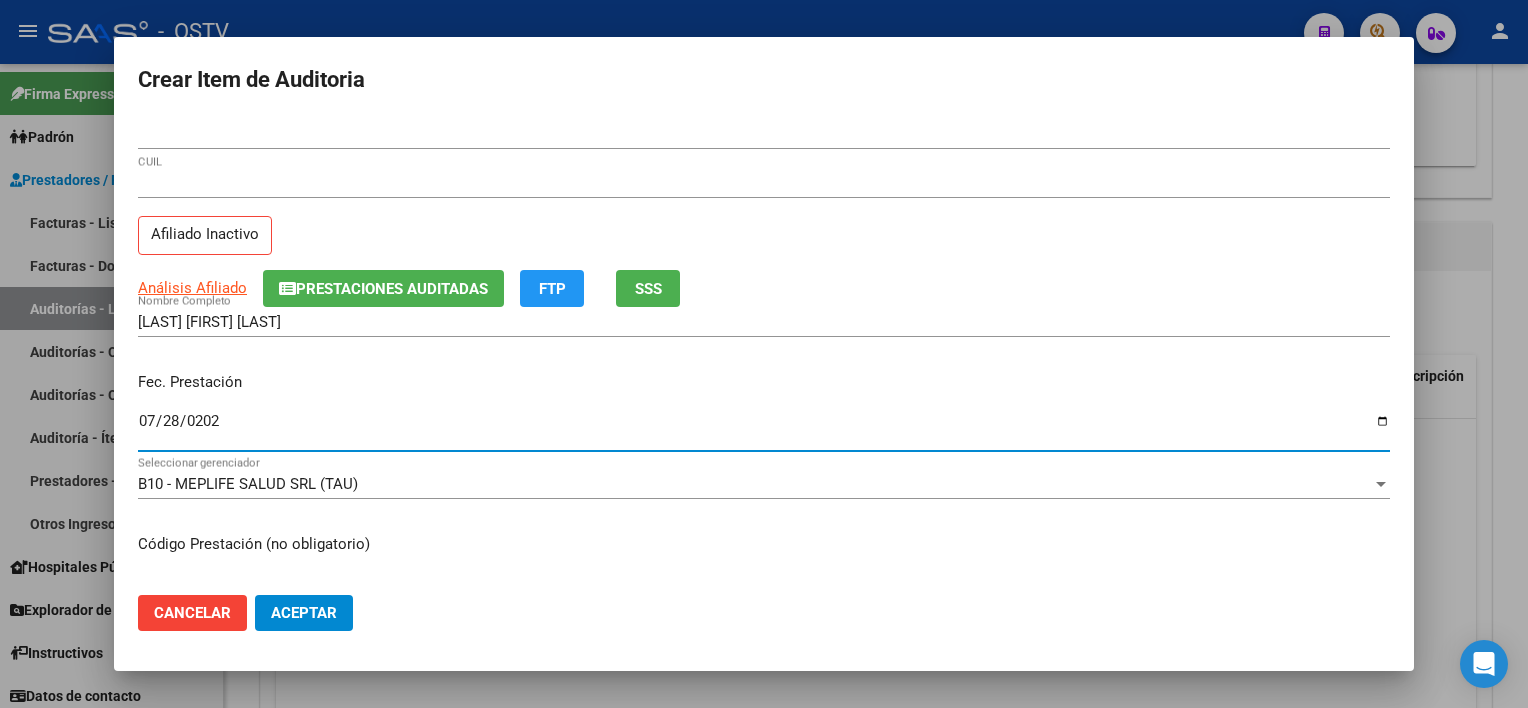 type on "[DATE]" 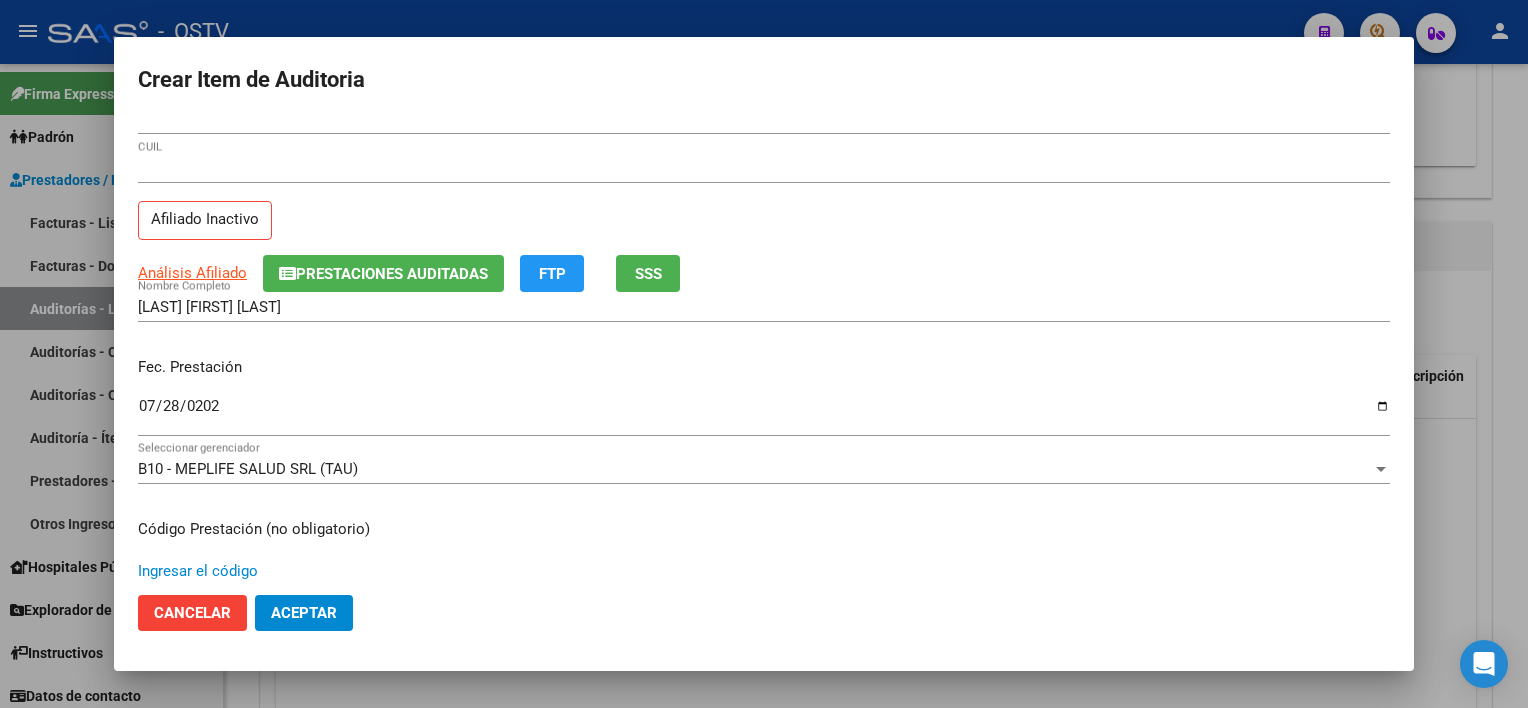 scroll, scrollTop: 337, scrollLeft: 0, axis: vertical 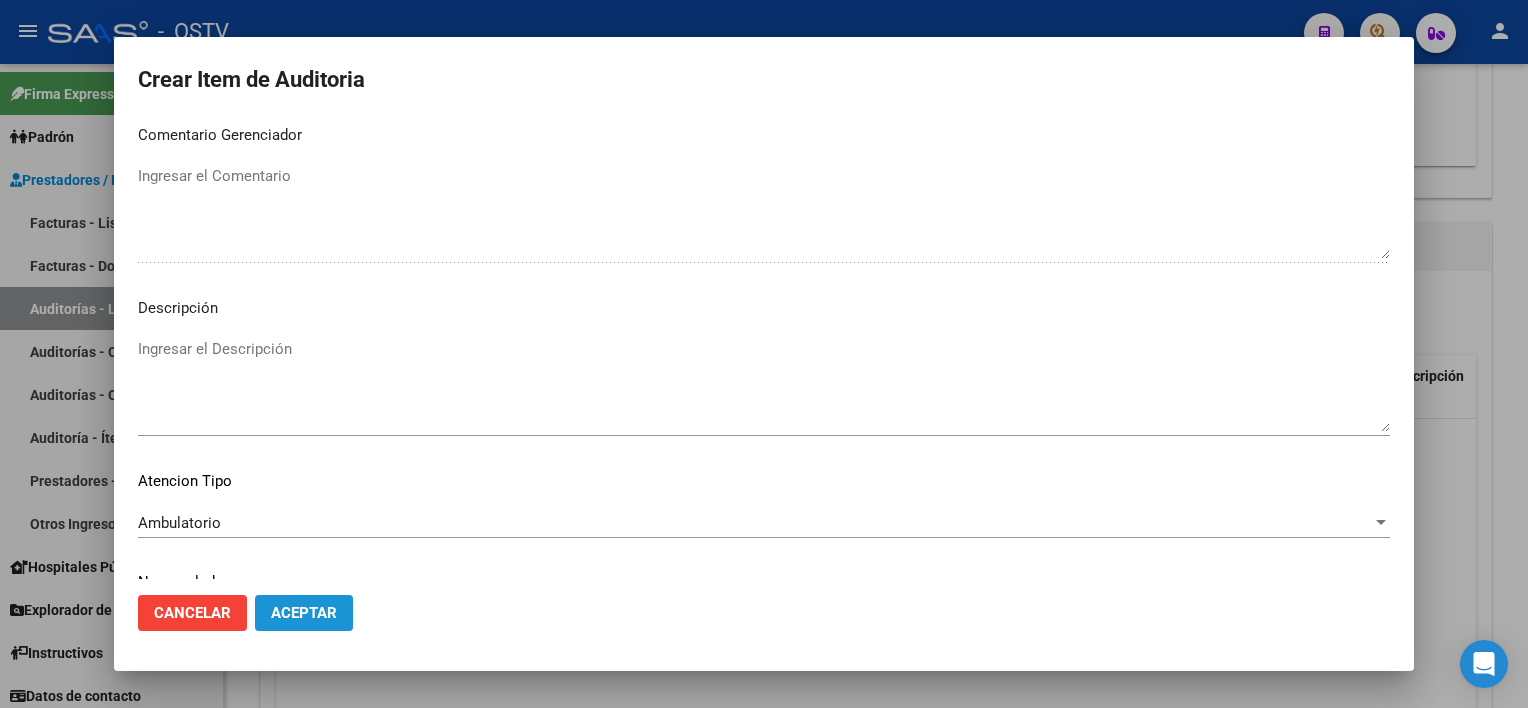 click on "Aceptar" 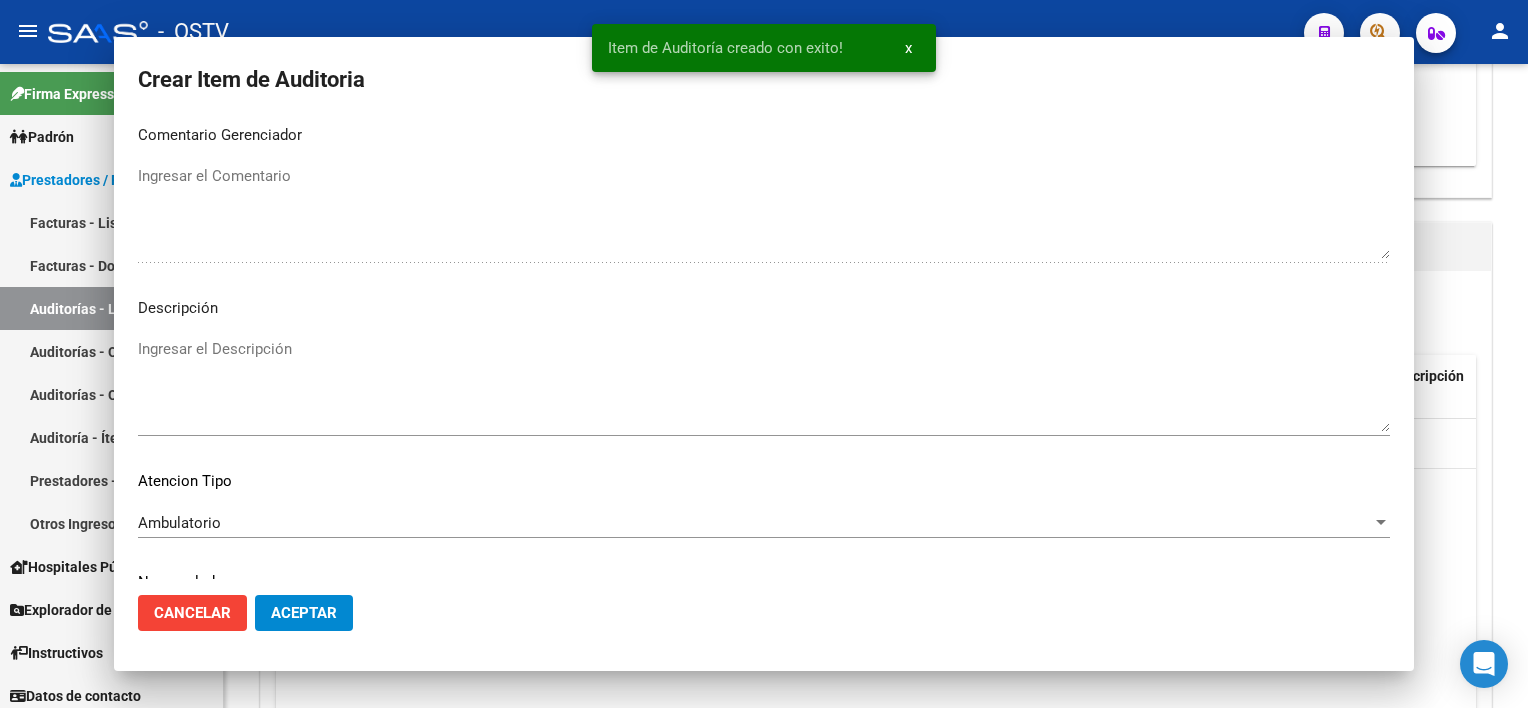 scroll, scrollTop: 0, scrollLeft: 0, axis: both 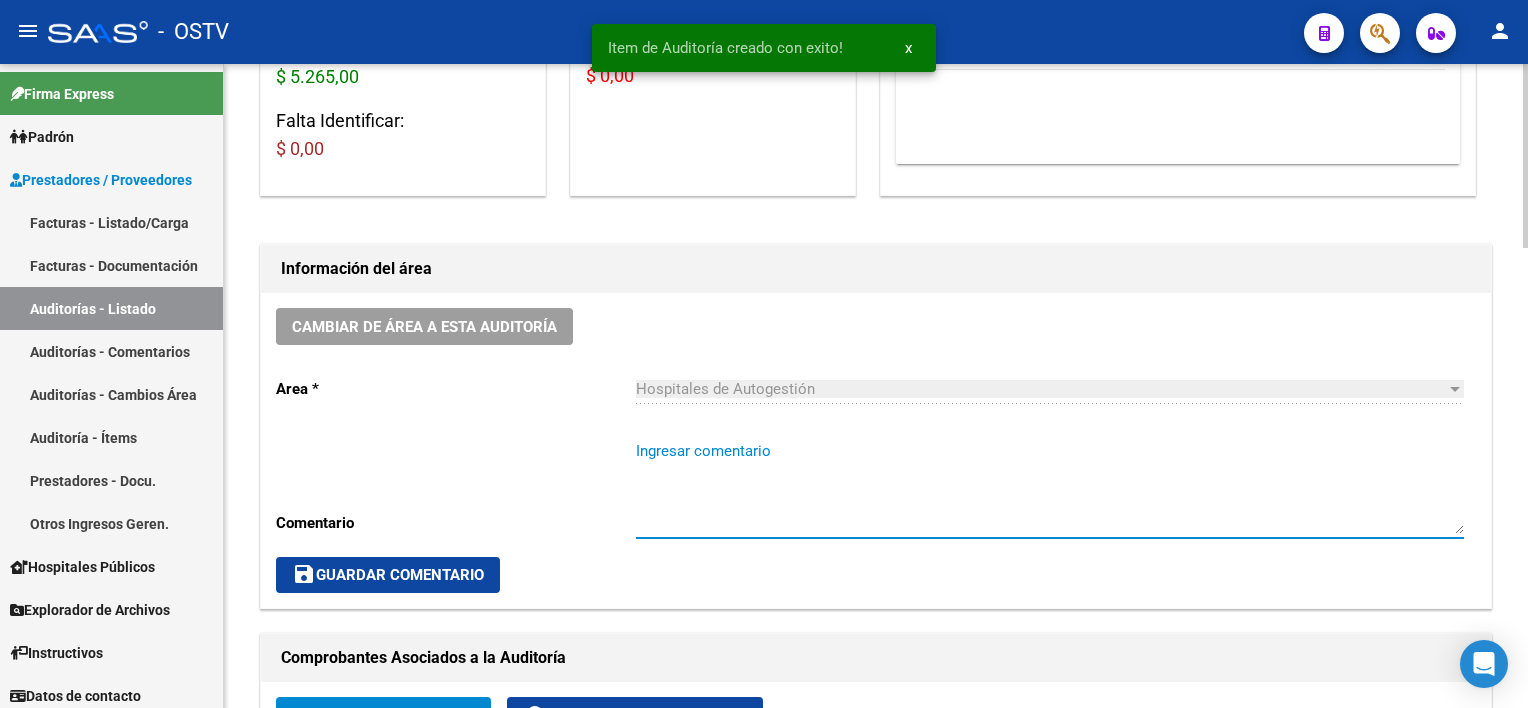 click on "Ingresar comentario" at bounding box center (1050, 487) 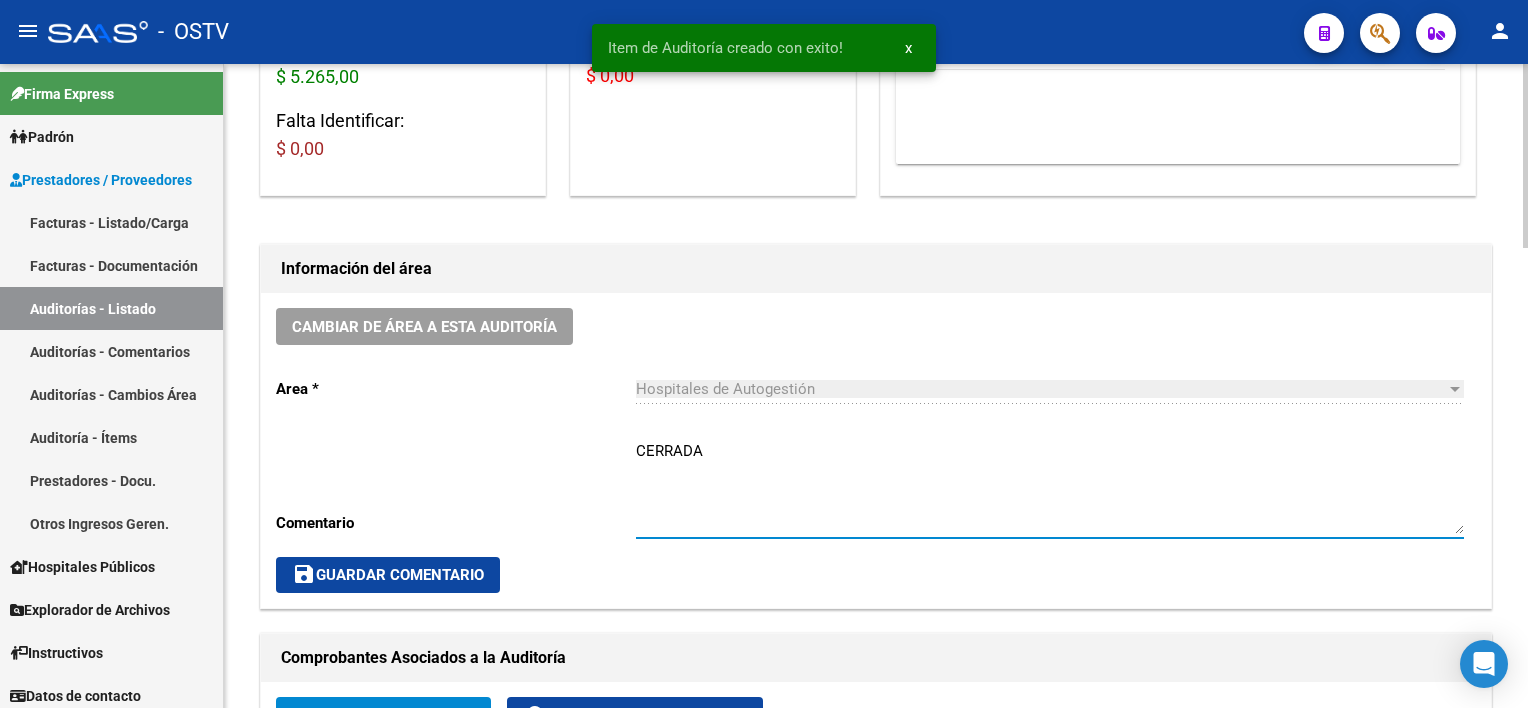 type on "CERRADA" 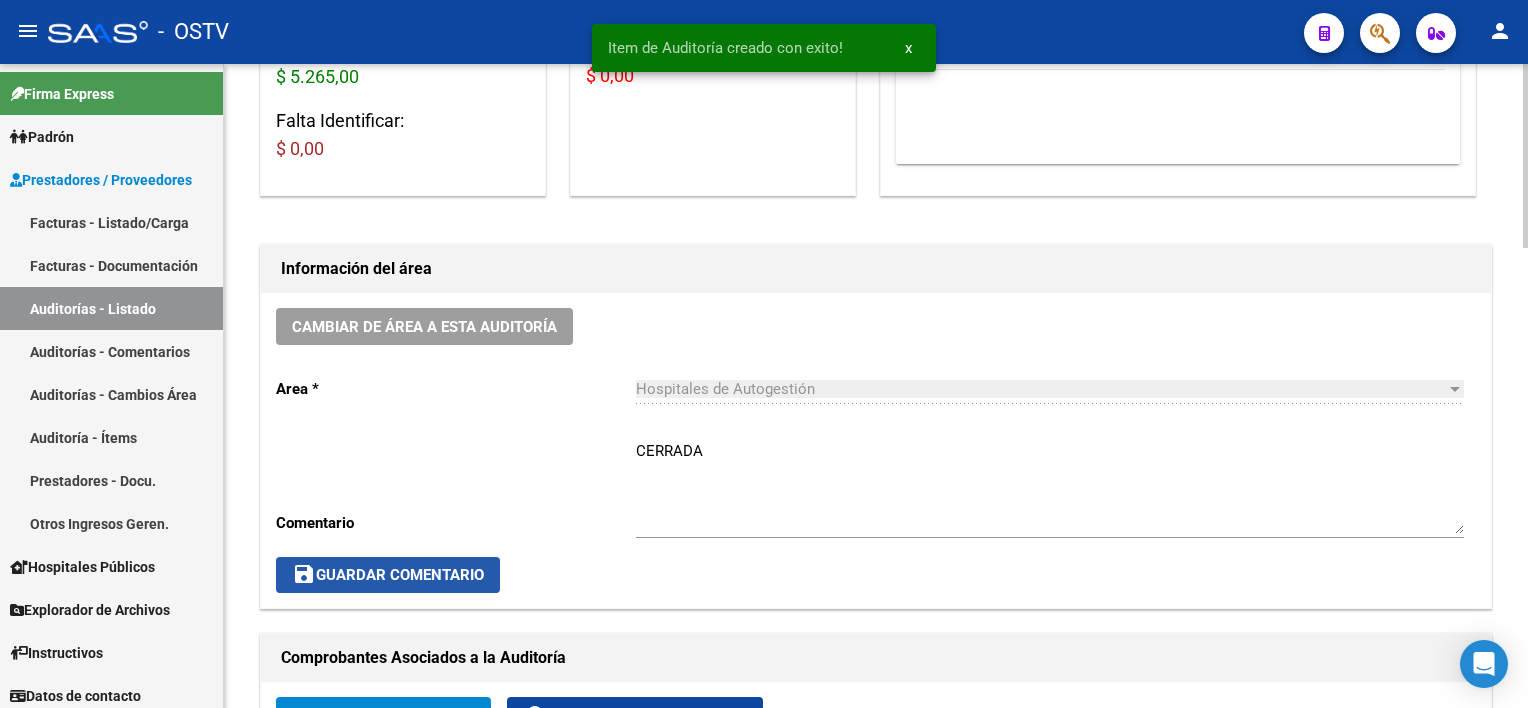 click on "save  Guardar Comentario" 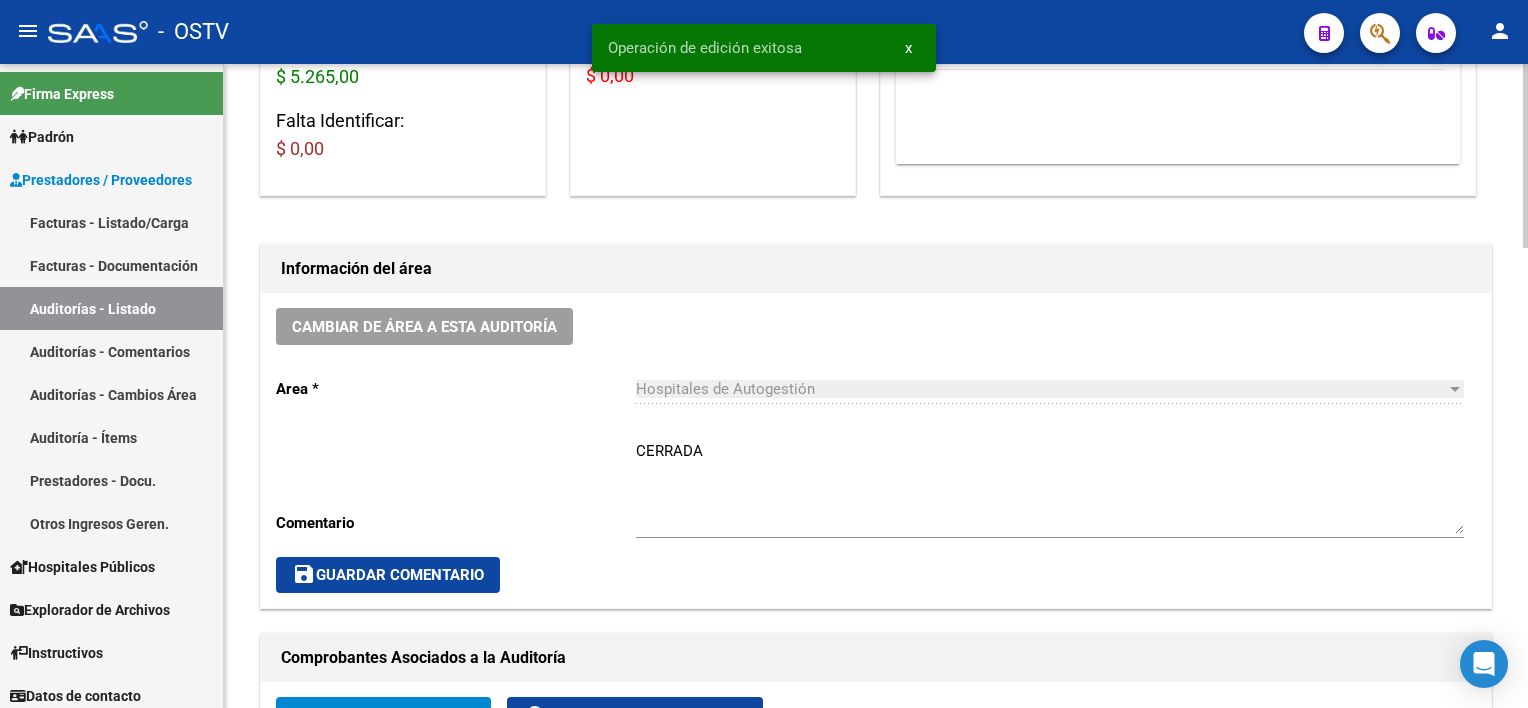 scroll, scrollTop: 0, scrollLeft: 0, axis: both 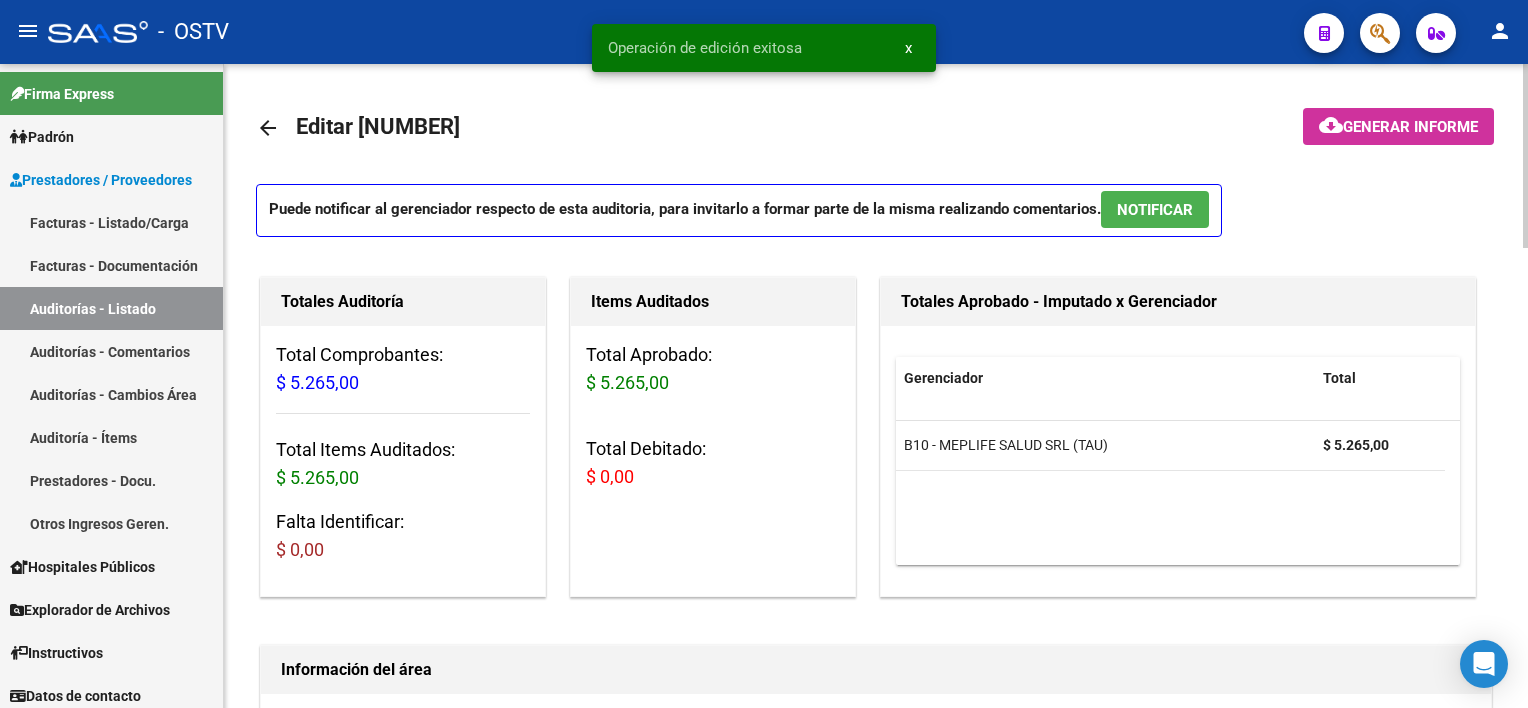 click on "arrow_back" 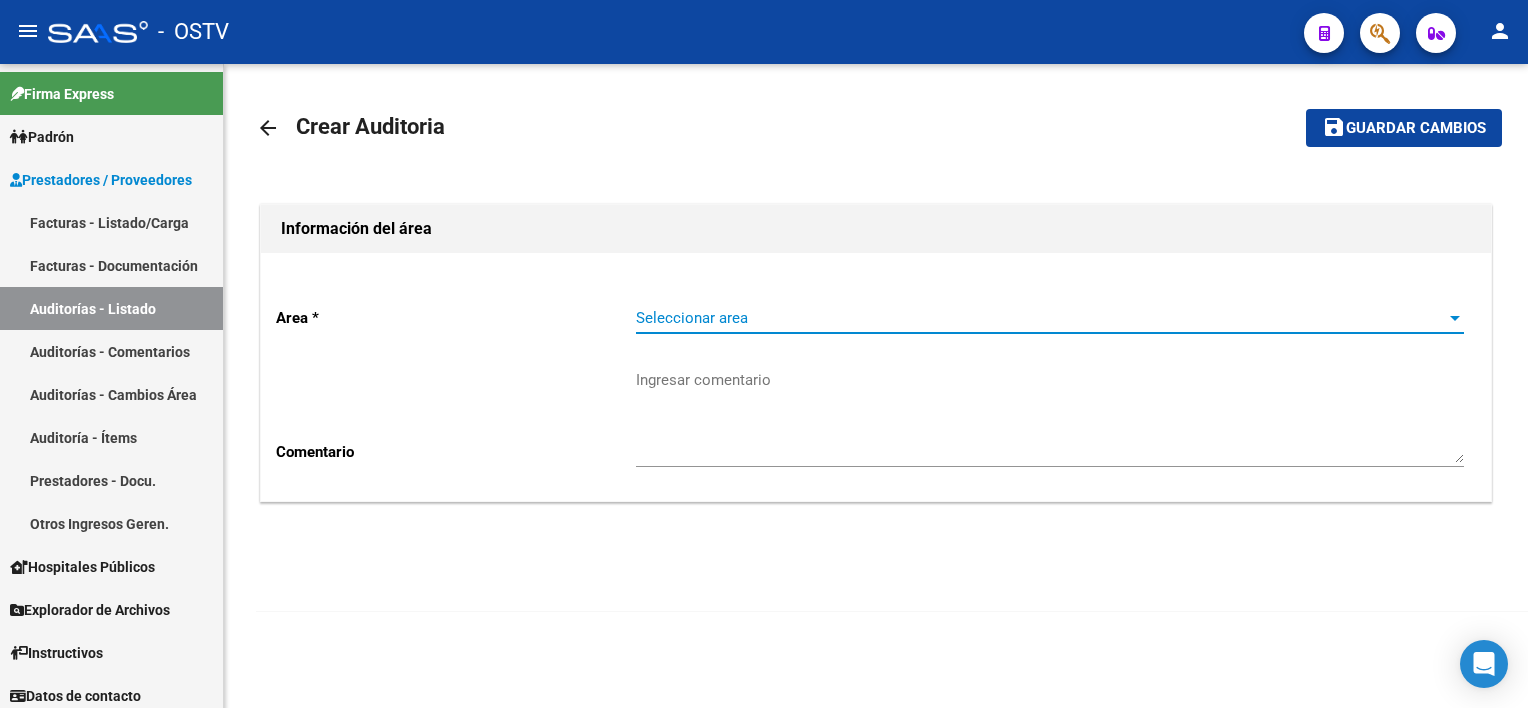 click on "Seleccionar area" at bounding box center [1041, 318] 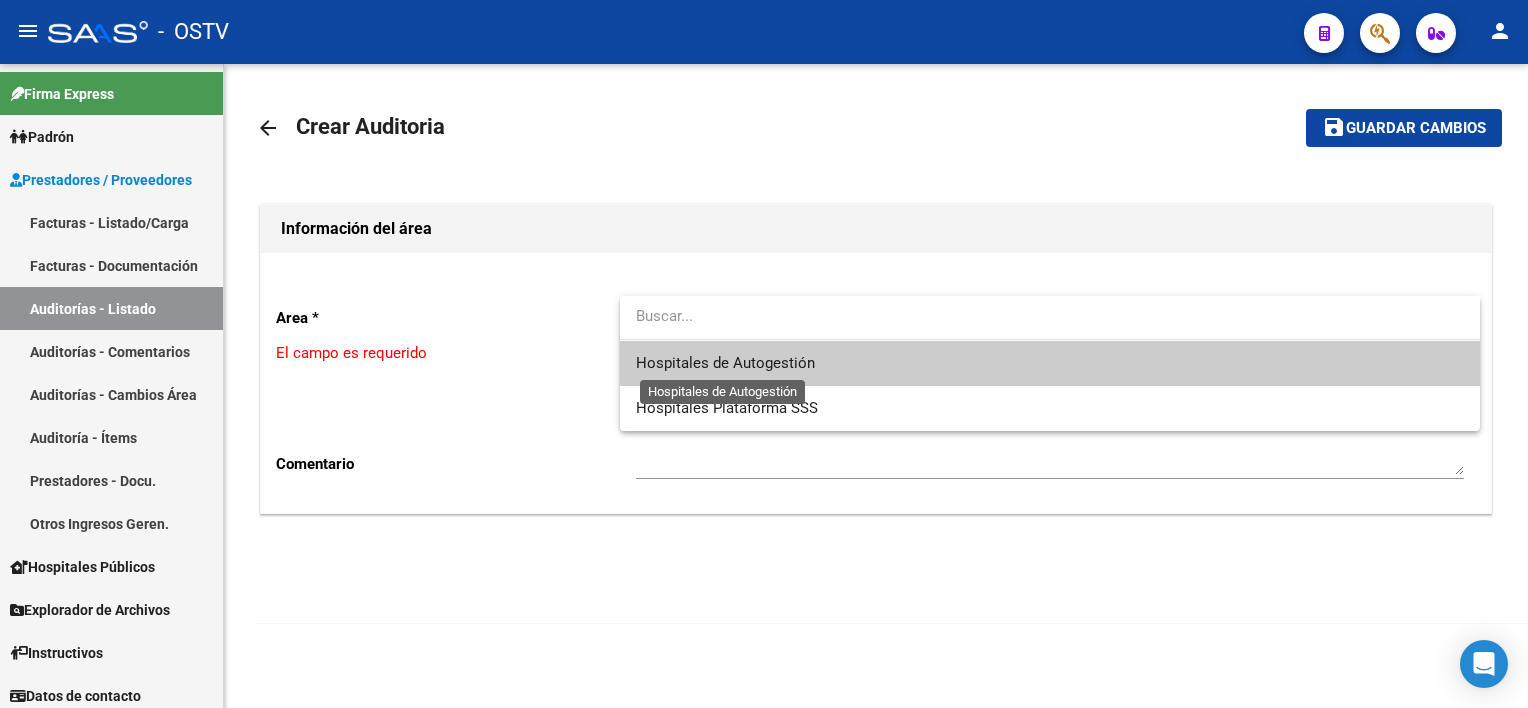 click on "Hospitales de Autogestión" at bounding box center [725, 363] 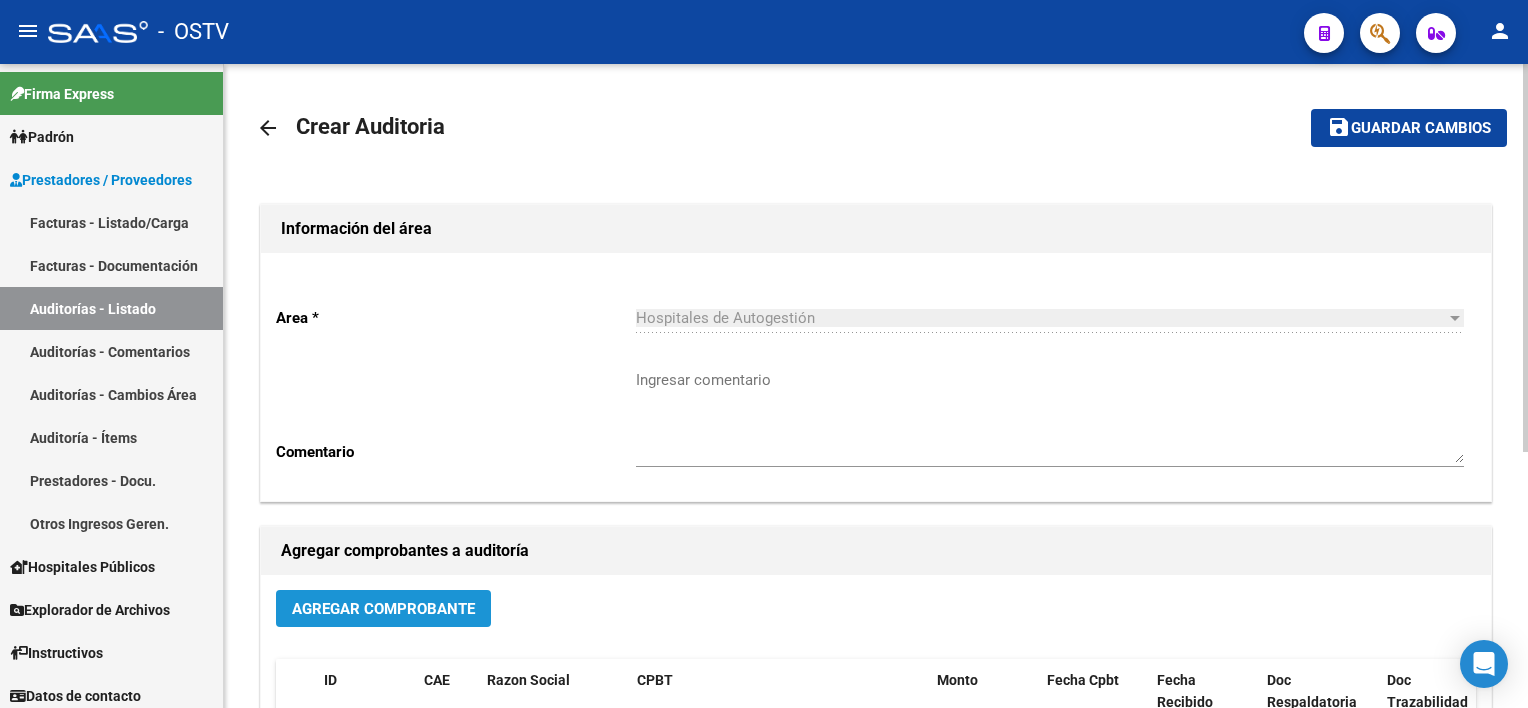click on "Agregar Comprobante" 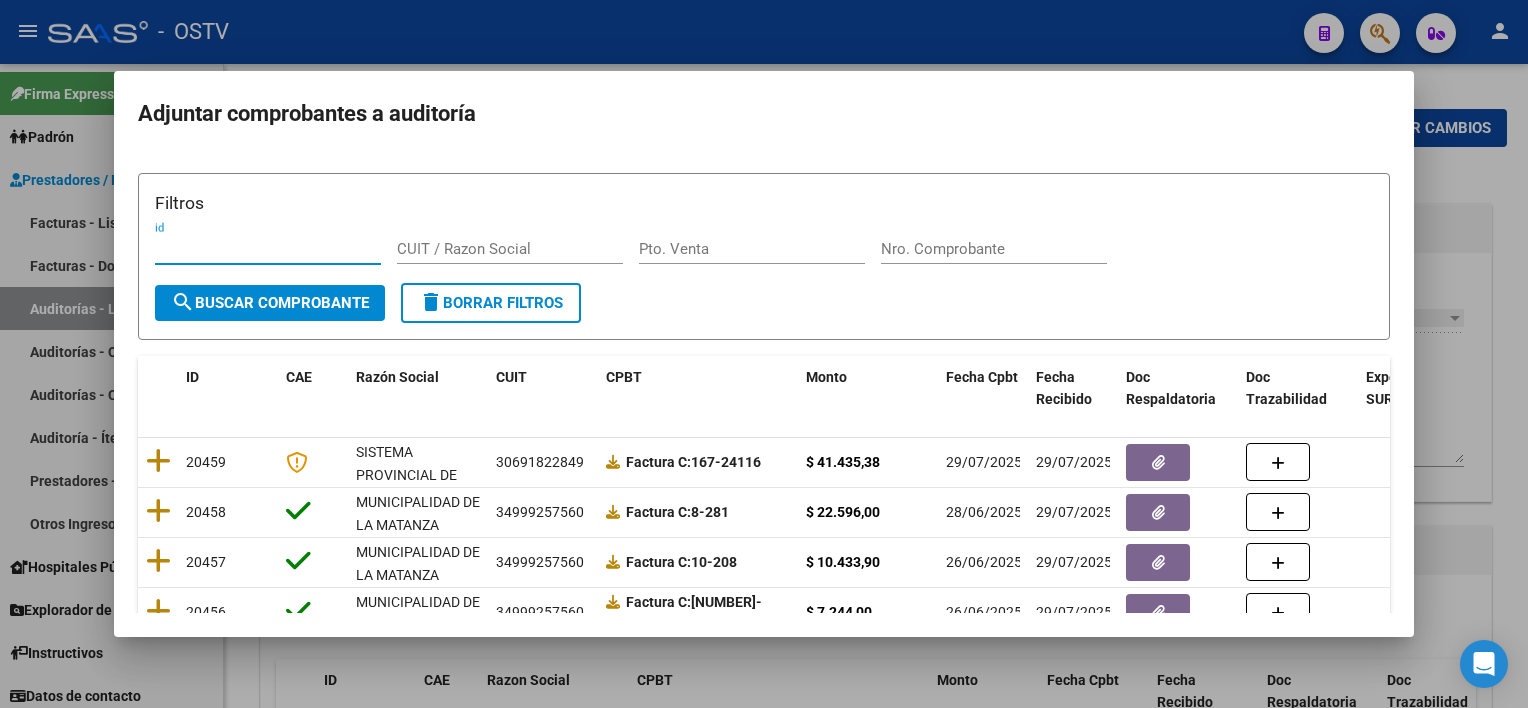 click on "Nro. Comprobante" at bounding box center [994, 249] 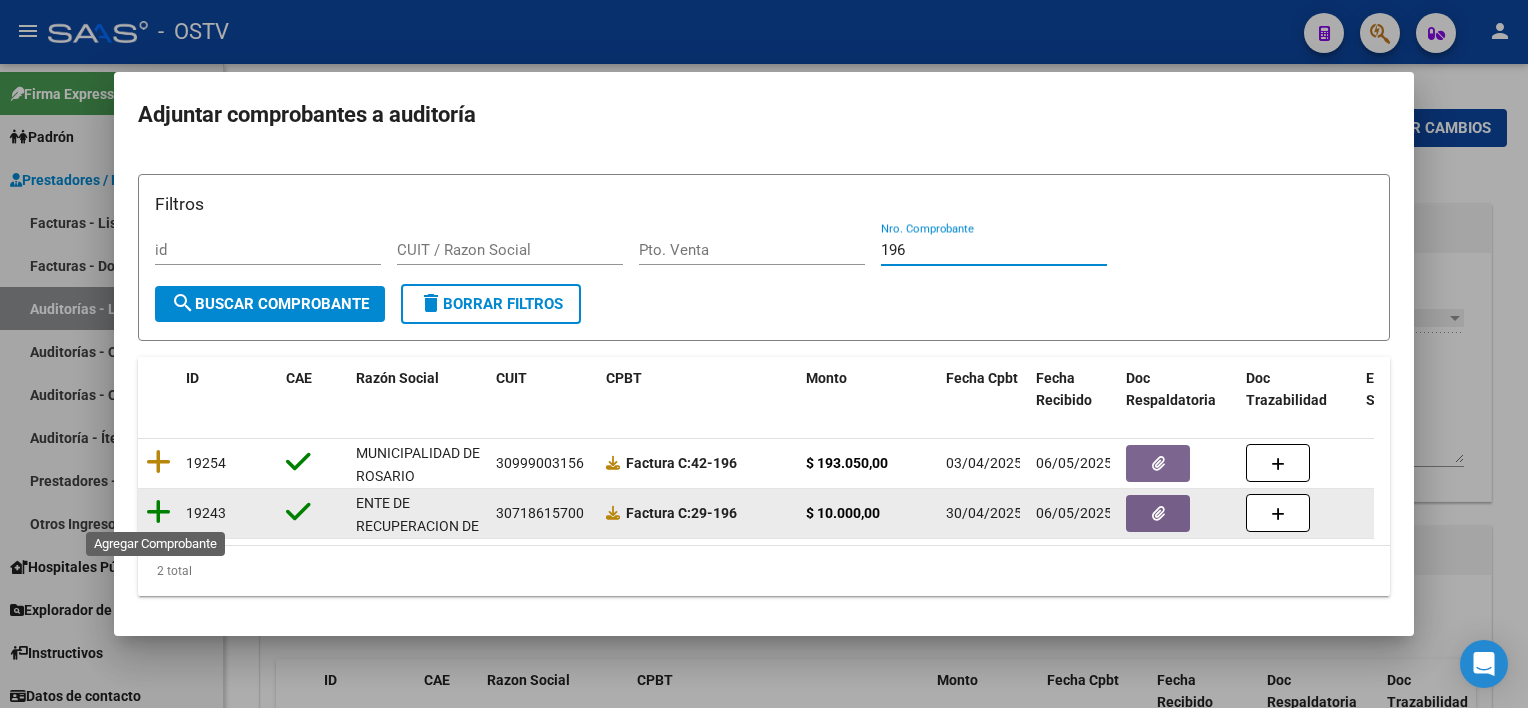 type on "196" 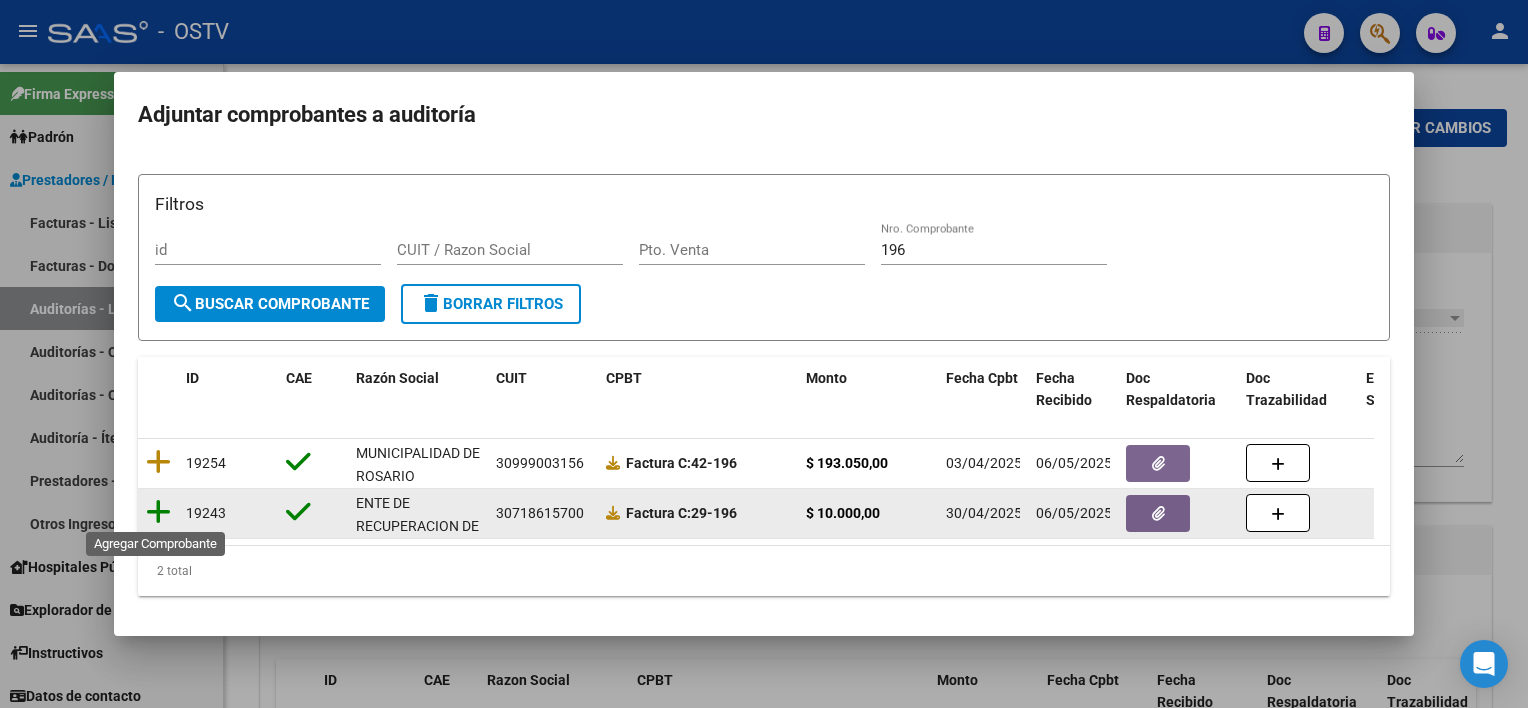 click 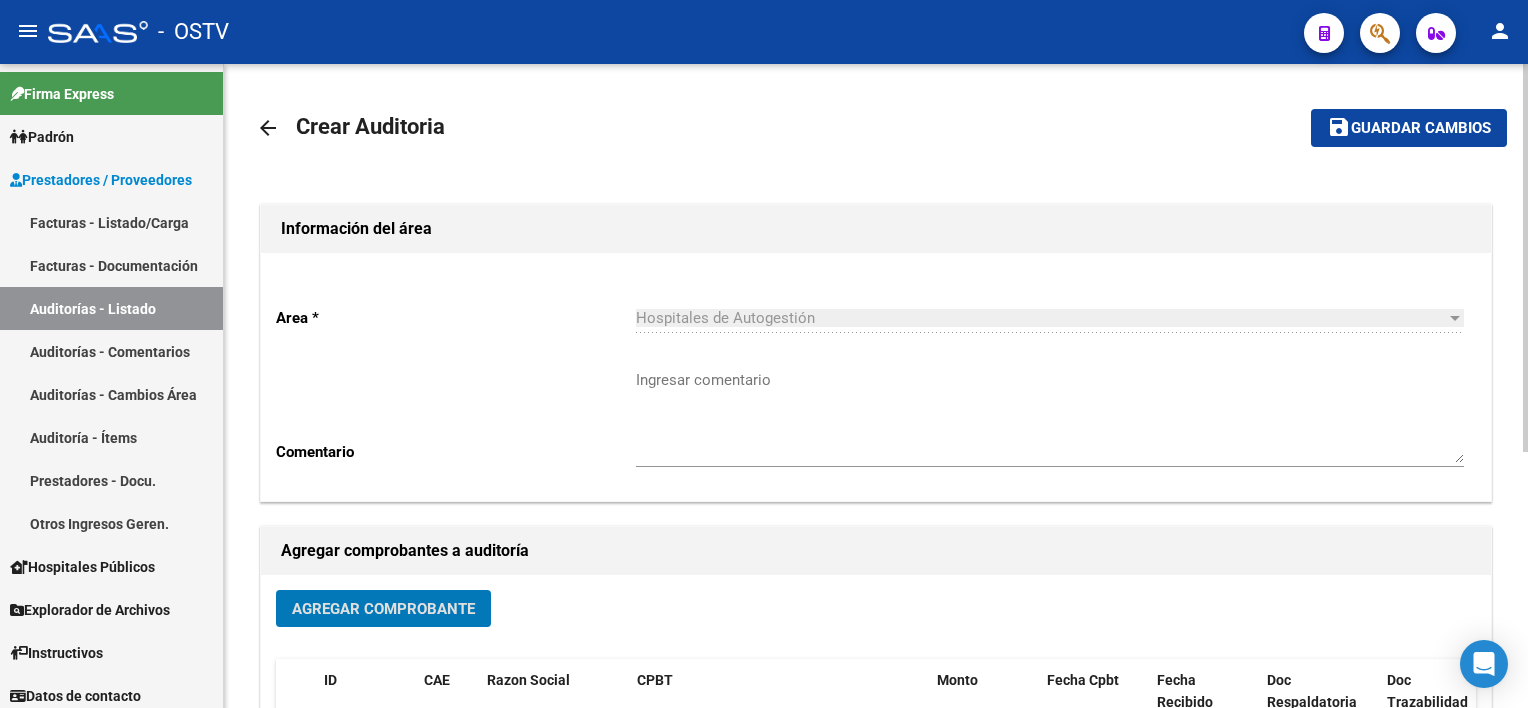 click on "Guardar cambios" 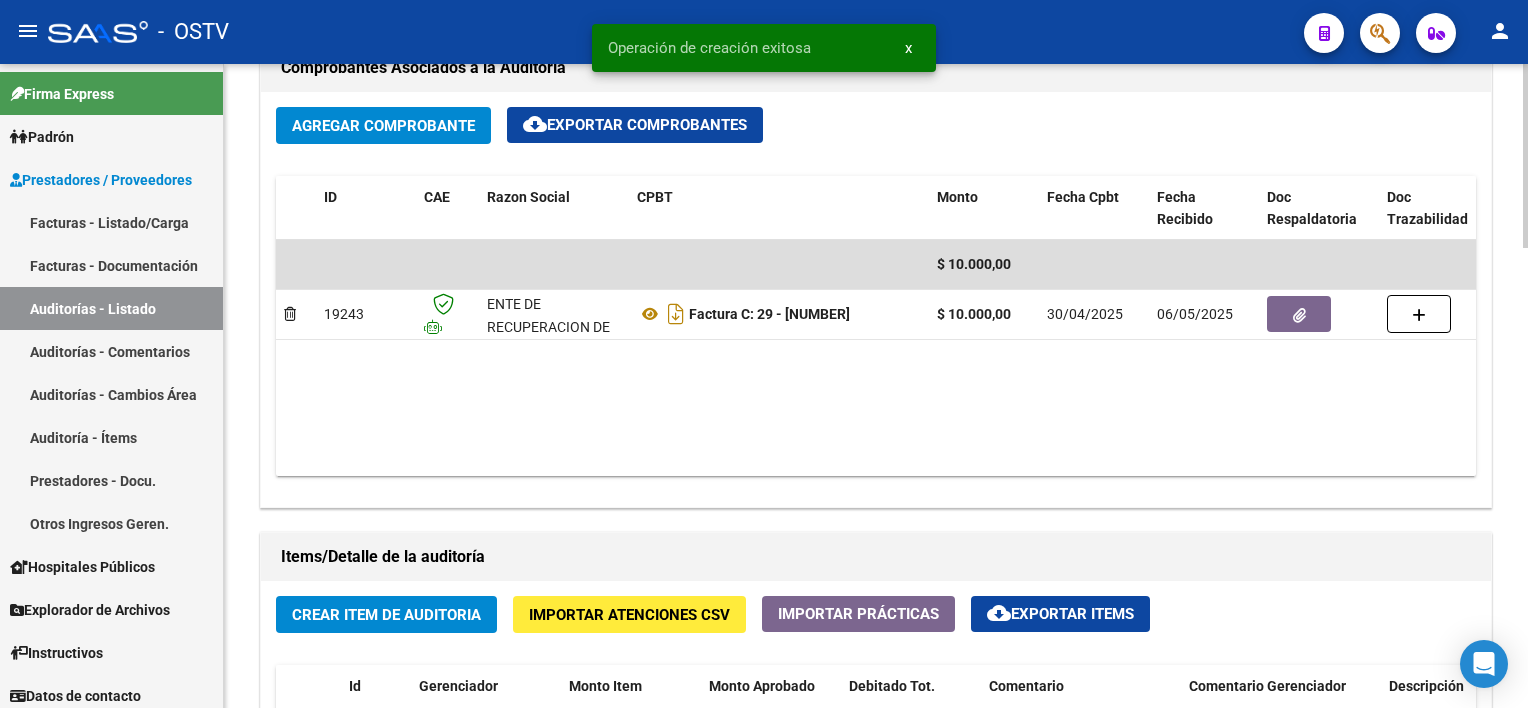 scroll, scrollTop: 1000, scrollLeft: 0, axis: vertical 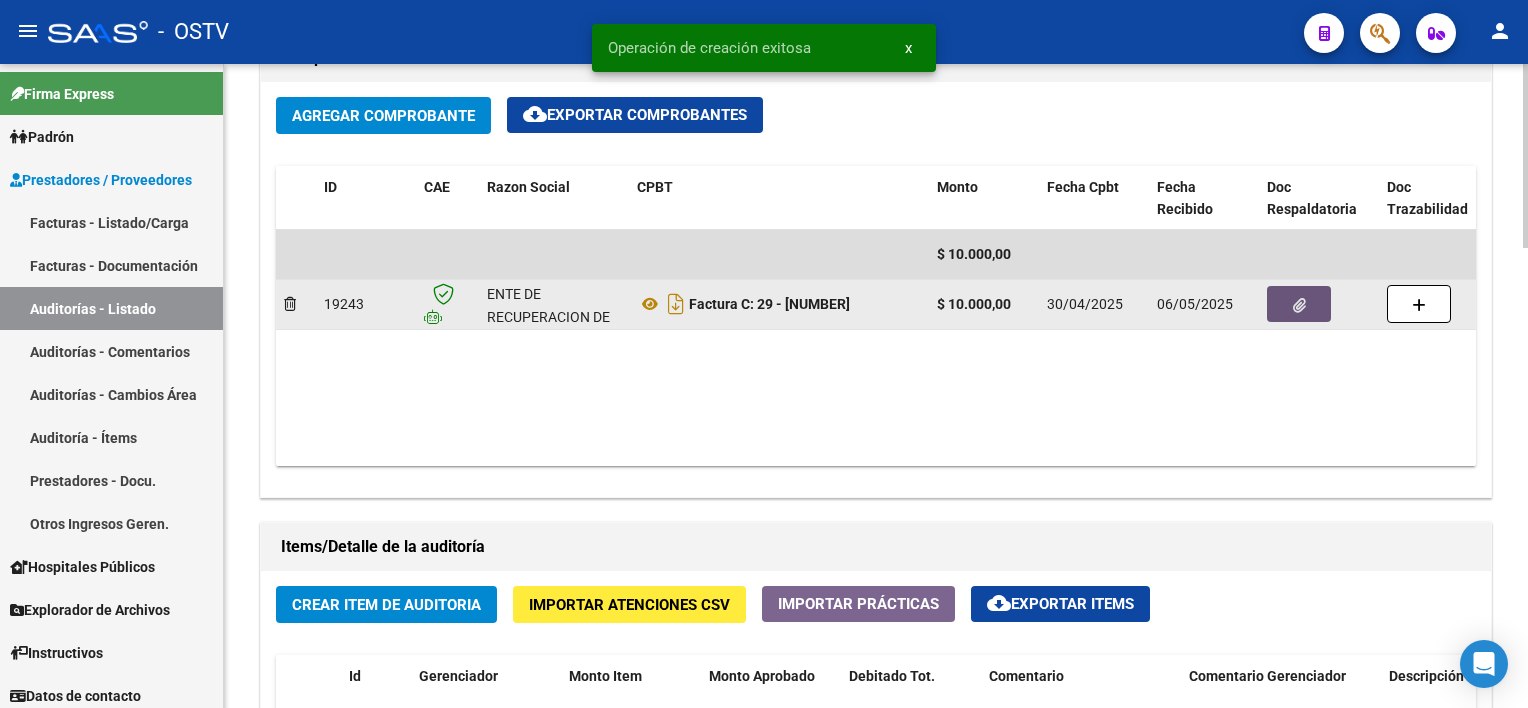 click 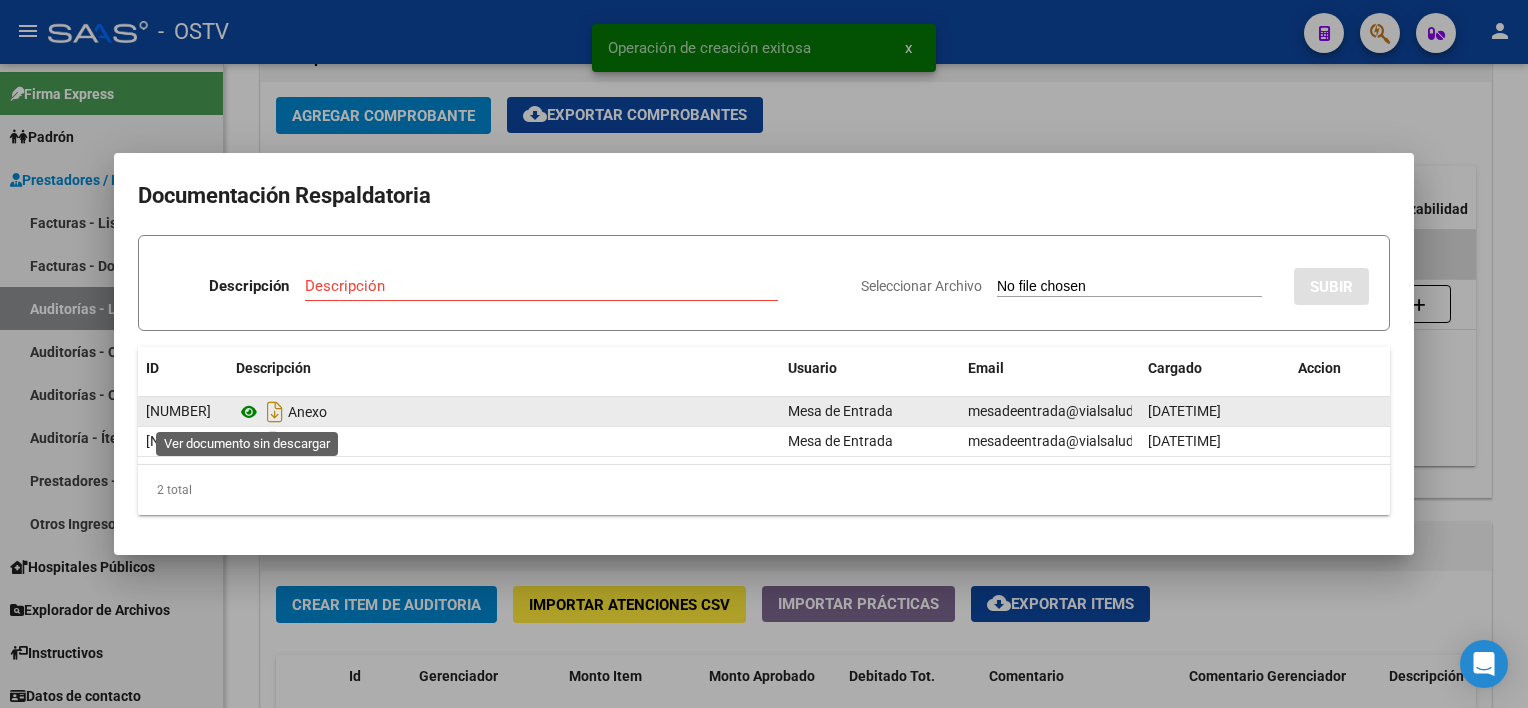 click 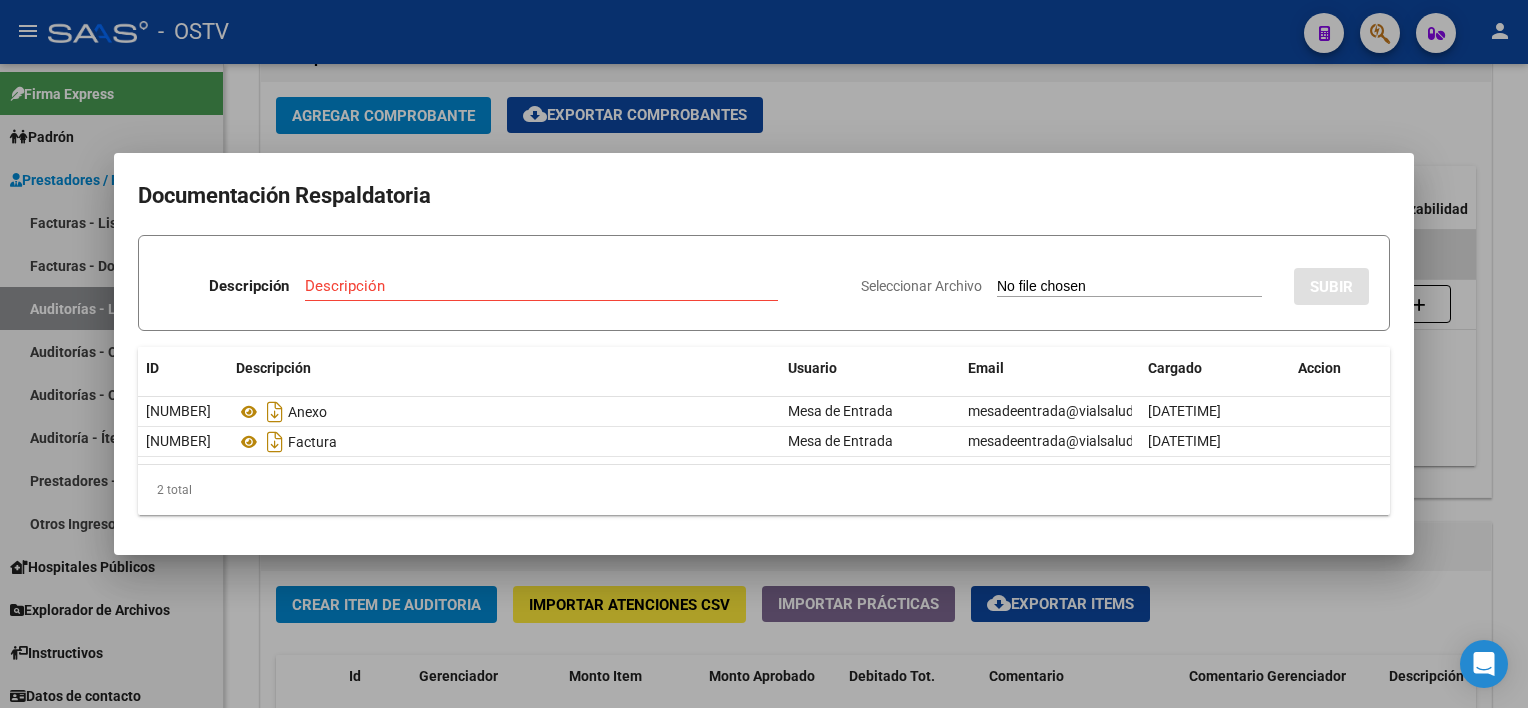 click at bounding box center [764, 354] 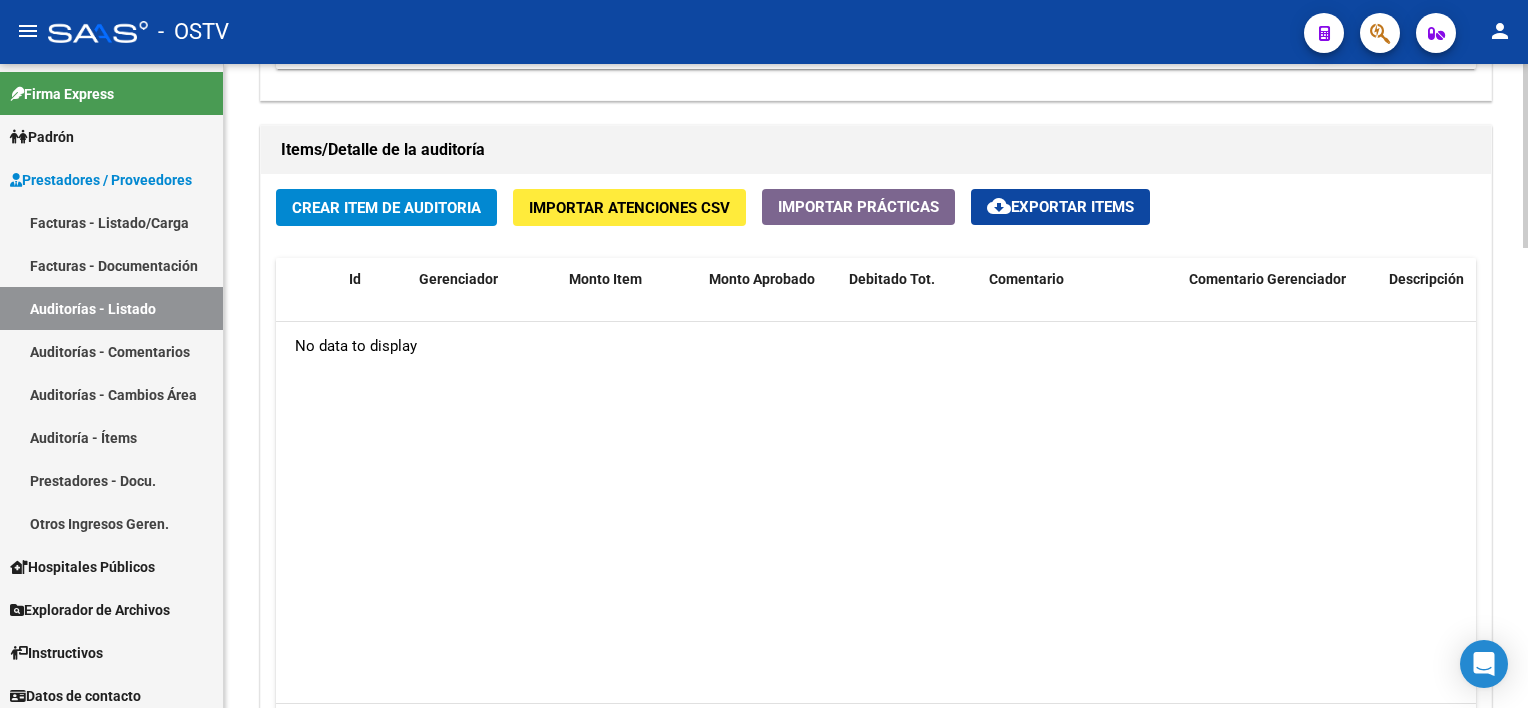 scroll, scrollTop: 1400, scrollLeft: 0, axis: vertical 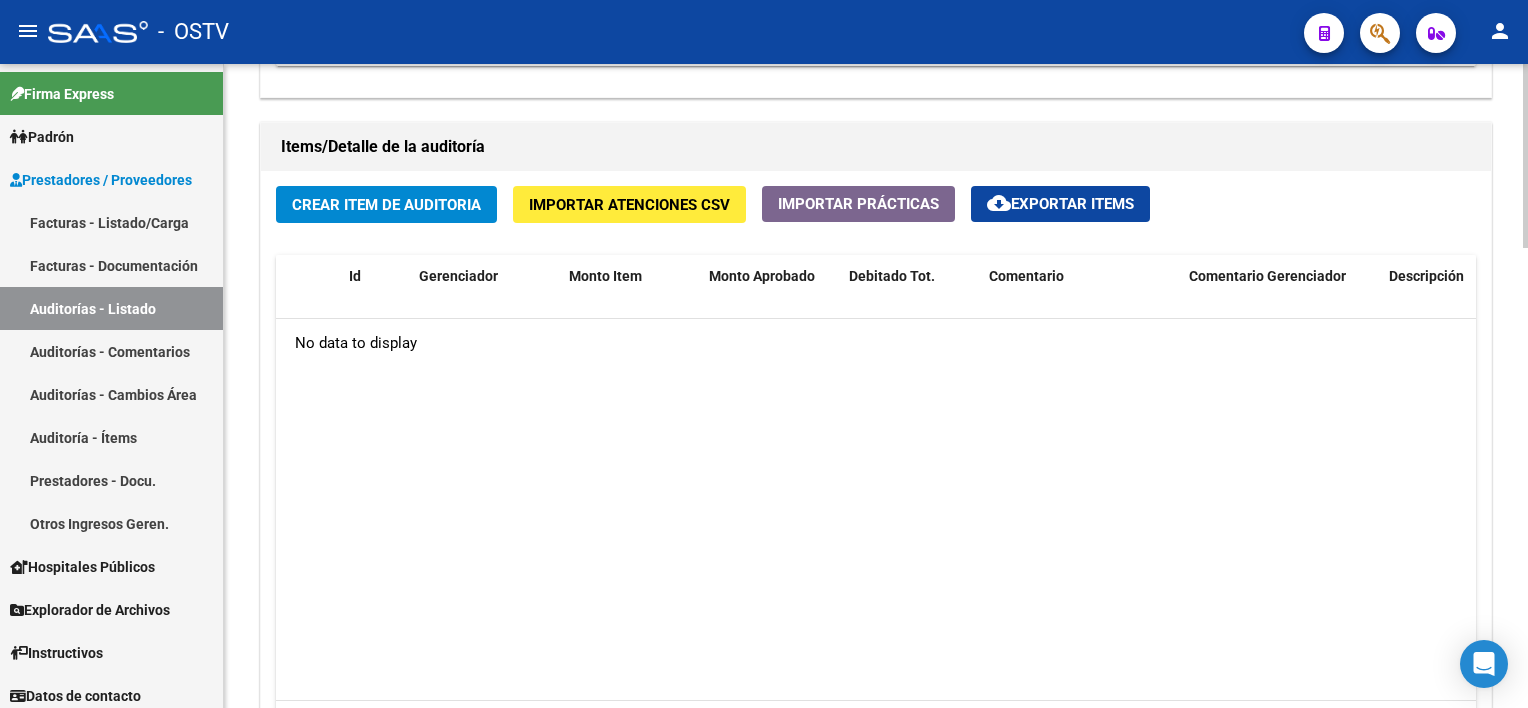 click on "Crear Item de Auditoria" 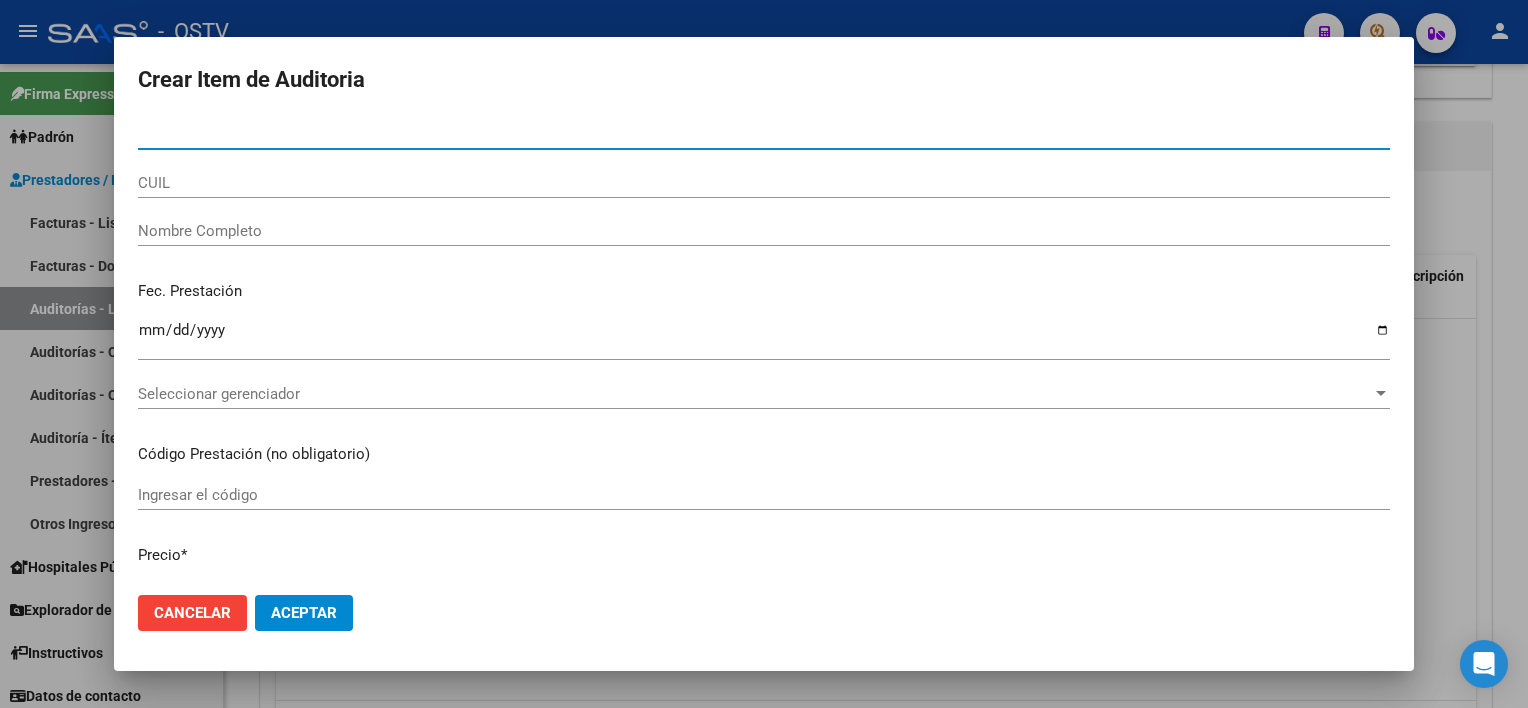 type on "[NUMBER]" 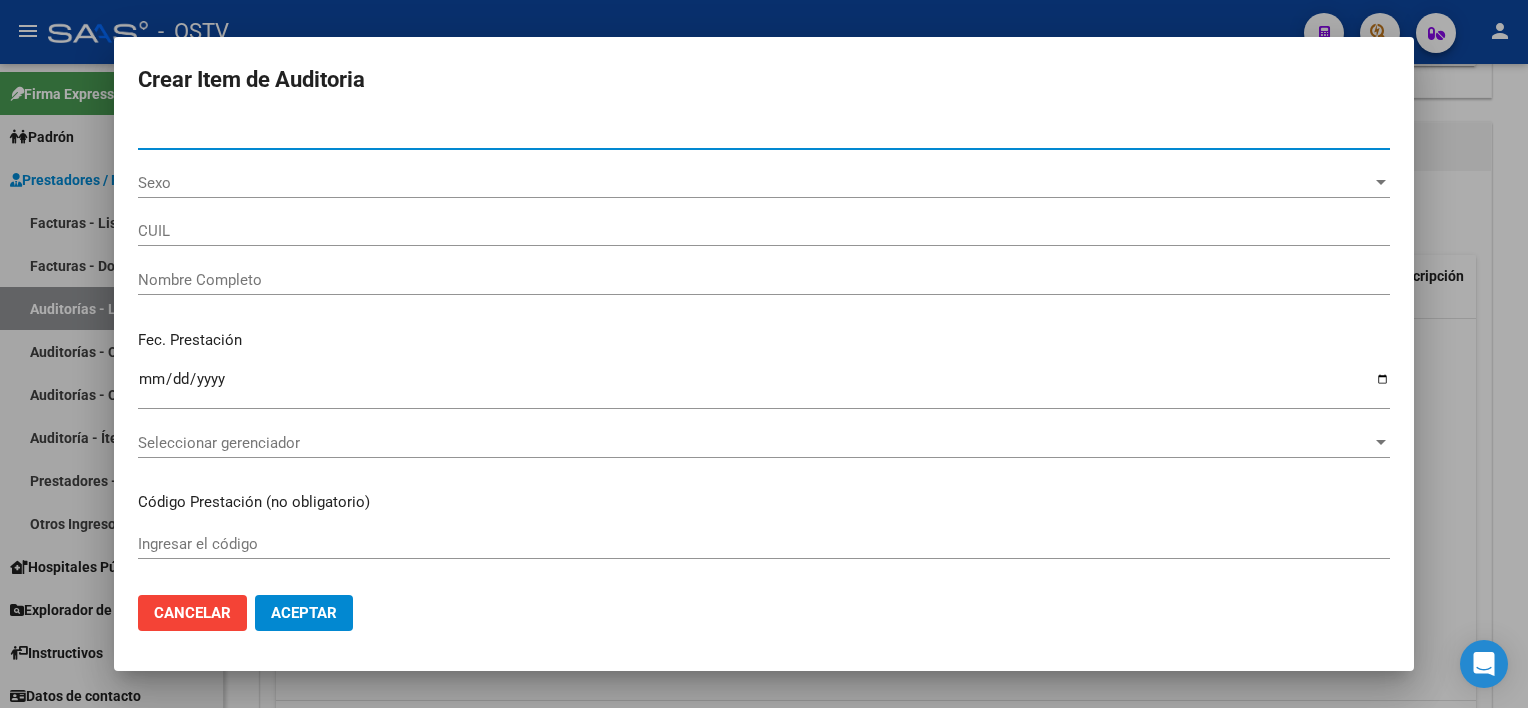 type on "[CUIL]" 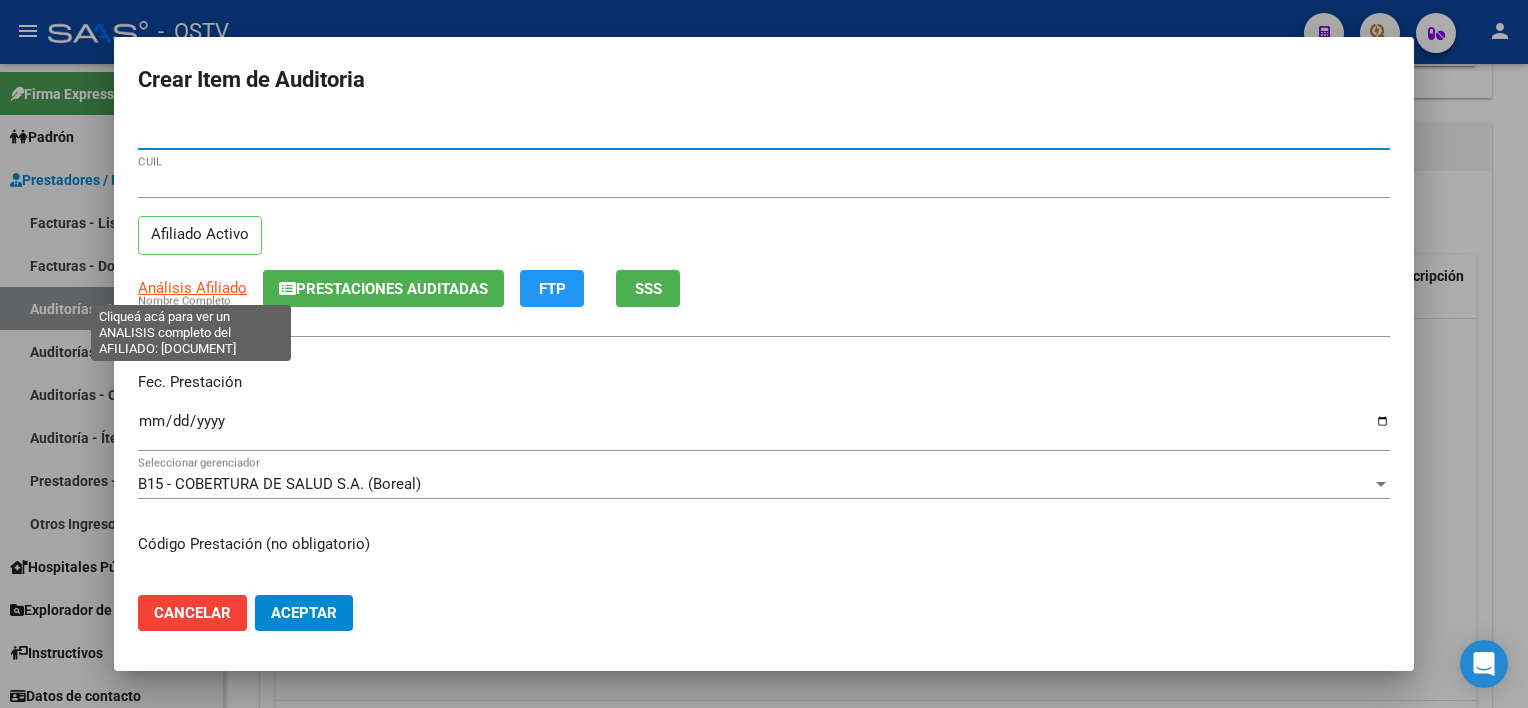 type on "[NUMBER]" 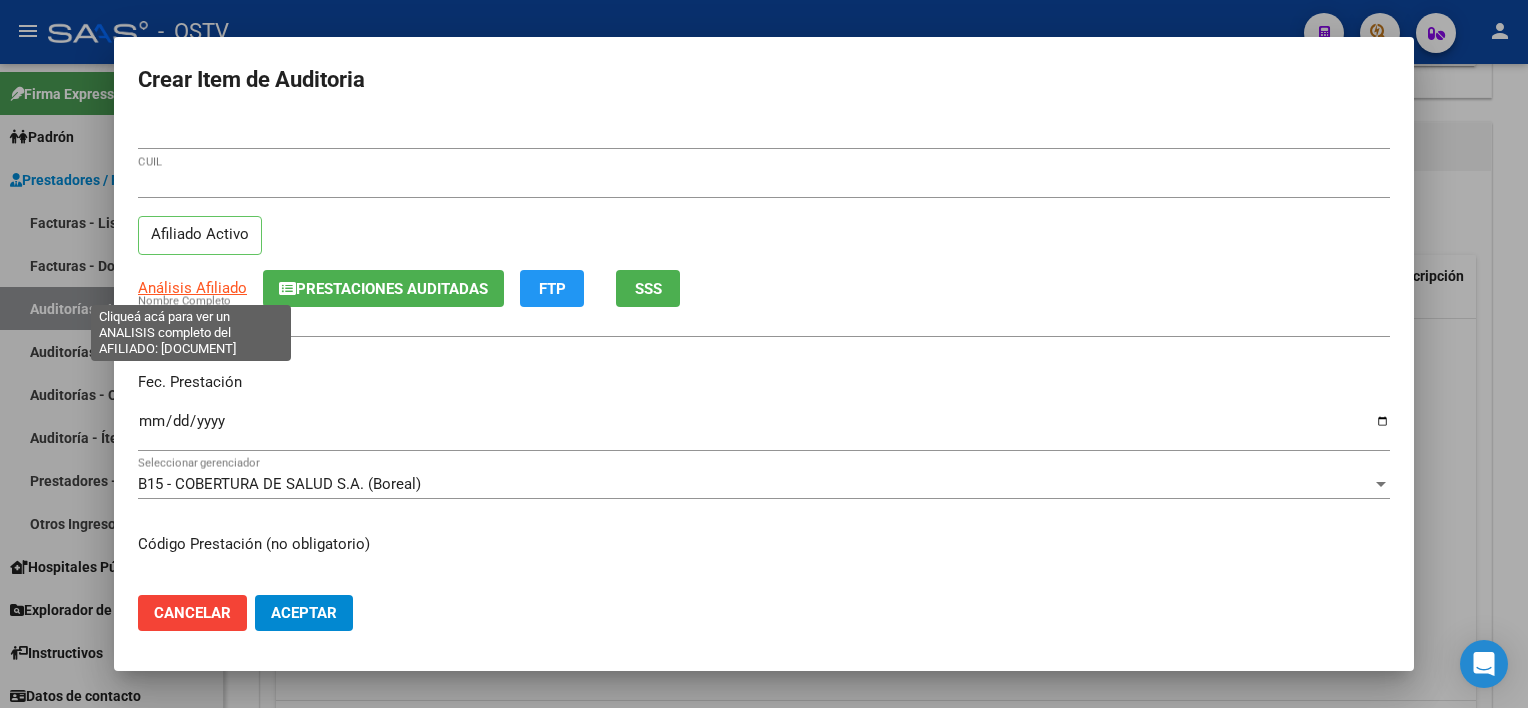 click on "Análisis Afiliado" at bounding box center [192, 288] 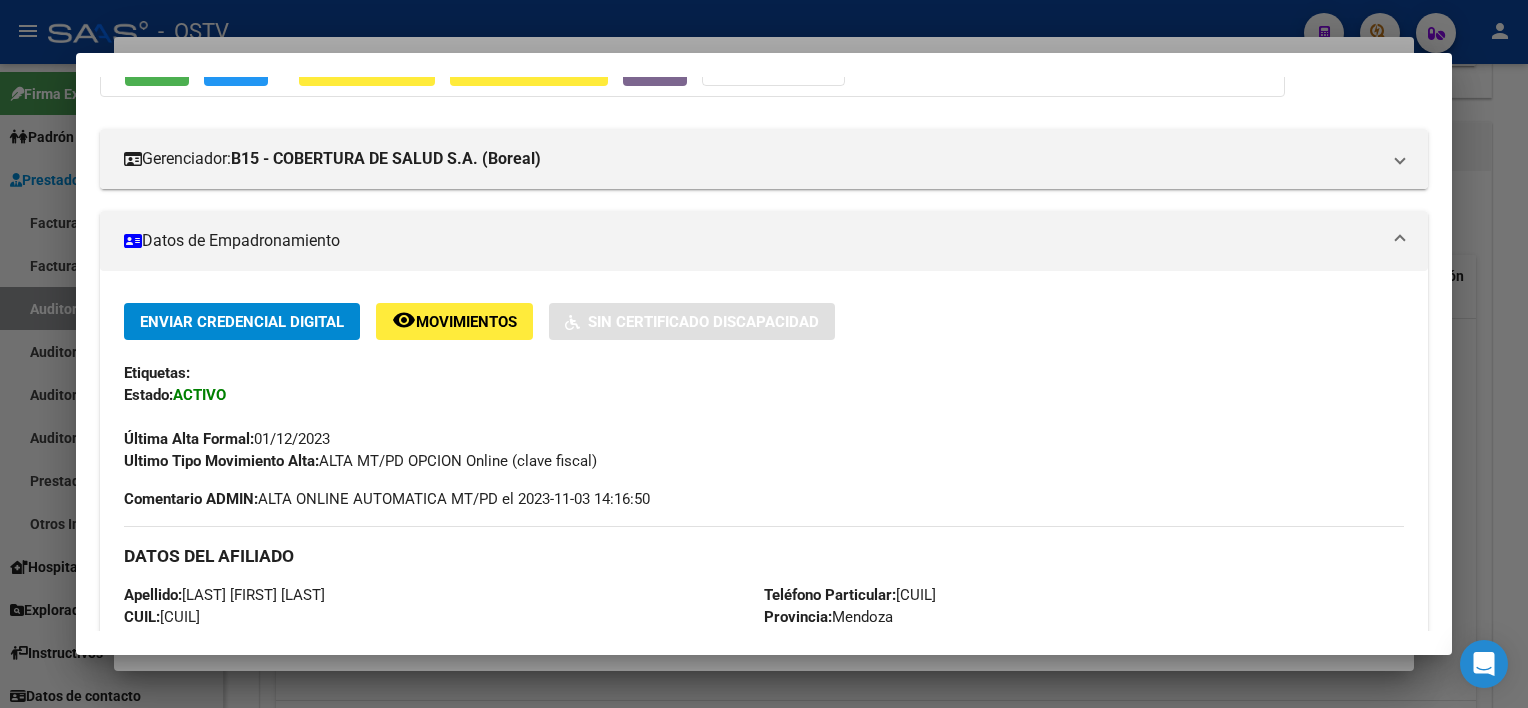 scroll, scrollTop: 0, scrollLeft: 0, axis: both 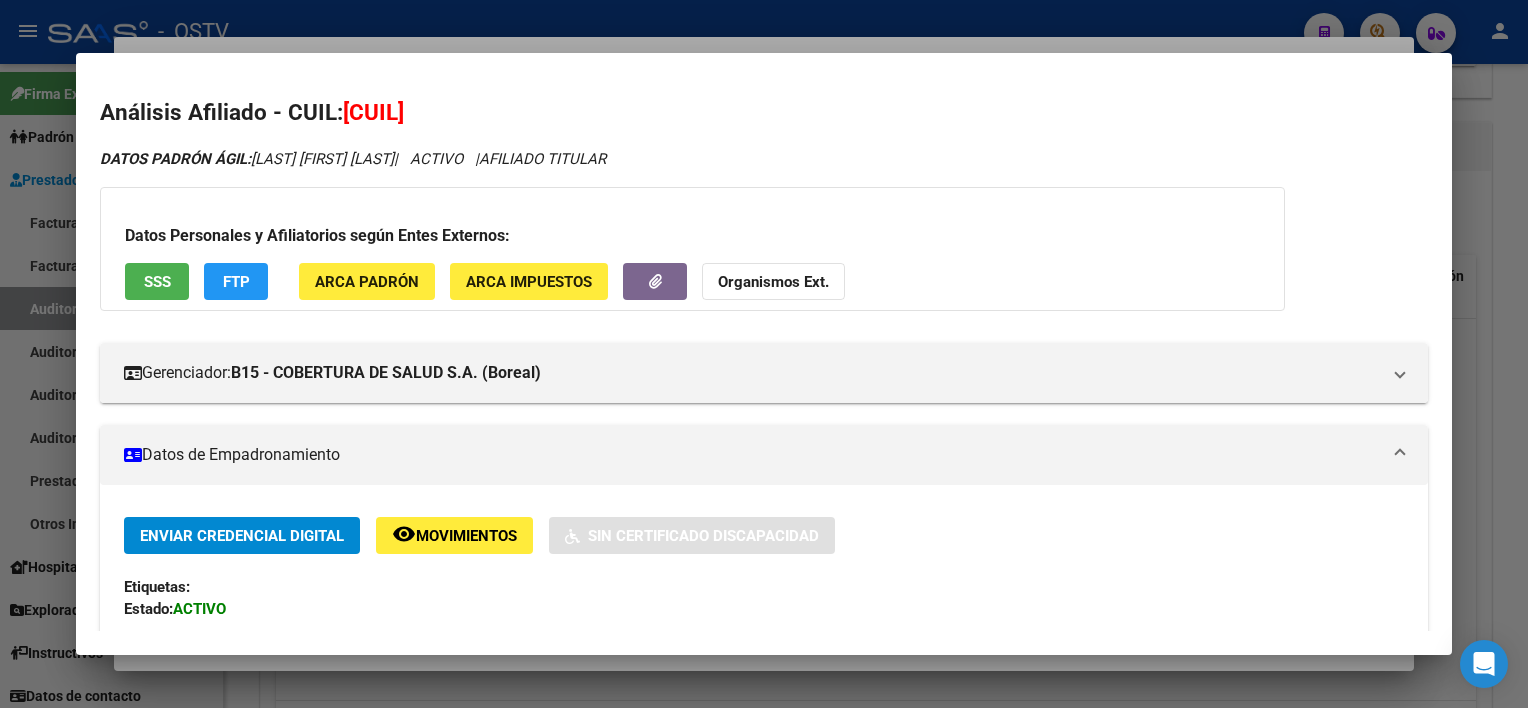 click on "SSS" at bounding box center (157, 282) 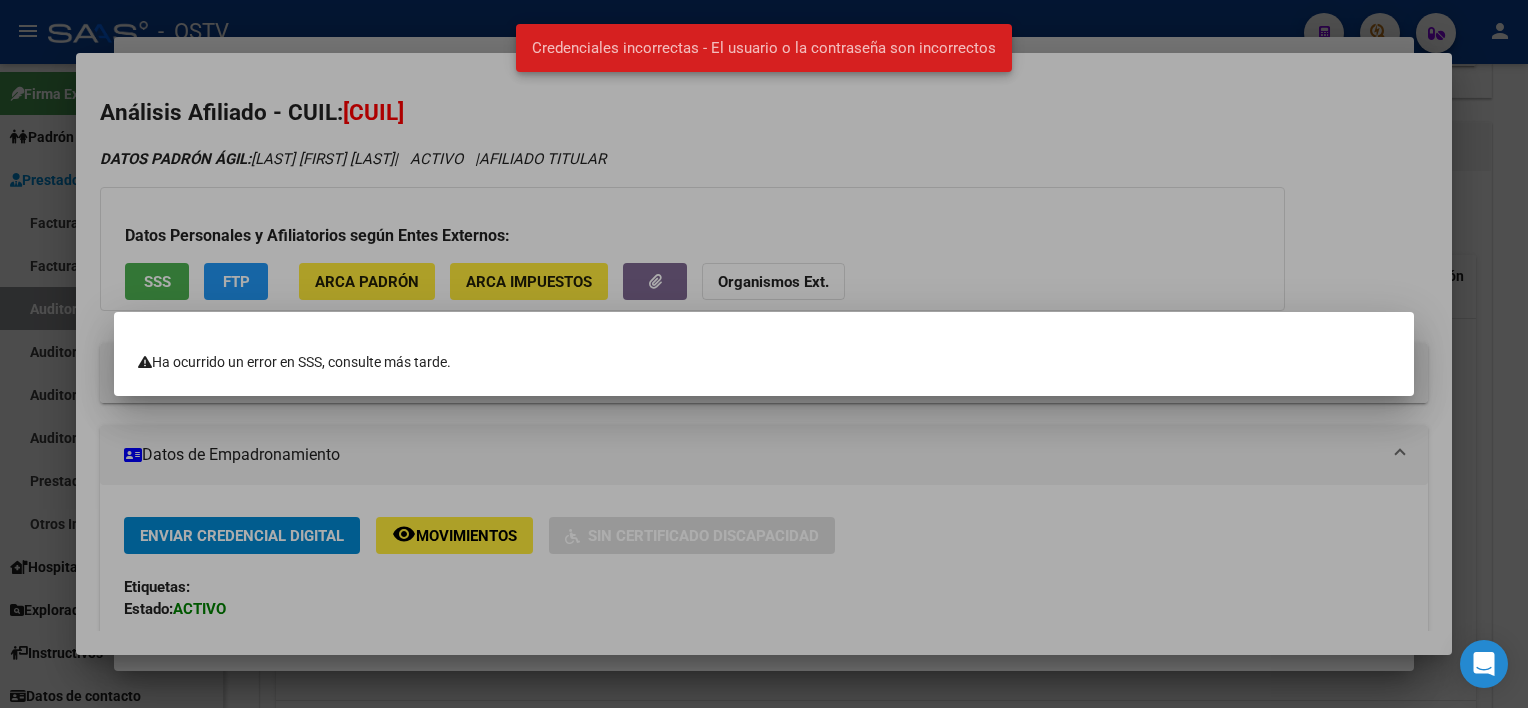 click at bounding box center (764, 354) 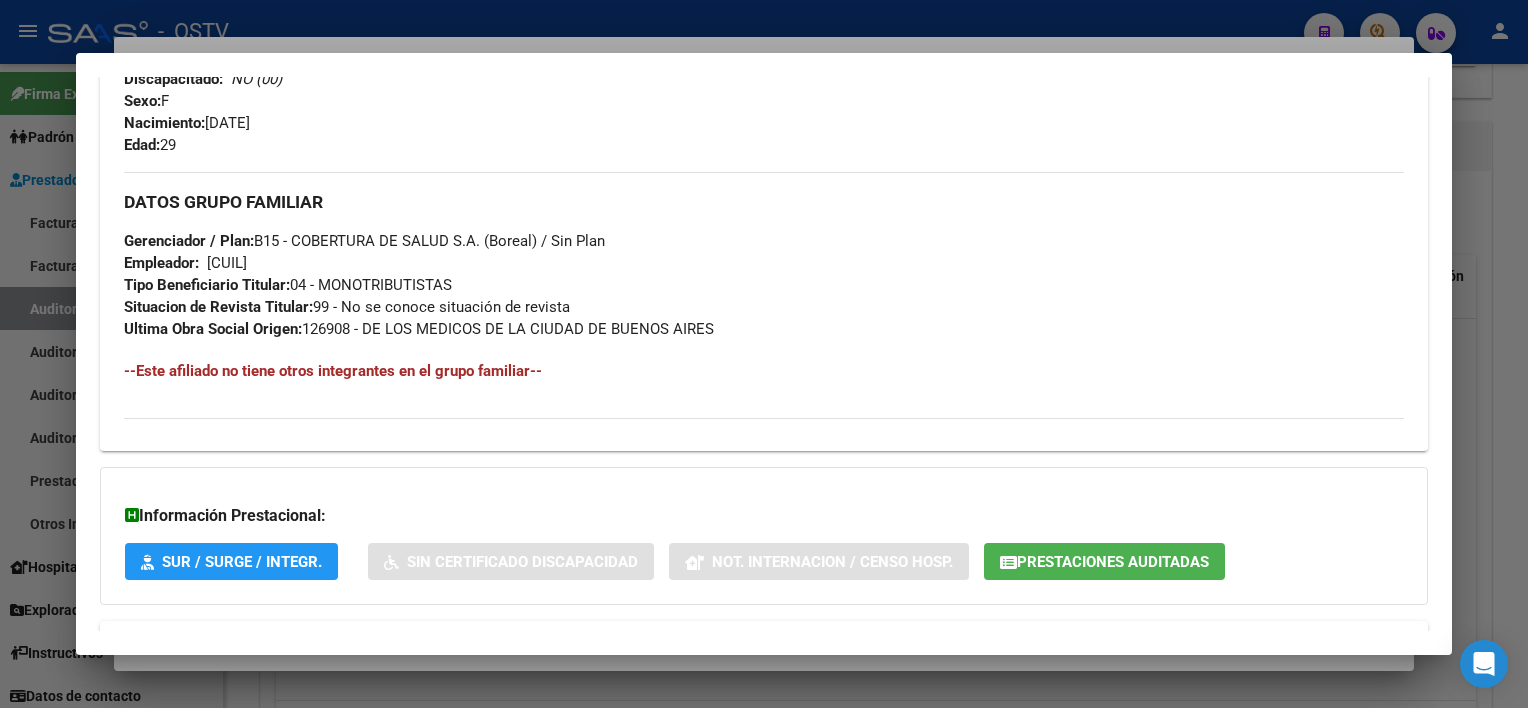 scroll, scrollTop: 944, scrollLeft: 0, axis: vertical 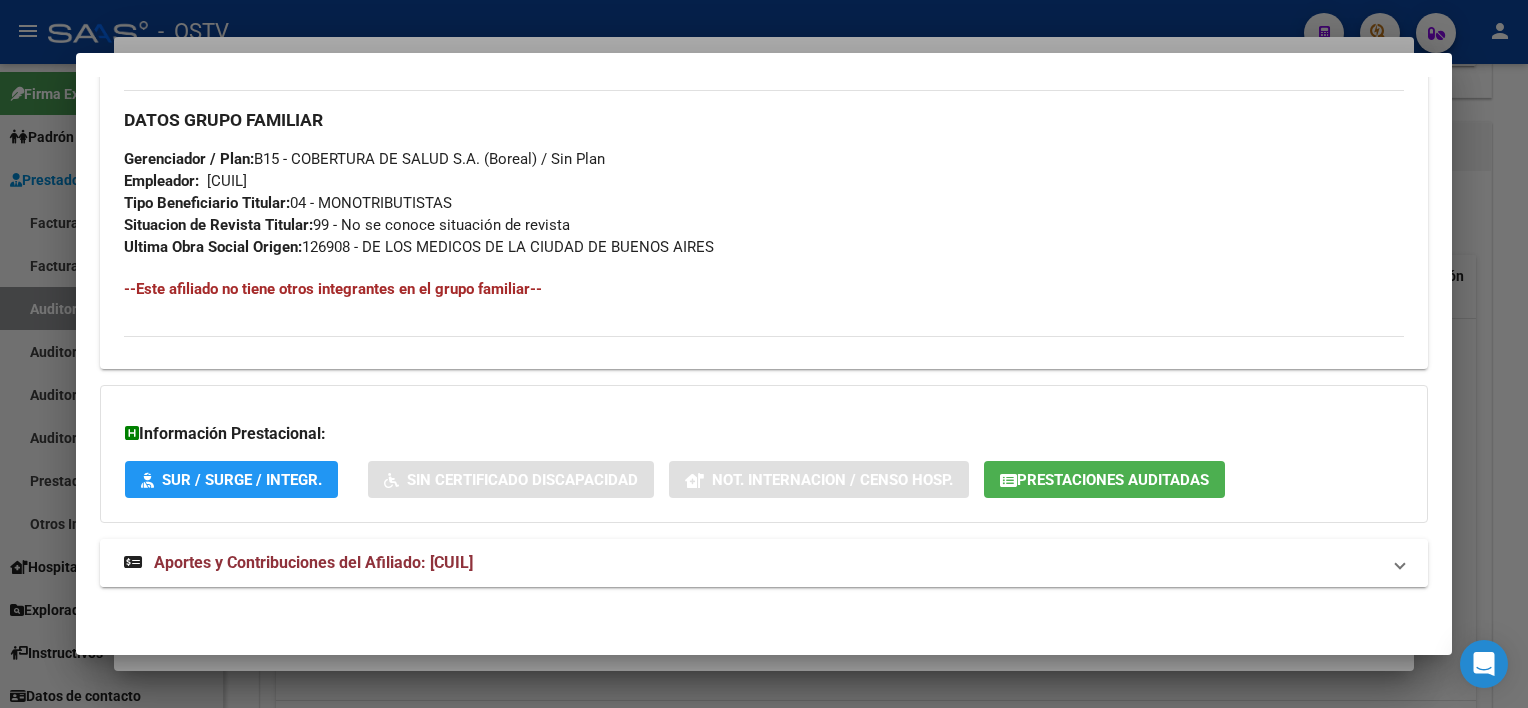 click on "Aportes y Contribuciones del Afiliado: [CUIL]" at bounding box center [751, 563] 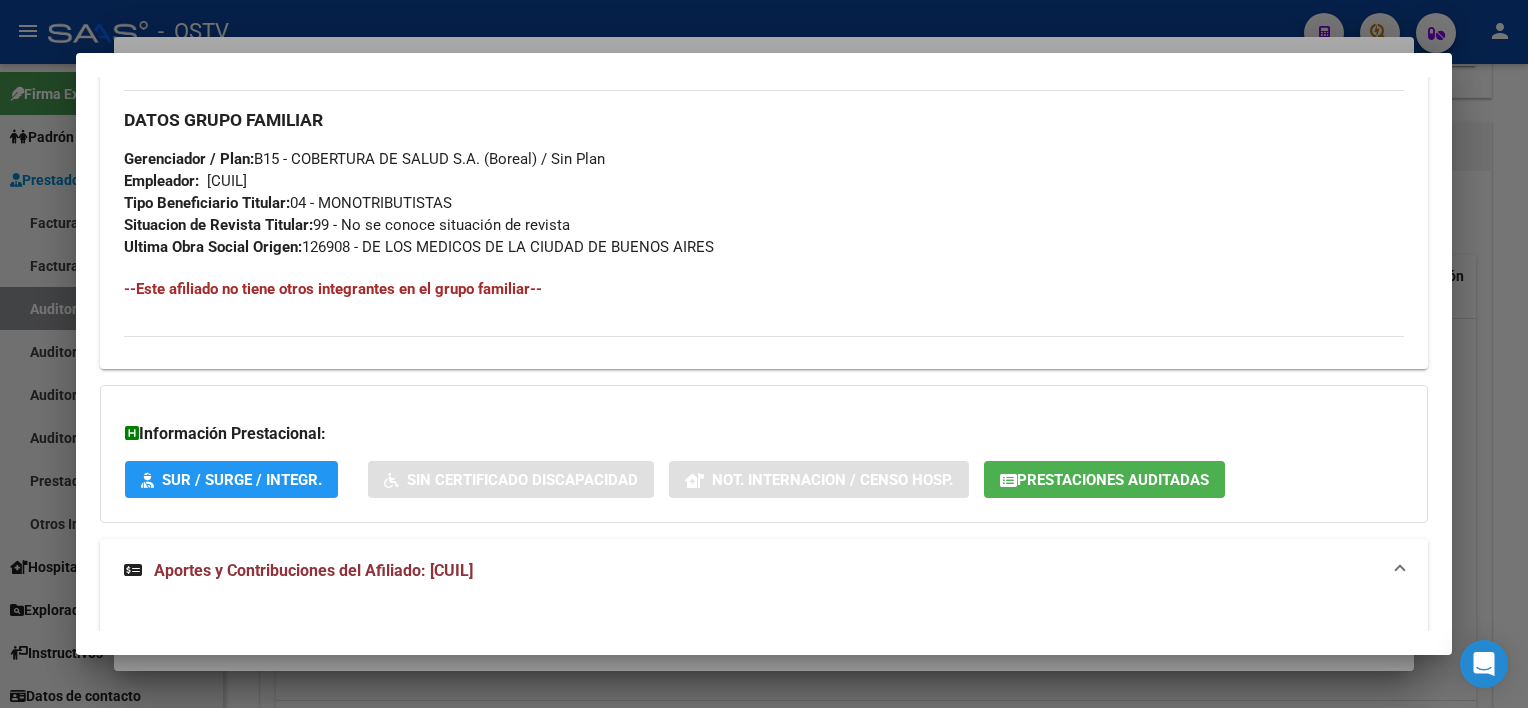 click on "Prestaciones Auditadas" 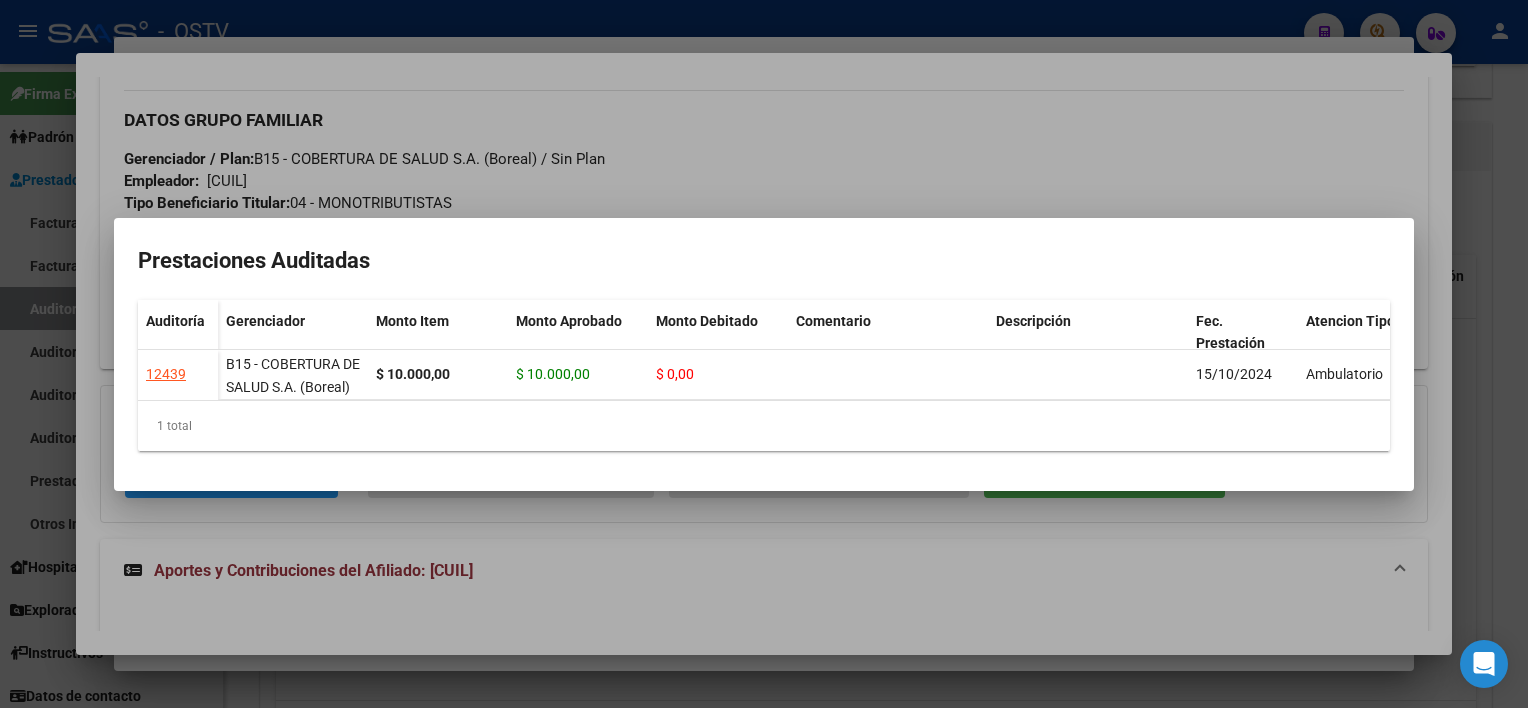 click at bounding box center (764, 354) 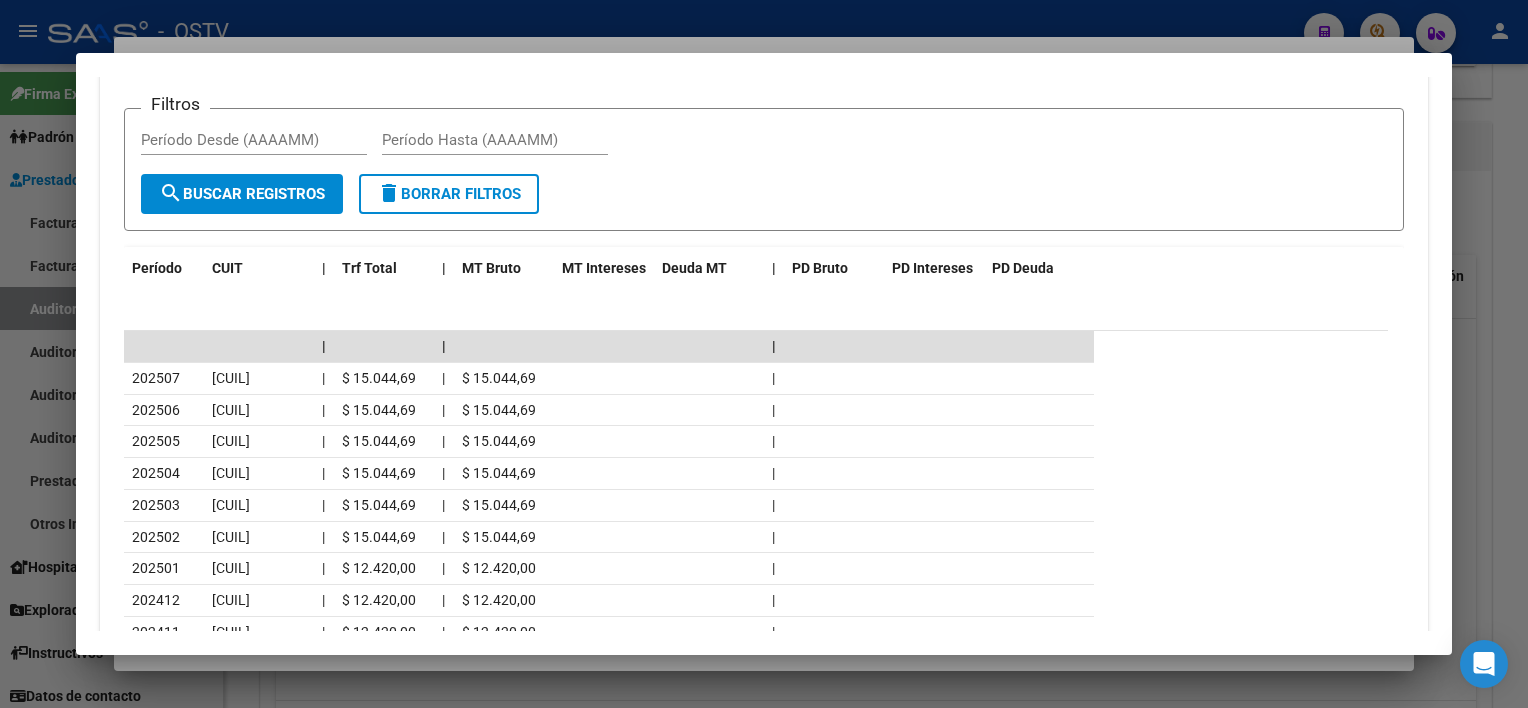 scroll, scrollTop: 1744, scrollLeft: 0, axis: vertical 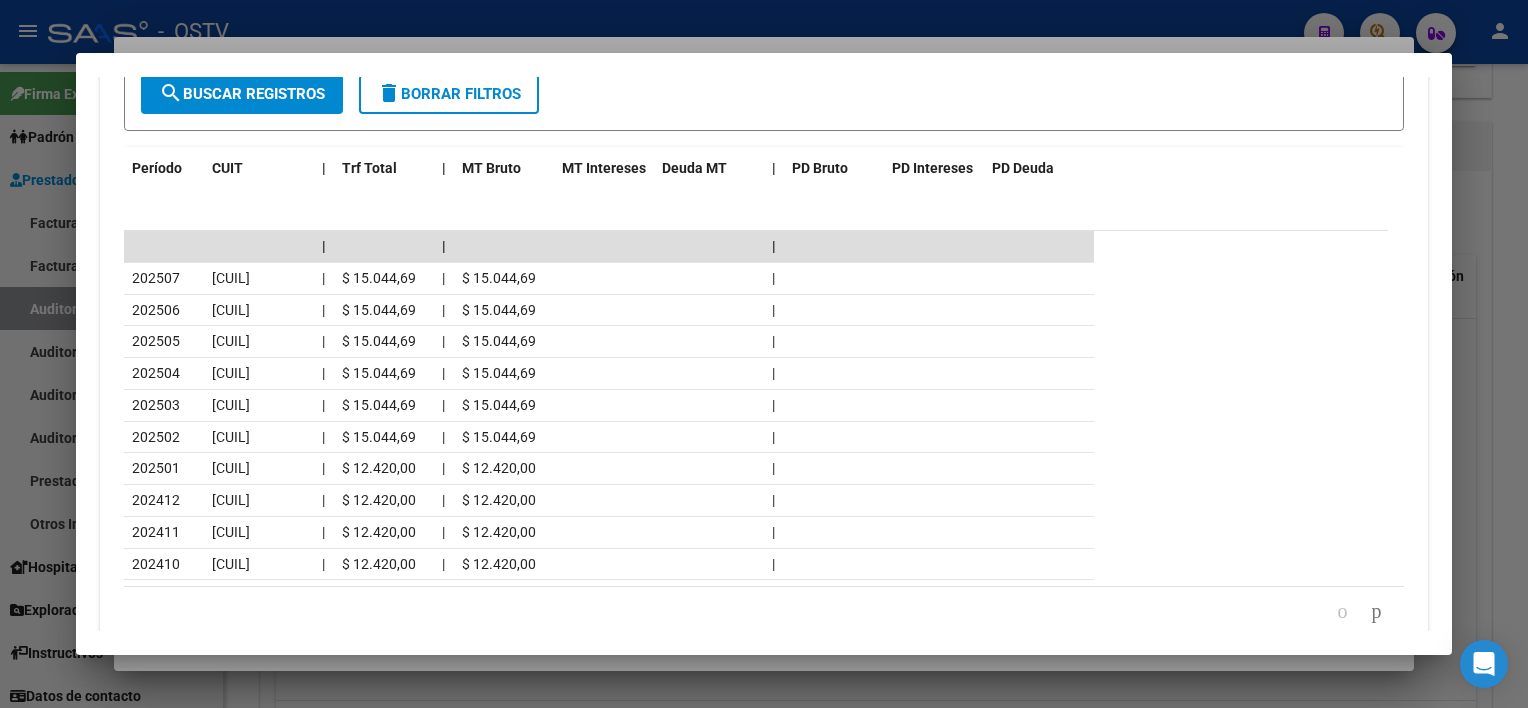 click at bounding box center [764, 354] 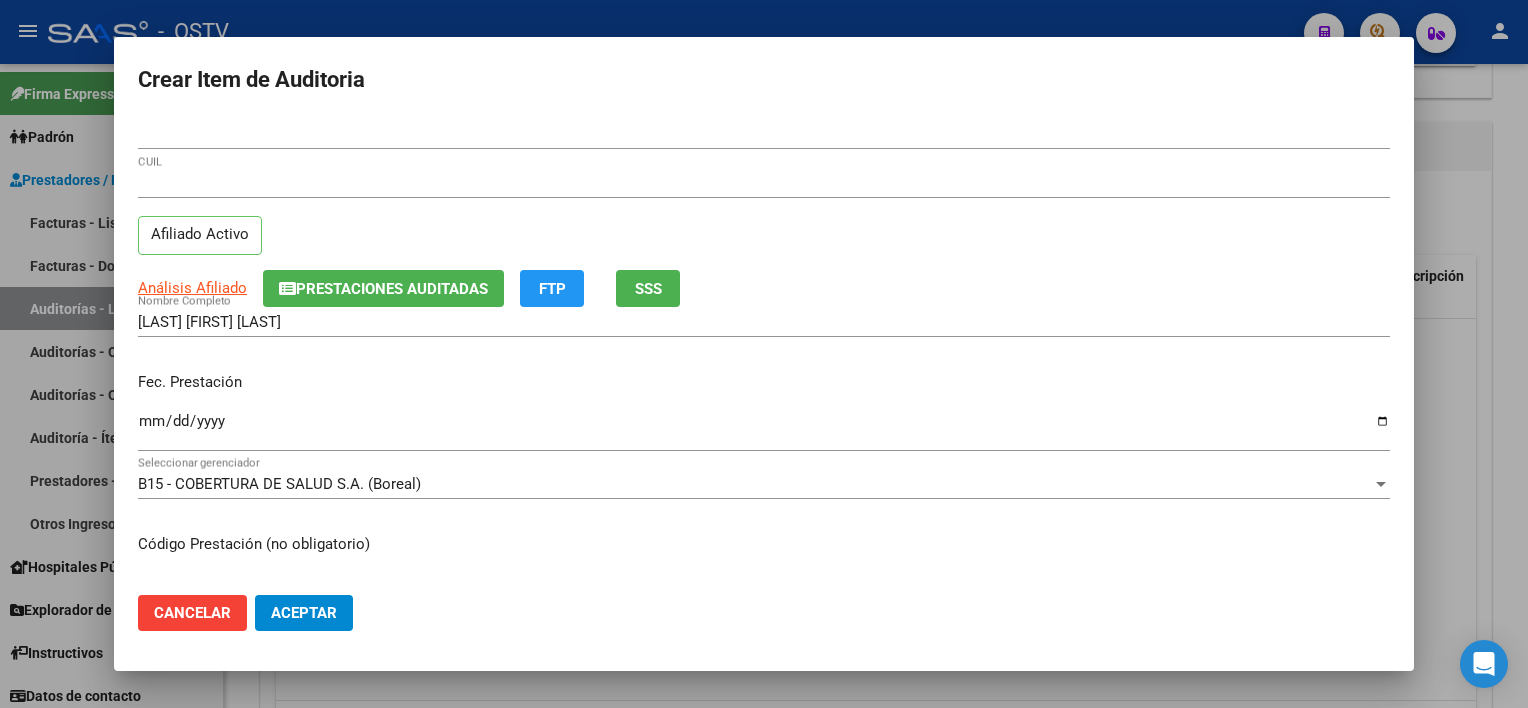 click on "[LAST] [FIRST] [LAST] Nombre Completo" at bounding box center [764, 322] 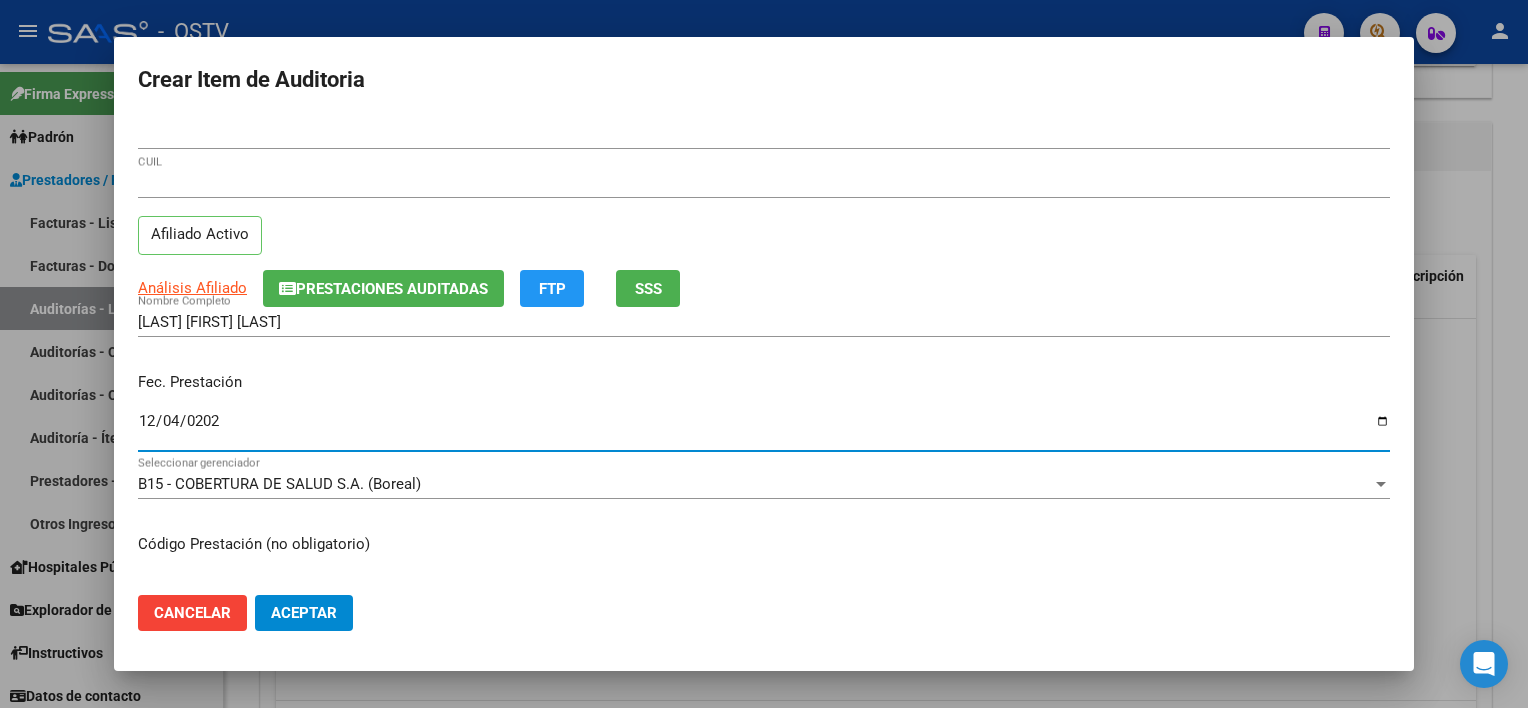 type on "2024-12-04" 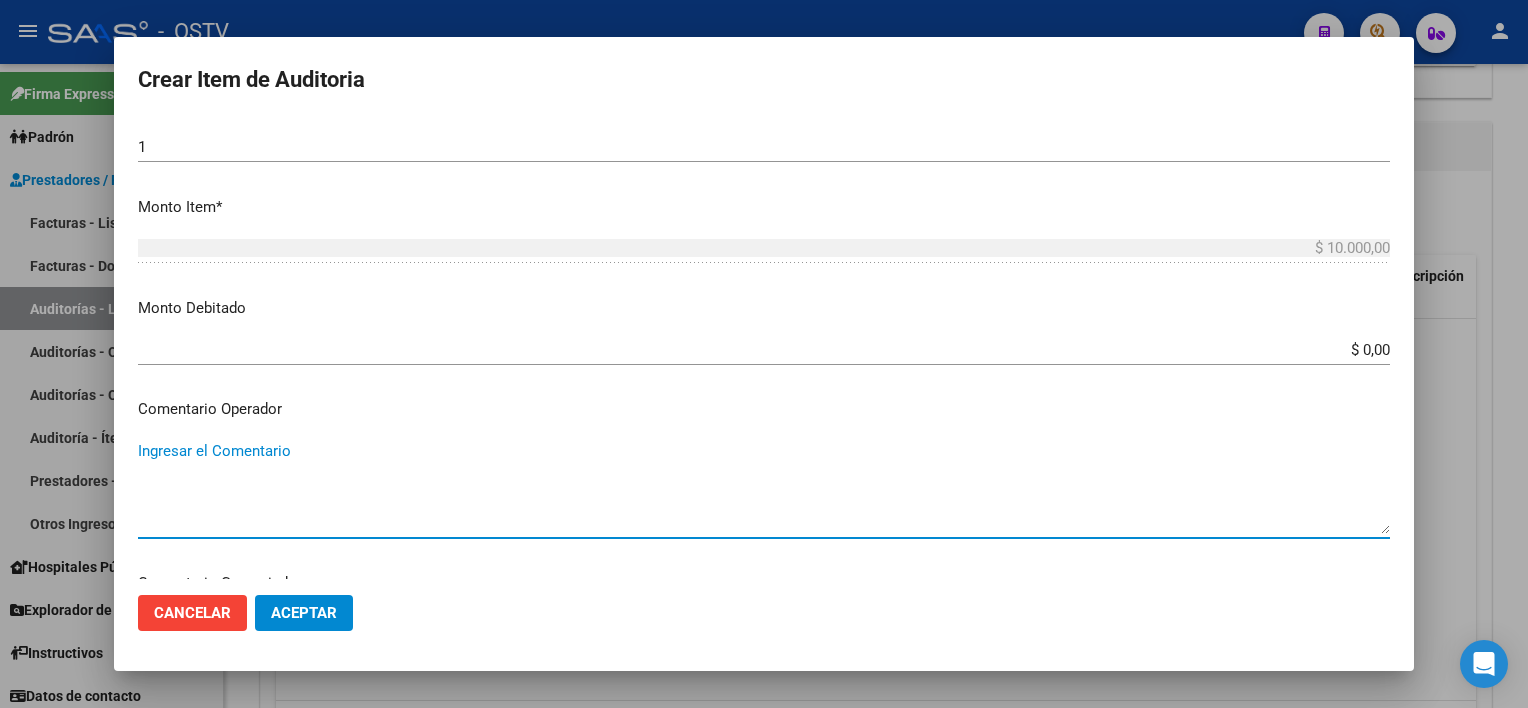 scroll, scrollTop: 1089, scrollLeft: 0, axis: vertical 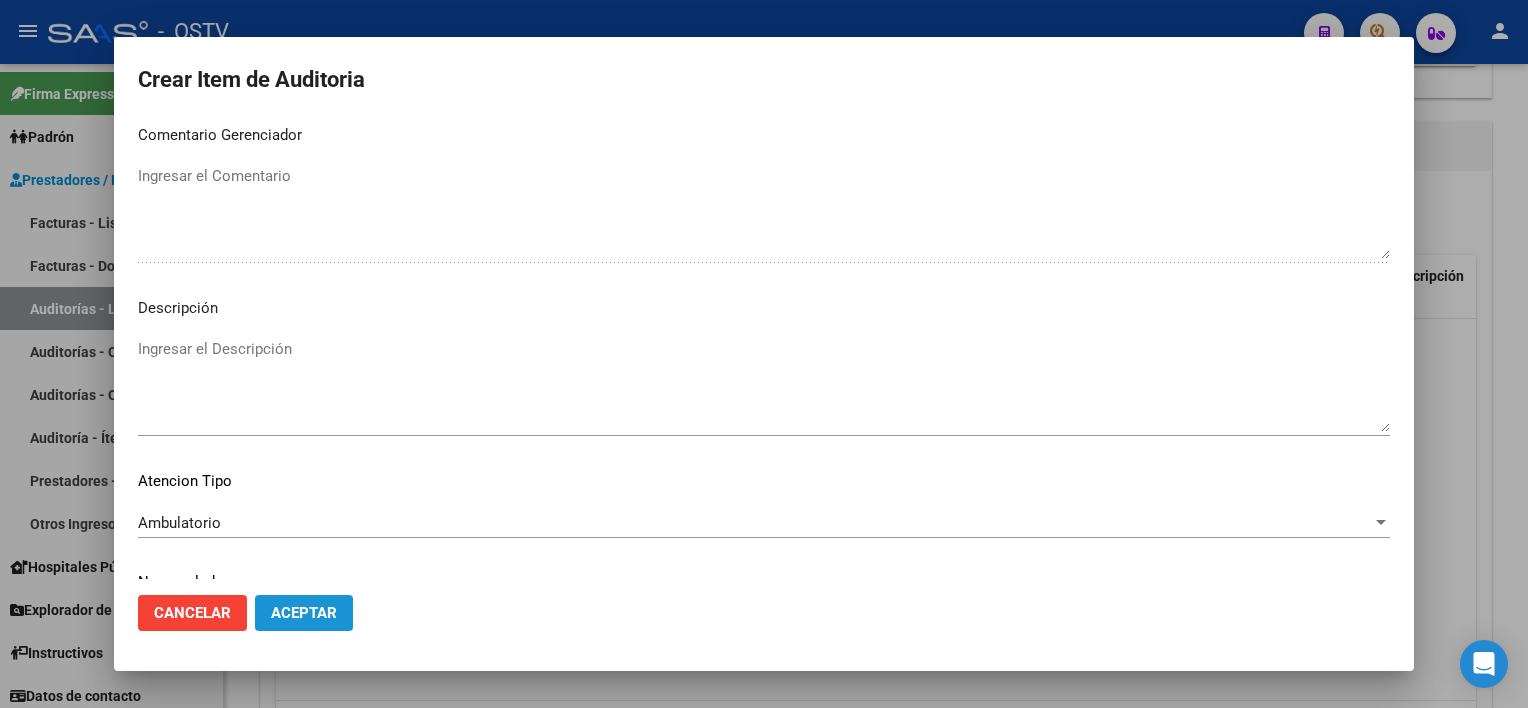 click on "Aceptar" 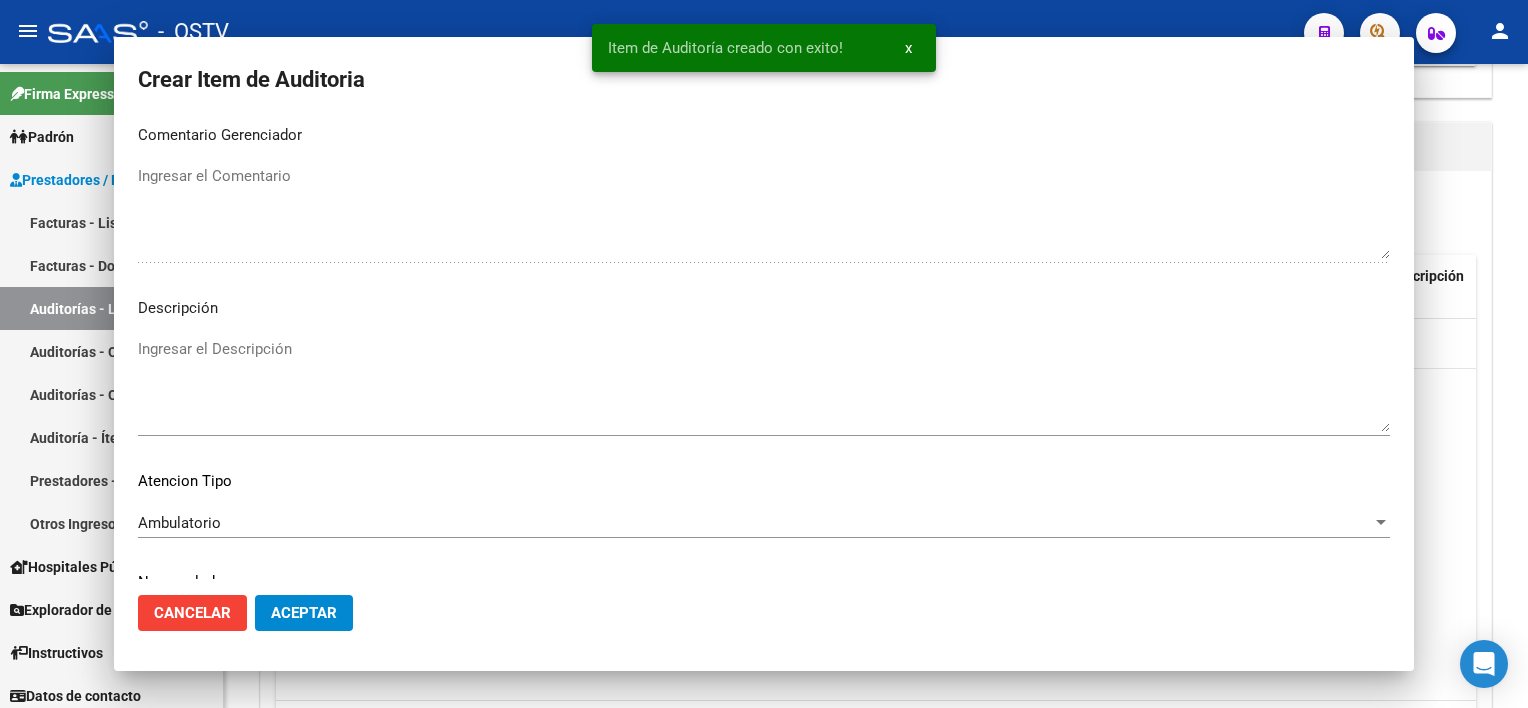 scroll, scrollTop: 0, scrollLeft: 0, axis: both 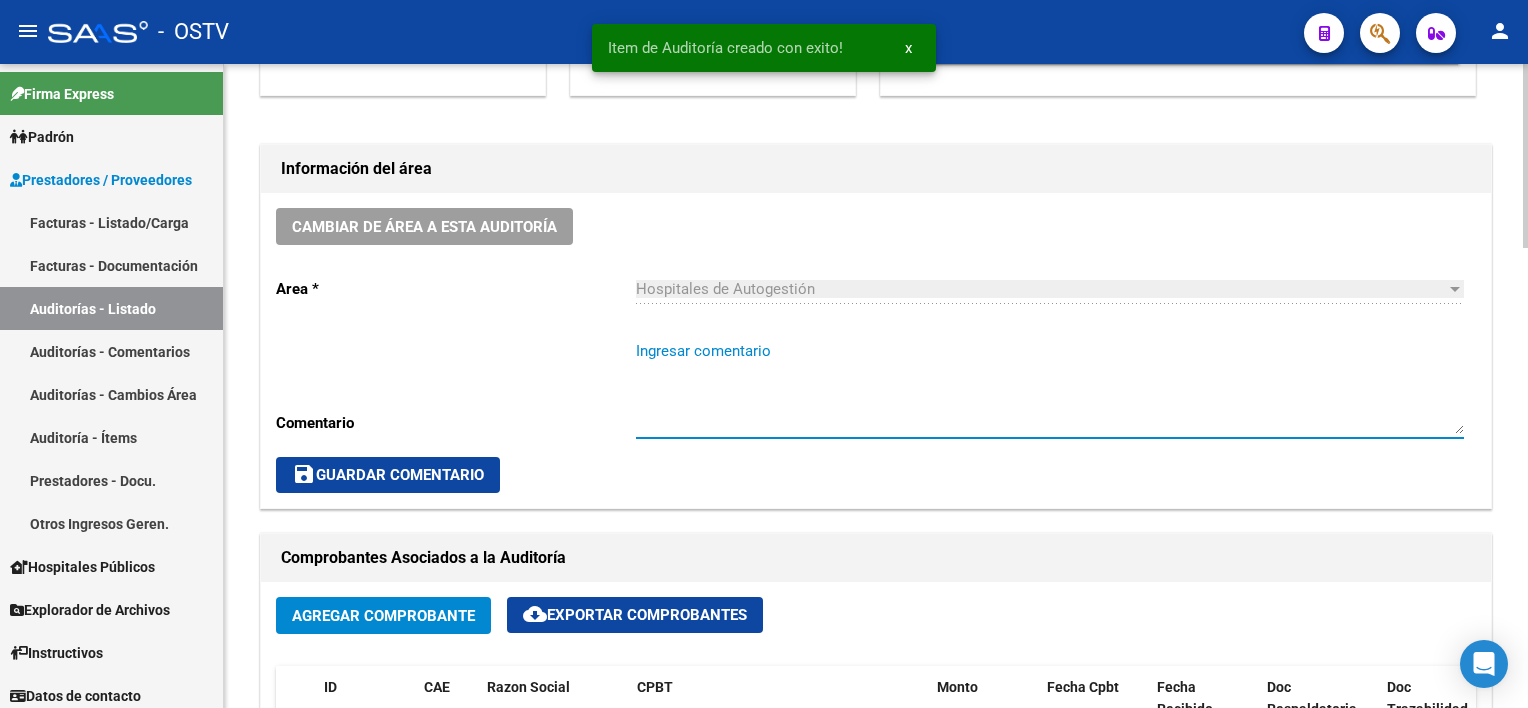 click on "Ingresar comentario" at bounding box center [1050, 387] 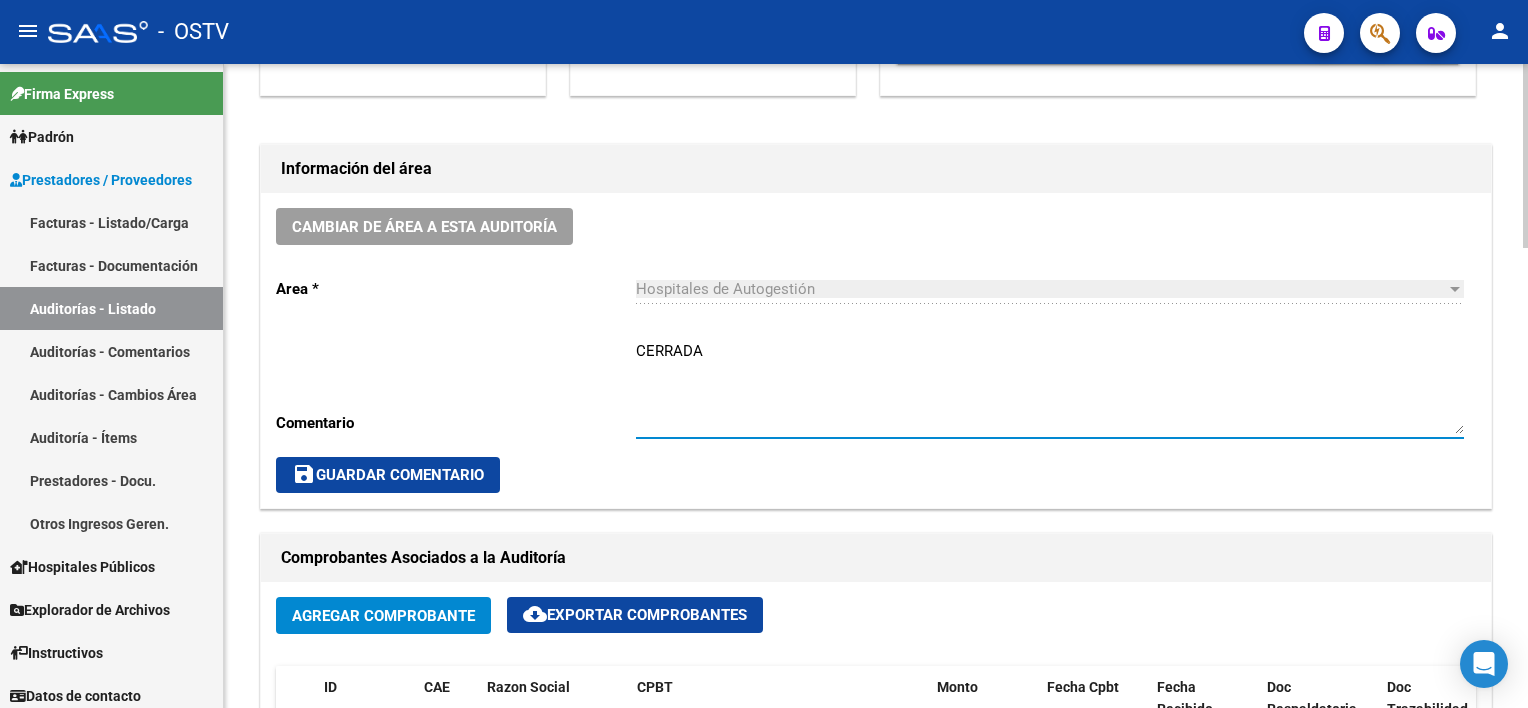 type on "CERRADA" 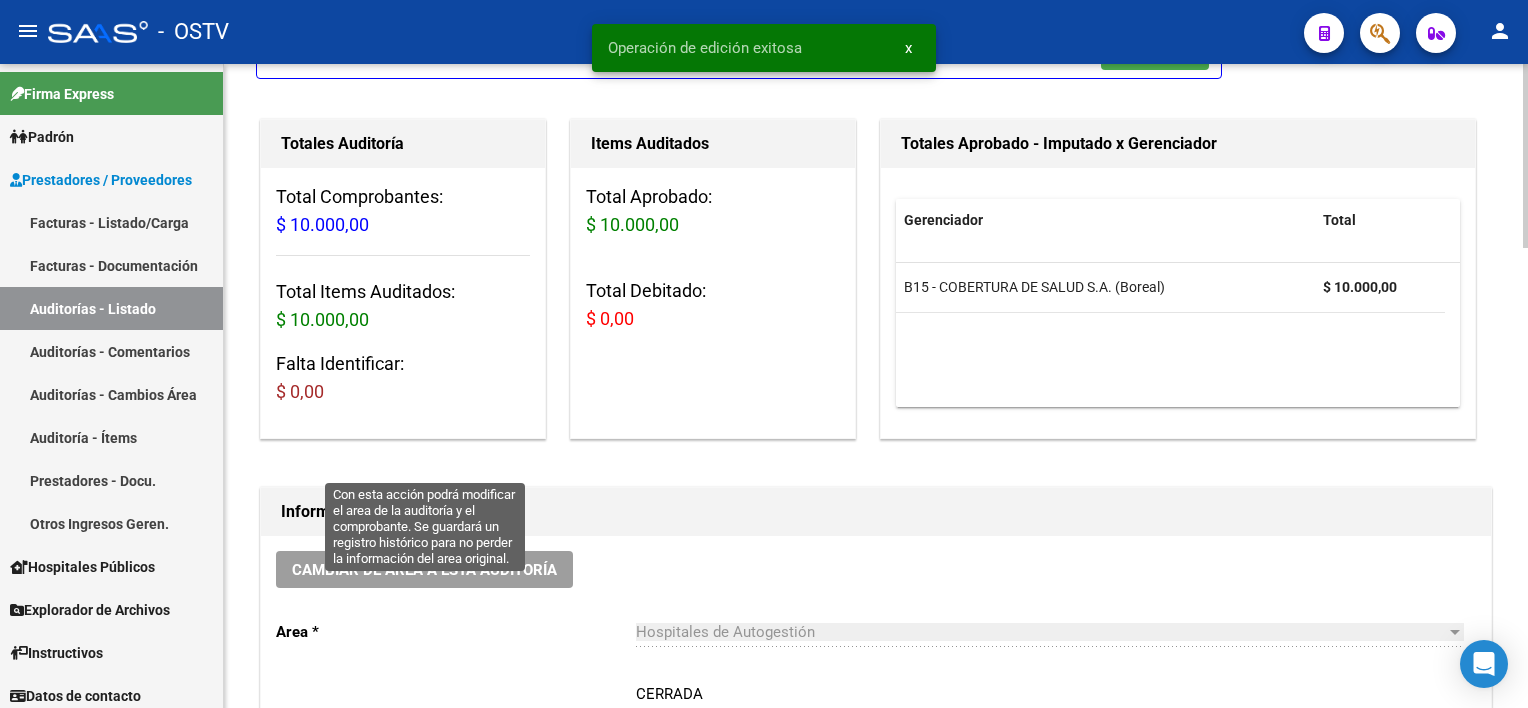 scroll, scrollTop: 0, scrollLeft: 0, axis: both 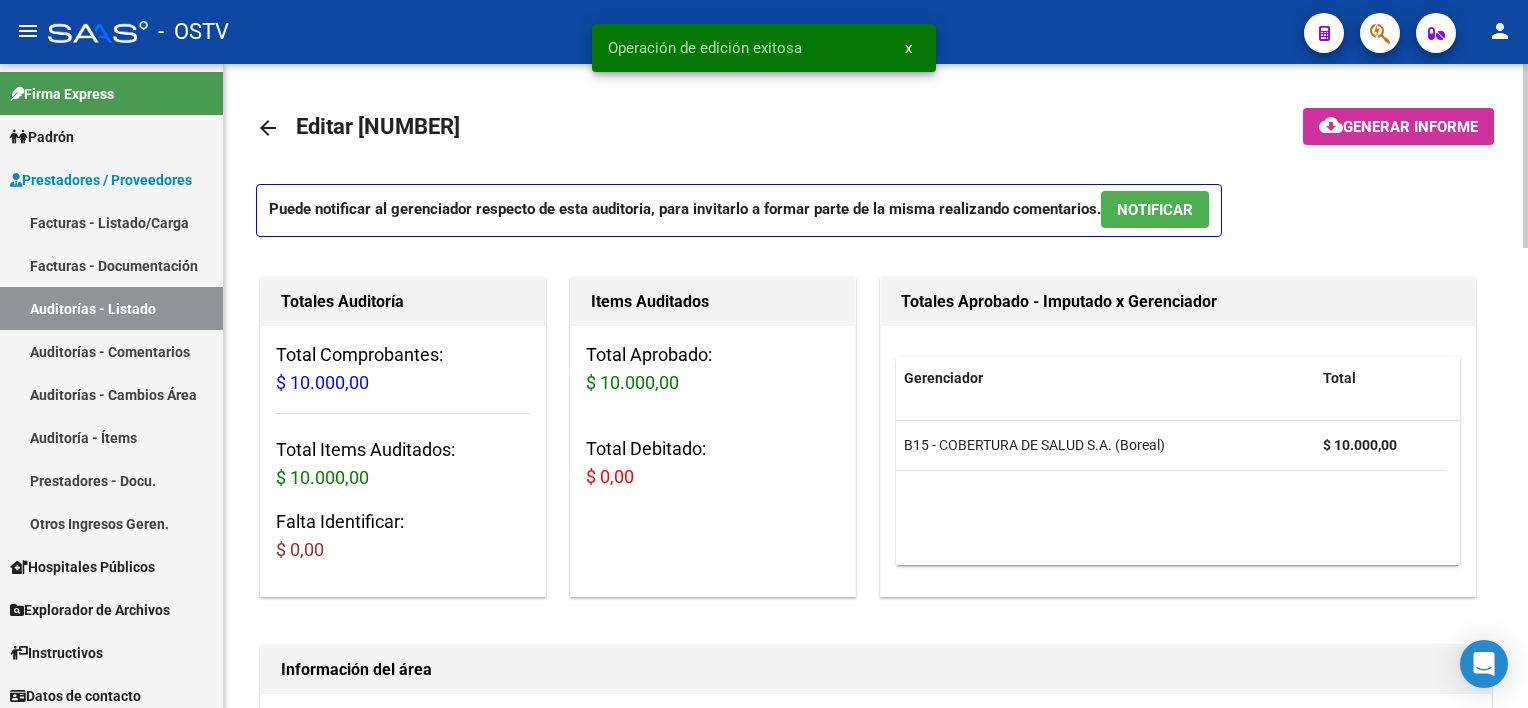 click on "arrow_back" 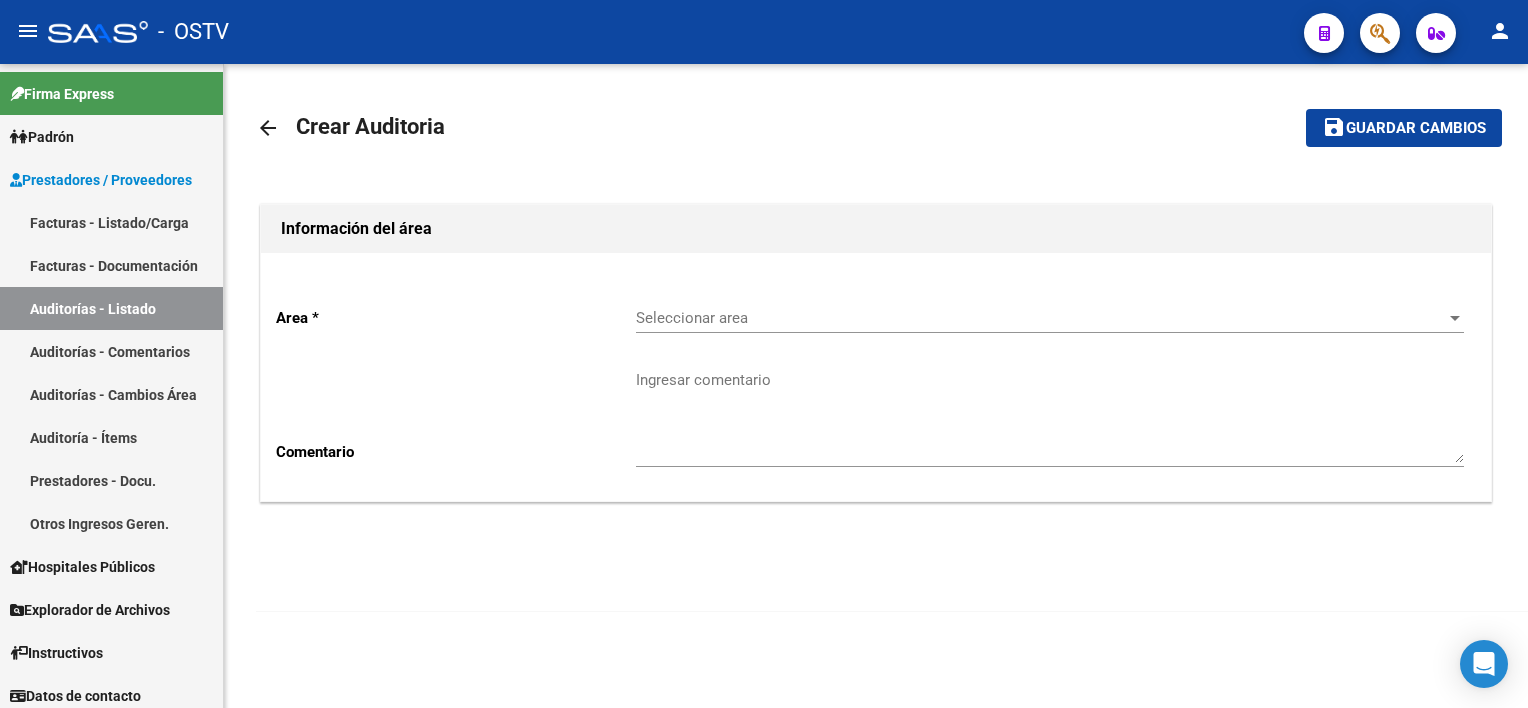 click on "Seleccionar area" at bounding box center [1041, 318] 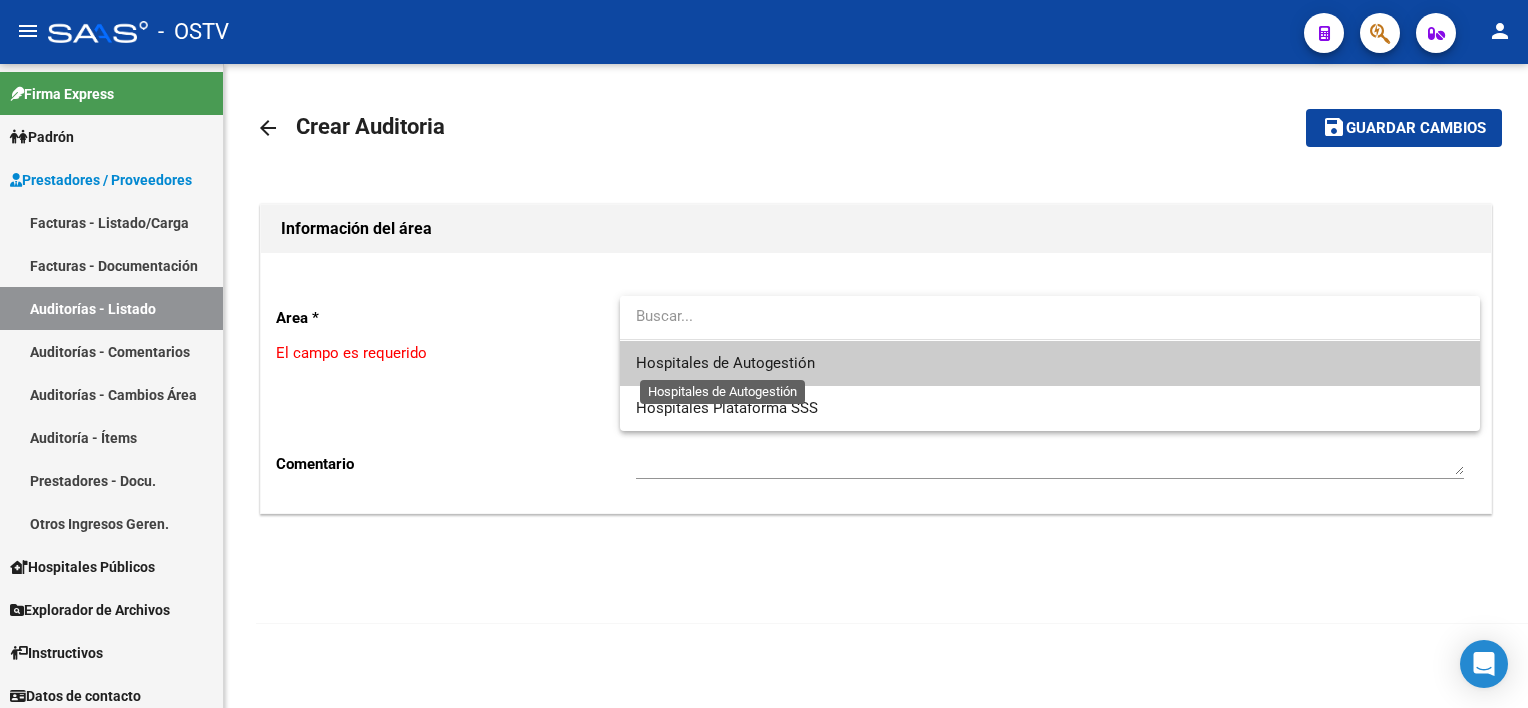 click on "Hospitales de Autogestión" at bounding box center (1050, 363) 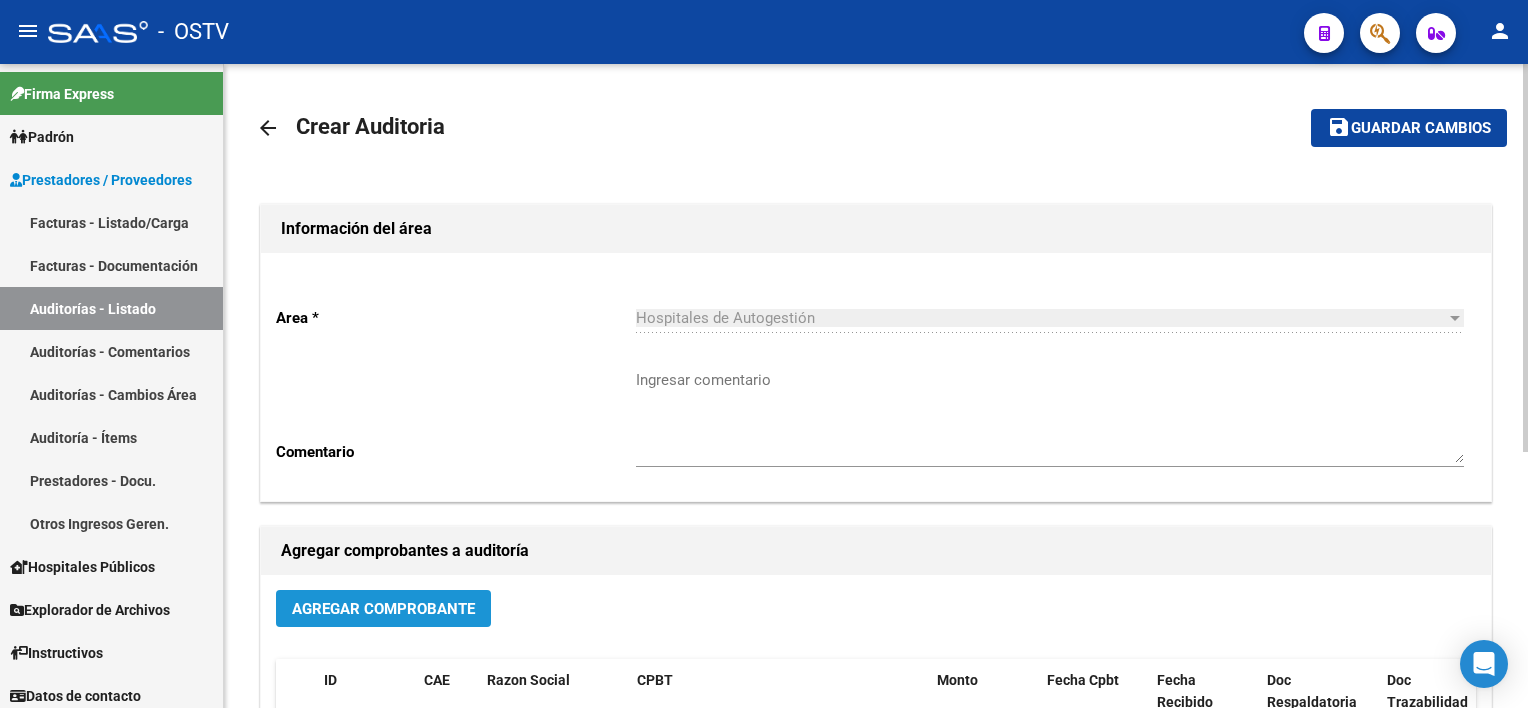 click on "Agregar Comprobante" 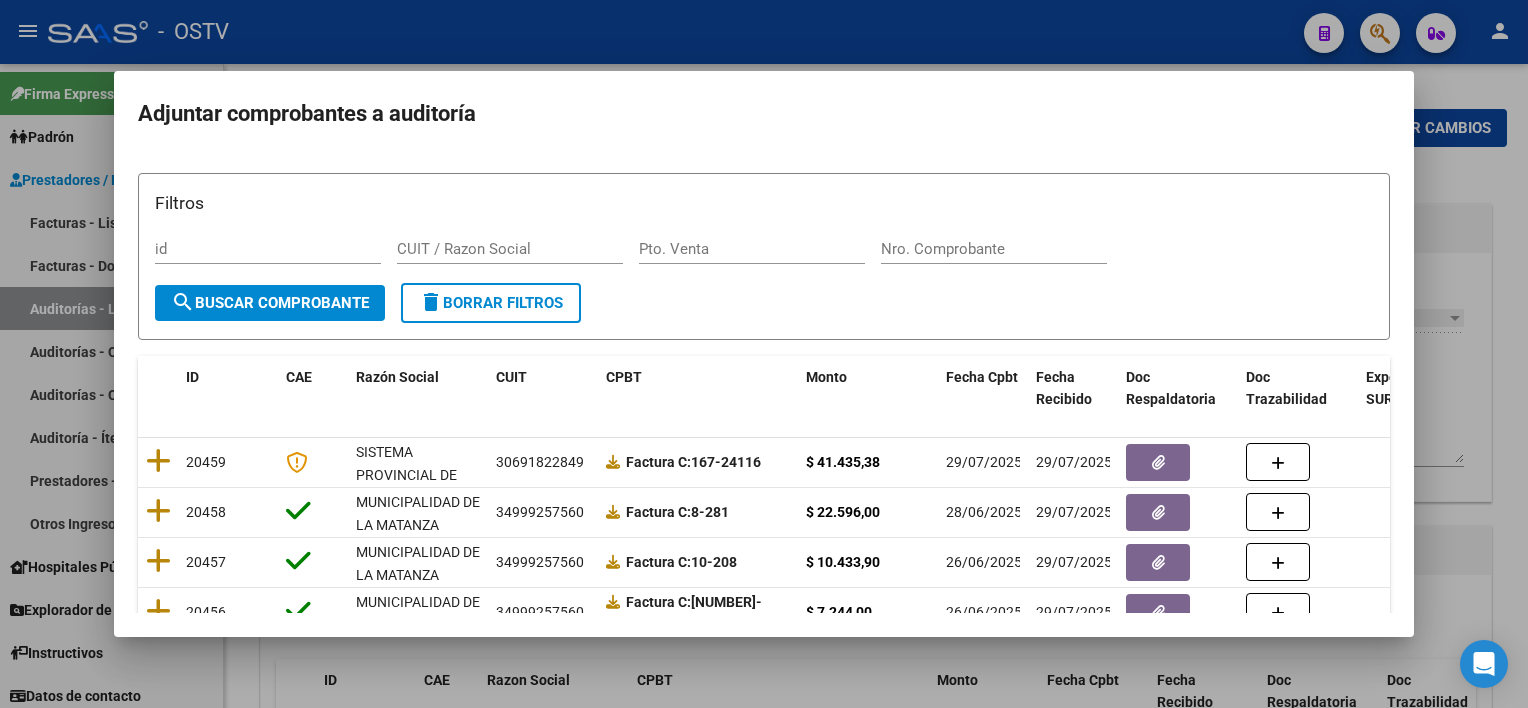 click on "Nro. Comprobante" at bounding box center [994, 249] 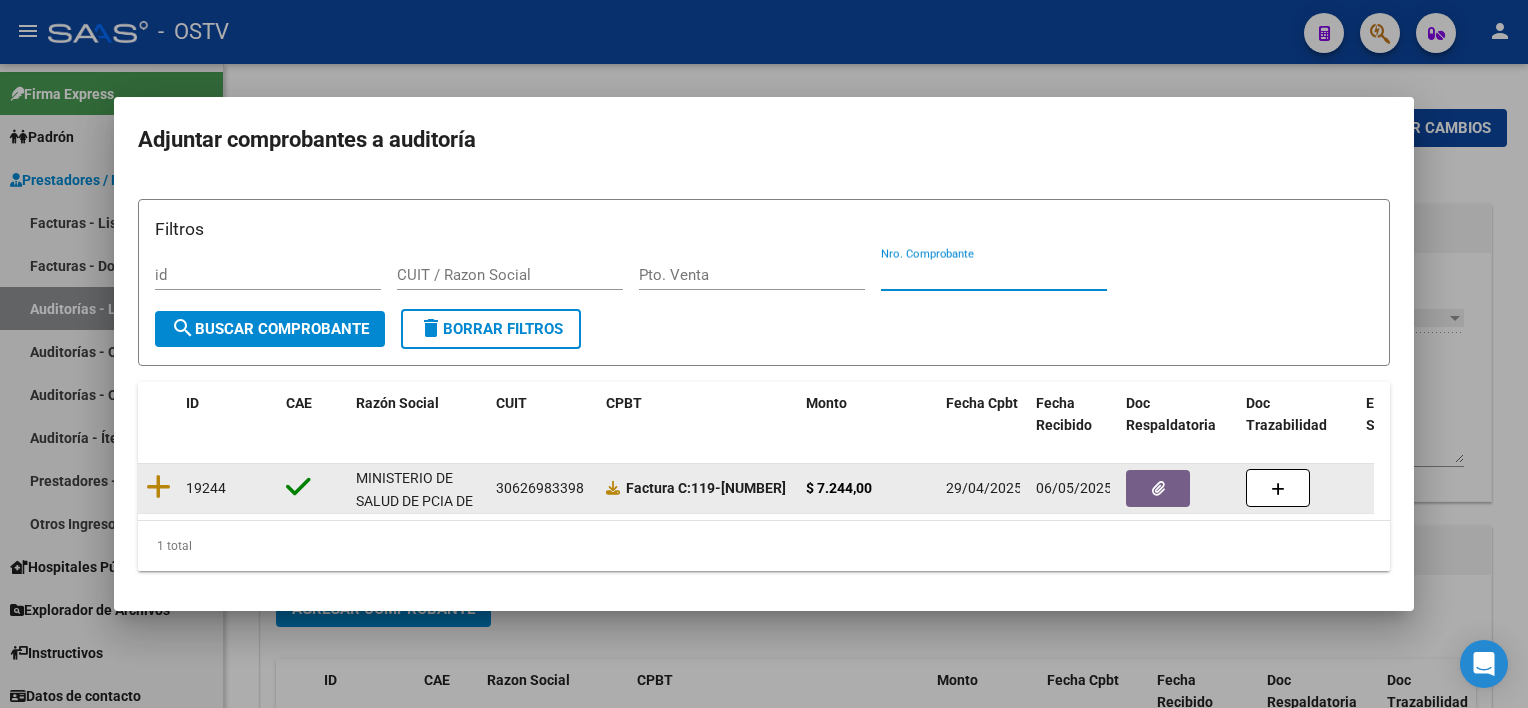 type on "[NUMBER]" 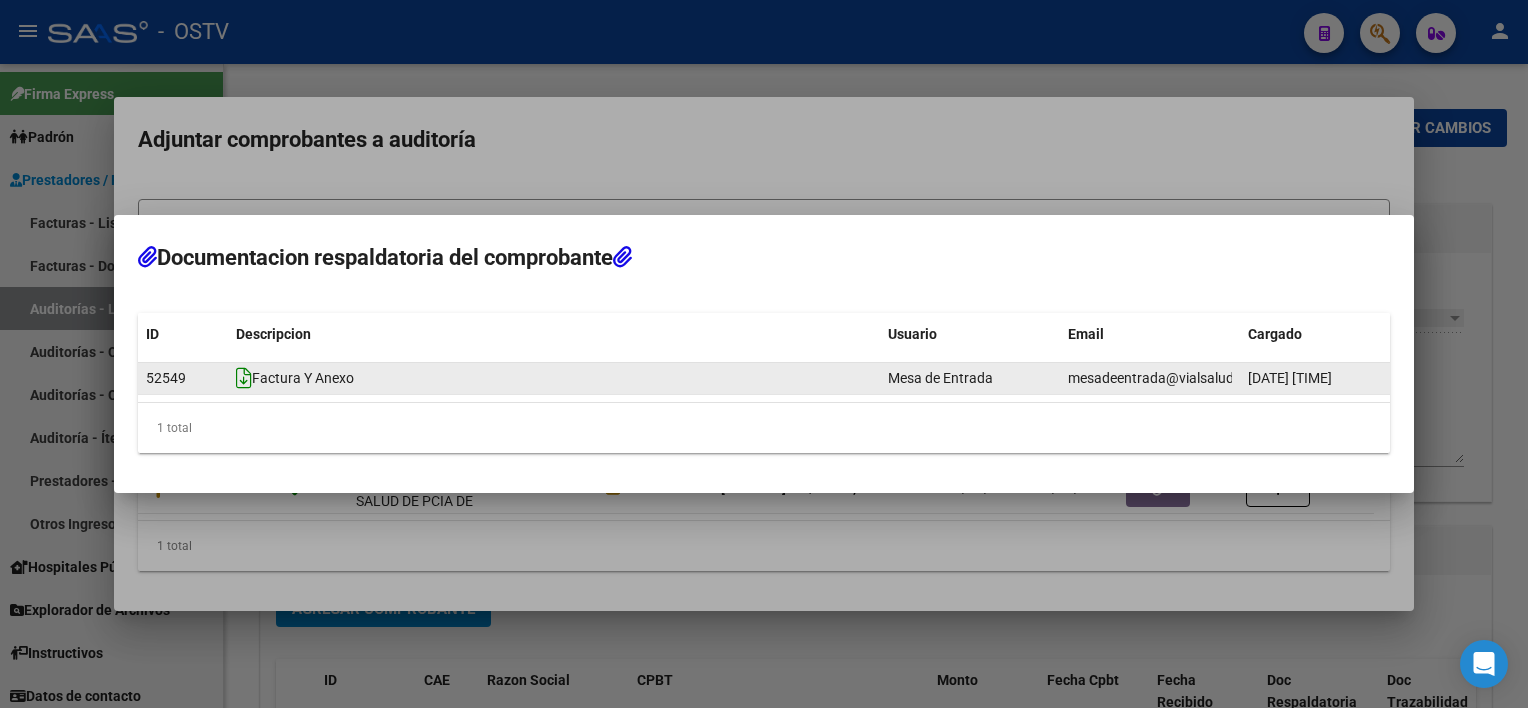 click 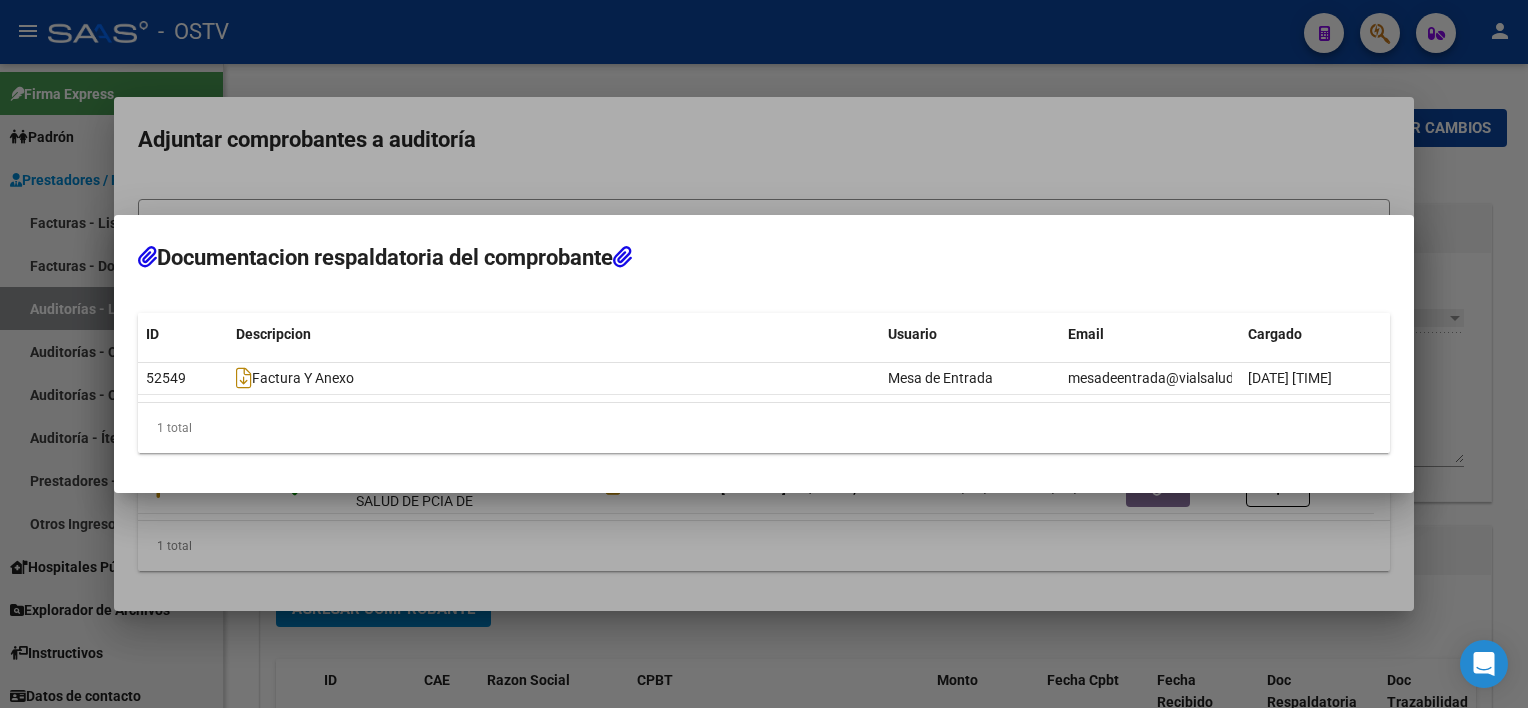 click at bounding box center (764, 354) 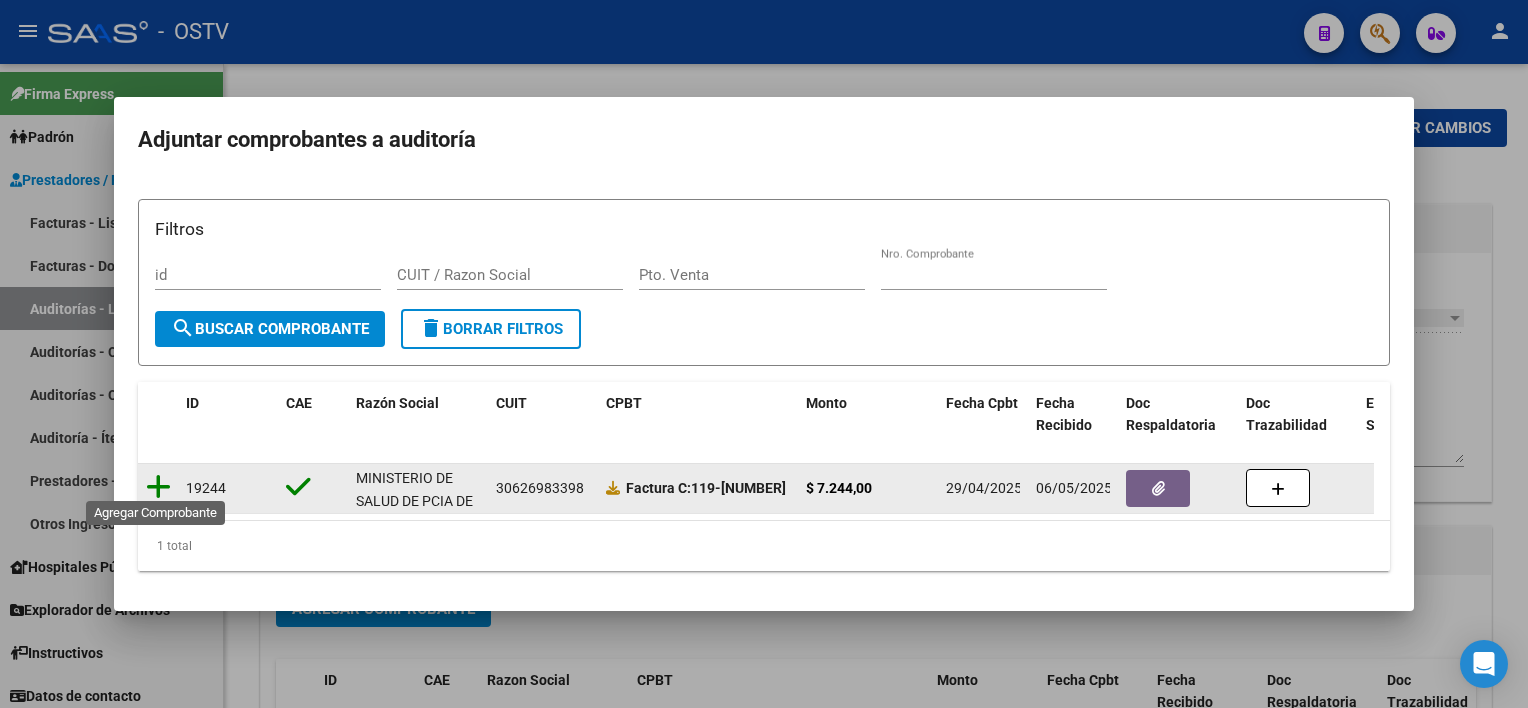 click 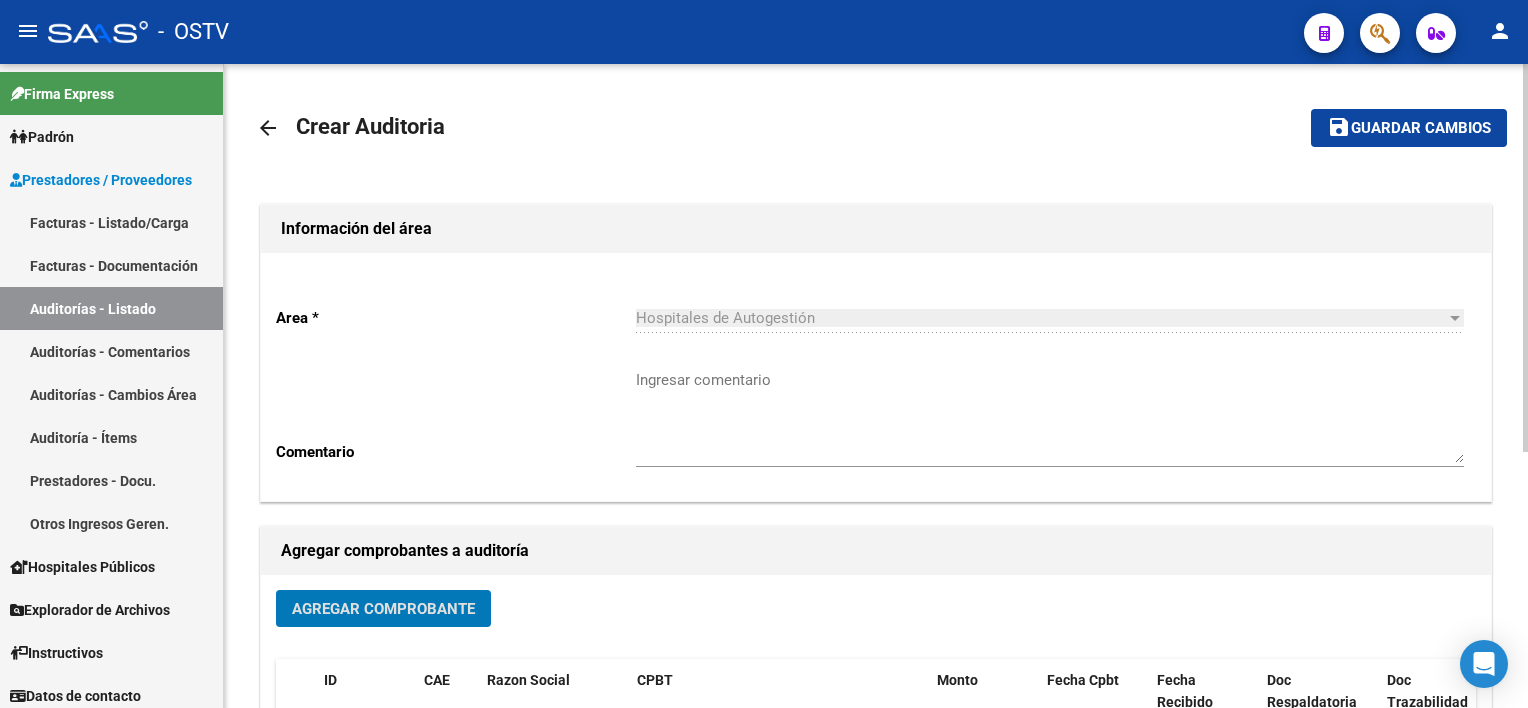 click on "Guardar cambios" 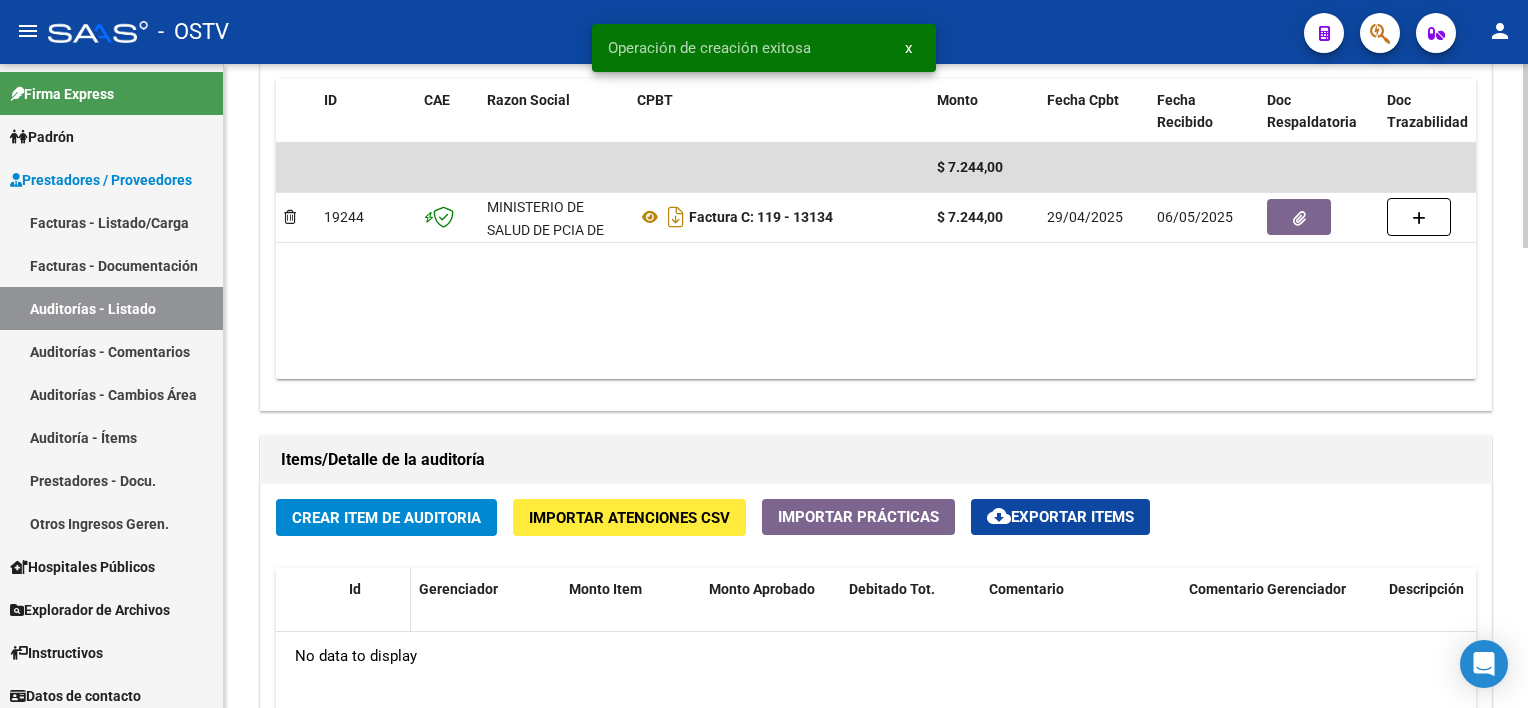 scroll, scrollTop: 1300, scrollLeft: 0, axis: vertical 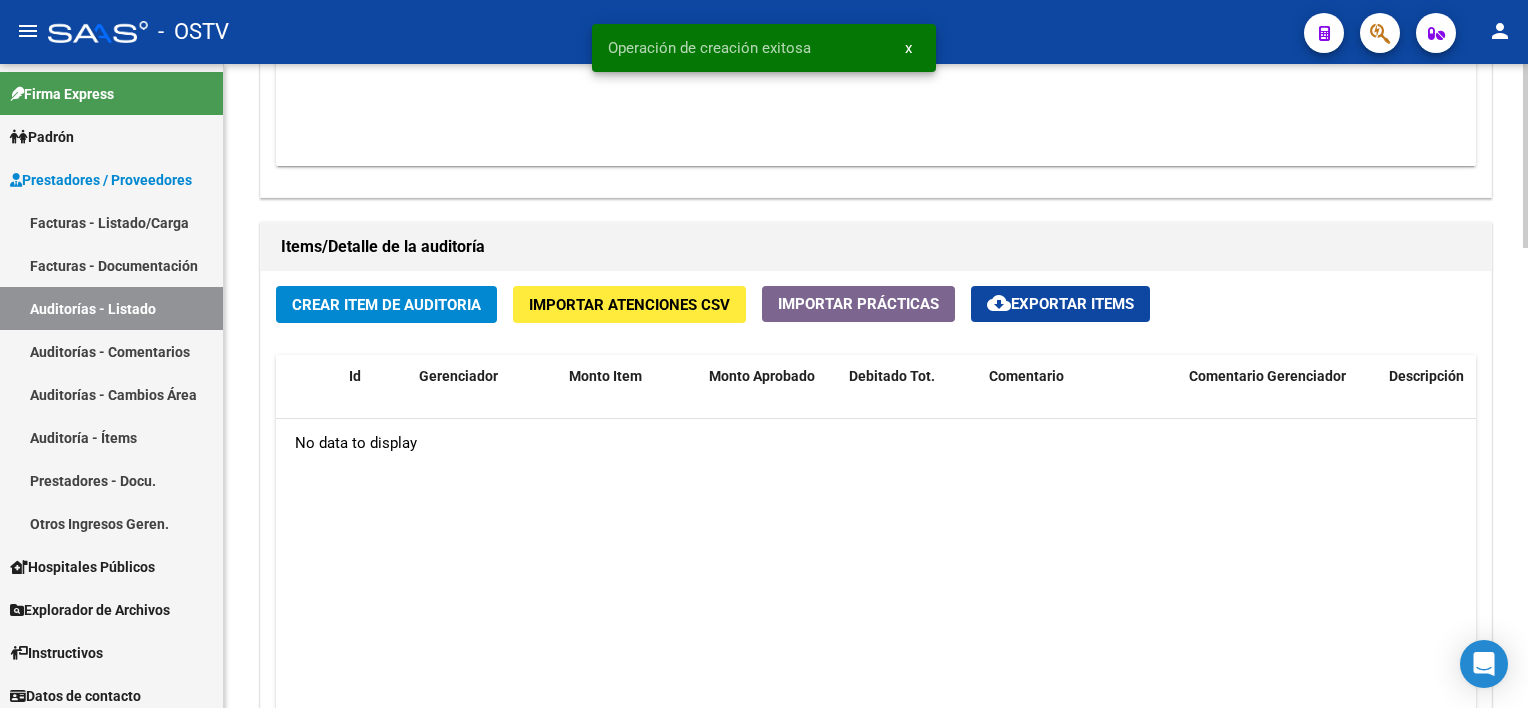 click on "Crear Item de Auditoria" 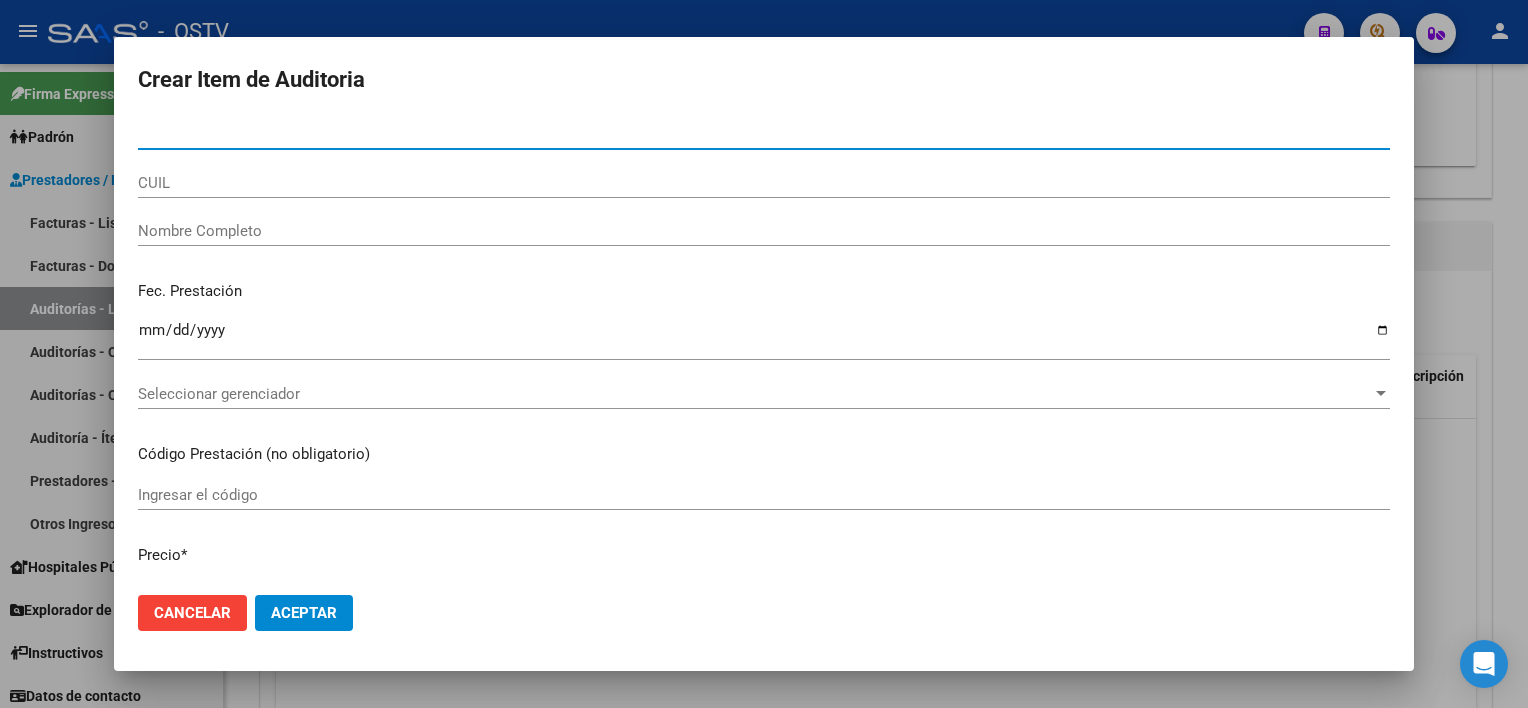 type on "[NUMBER]" 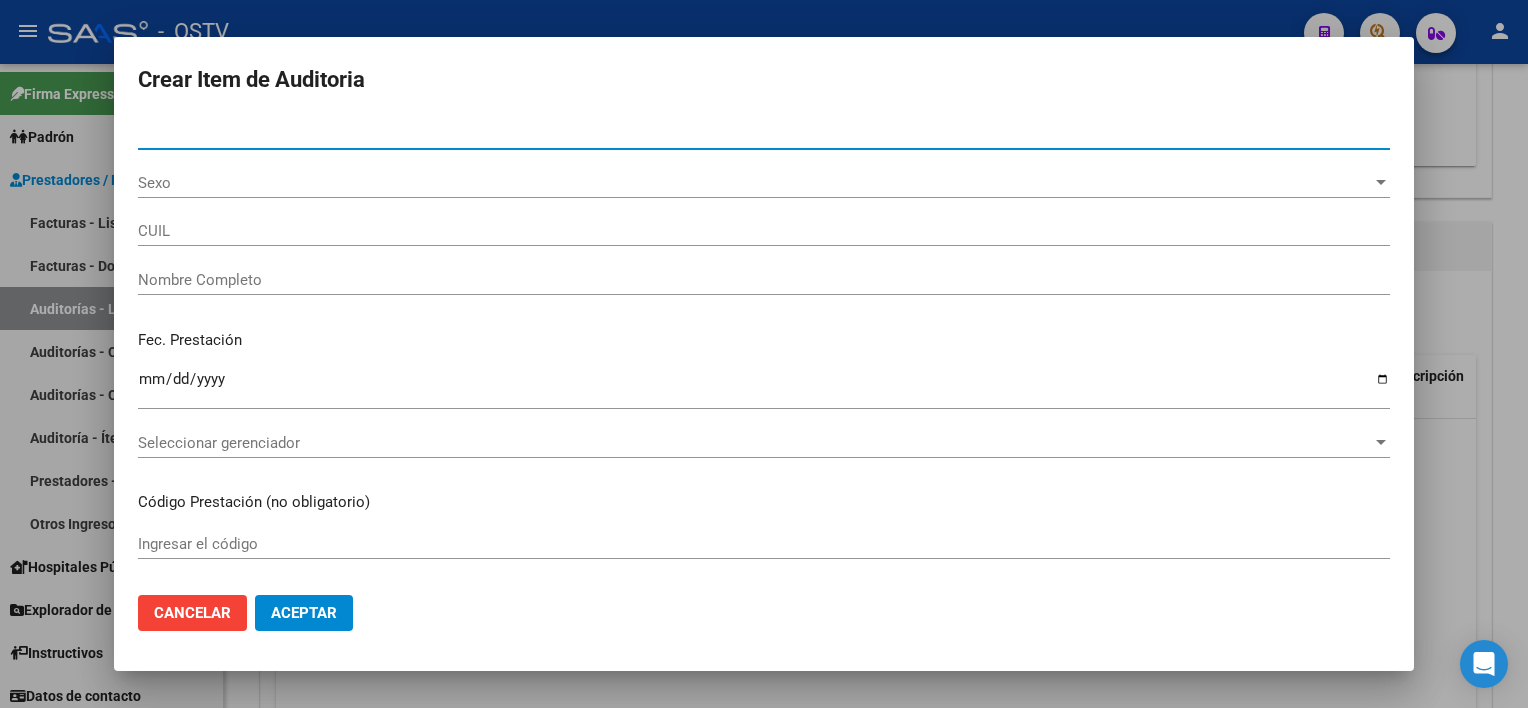 type on "[CUIL]" 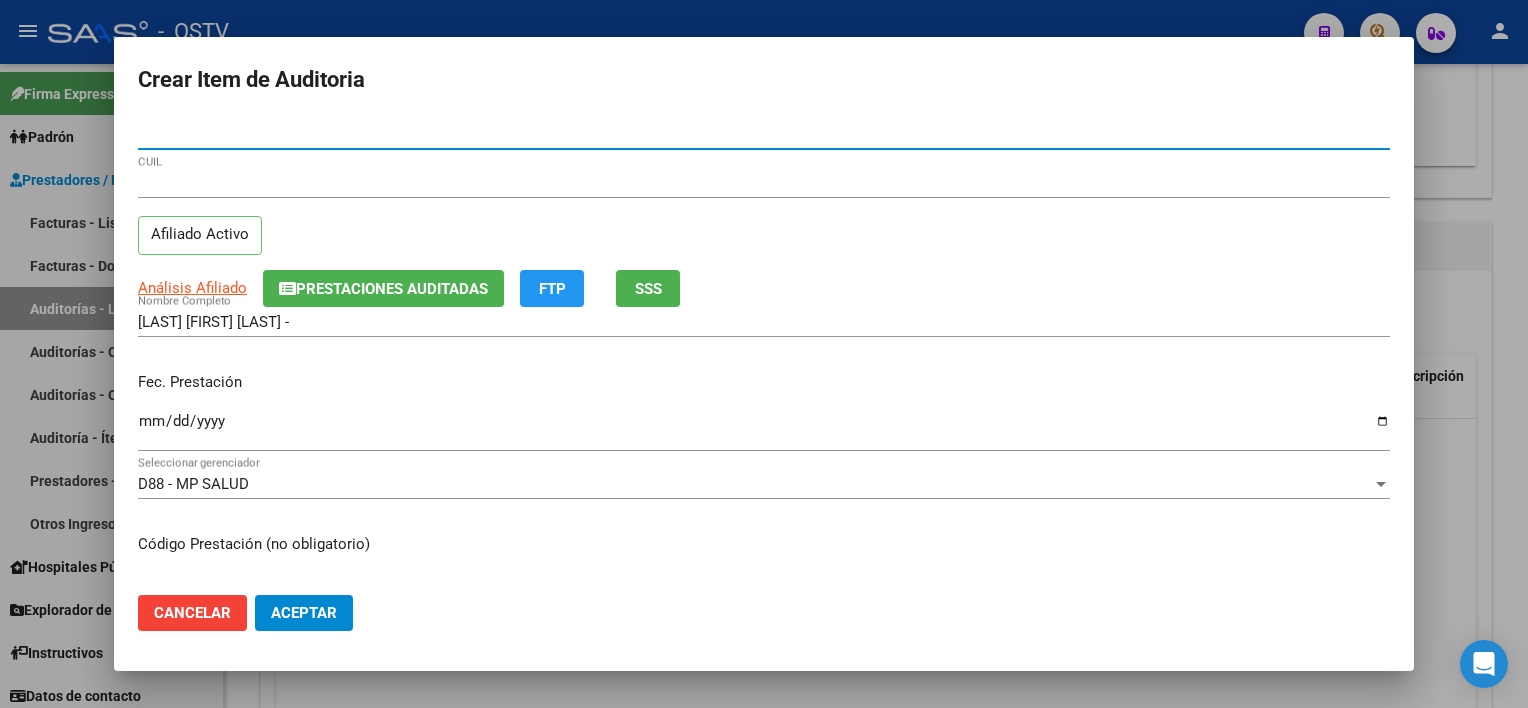 type on "[NUMBER]" 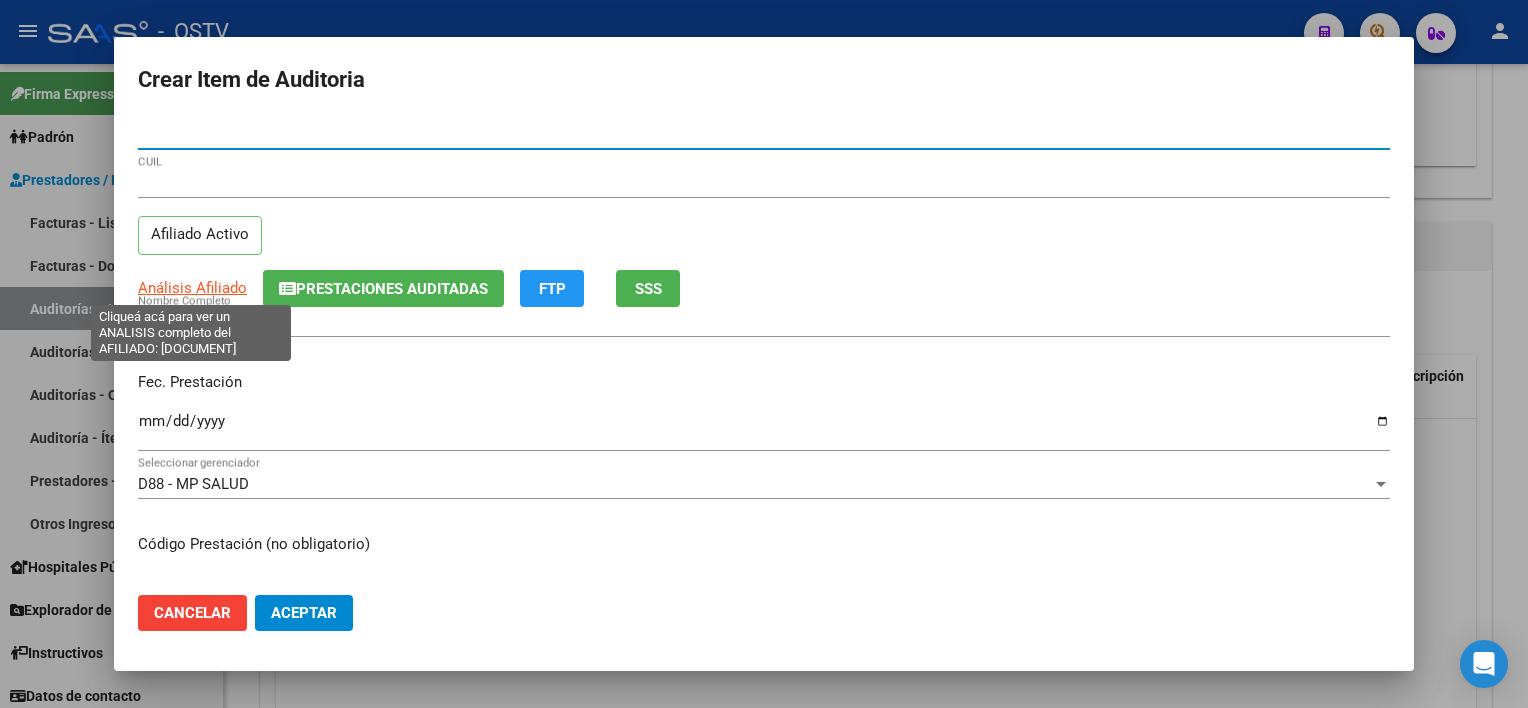 click on "Análisis Afiliado" at bounding box center [192, 288] 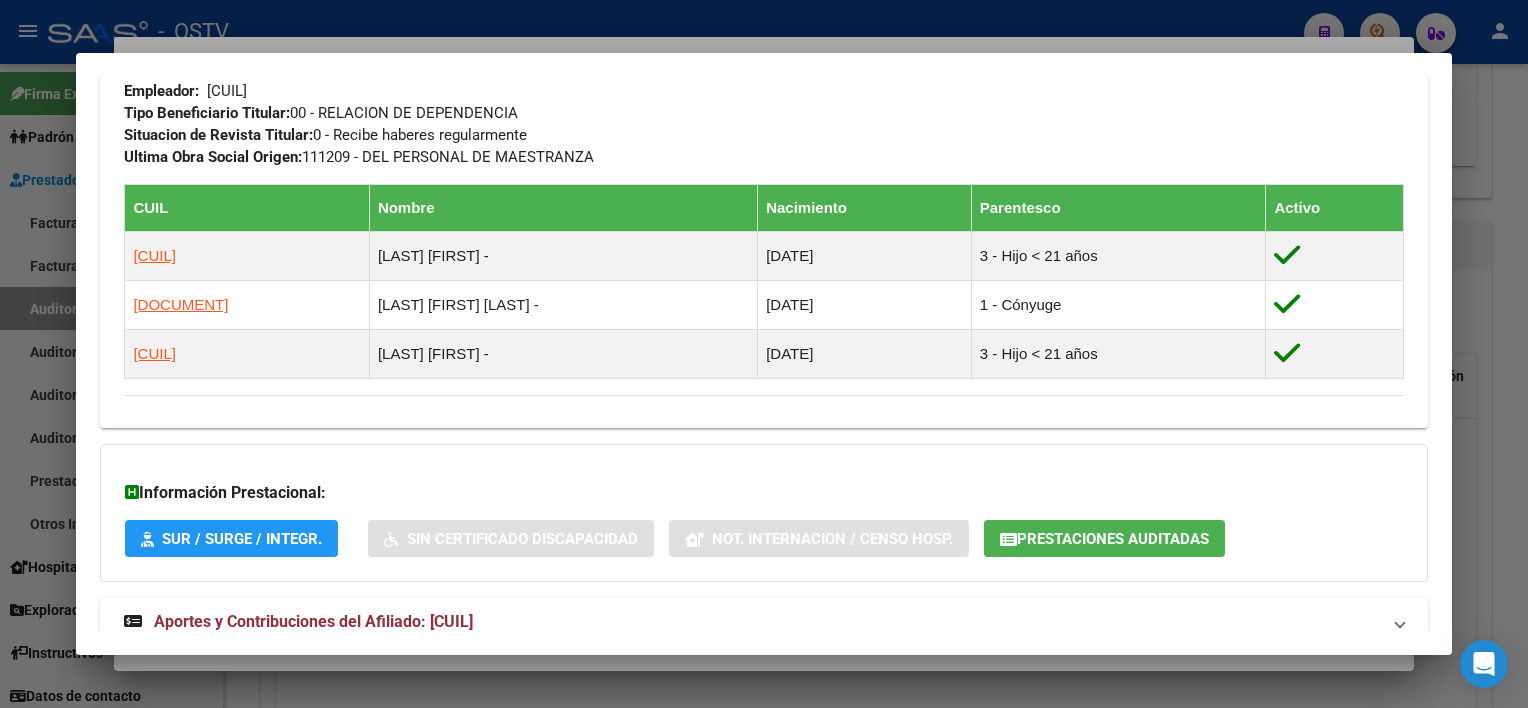 scroll, scrollTop: 1093, scrollLeft: 0, axis: vertical 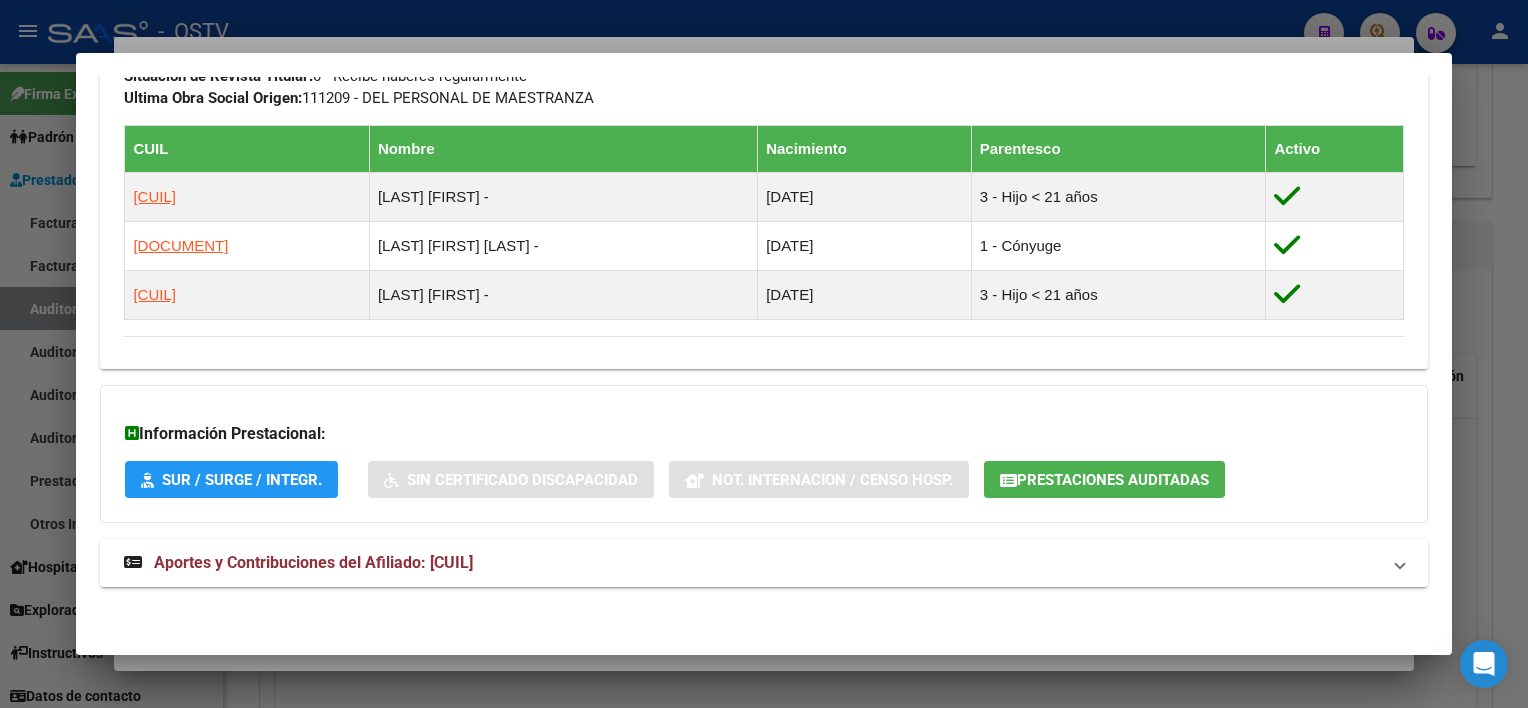 click on "Aportes y Contribuciones del Afiliado: [CUIL]" at bounding box center [751, 563] 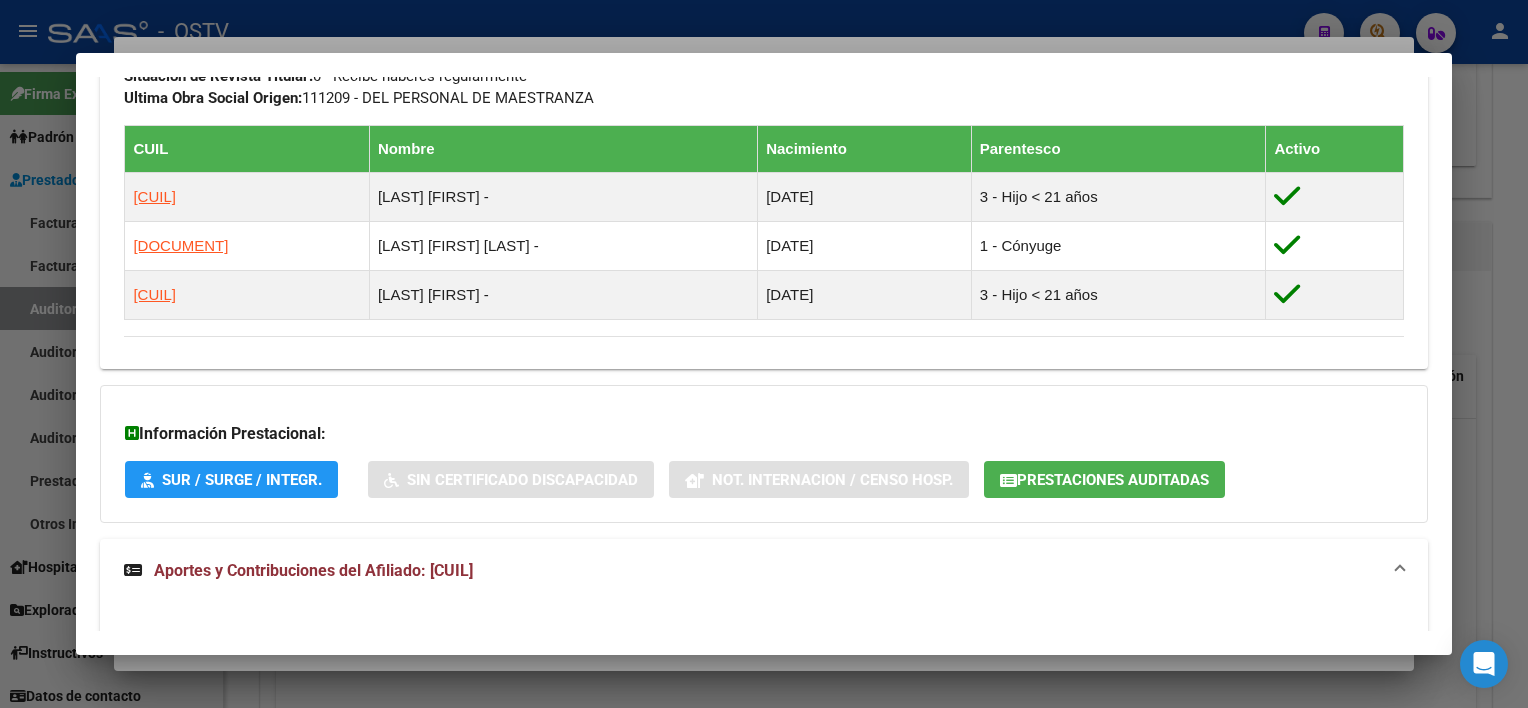 click on "Prestaciones Auditadas" 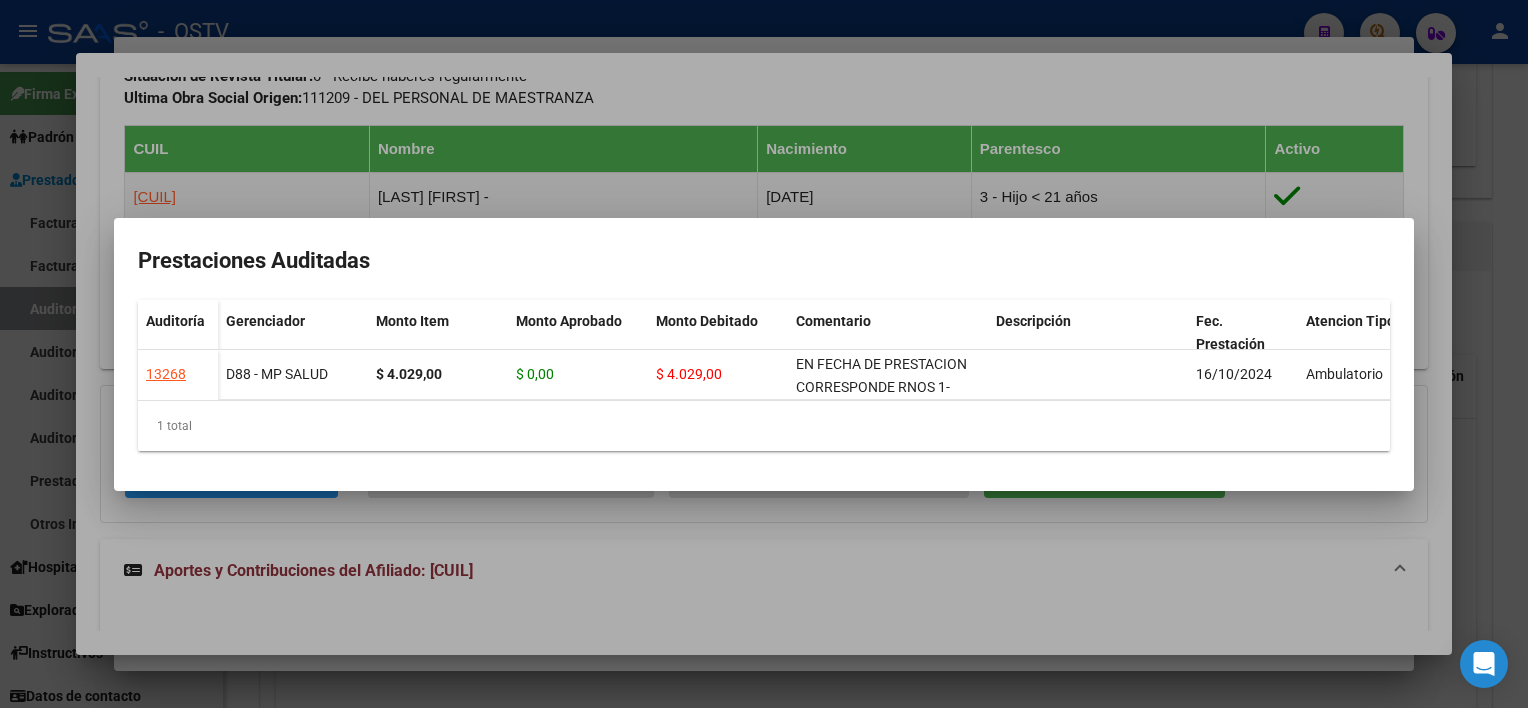 click at bounding box center (764, 354) 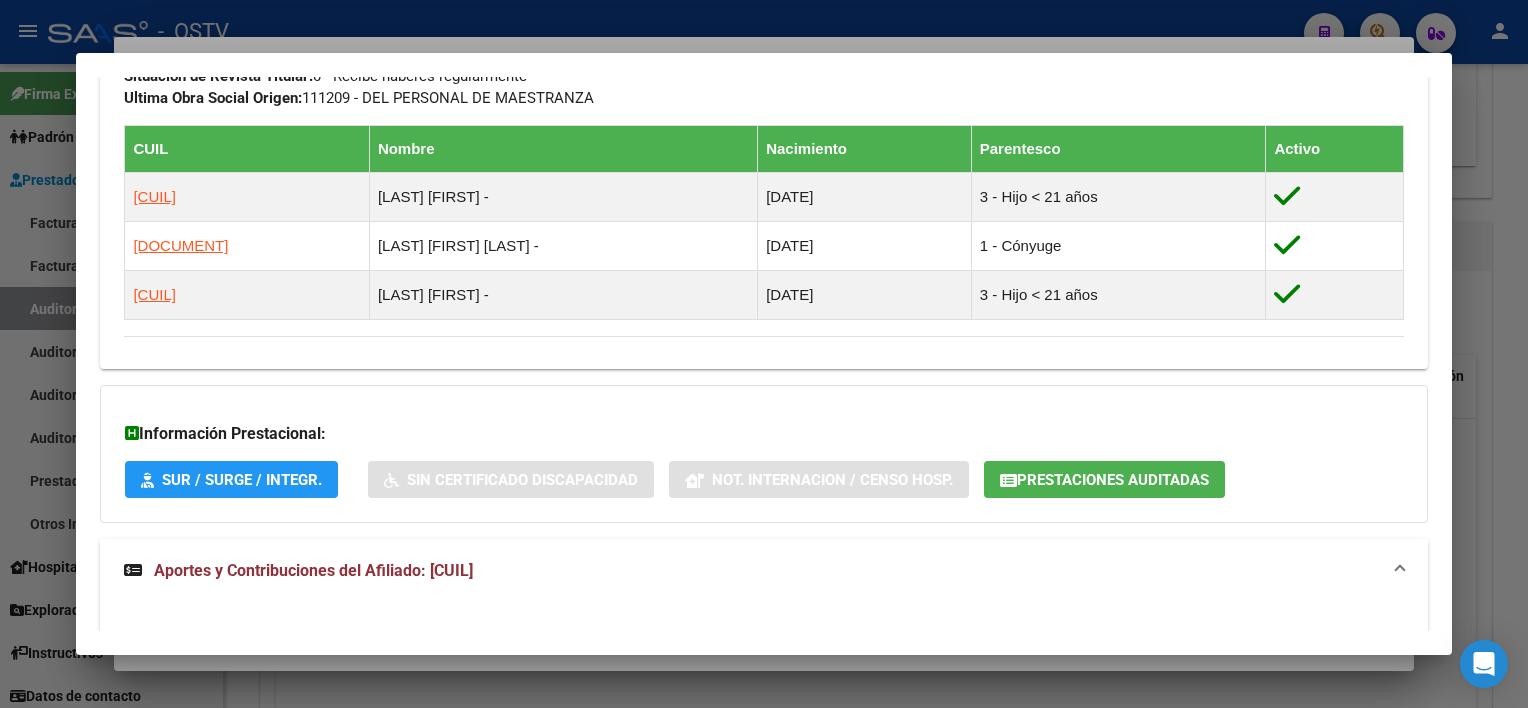 click on "Prestaciones Auditadas" 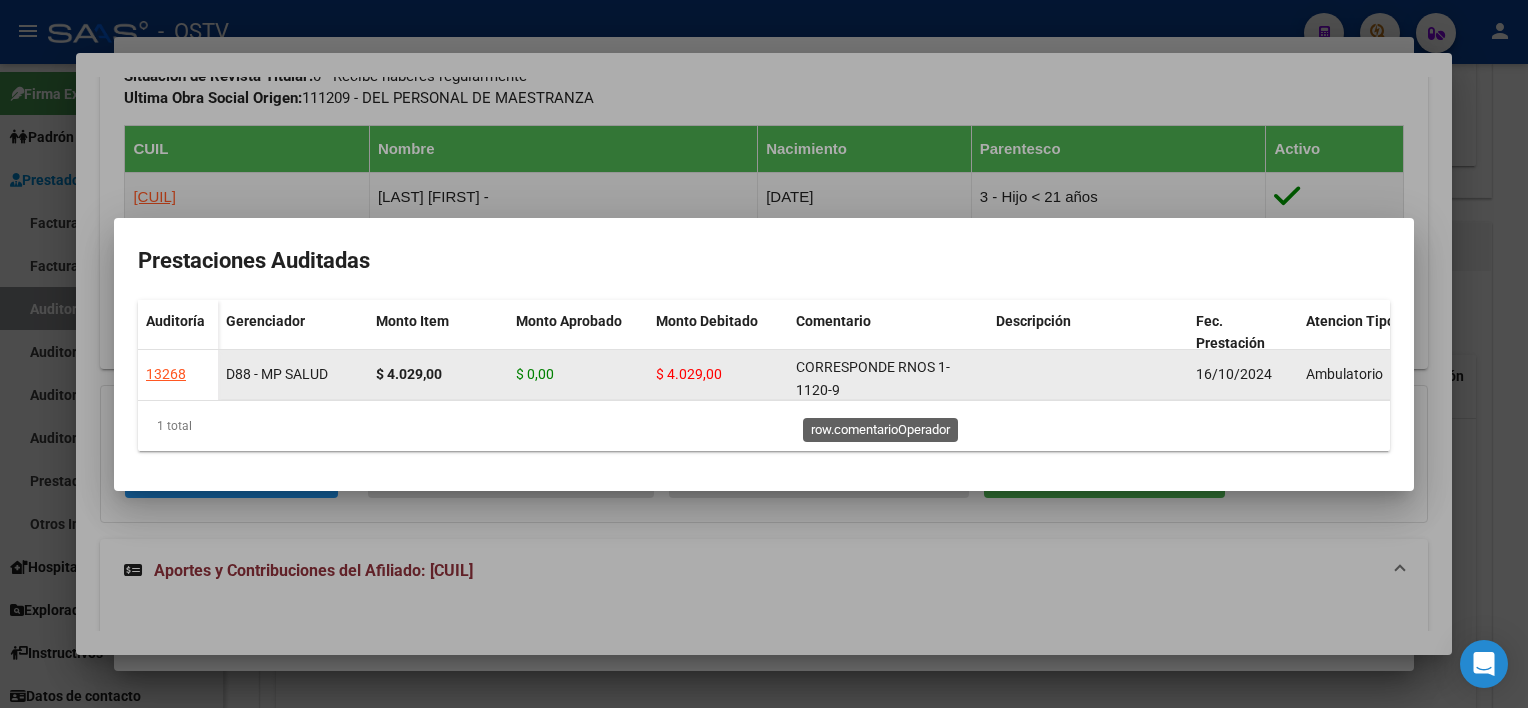 scroll, scrollTop: 25, scrollLeft: 0, axis: vertical 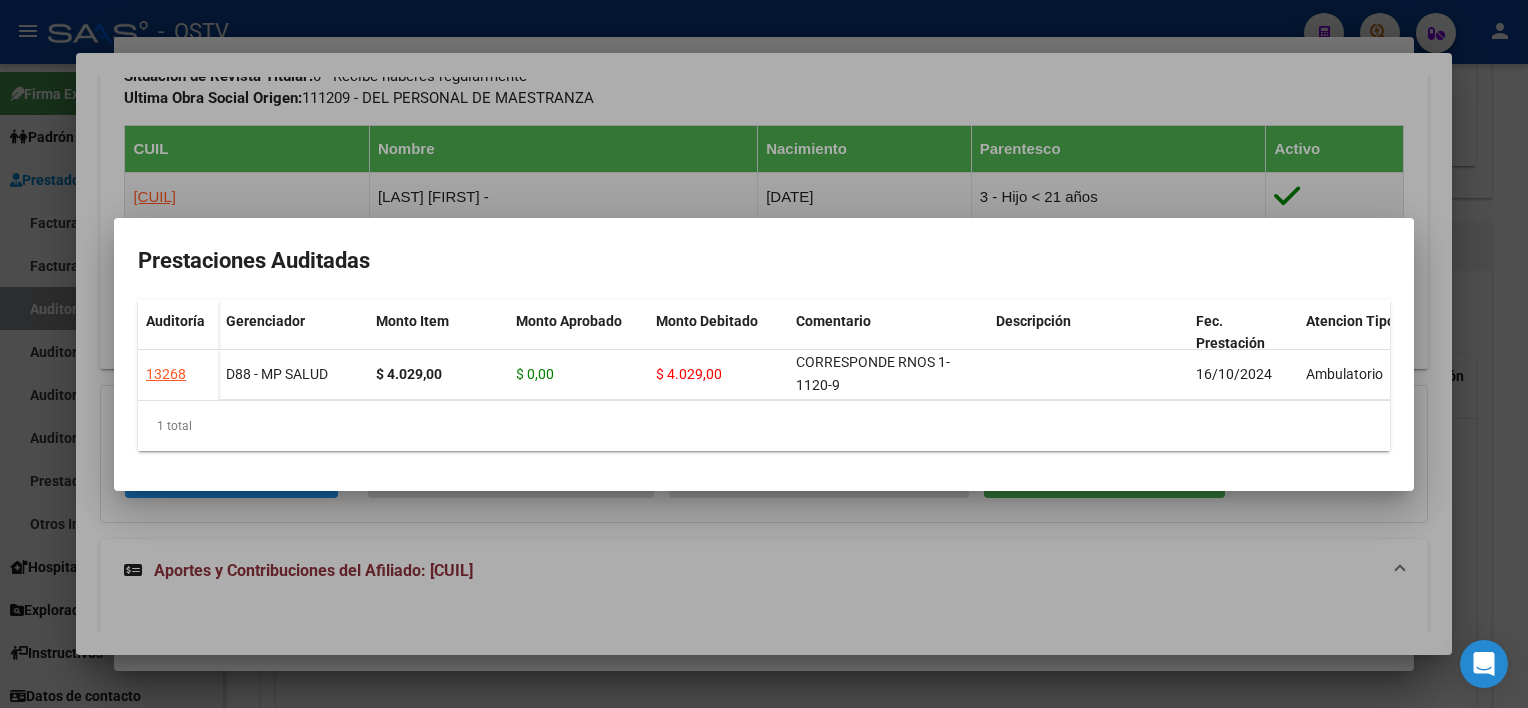 click at bounding box center [764, 354] 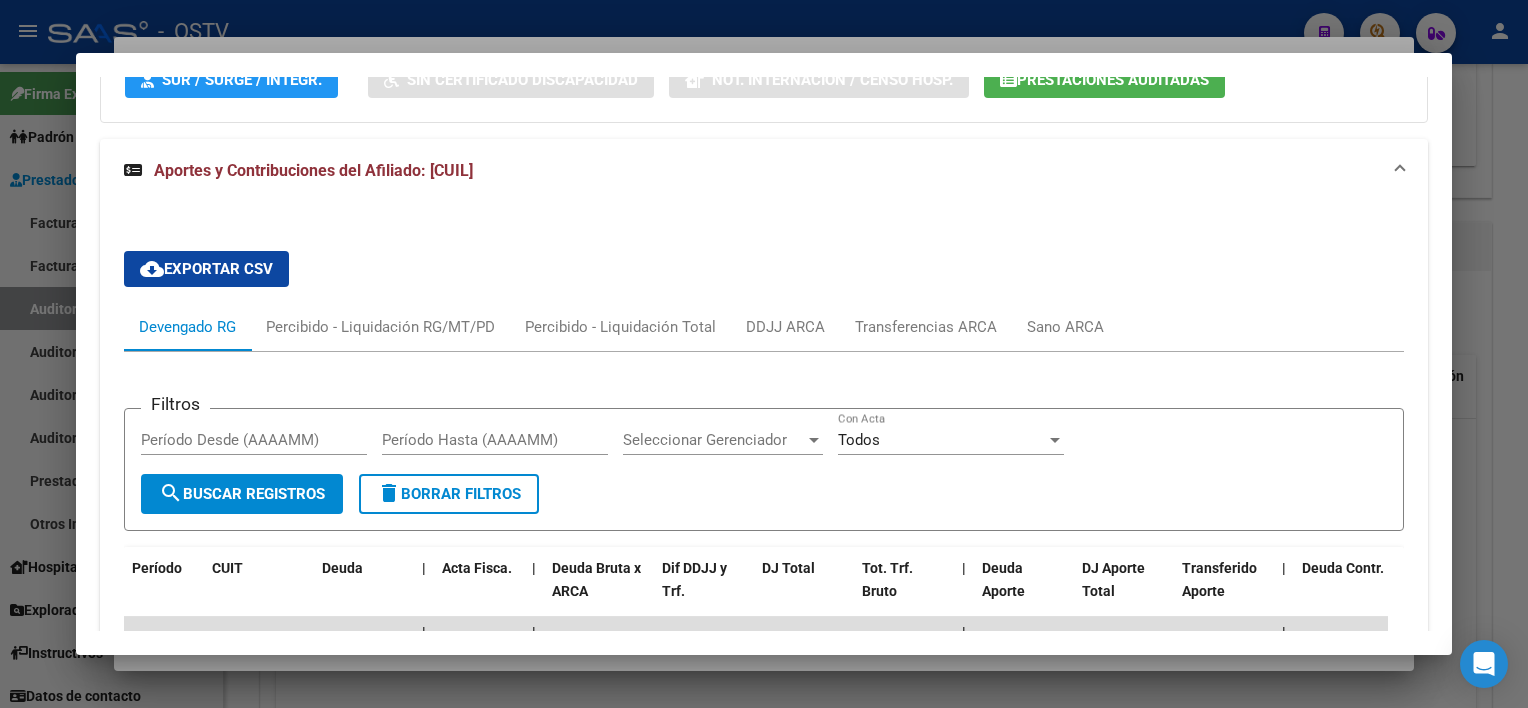 scroll, scrollTop: 1893, scrollLeft: 0, axis: vertical 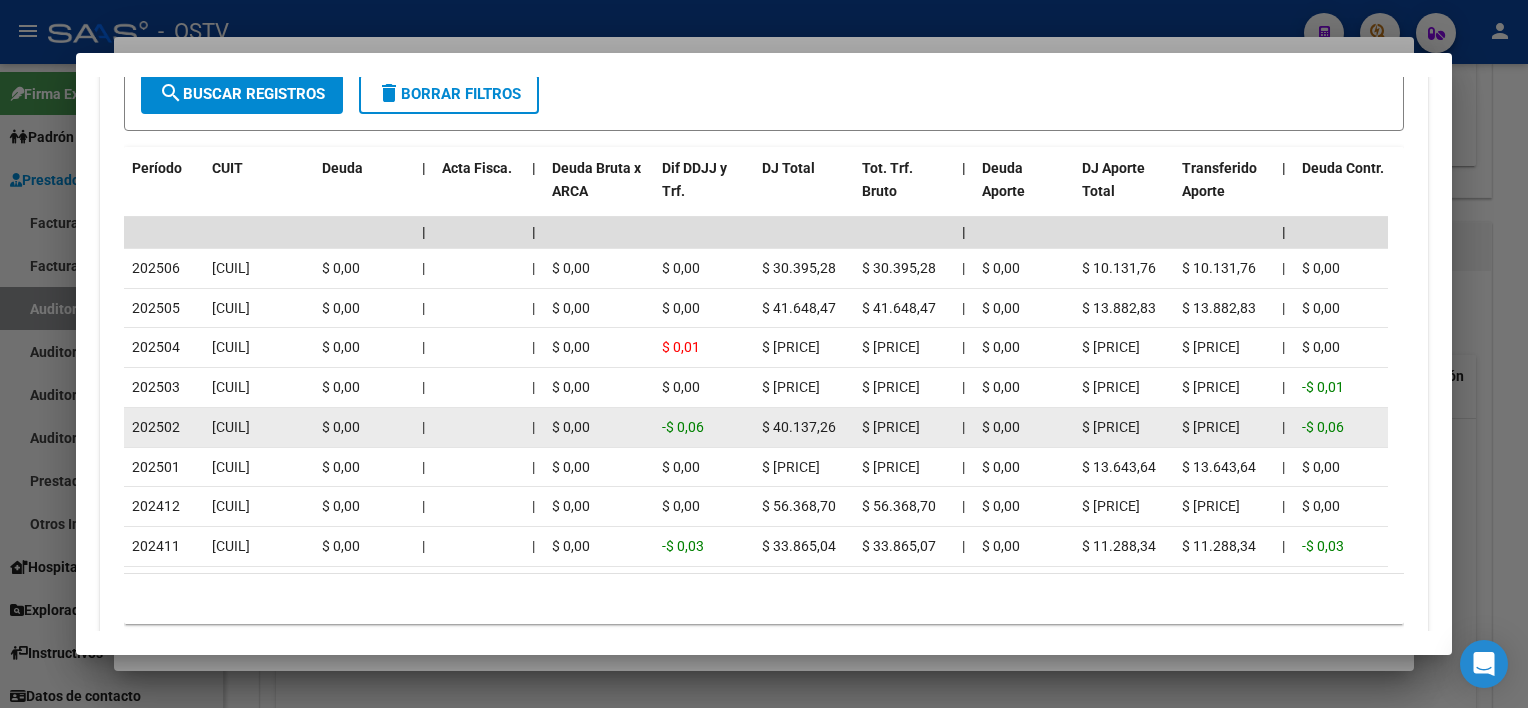 drag, startPoint x: 145, startPoint y: 416, endPoint x: 944, endPoint y: 423, distance: 799.03064 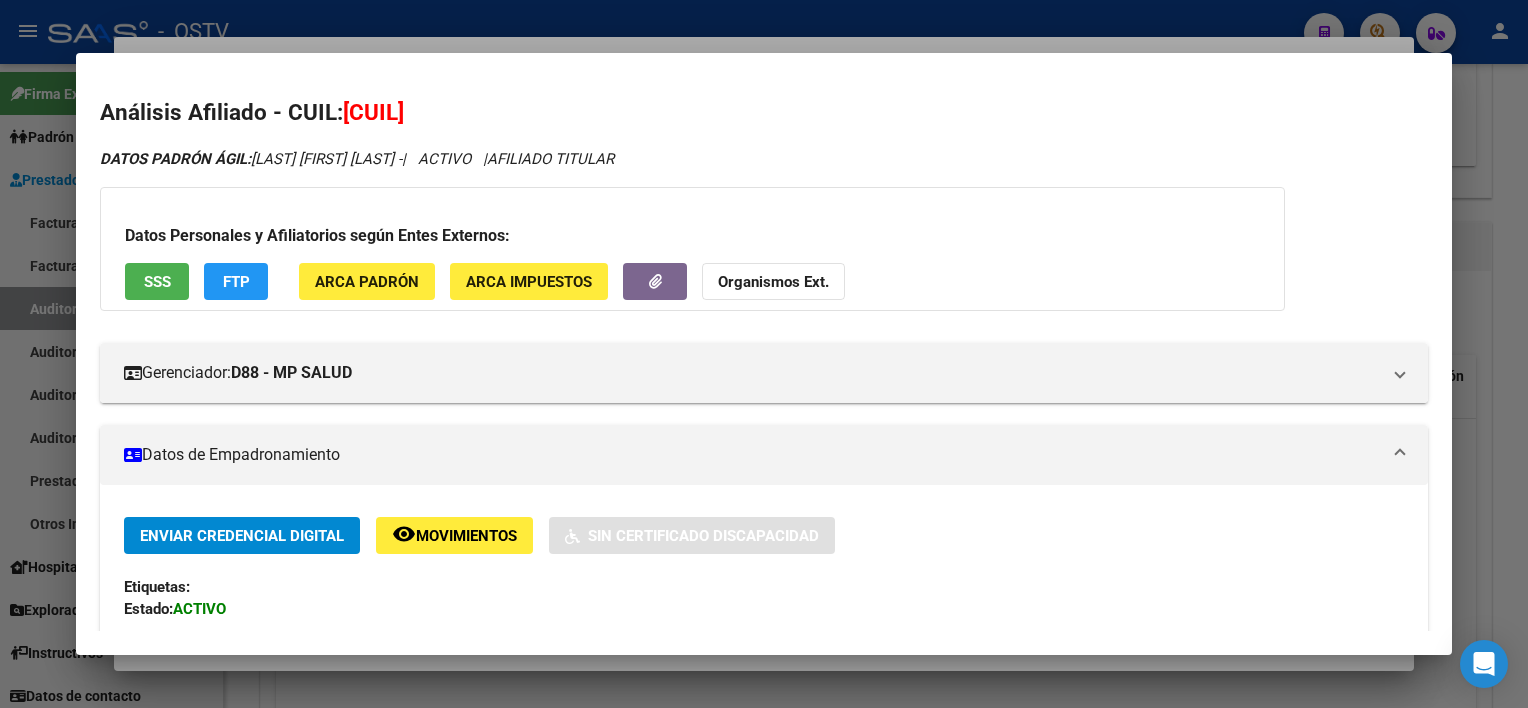 scroll, scrollTop: 0, scrollLeft: 0, axis: both 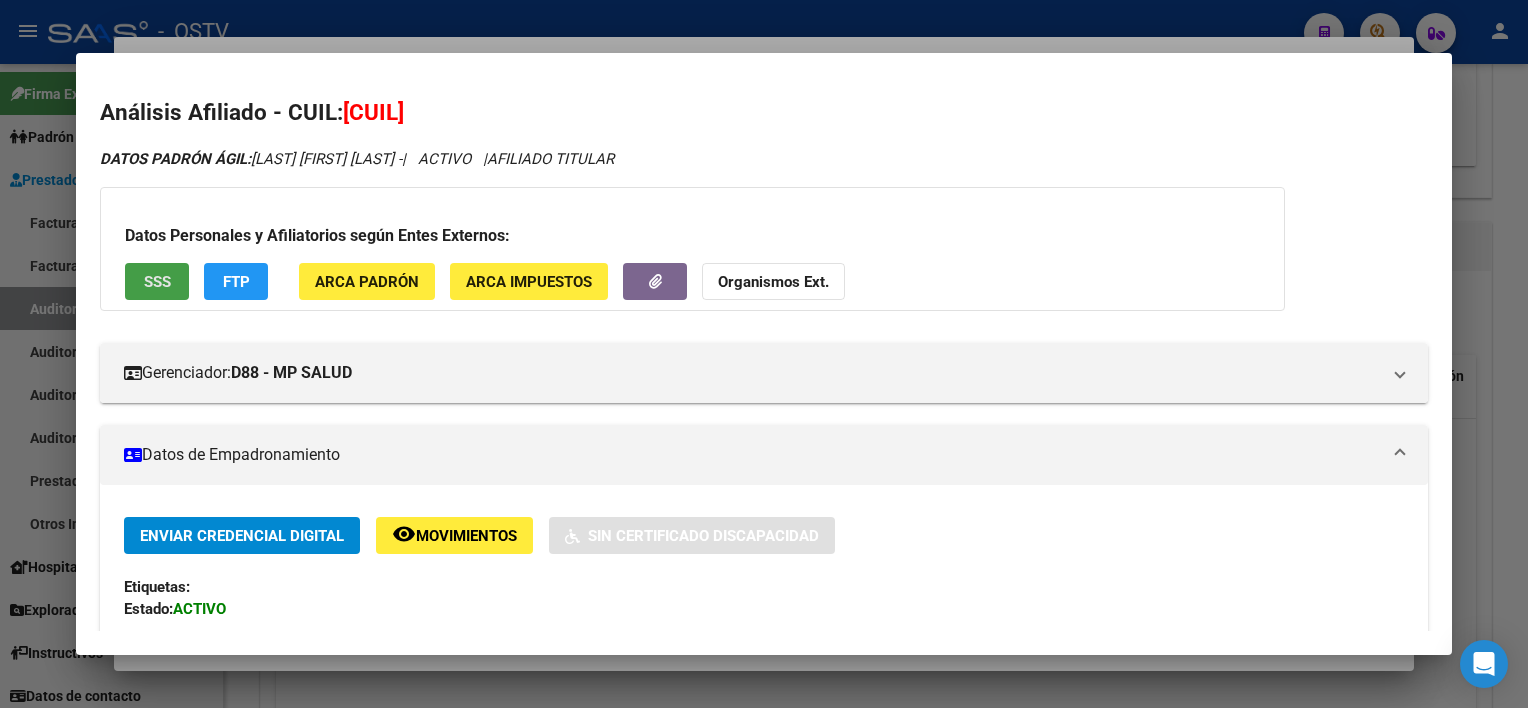 click on "SSS" at bounding box center (157, 281) 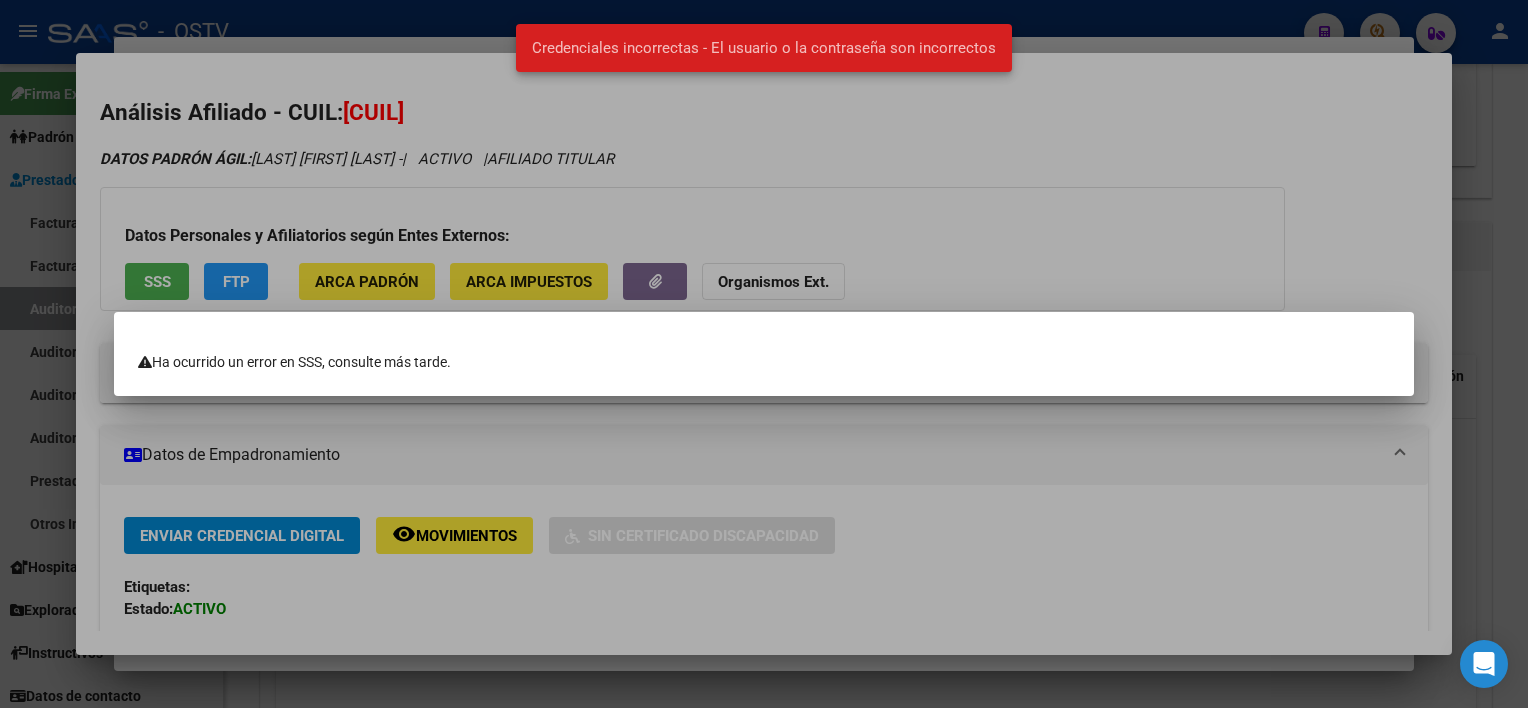 click at bounding box center (764, 354) 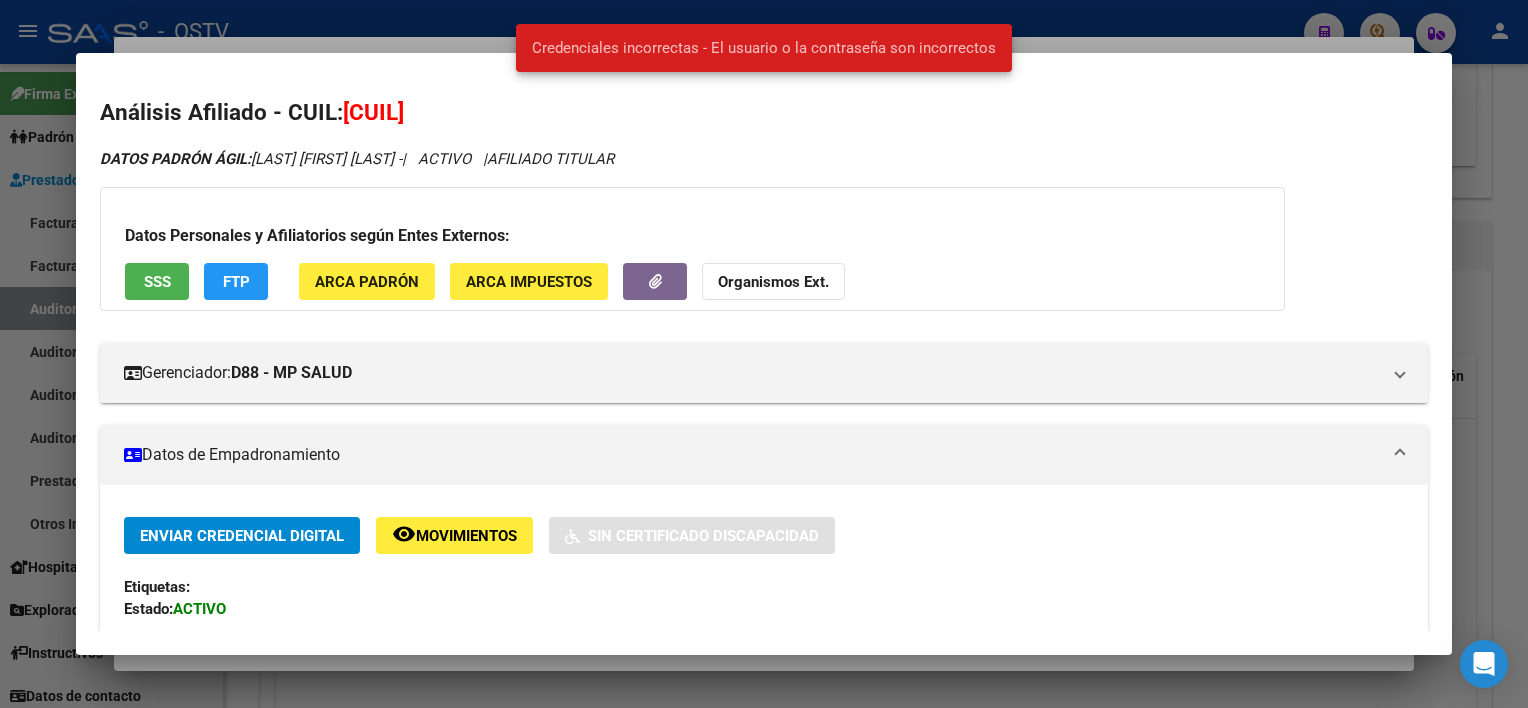 drag, startPoint x: 375, startPoint y: 112, endPoint x: 473, endPoint y: 103, distance: 98.4124 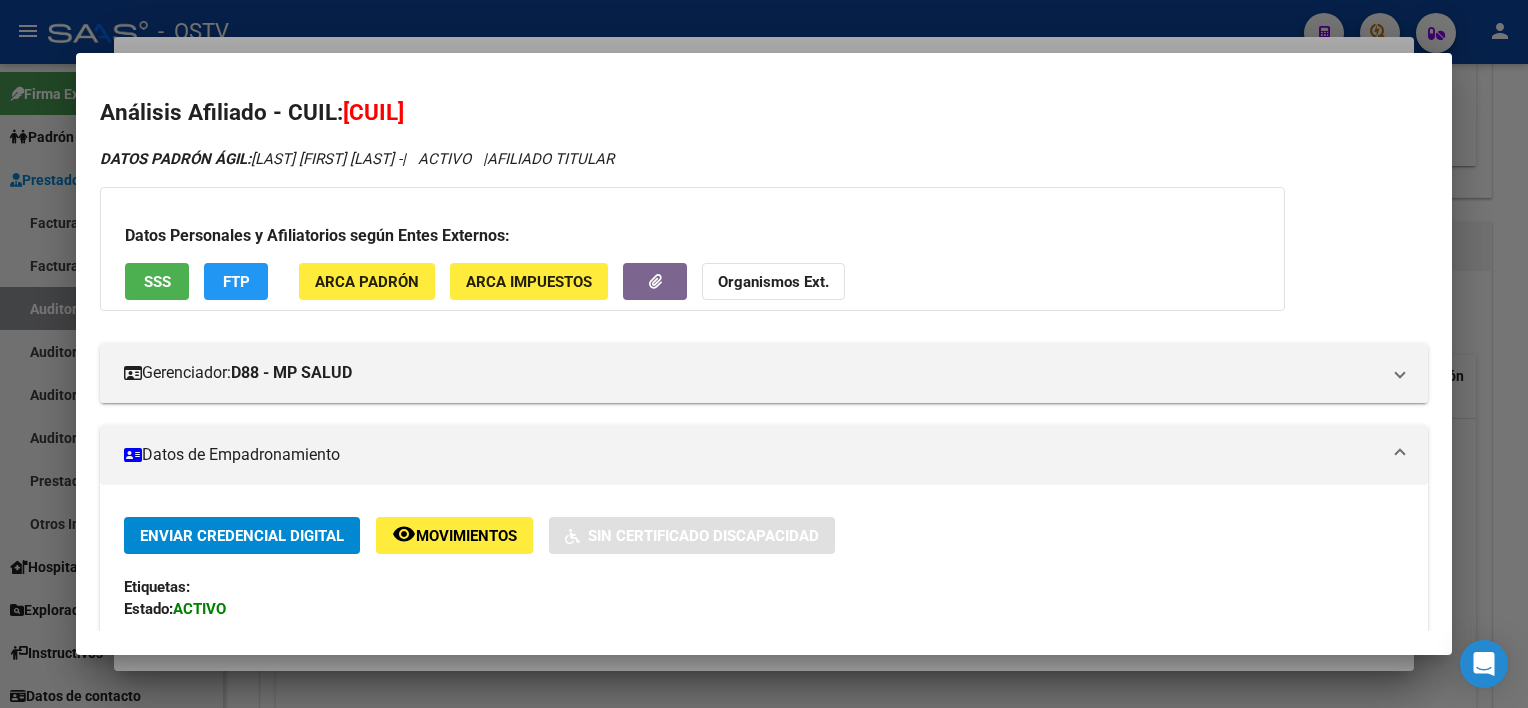 copy on "[NUMBER]" 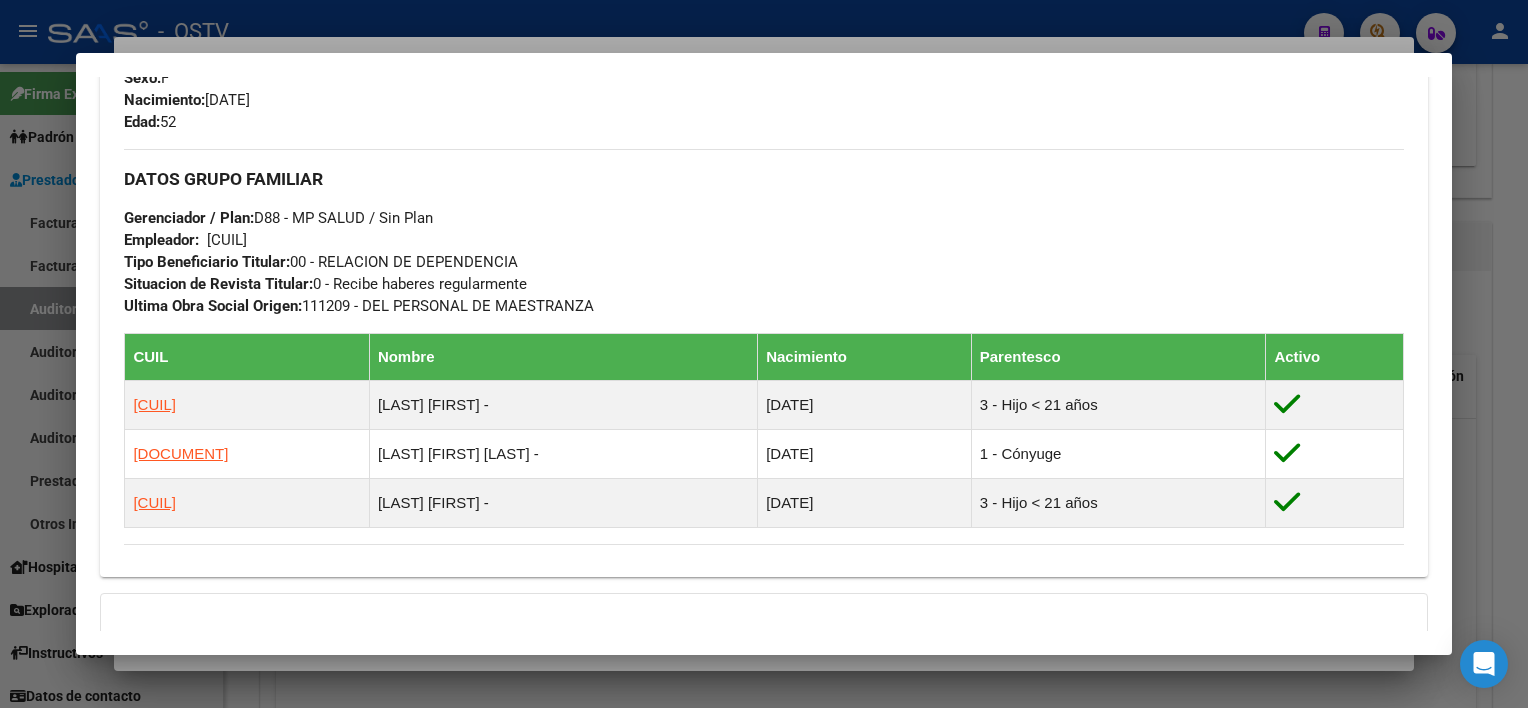 scroll, scrollTop: 1000, scrollLeft: 0, axis: vertical 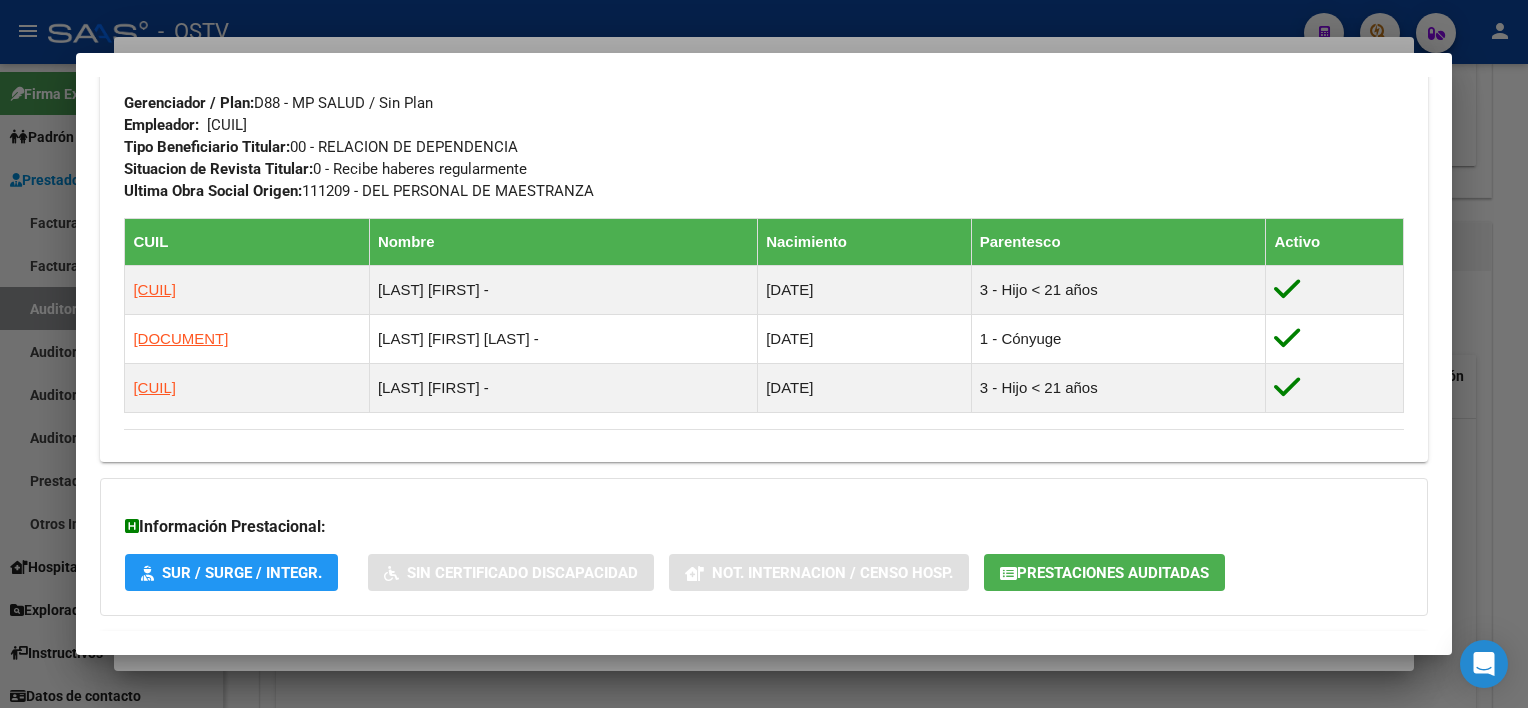 click on "Prestaciones Auditadas" 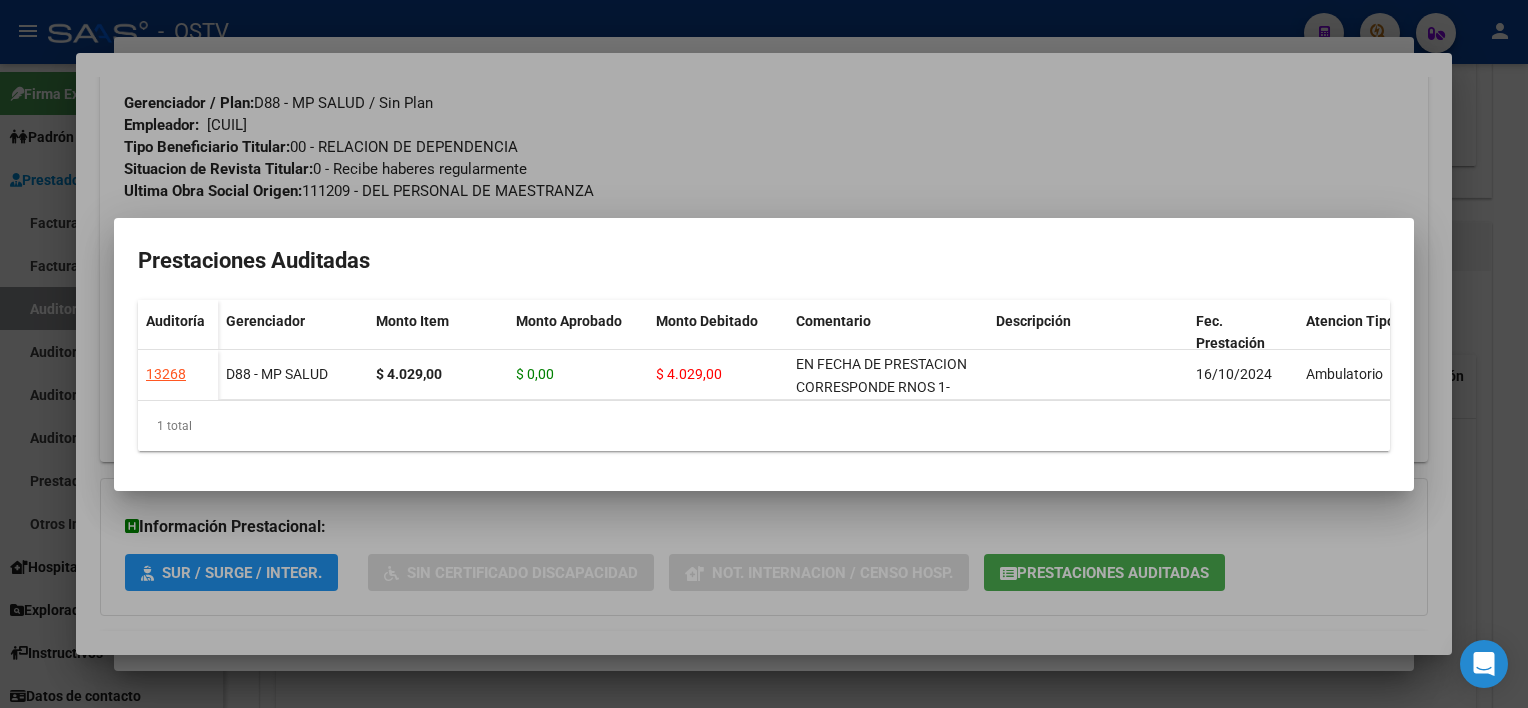 click at bounding box center (764, 354) 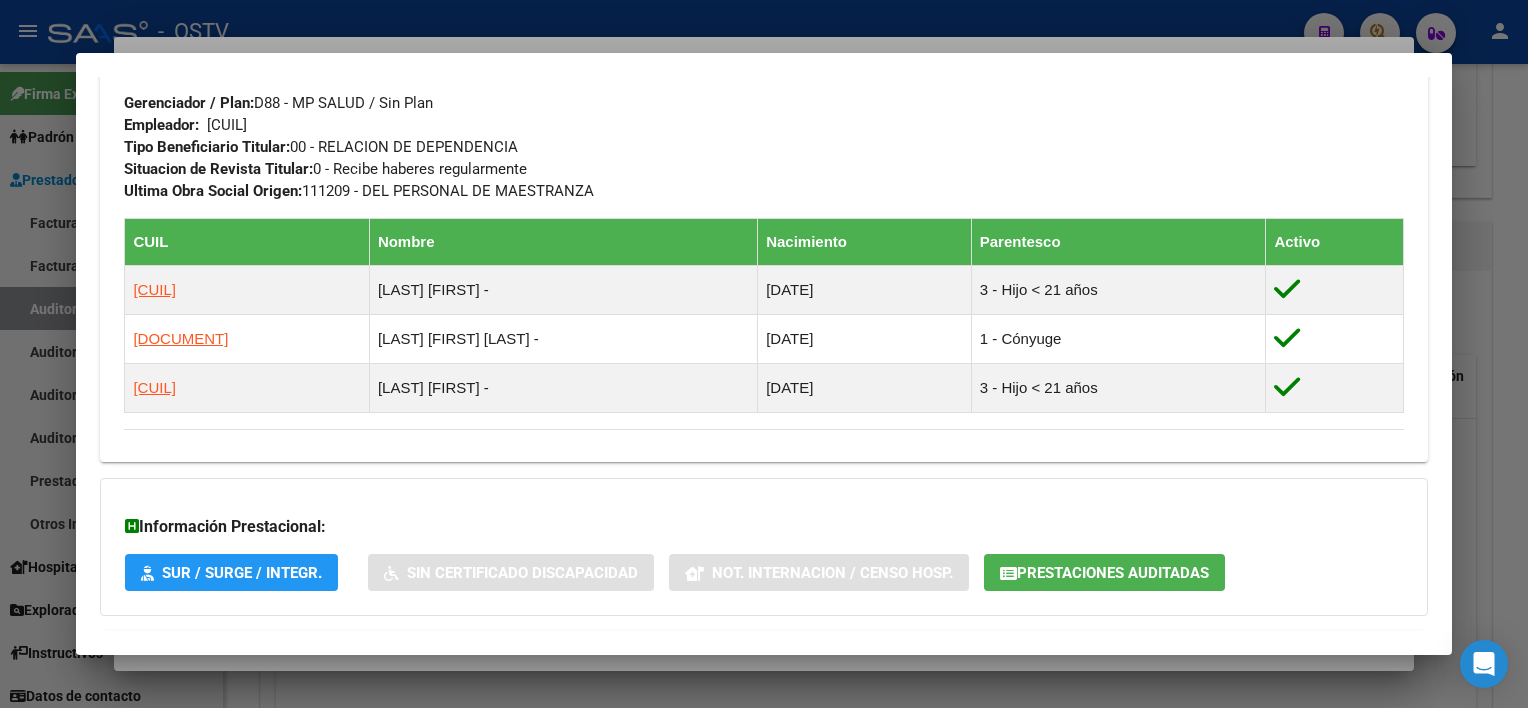 click at bounding box center [764, 354] 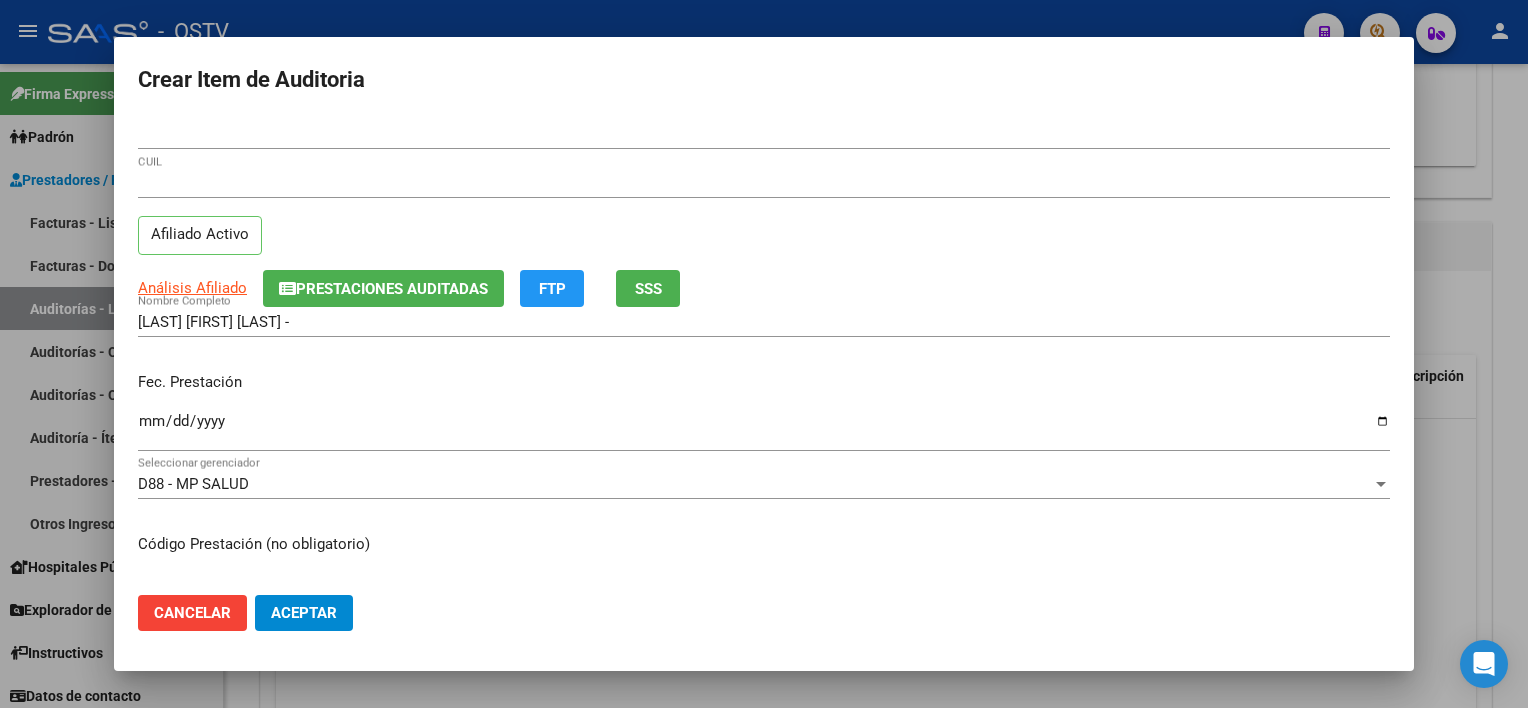 click on "[LAST] [FIRST] [LAST] -" at bounding box center (764, 322) 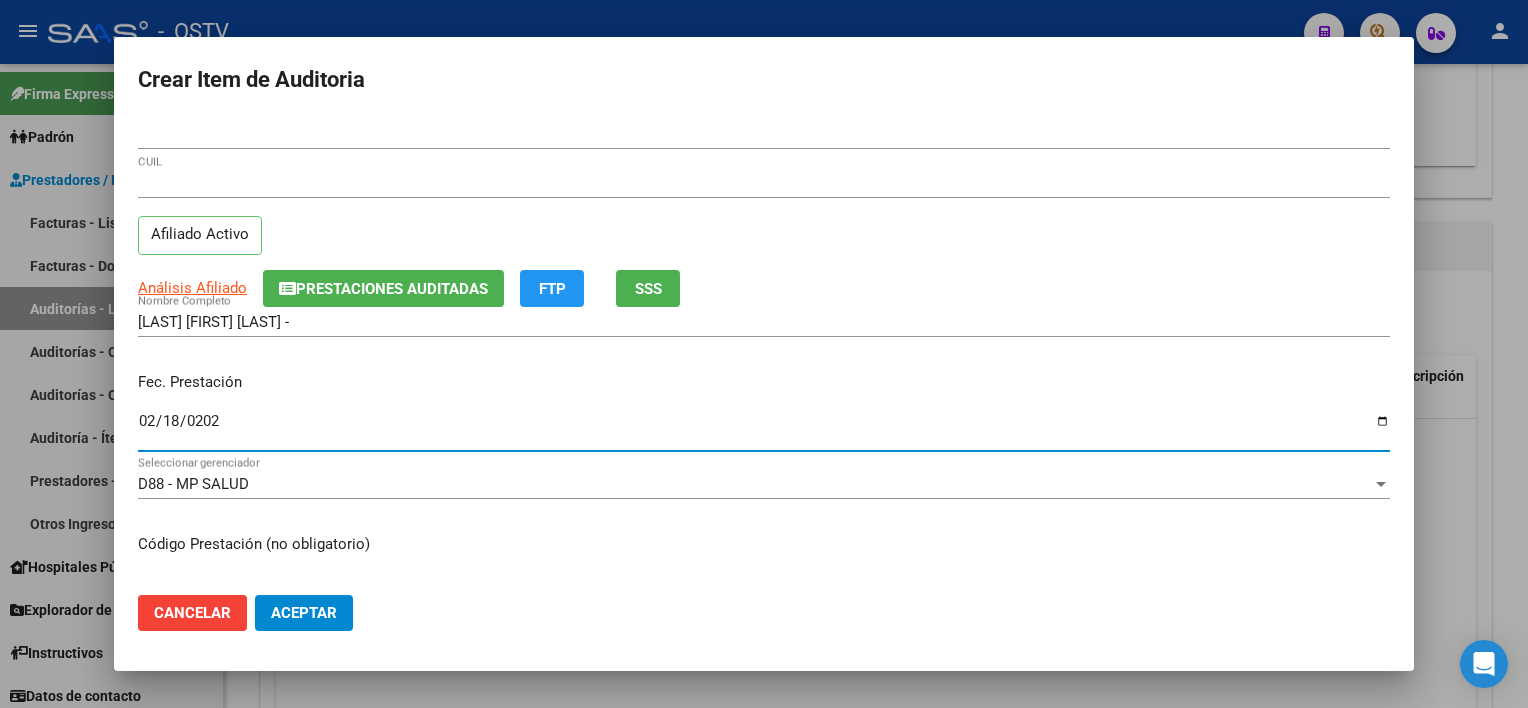 type on "2025-02-18" 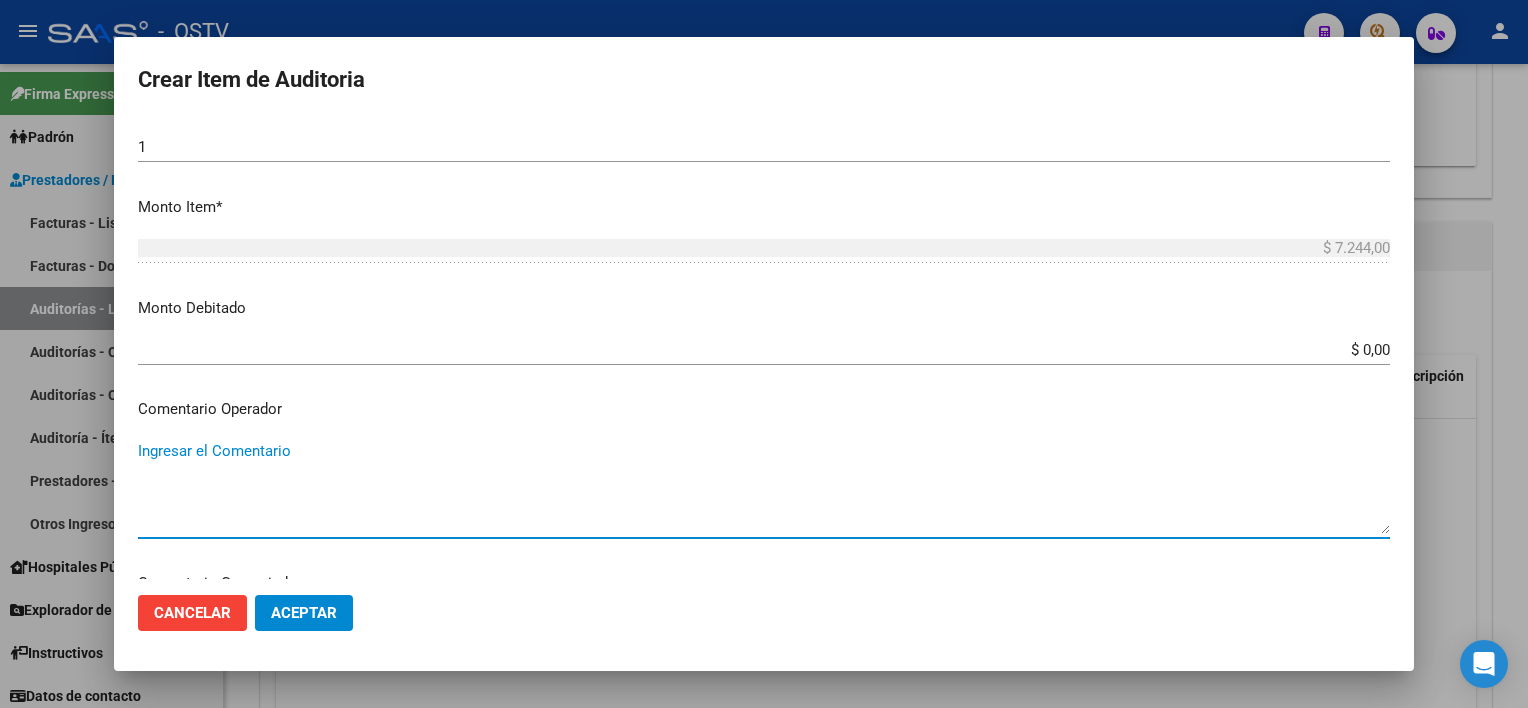 scroll, scrollTop: 1089, scrollLeft: 0, axis: vertical 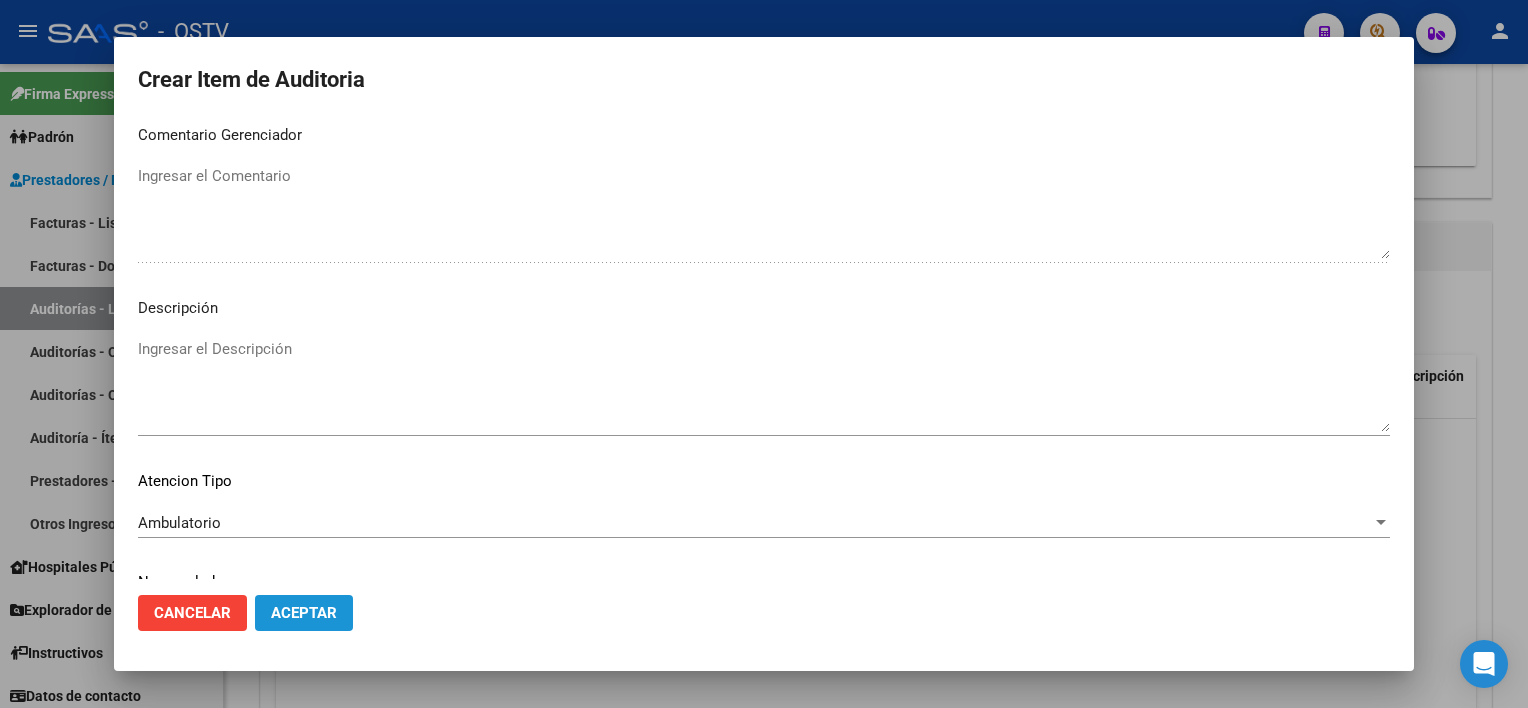 click on "Aceptar" 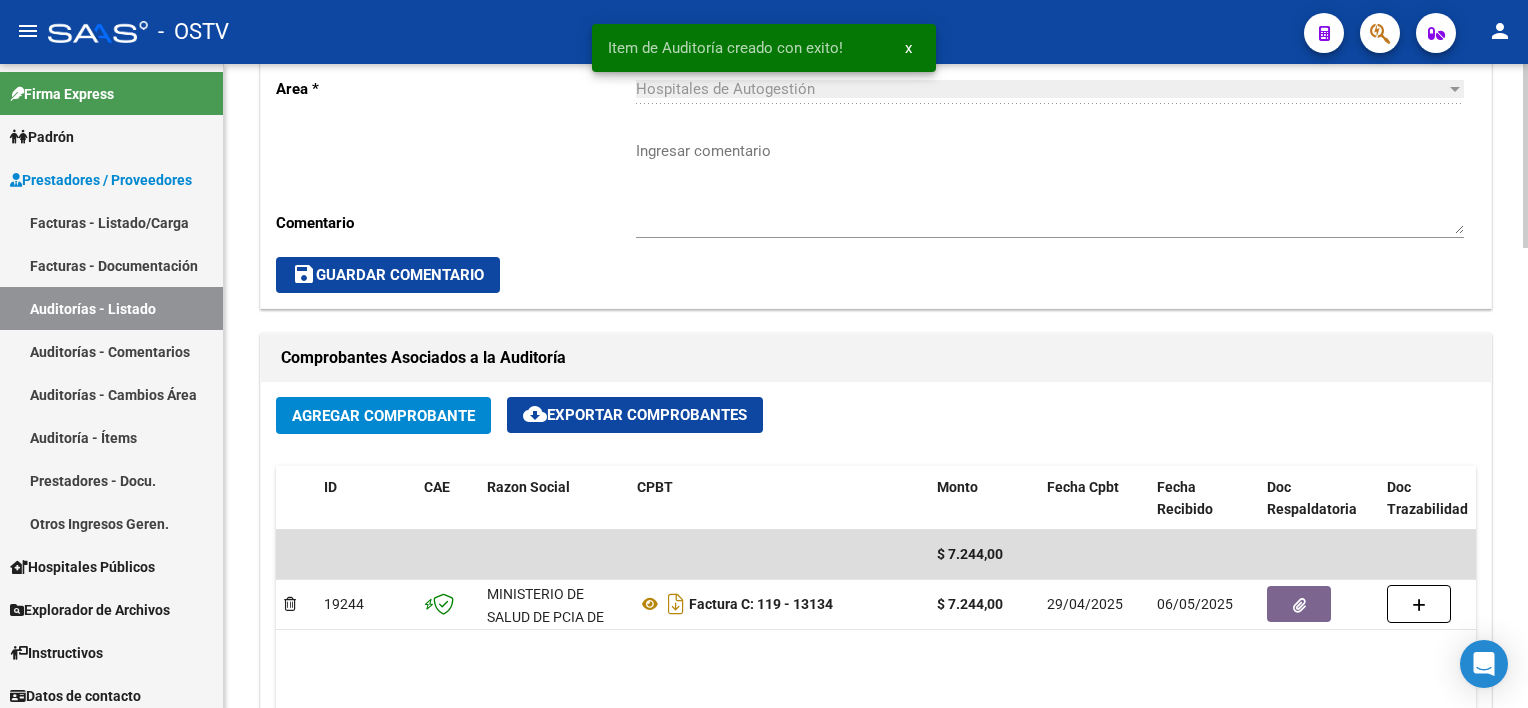 scroll, scrollTop: 601, scrollLeft: 0, axis: vertical 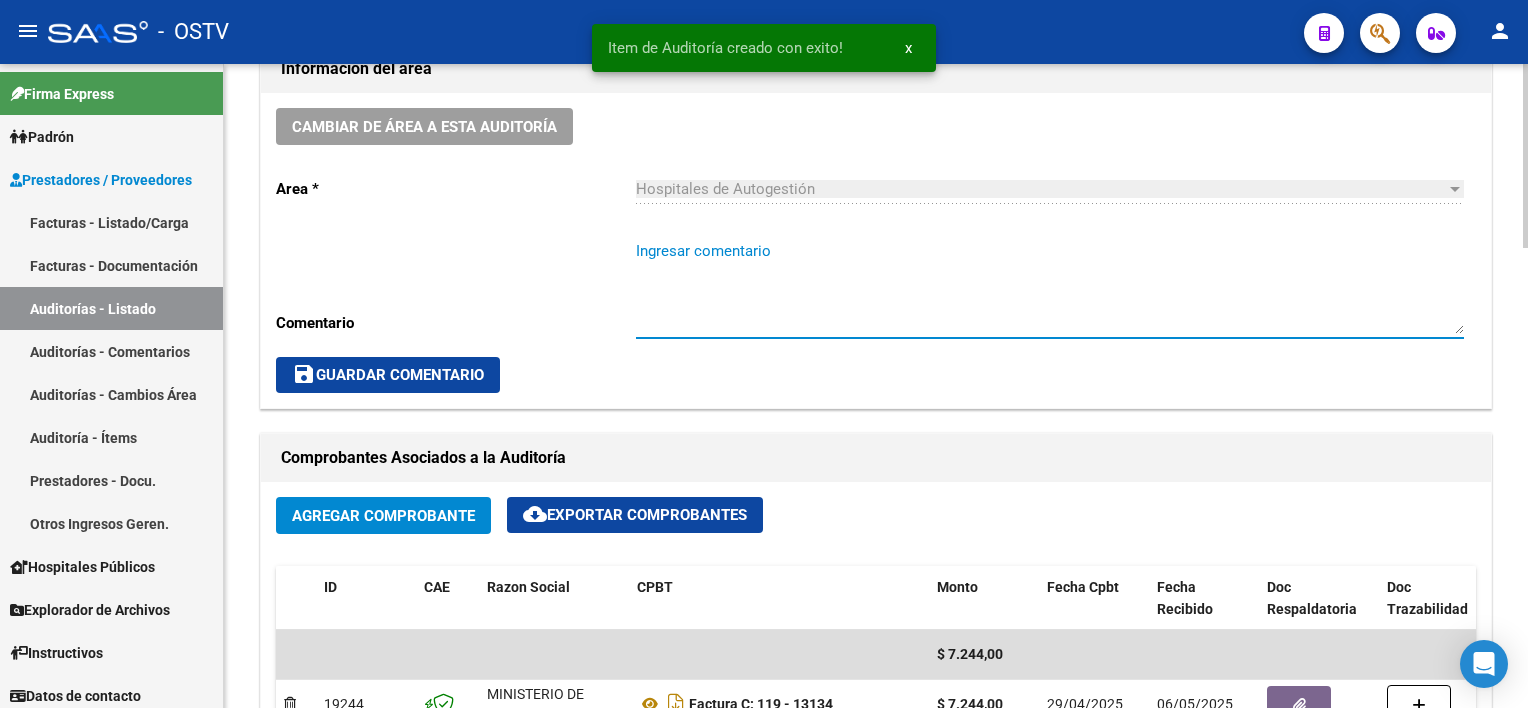 click on "Ingresar comentario" at bounding box center (1050, 287) 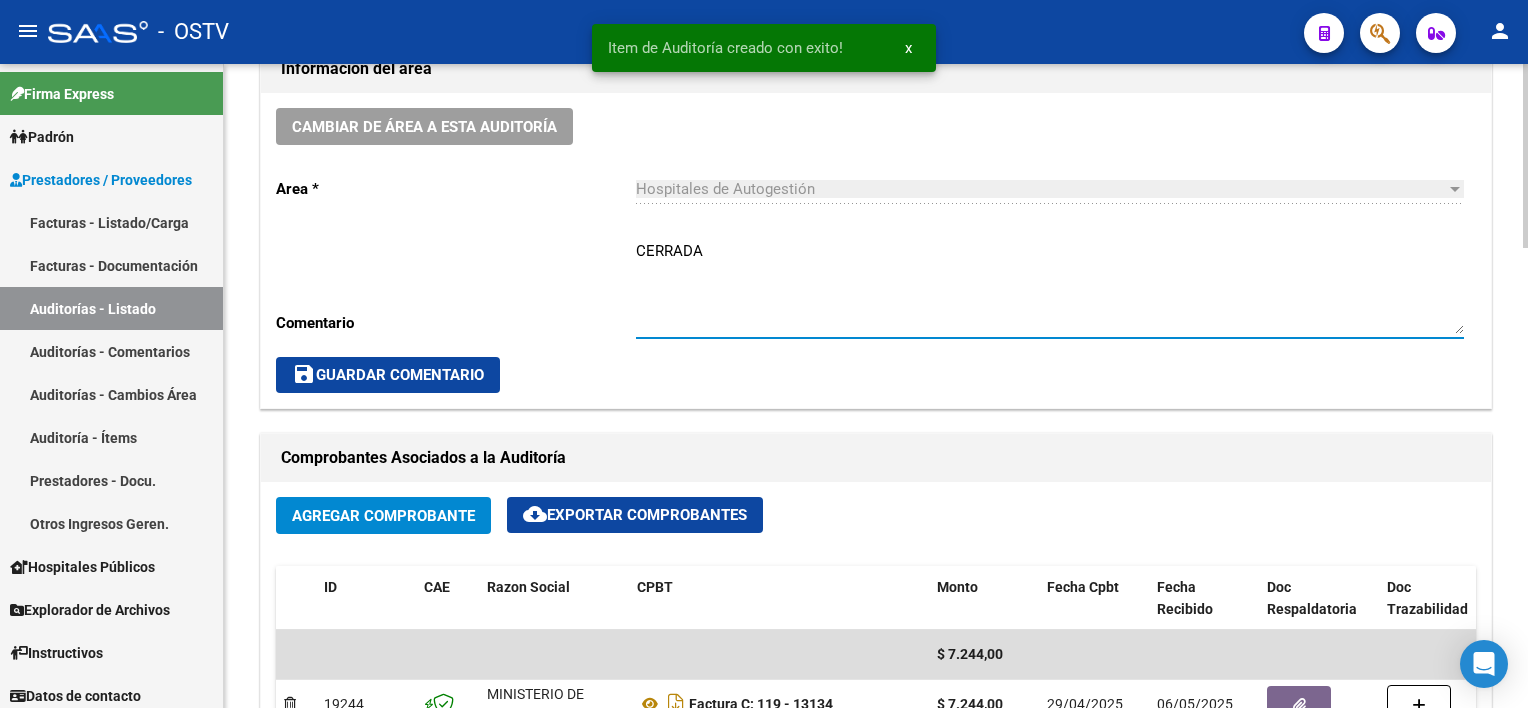 type on "CERRADA" 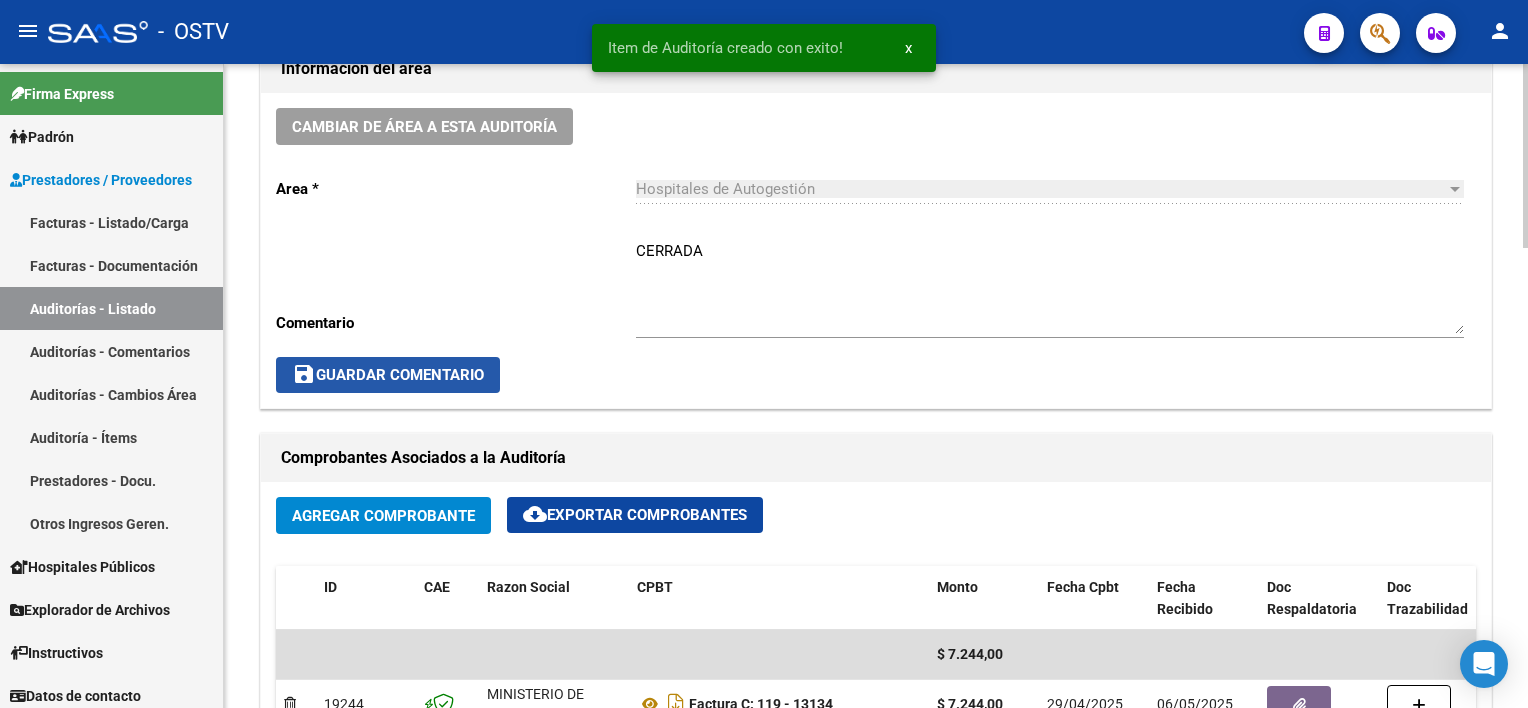 click on "save  Guardar Comentario" 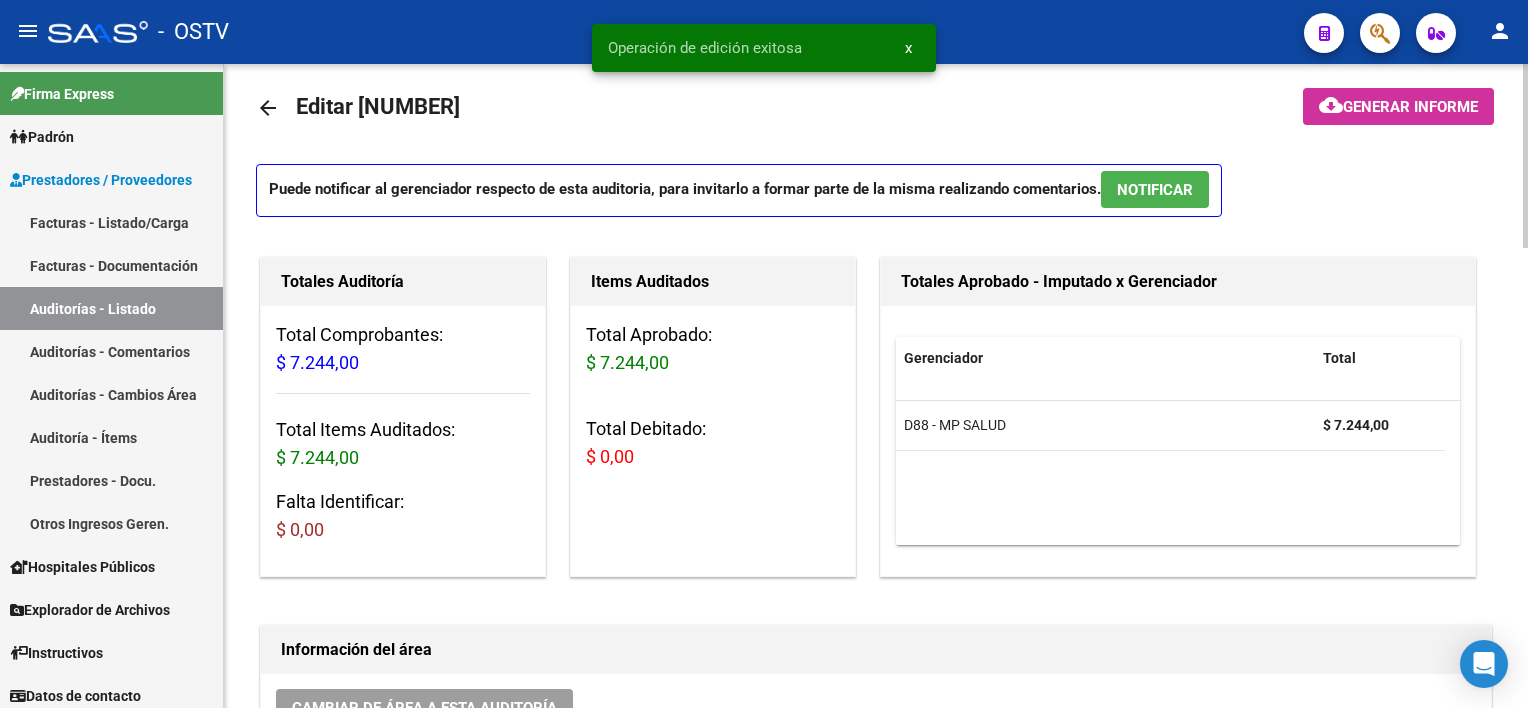 scroll, scrollTop: 0, scrollLeft: 0, axis: both 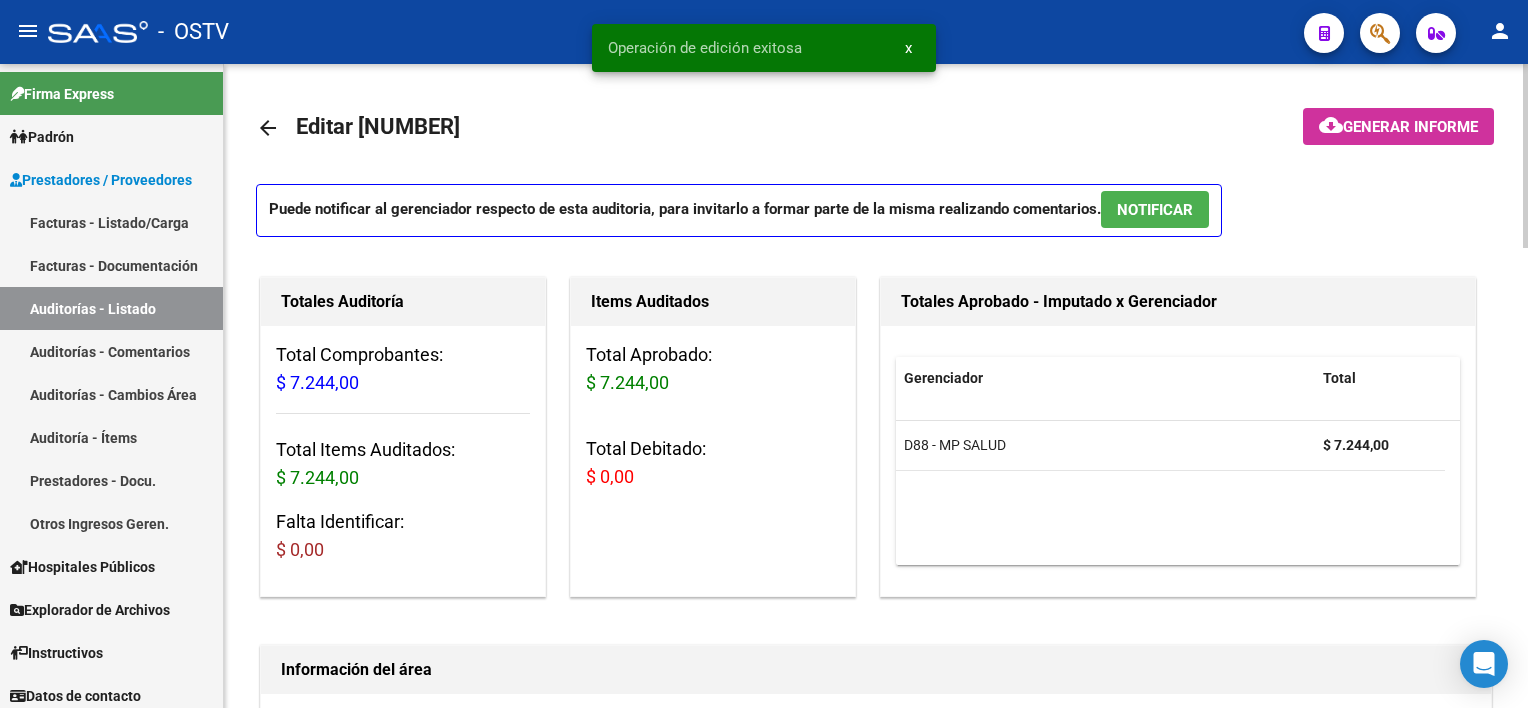 click on "arrow_back" 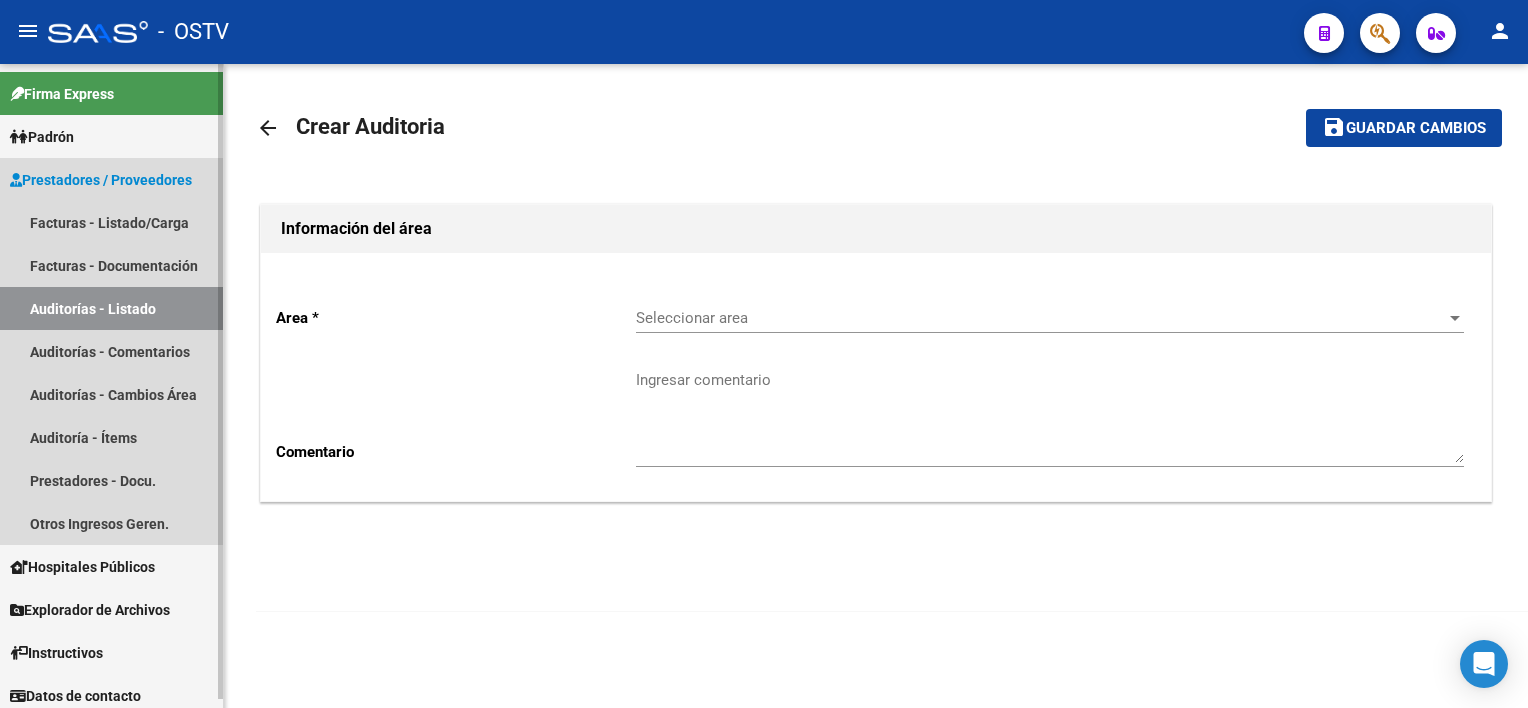 click on "Auditorías - Listado" at bounding box center [111, 308] 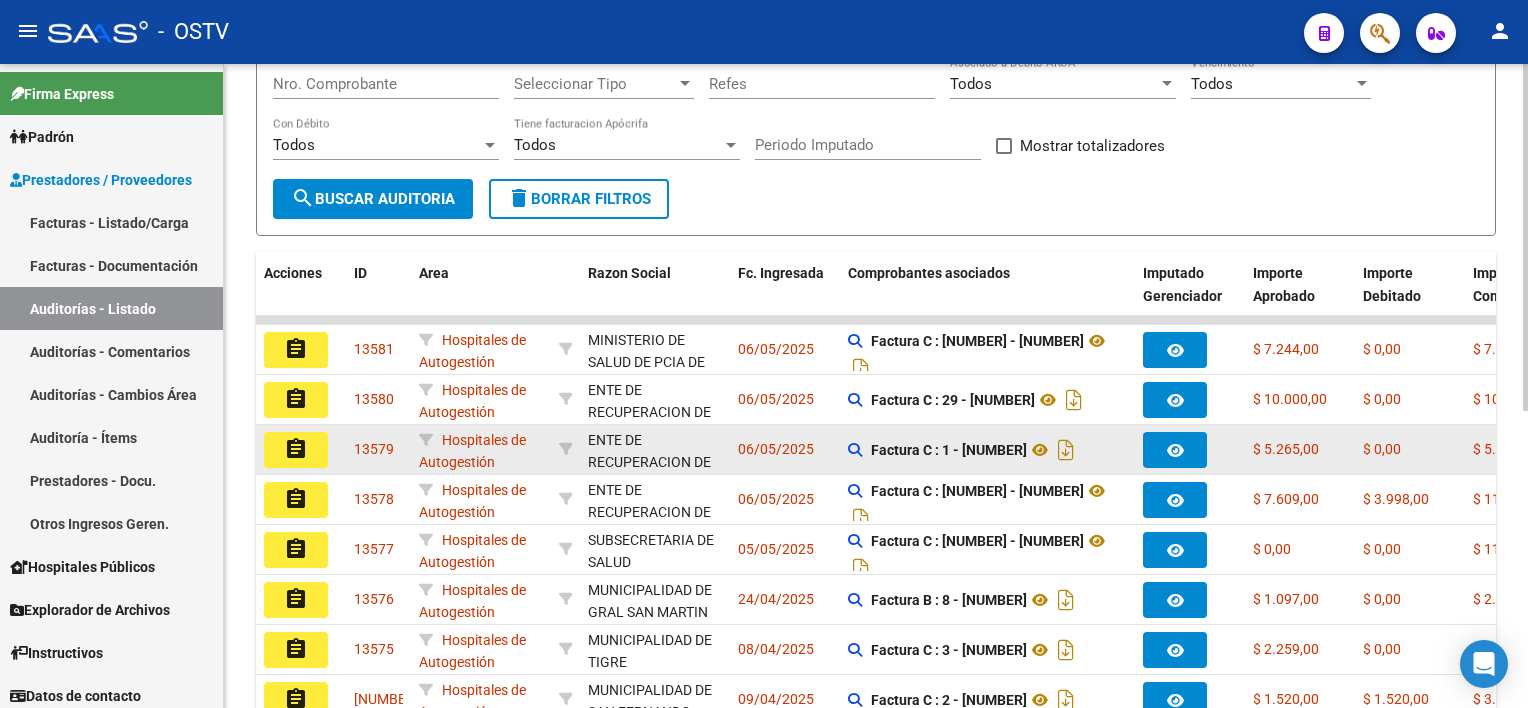 scroll, scrollTop: 200, scrollLeft: 0, axis: vertical 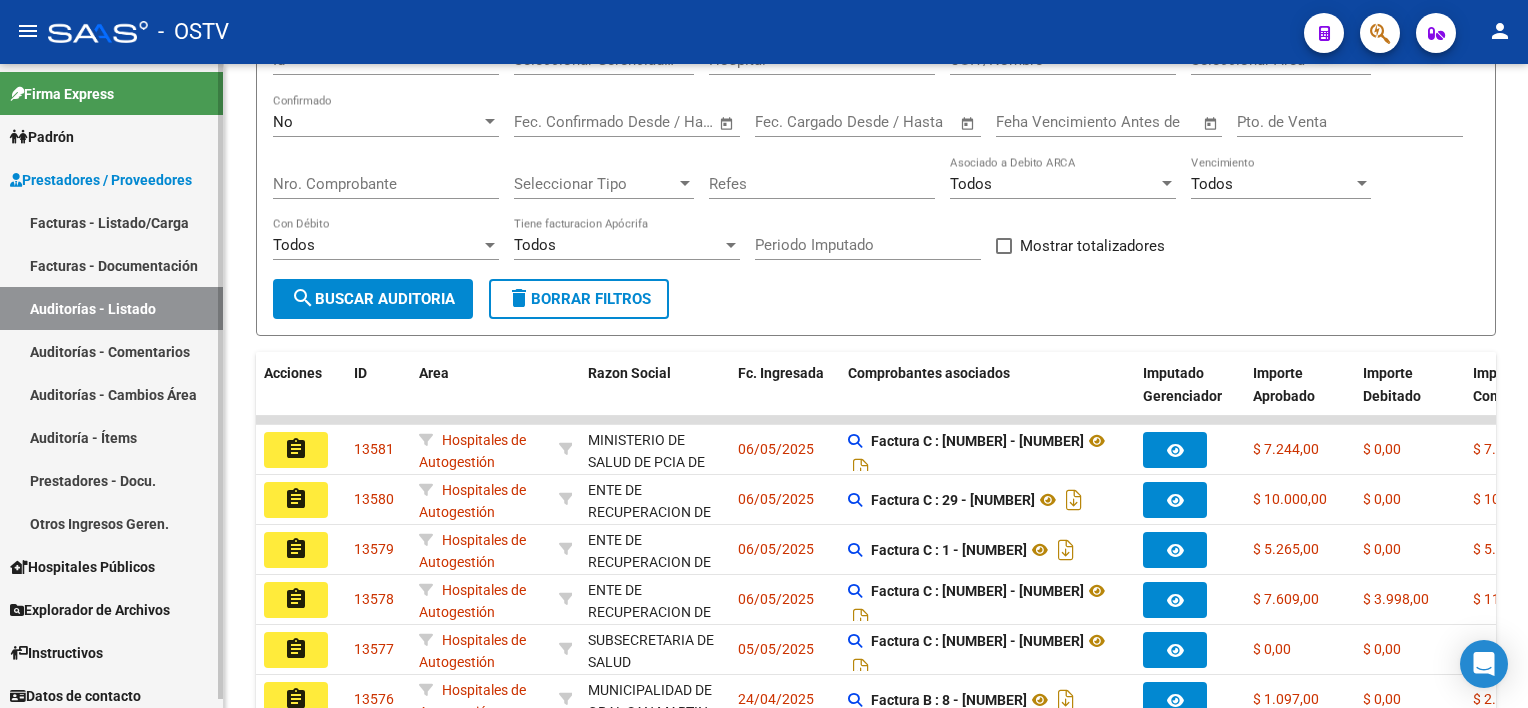 click on "Facturas - Listado/Carga" at bounding box center (111, 222) 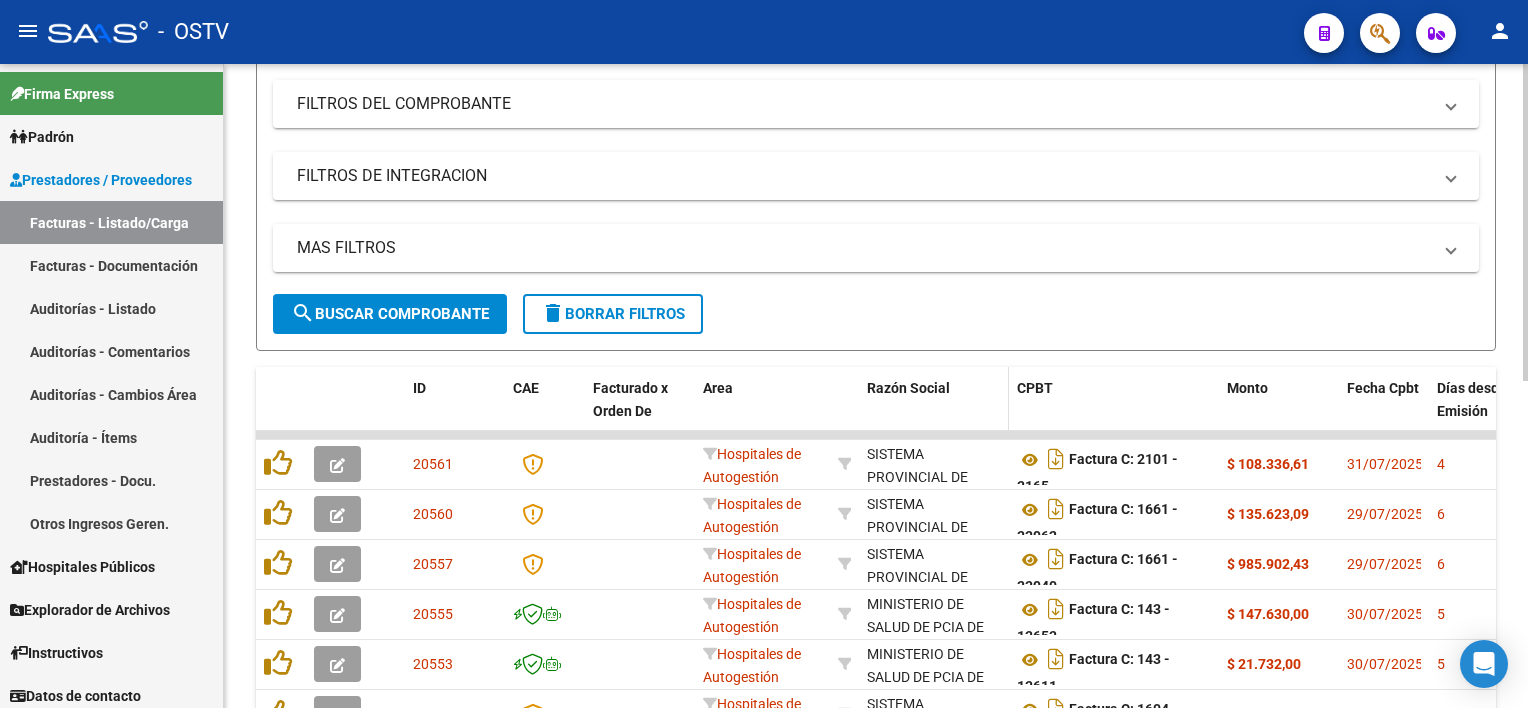 scroll, scrollTop: 400, scrollLeft: 0, axis: vertical 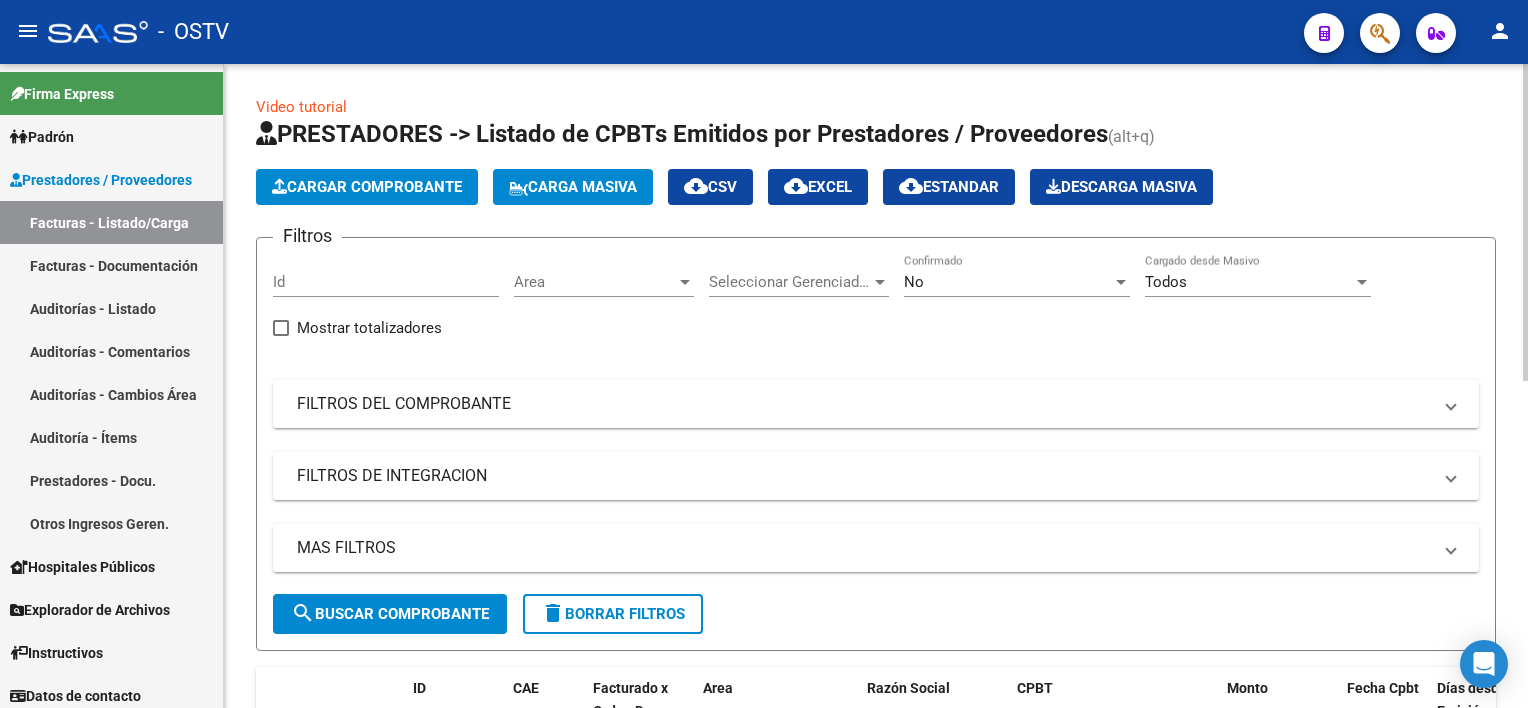 click on "Area" at bounding box center (595, 282) 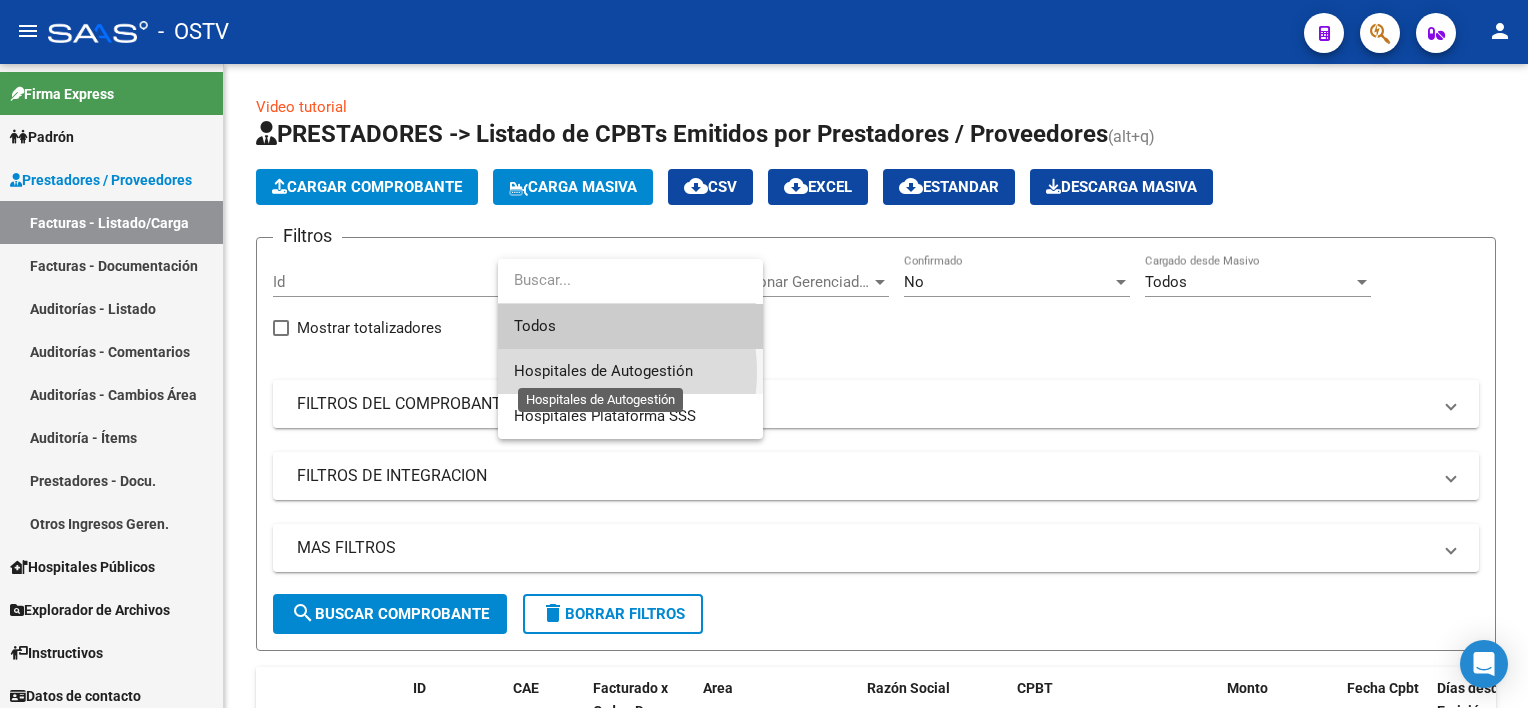 click on "Hospitales de Autogestión" at bounding box center [603, 371] 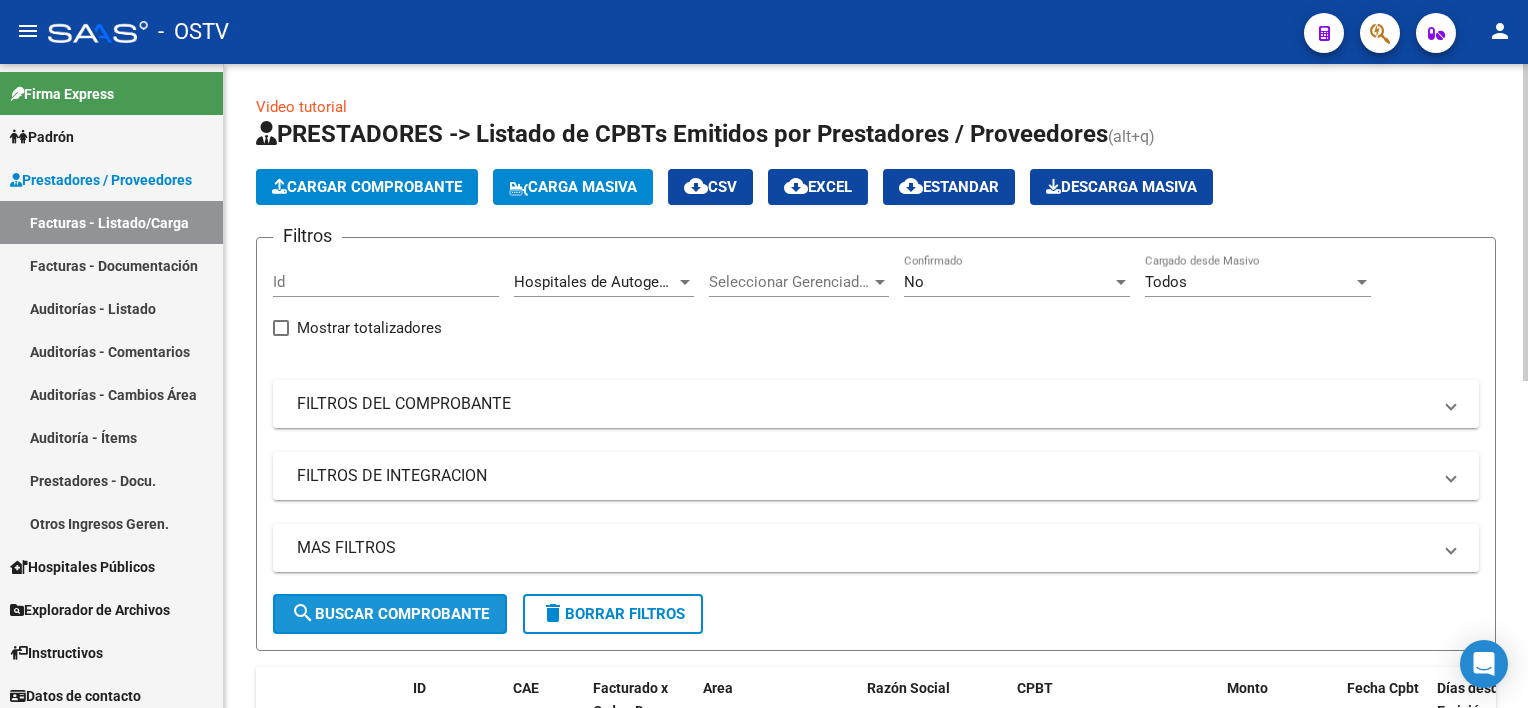 click on "search  Buscar Comprobante" 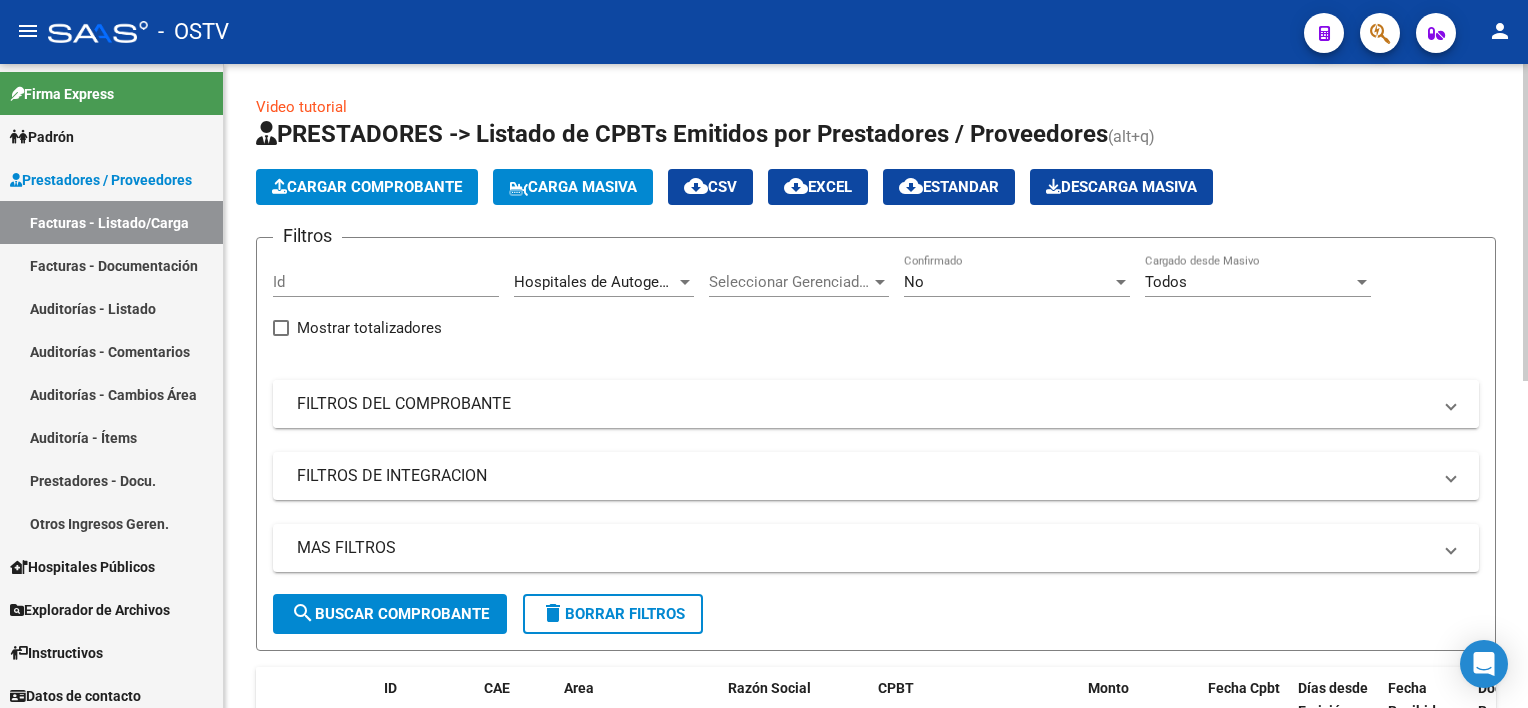 click on "FILTROS DEL COMPROBANTE" at bounding box center (864, 404) 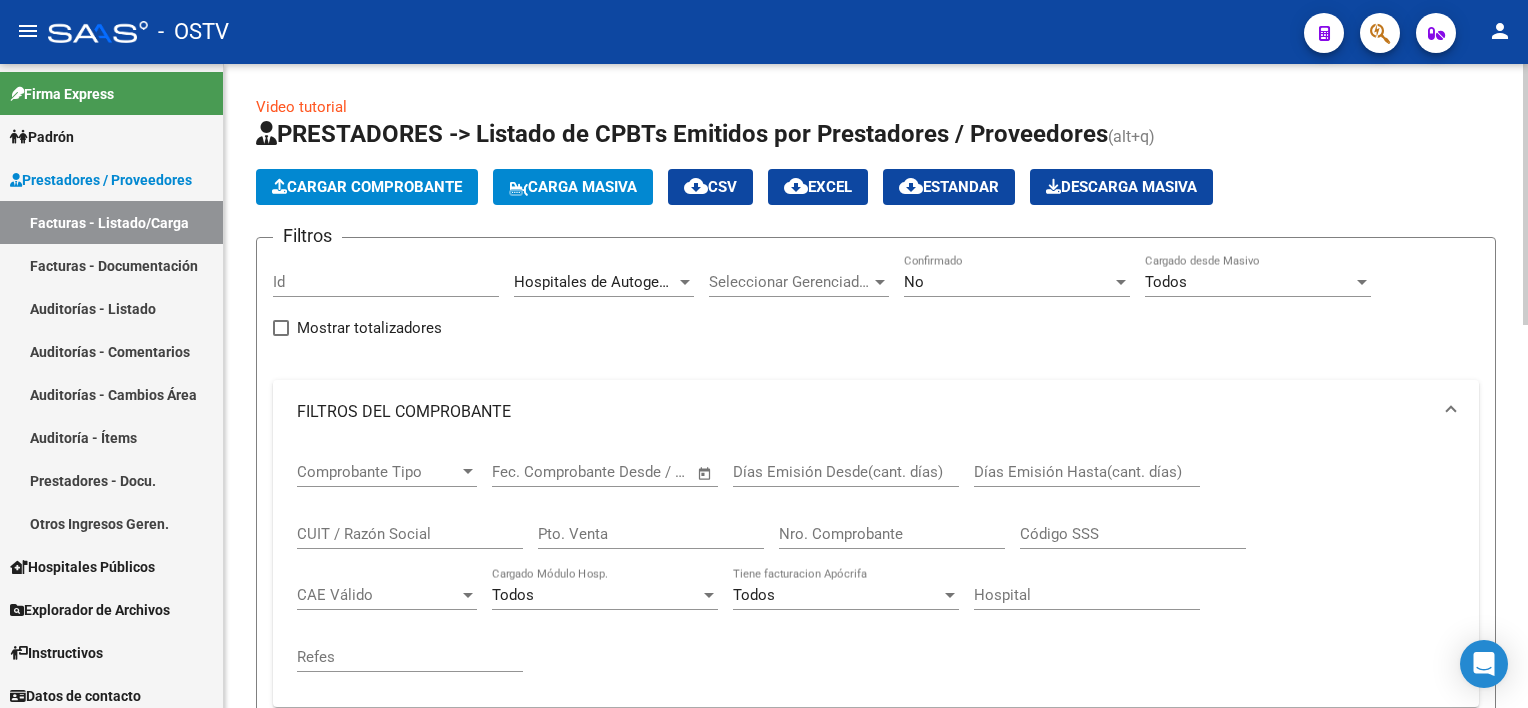 click on "Nro. Comprobante" at bounding box center (892, 534) 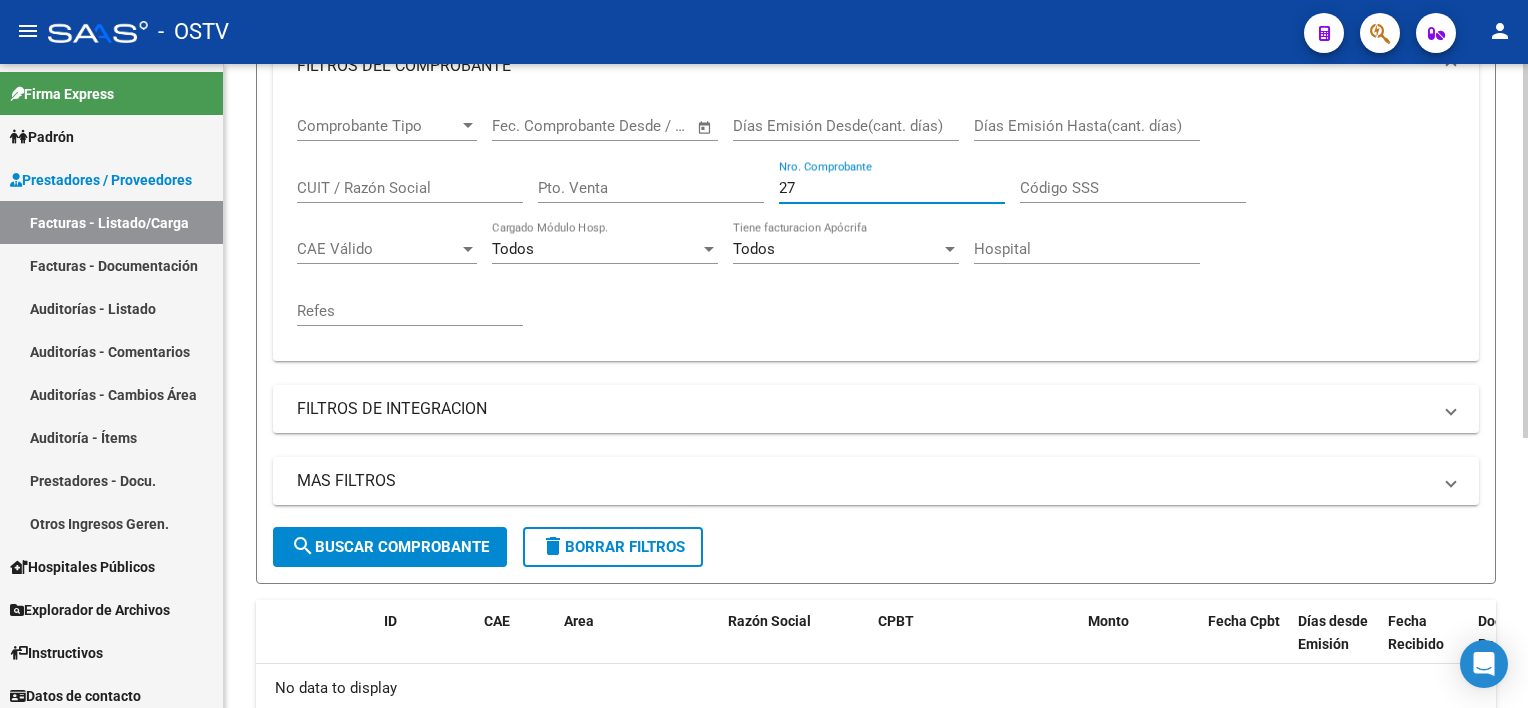 scroll, scrollTop: 64, scrollLeft: 0, axis: vertical 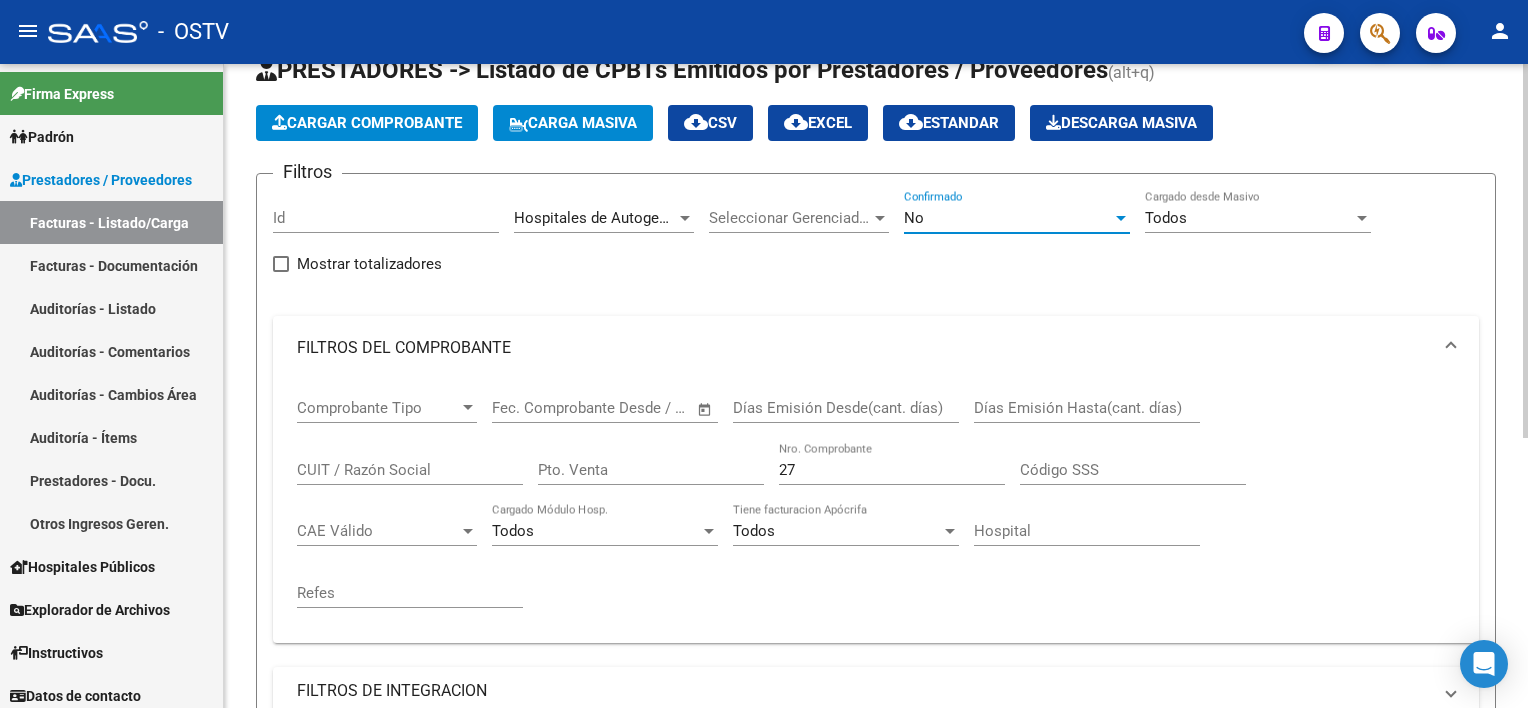 click on "No" at bounding box center [1008, 218] 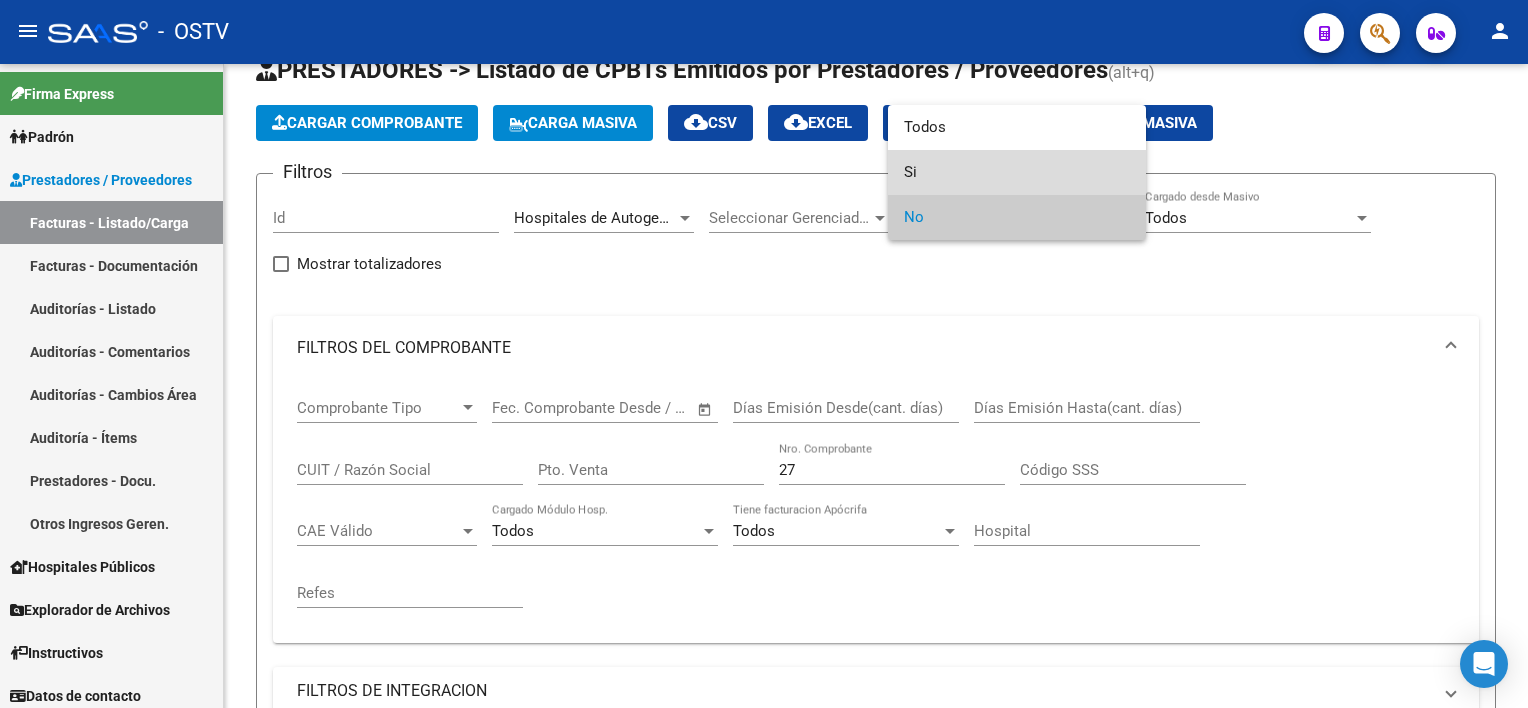 click on "Si" at bounding box center [1017, 172] 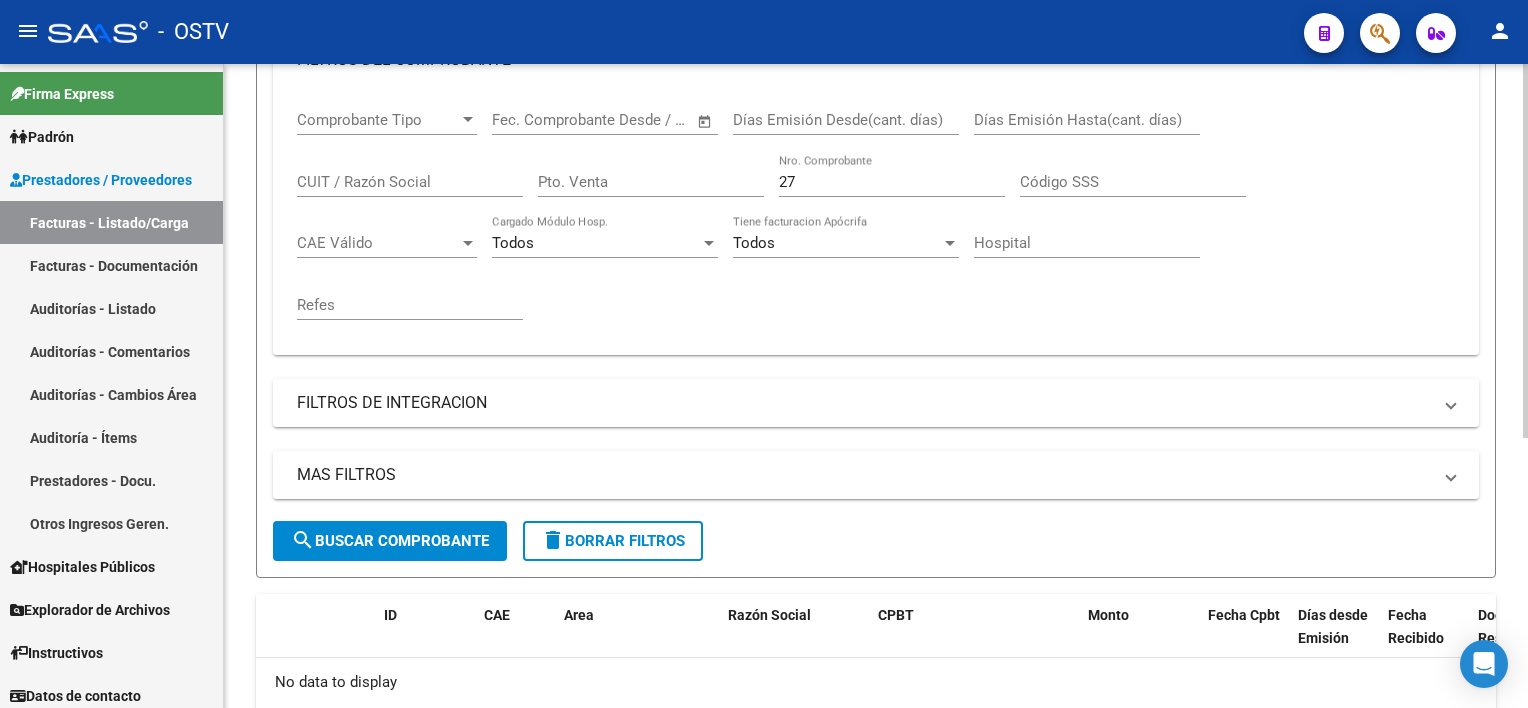 scroll, scrollTop: 364, scrollLeft: 0, axis: vertical 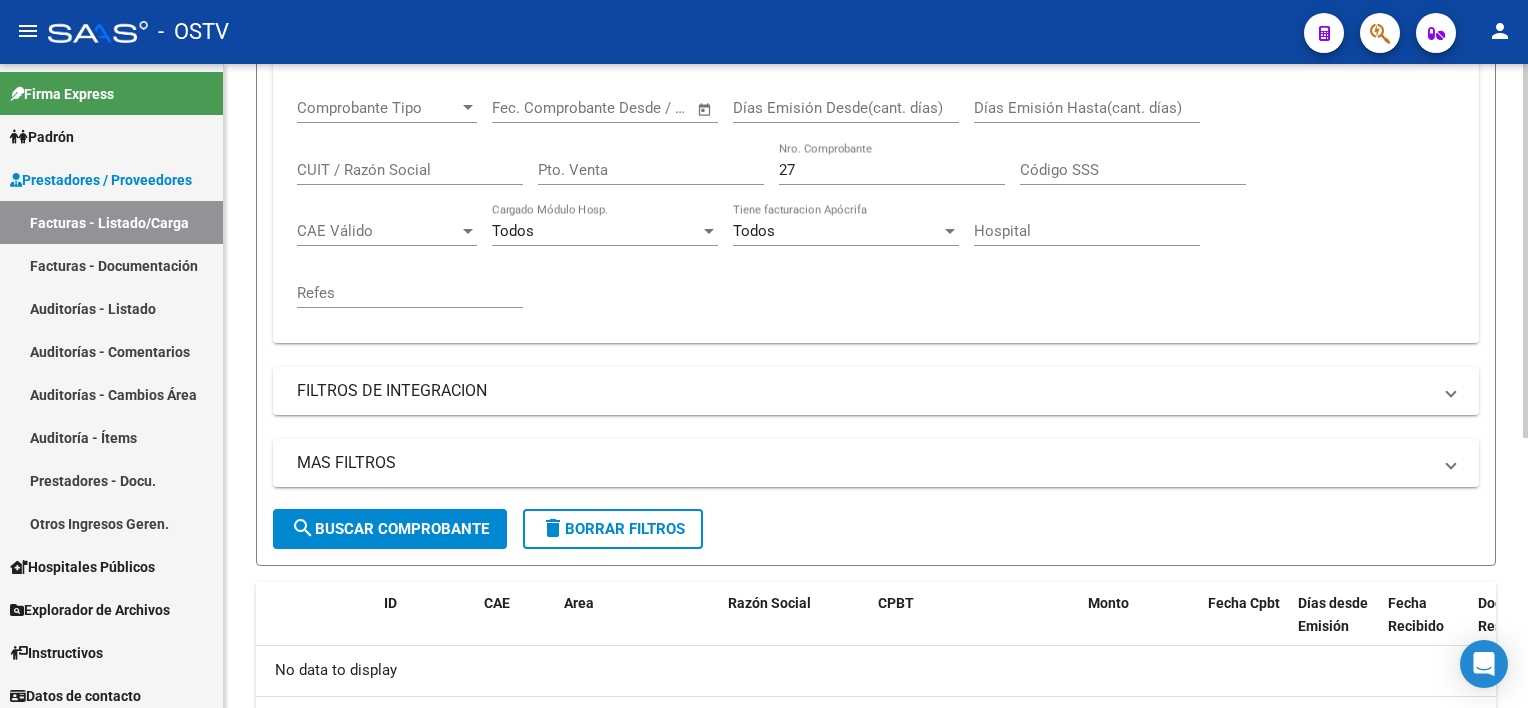 click on "search  Buscar Comprobante" 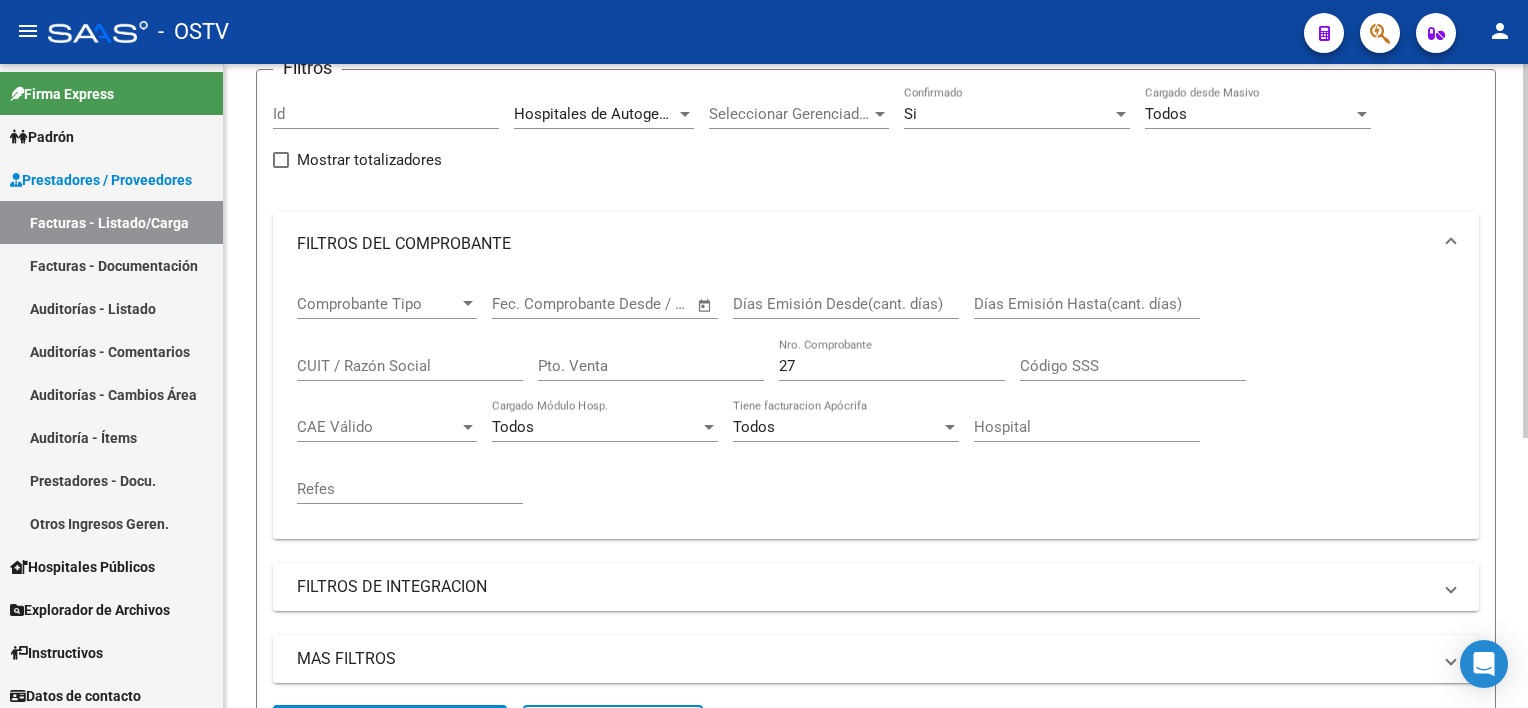 scroll, scrollTop: 200, scrollLeft: 0, axis: vertical 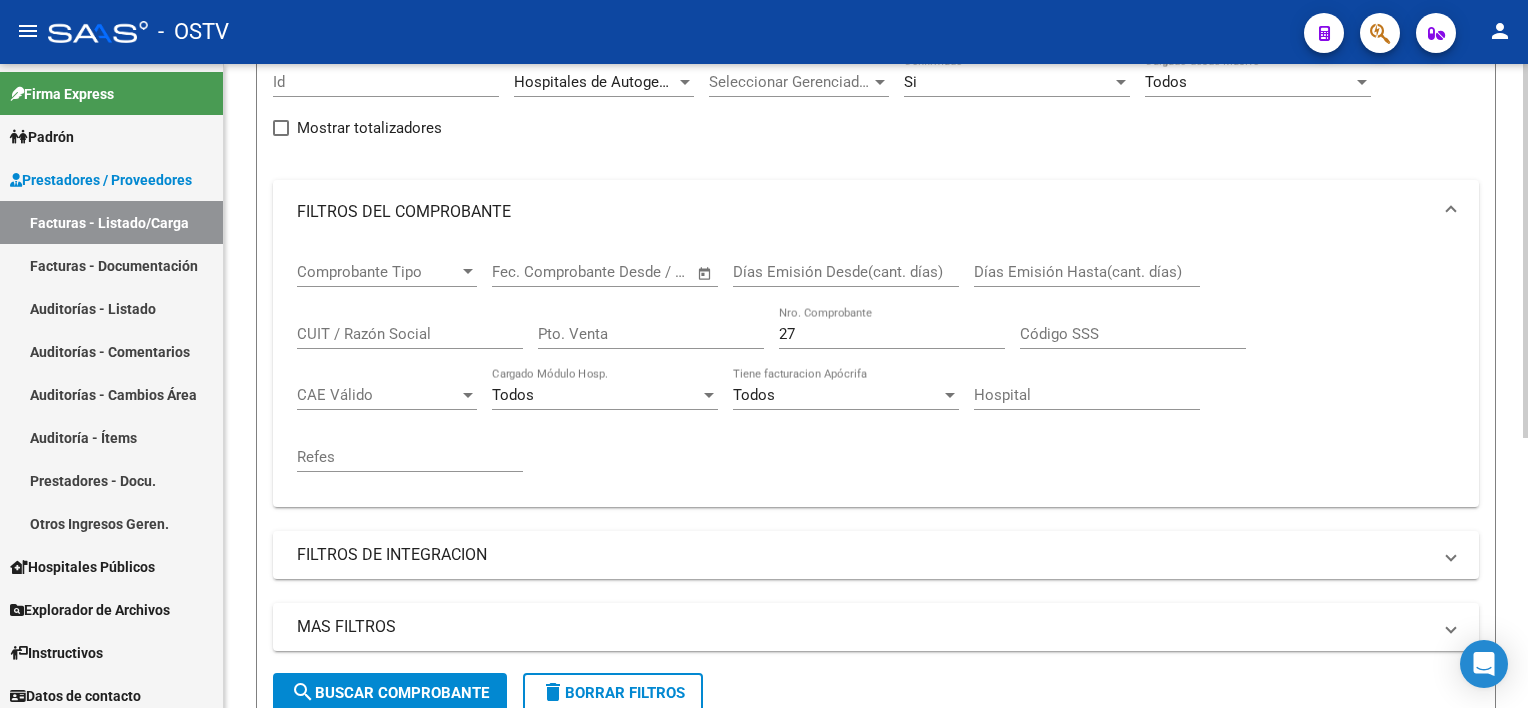 click on "Hospitales de Autogestión" at bounding box center (603, 82) 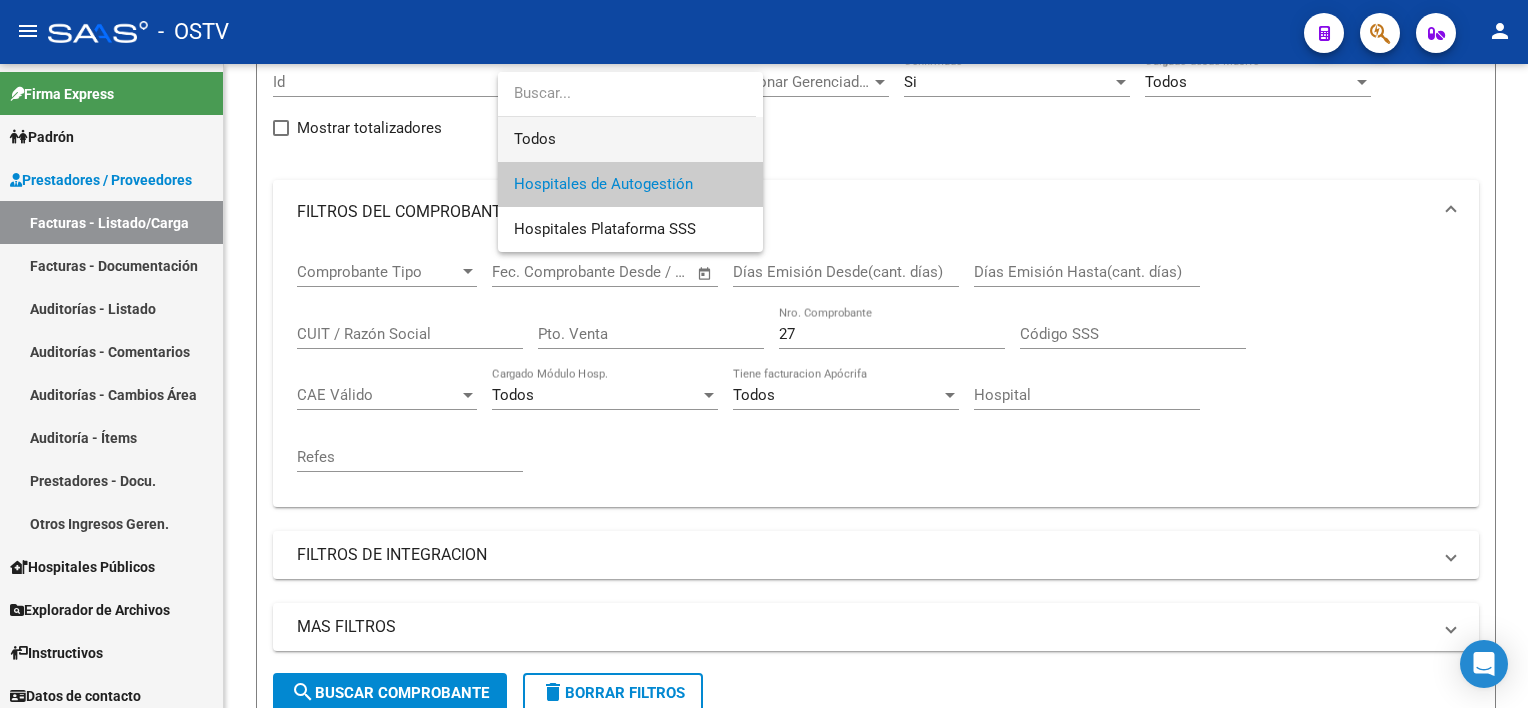 click on "Todos" at bounding box center (630, 139) 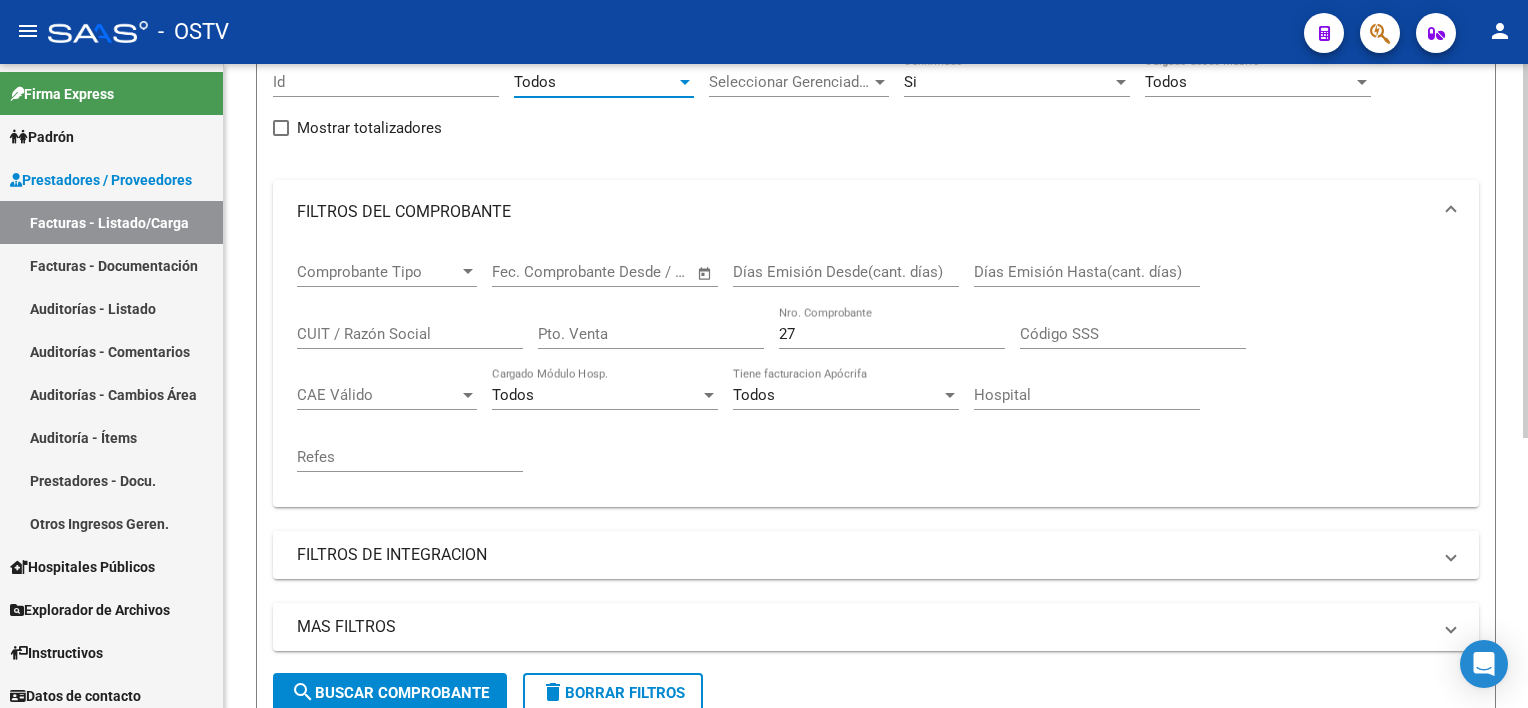 click on "search  Buscar Comprobante" 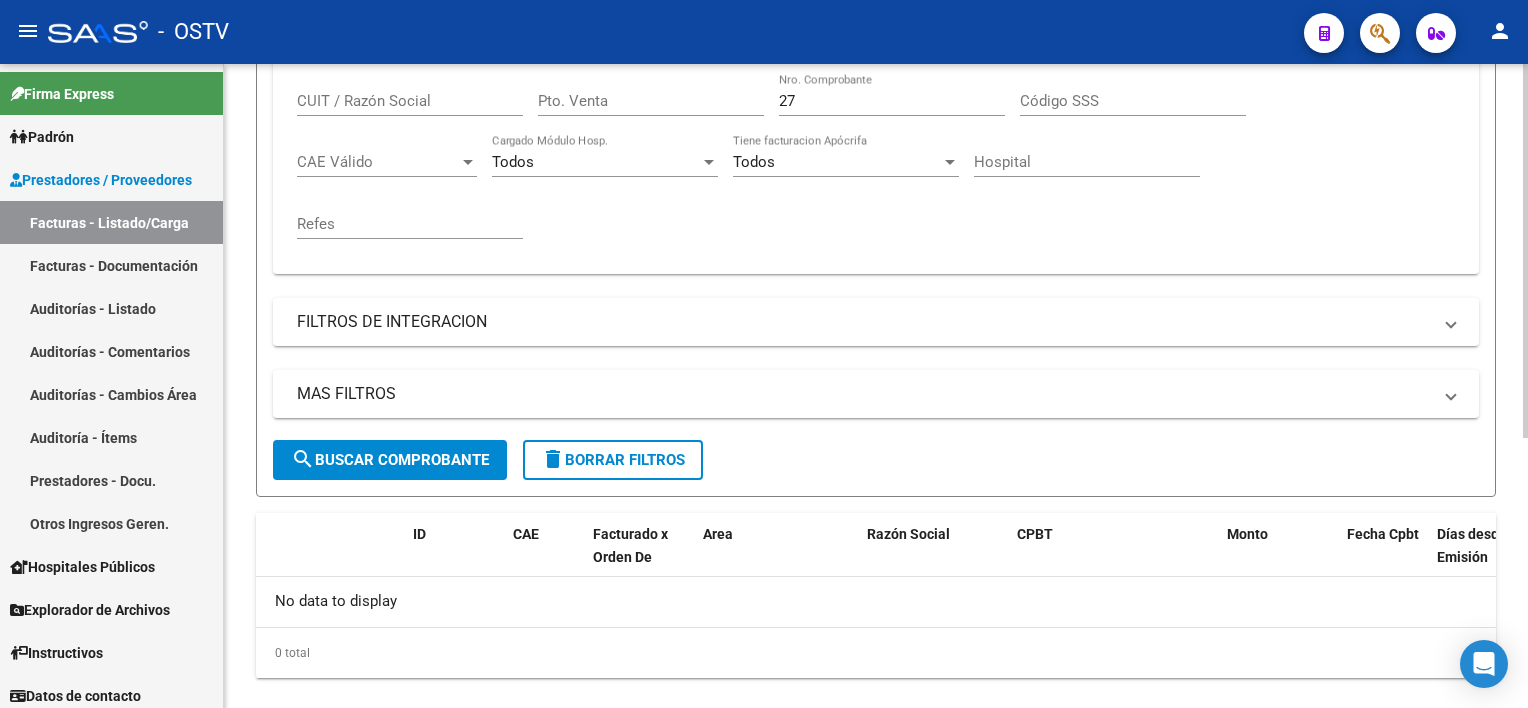 scroll, scrollTop: 464, scrollLeft: 0, axis: vertical 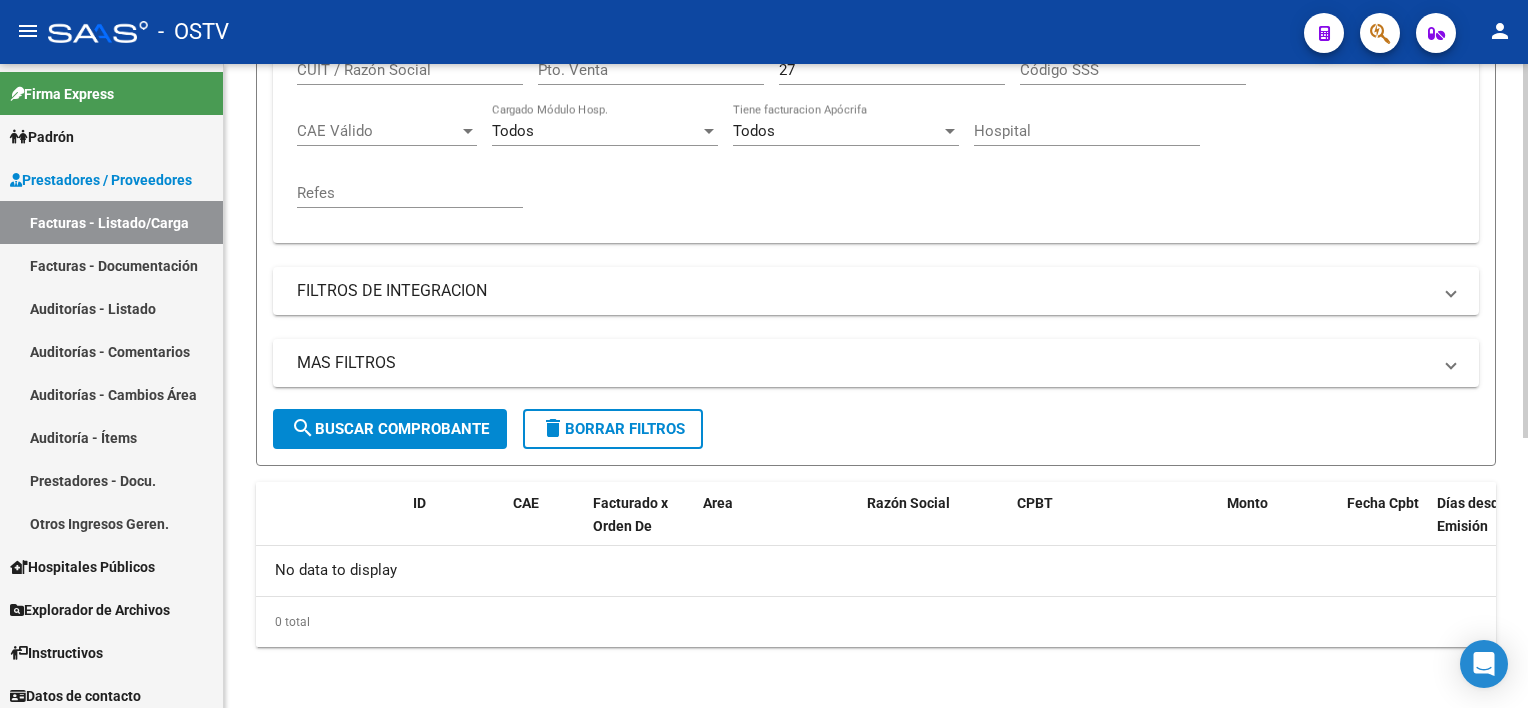 click on "27" at bounding box center [892, 70] 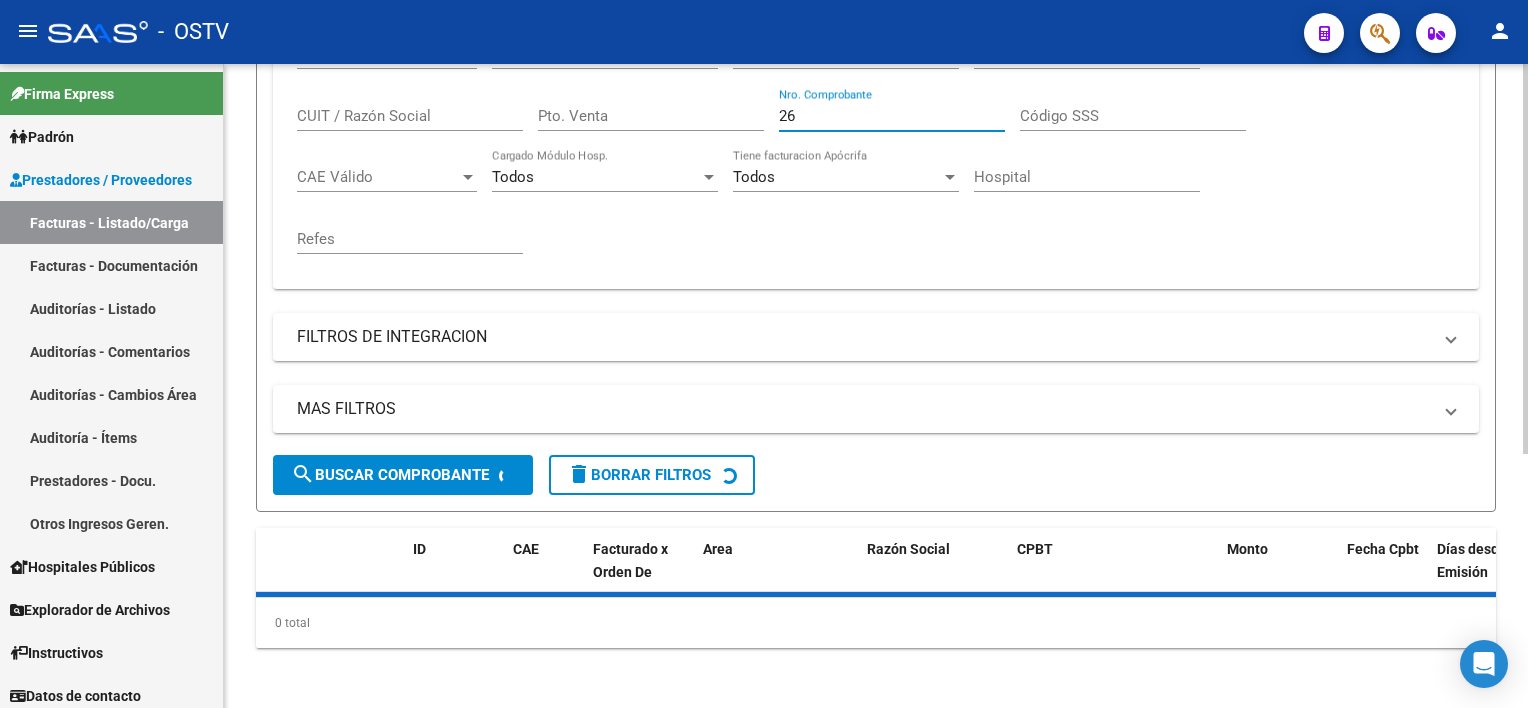 scroll, scrollTop: 459, scrollLeft: 0, axis: vertical 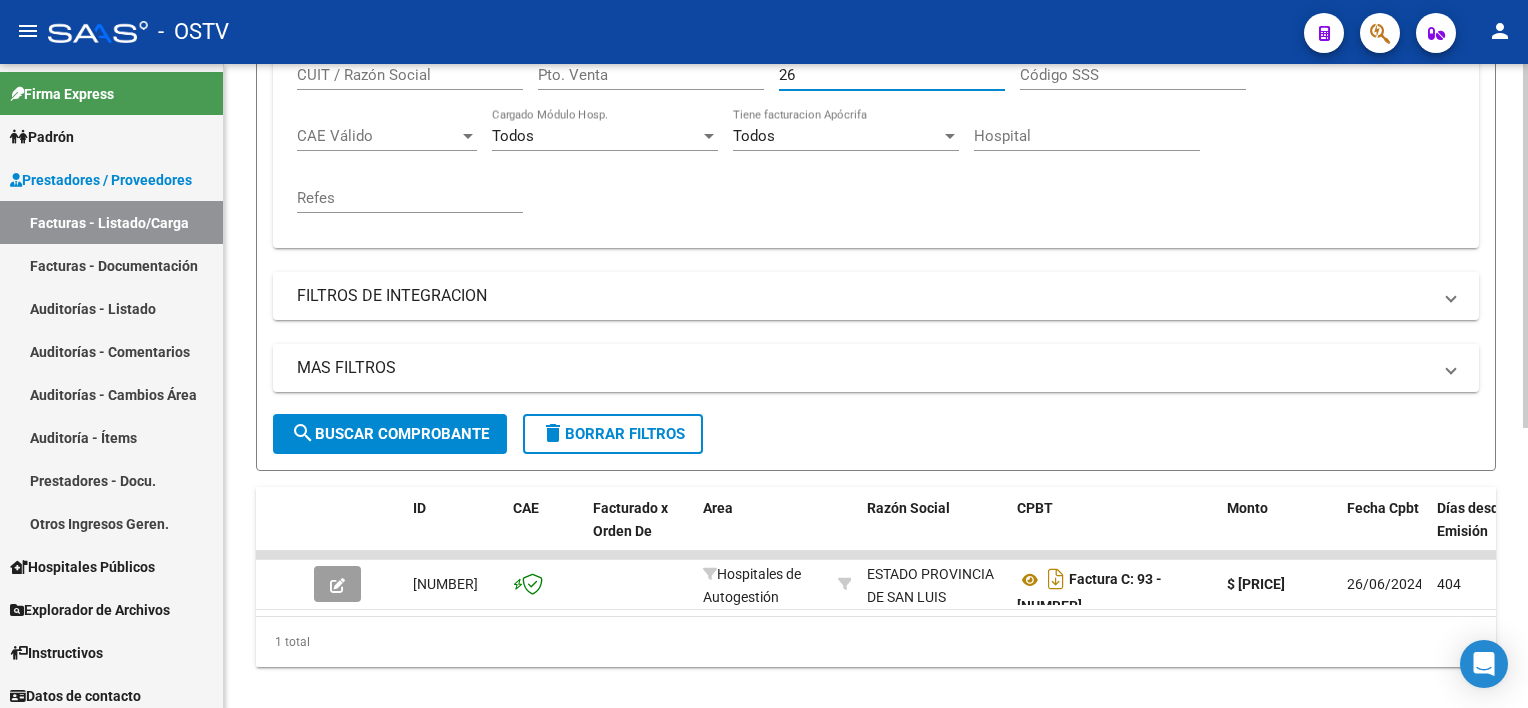 click on "26" at bounding box center [892, 75] 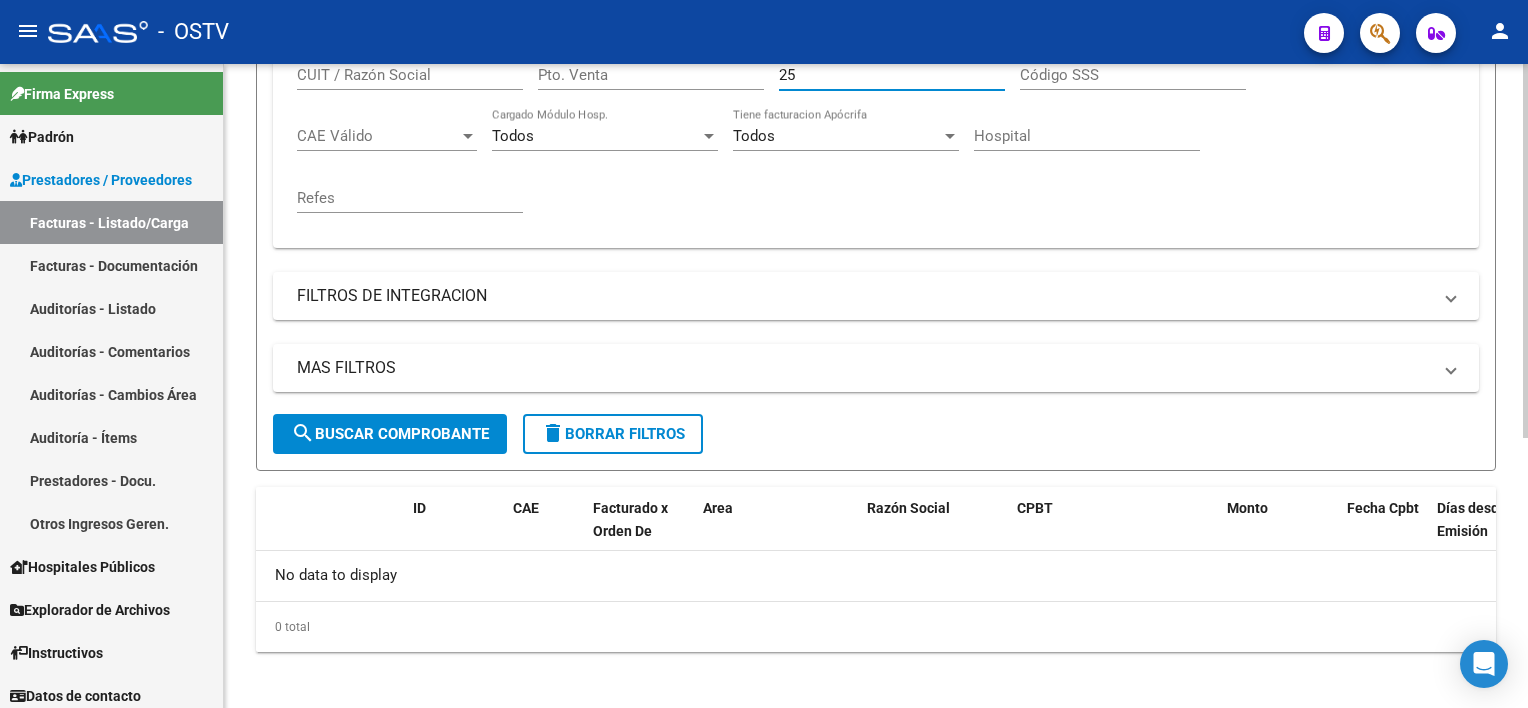click on "25" at bounding box center (892, 75) 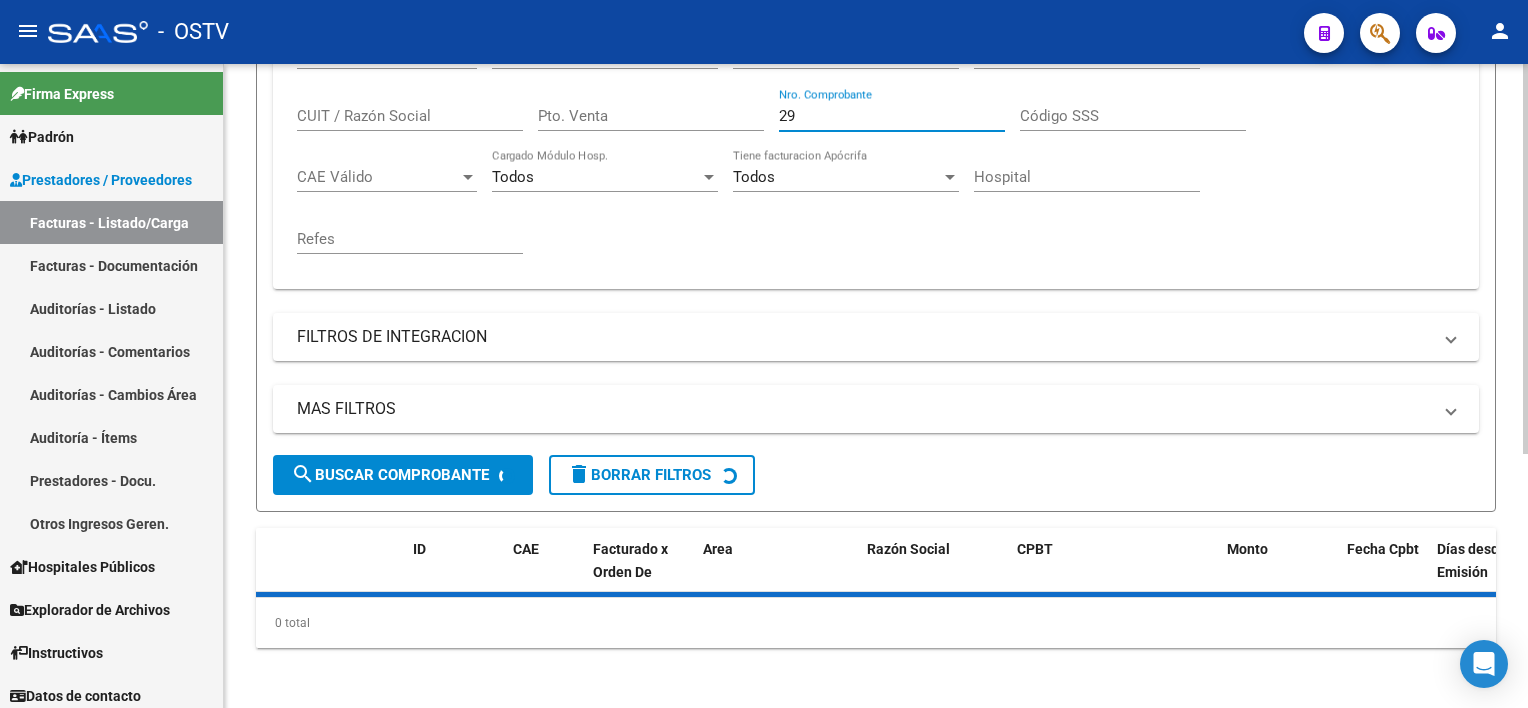 scroll, scrollTop: 459, scrollLeft: 0, axis: vertical 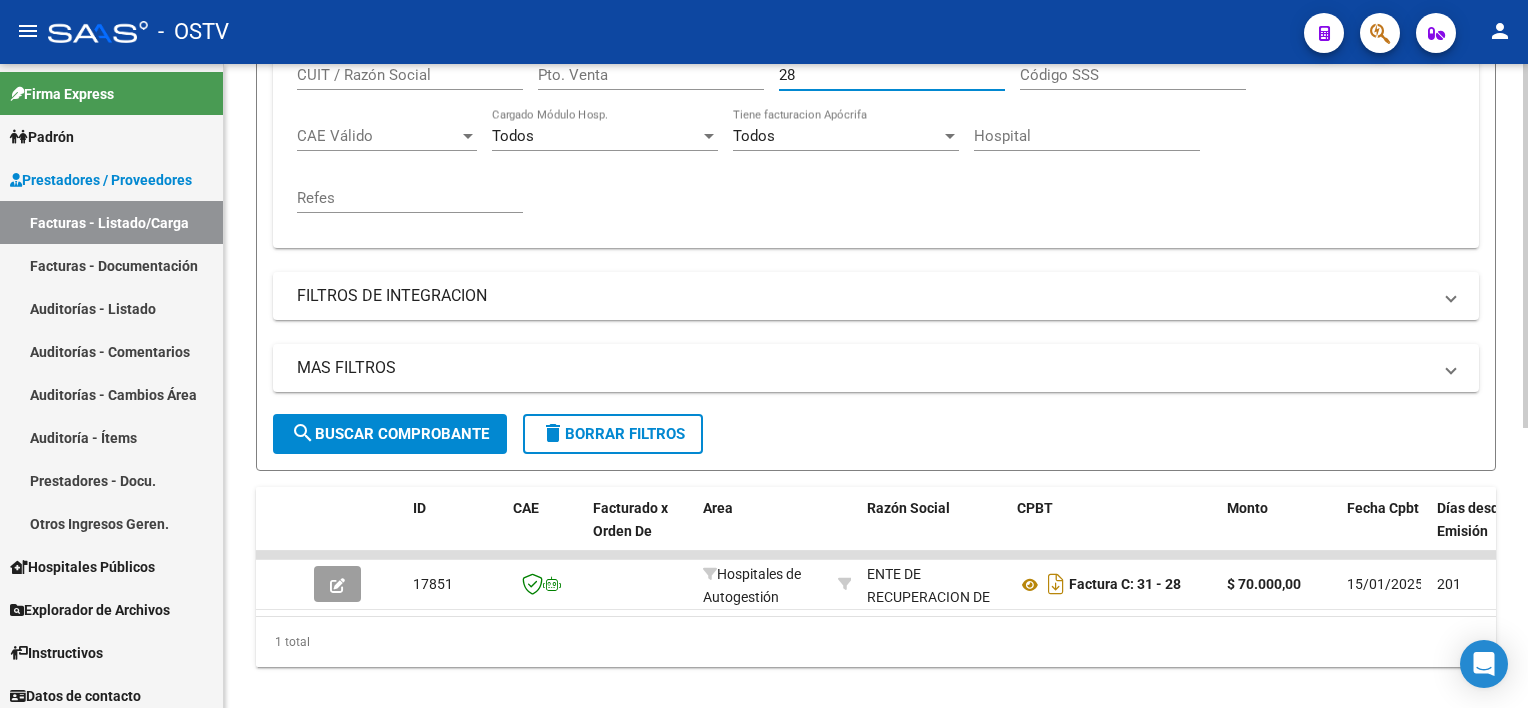 type on "28" 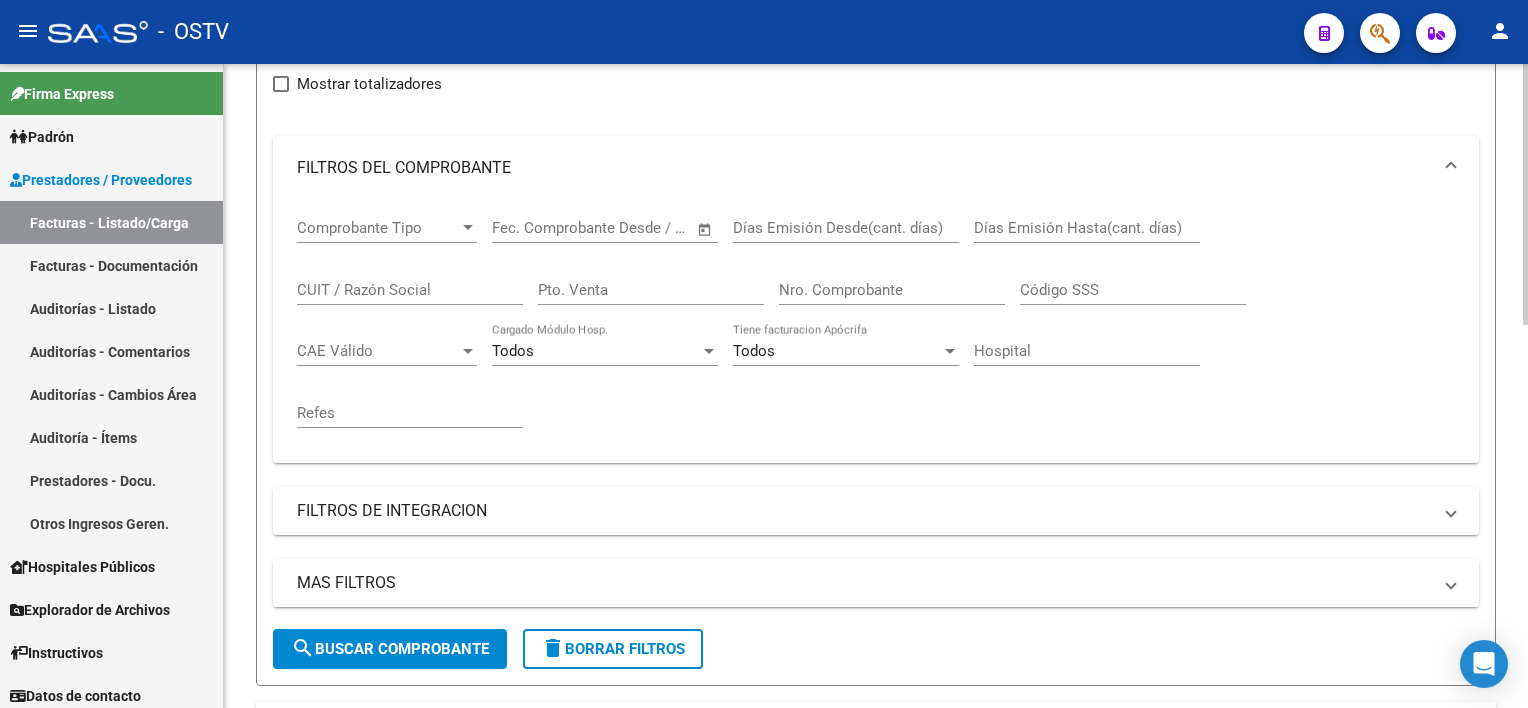 scroll, scrollTop: 159, scrollLeft: 0, axis: vertical 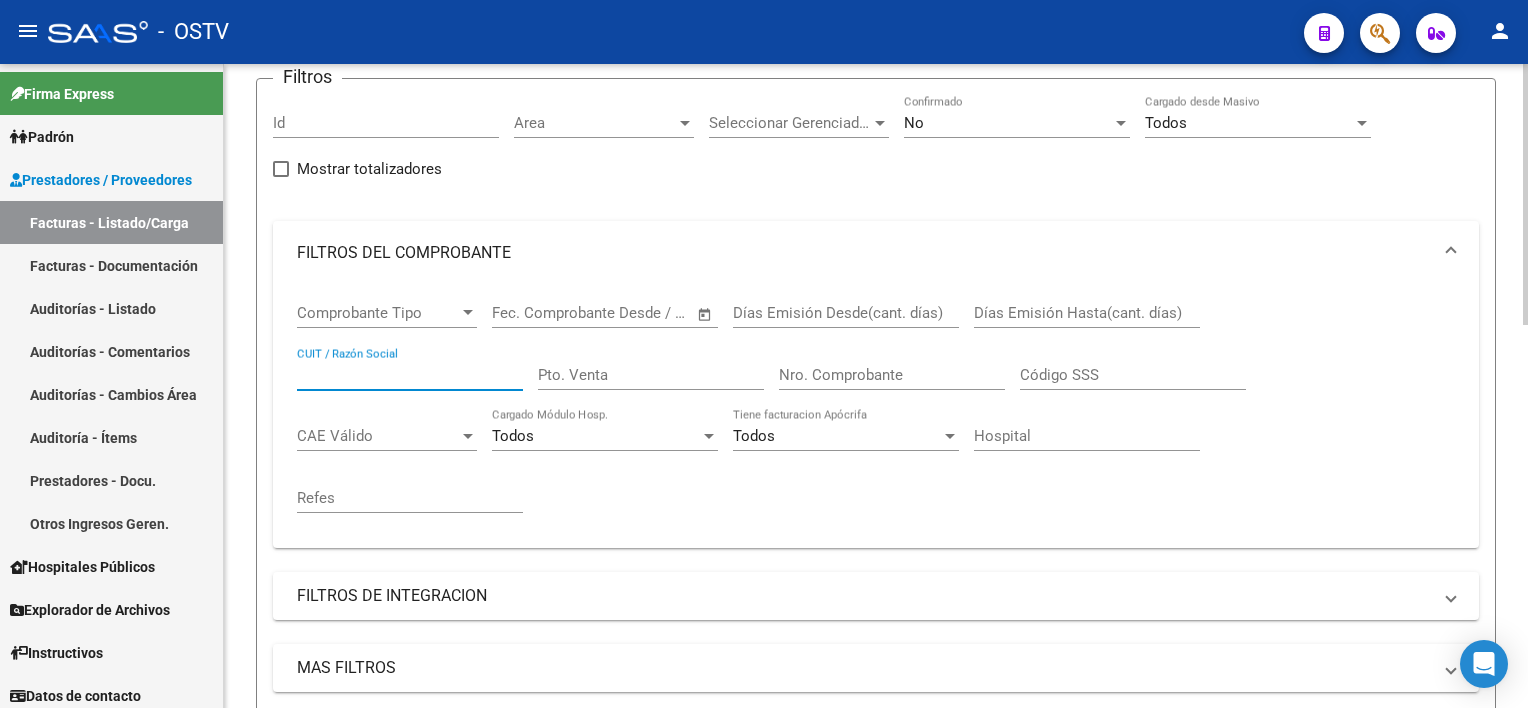 click on "CUIT / Razón Social" at bounding box center [410, 375] 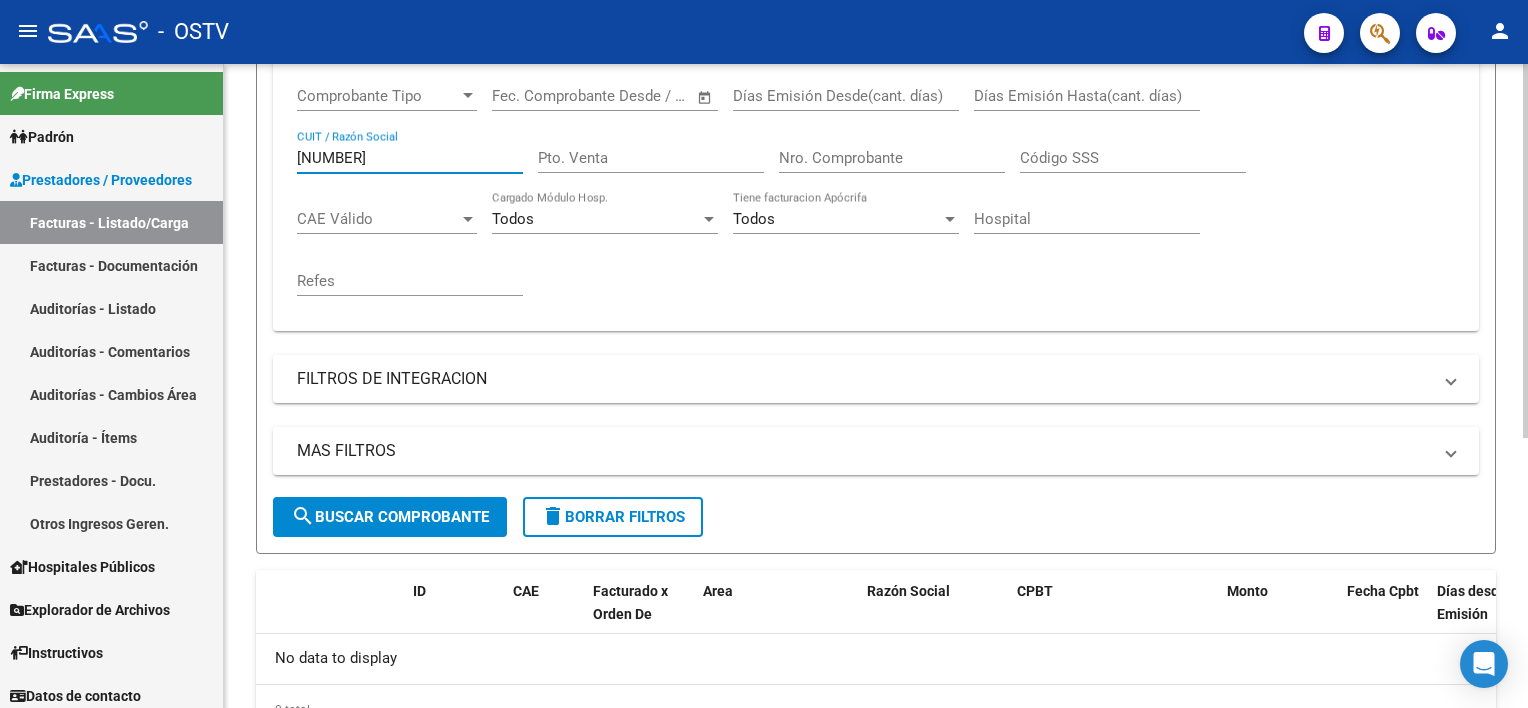 scroll, scrollTop: 459, scrollLeft: 0, axis: vertical 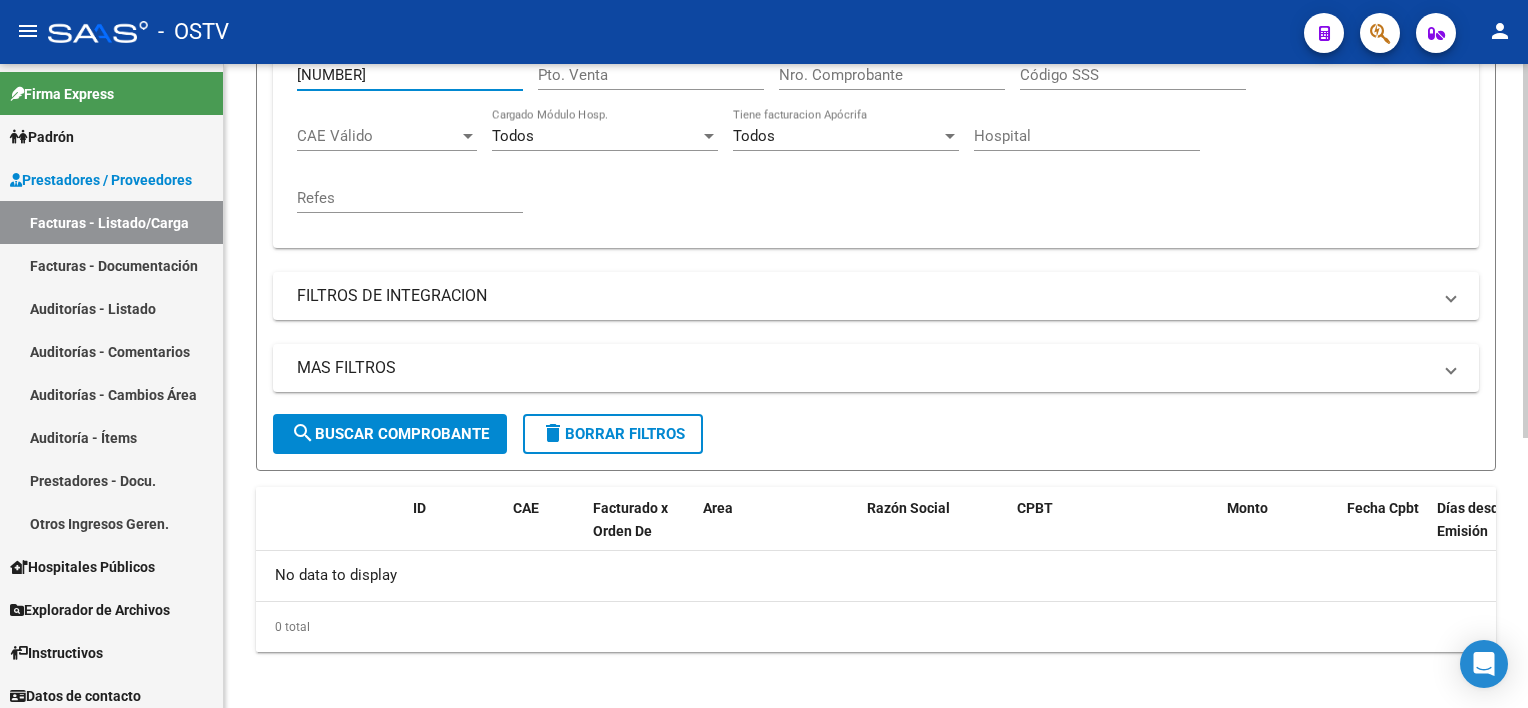 type on "[NUMBER]" 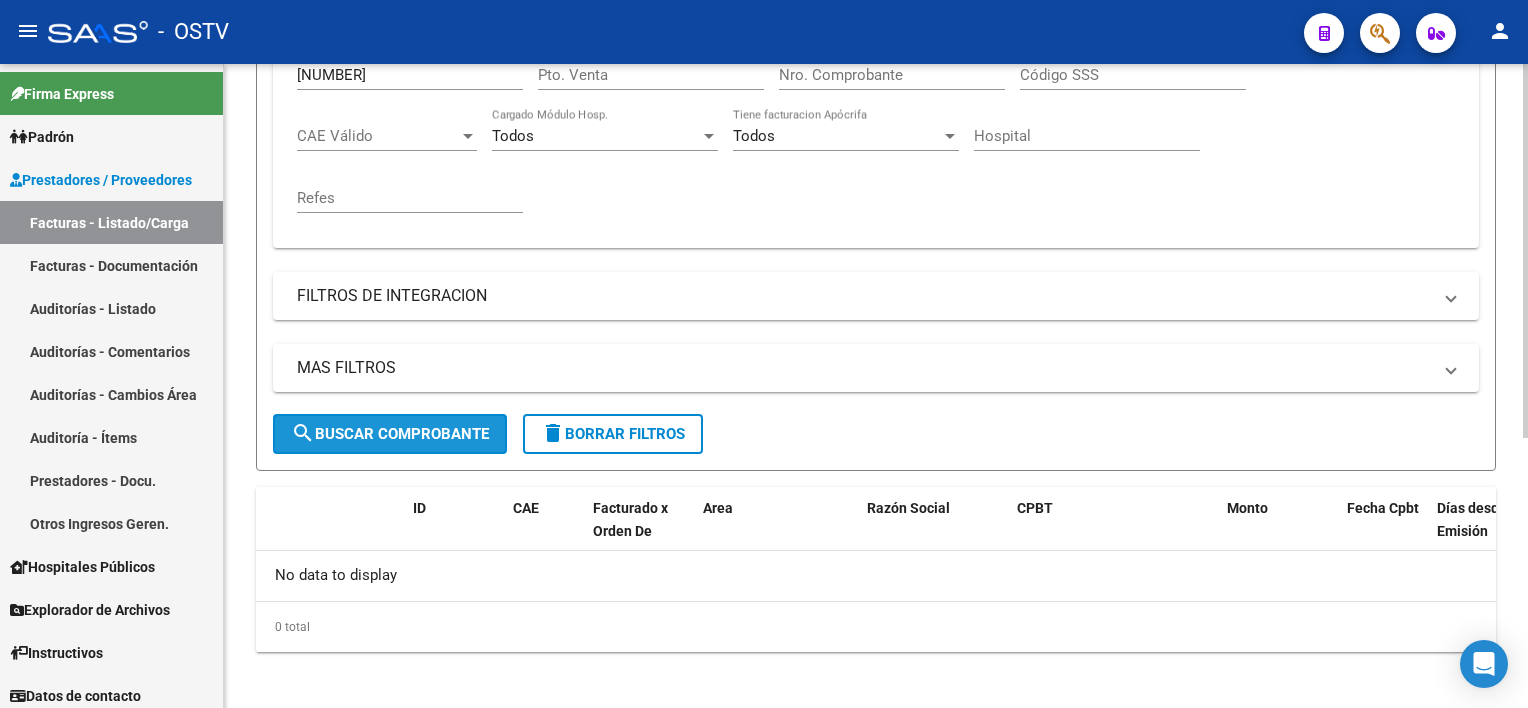 click on "search  Buscar Comprobante" 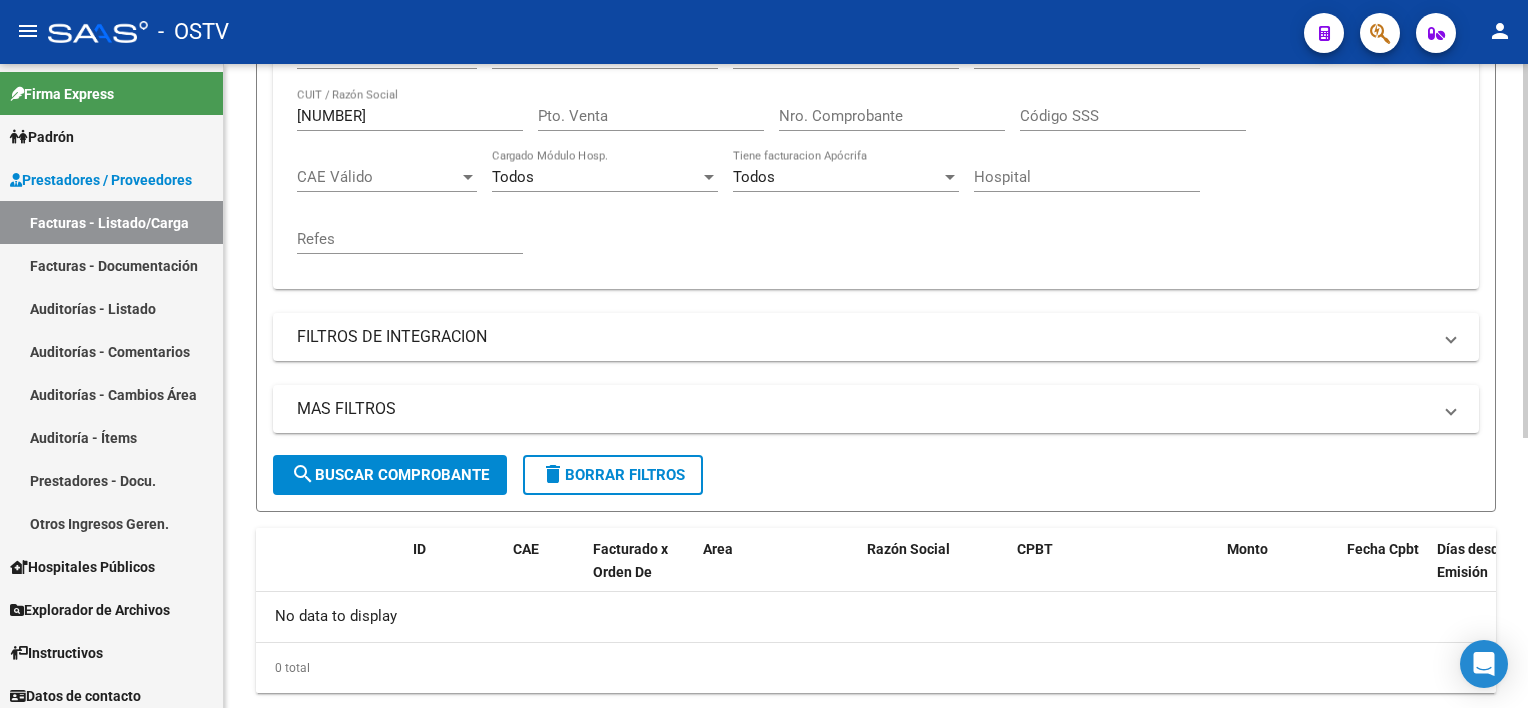 scroll, scrollTop: 459, scrollLeft: 0, axis: vertical 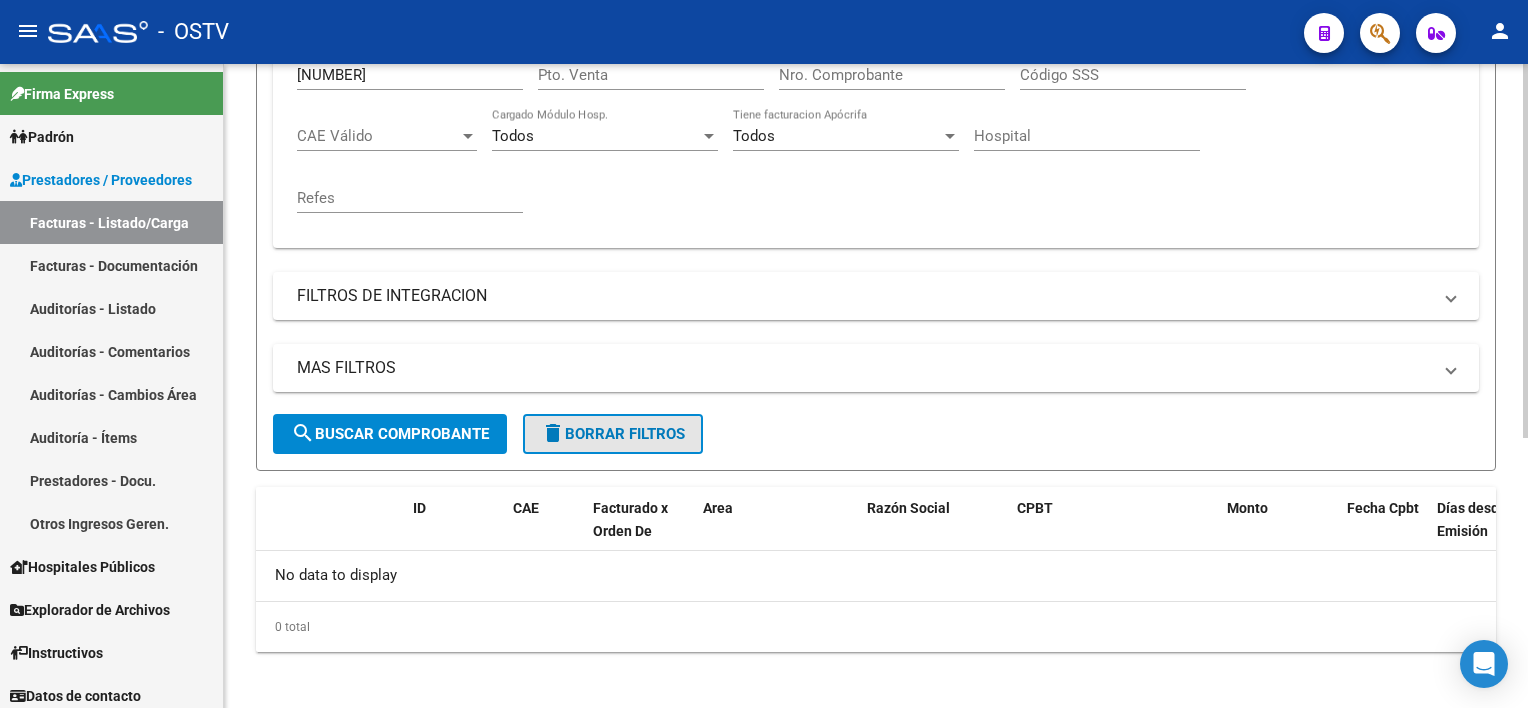 click on "delete  Borrar Filtros" 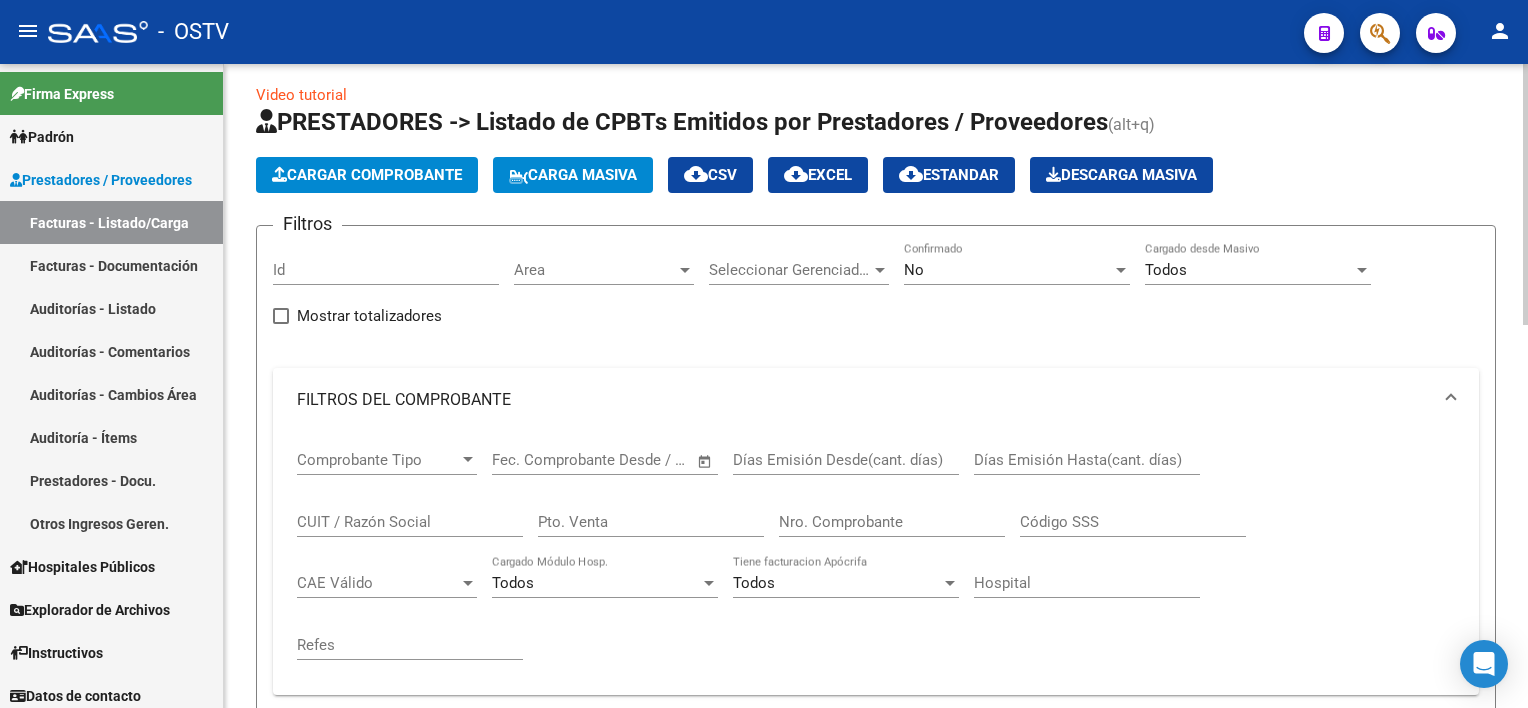 scroll, scrollTop: 0, scrollLeft: 0, axis: both 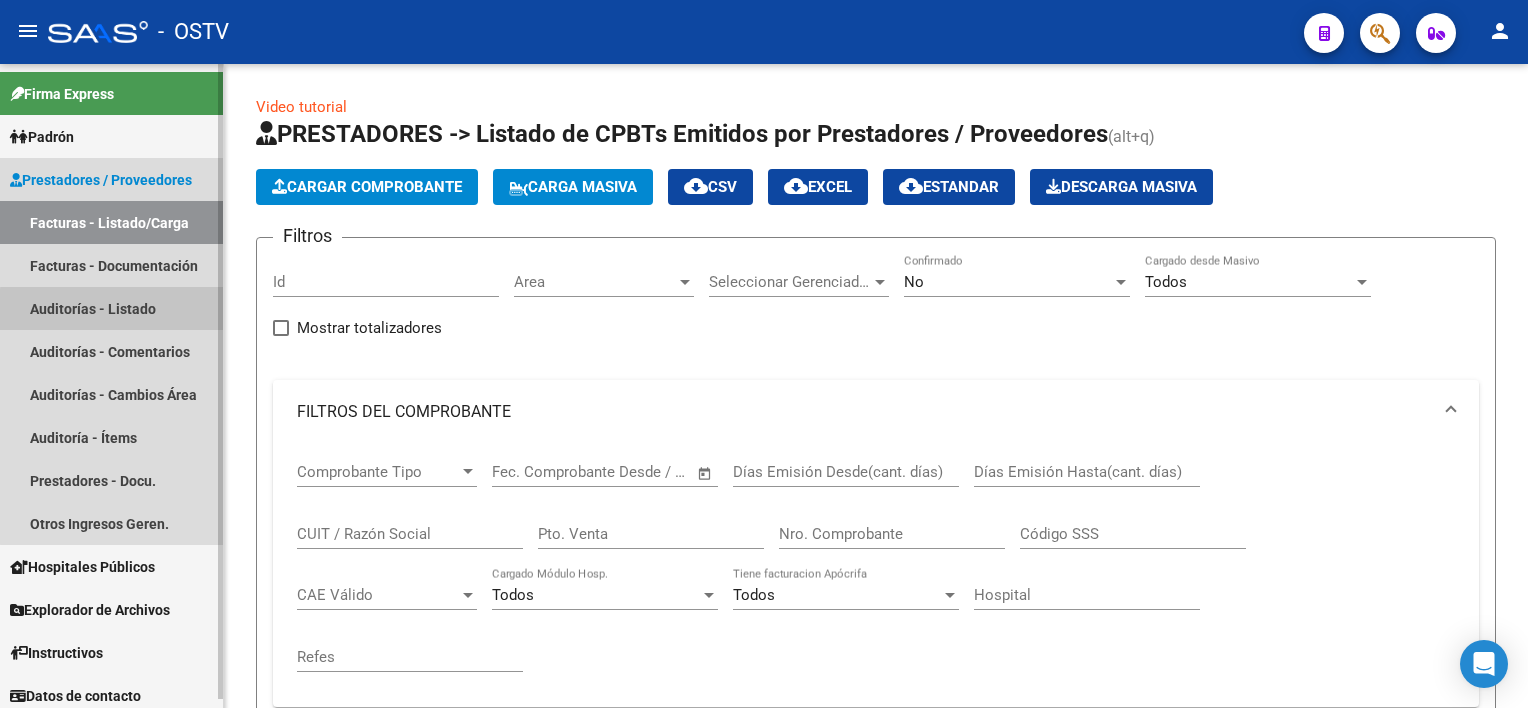 click on "Auditorías - Listado" at bounding box center (111, 308) 